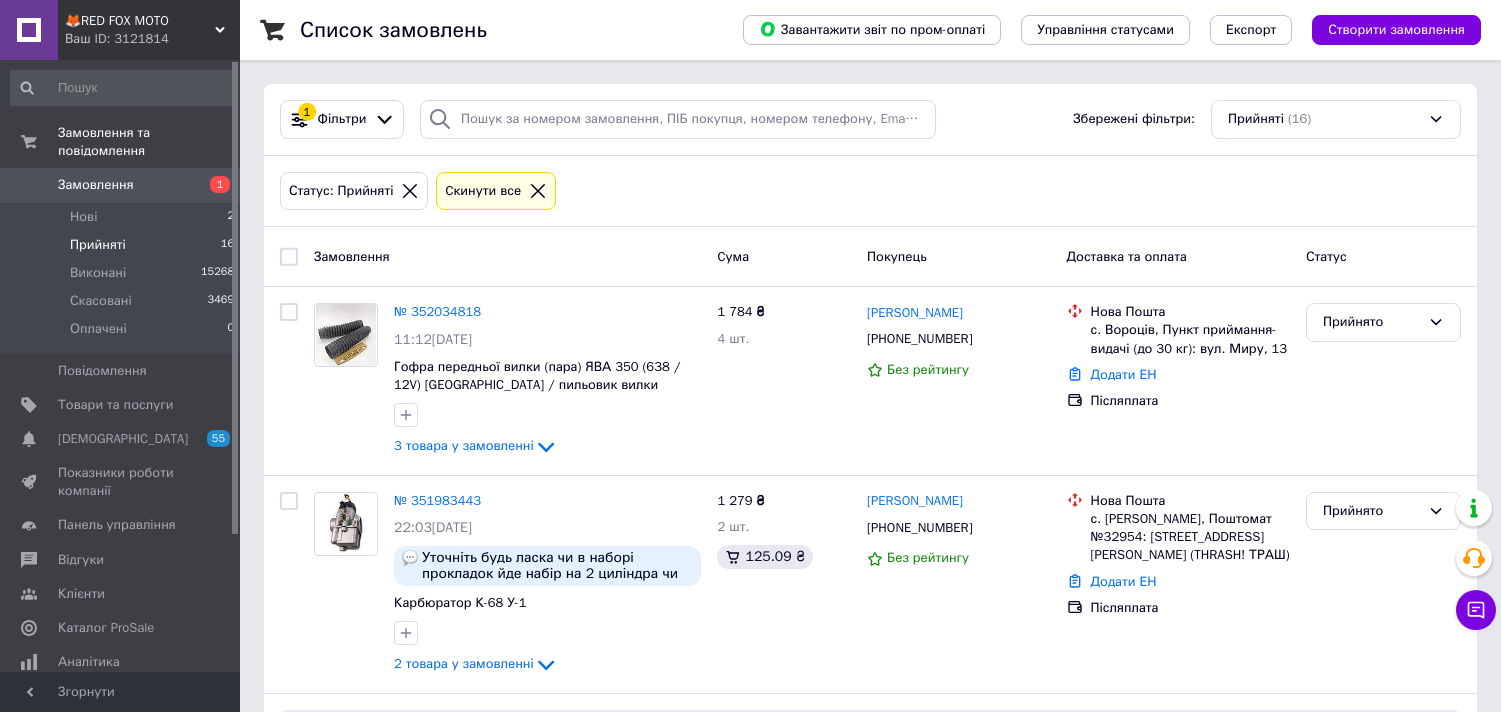 scroll, scrollTop: 0, scrollLeft: 0, axis: both 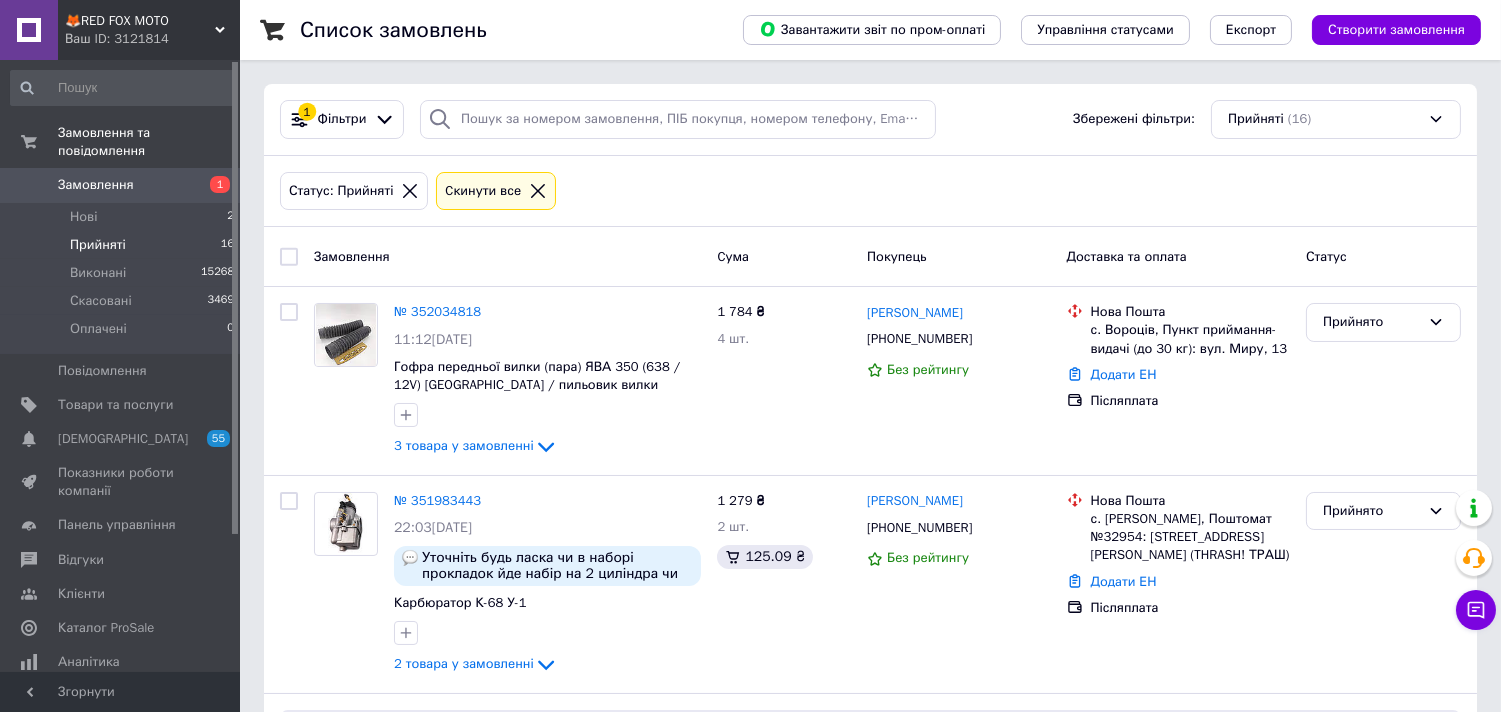 click on "Замовлення 1" at bounding box center (123, 185) 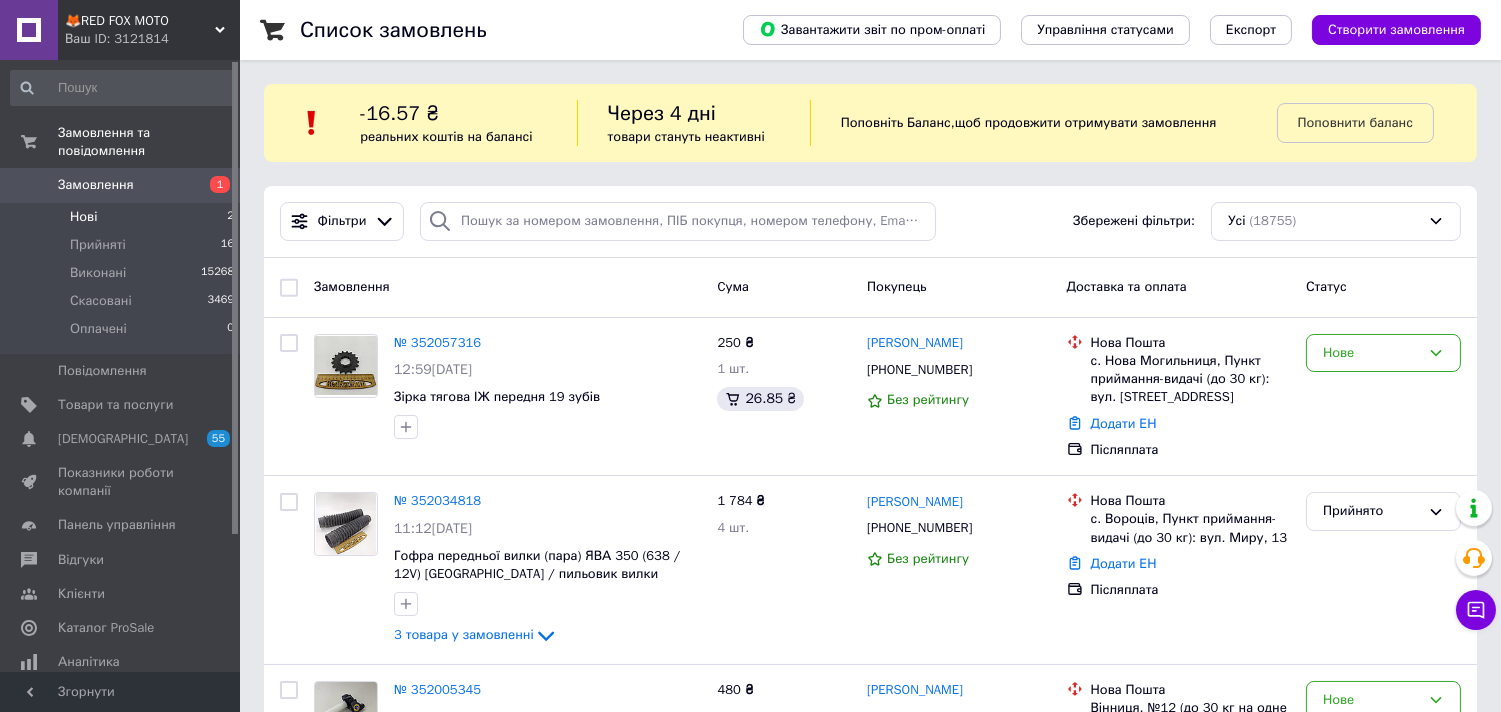 click on "Нові" at bounding box center [83, 217] 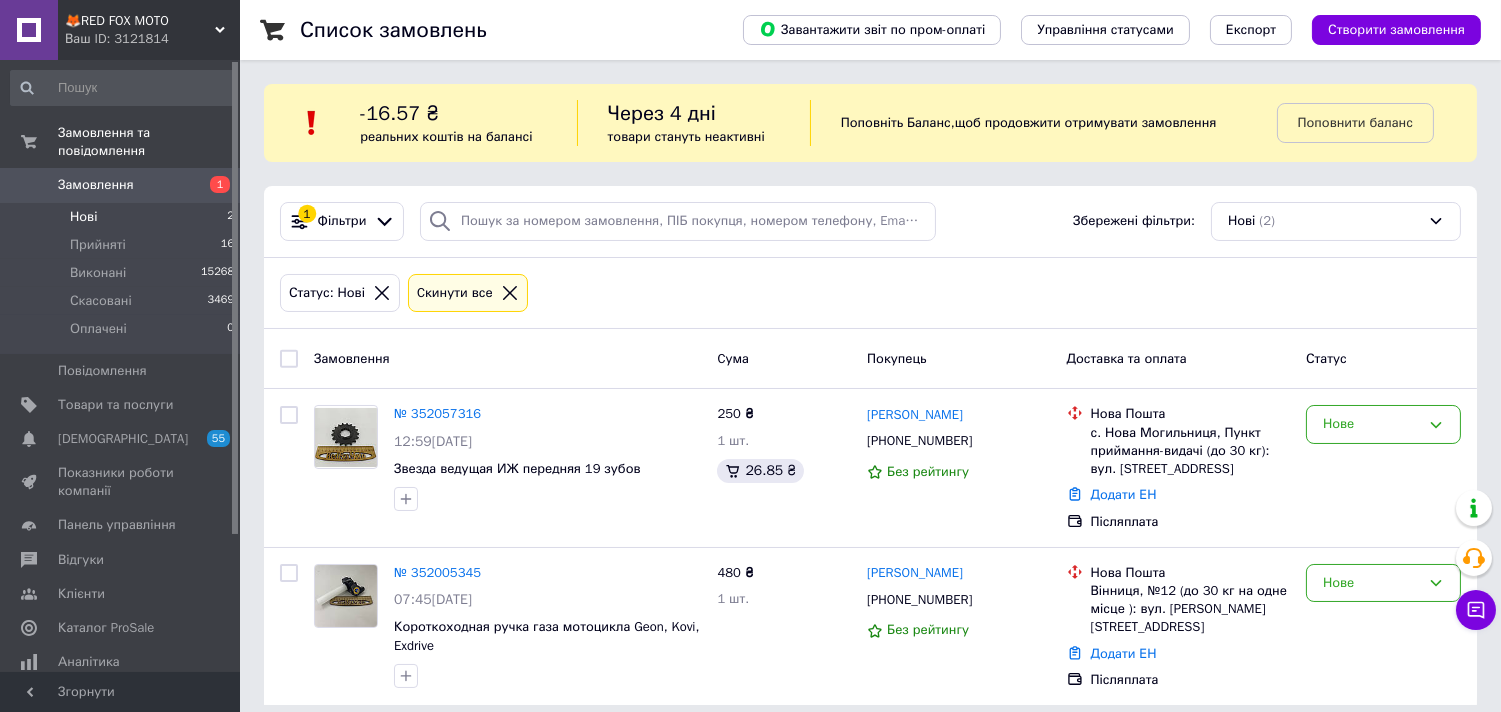 scroll, scrollTop: 15, scrollLeft: 0, axis: vertical 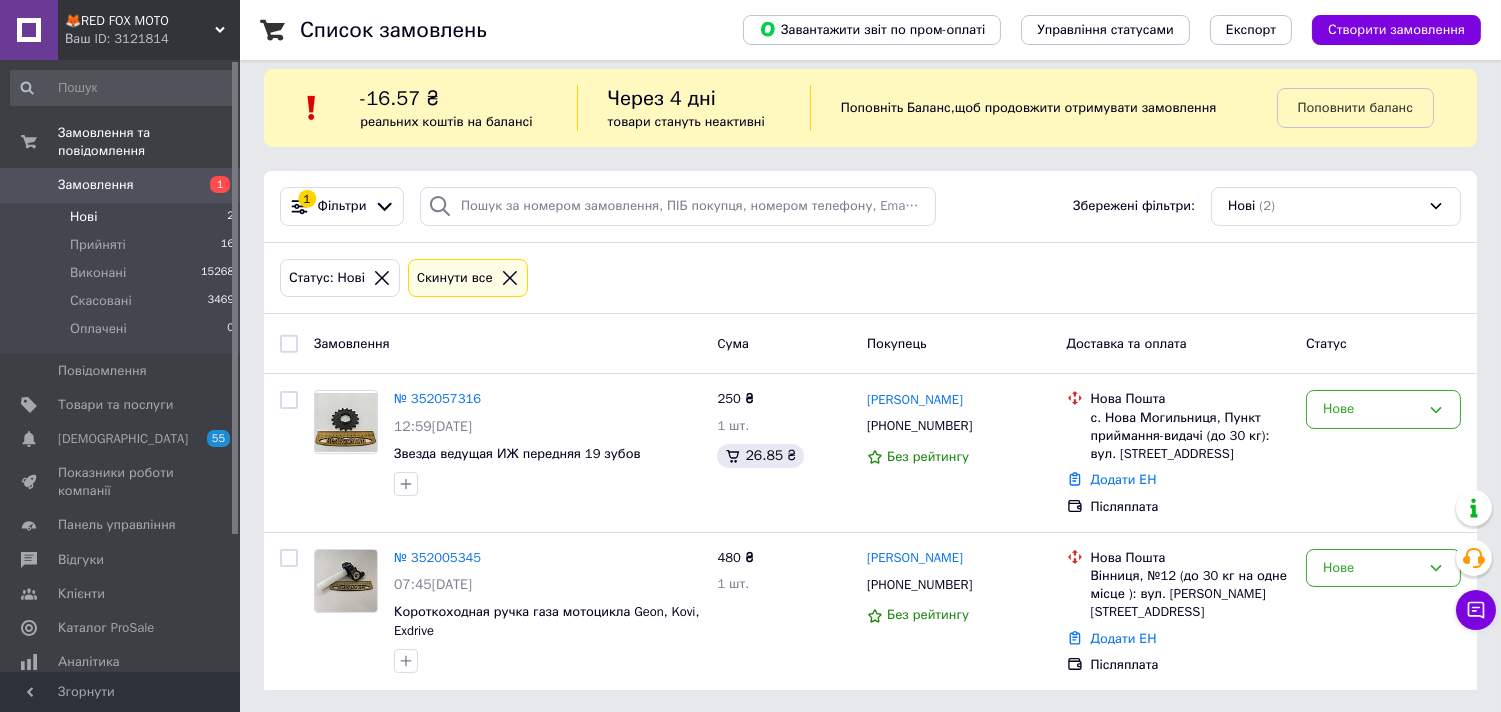 click on "Замовлення" at bounding box center [96, 185] 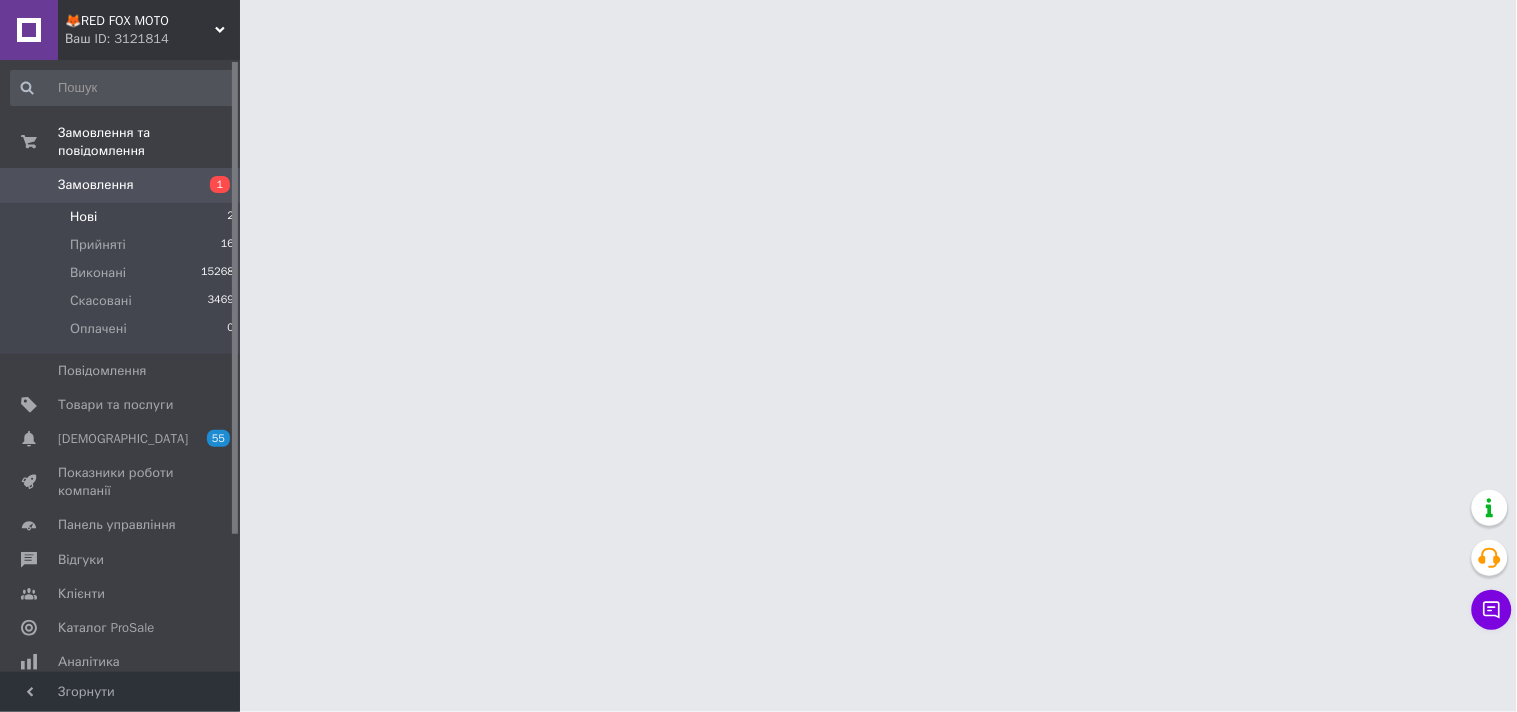 click on "Нові" at bounding box center (83, 217) 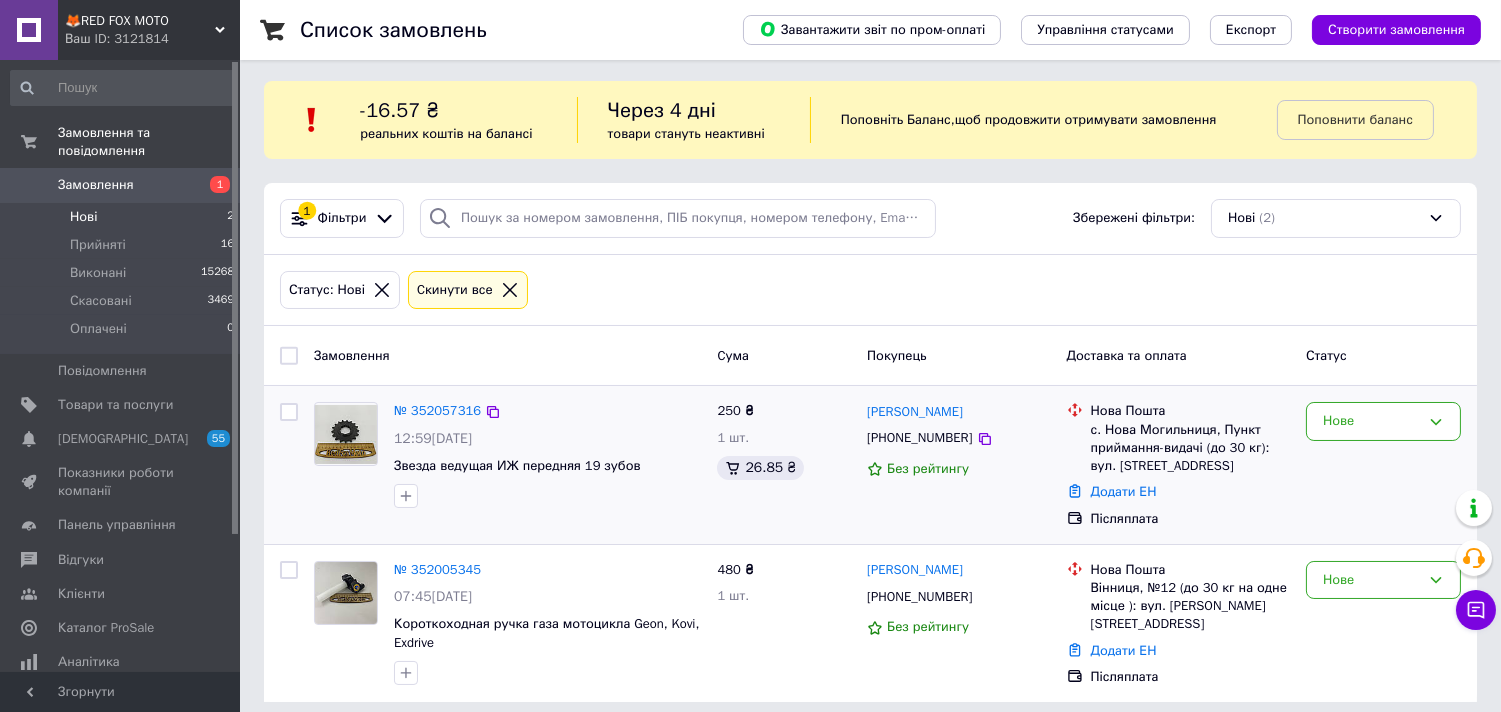 scroll, scrollTop: 0, scrollLeft: 0, axis: both 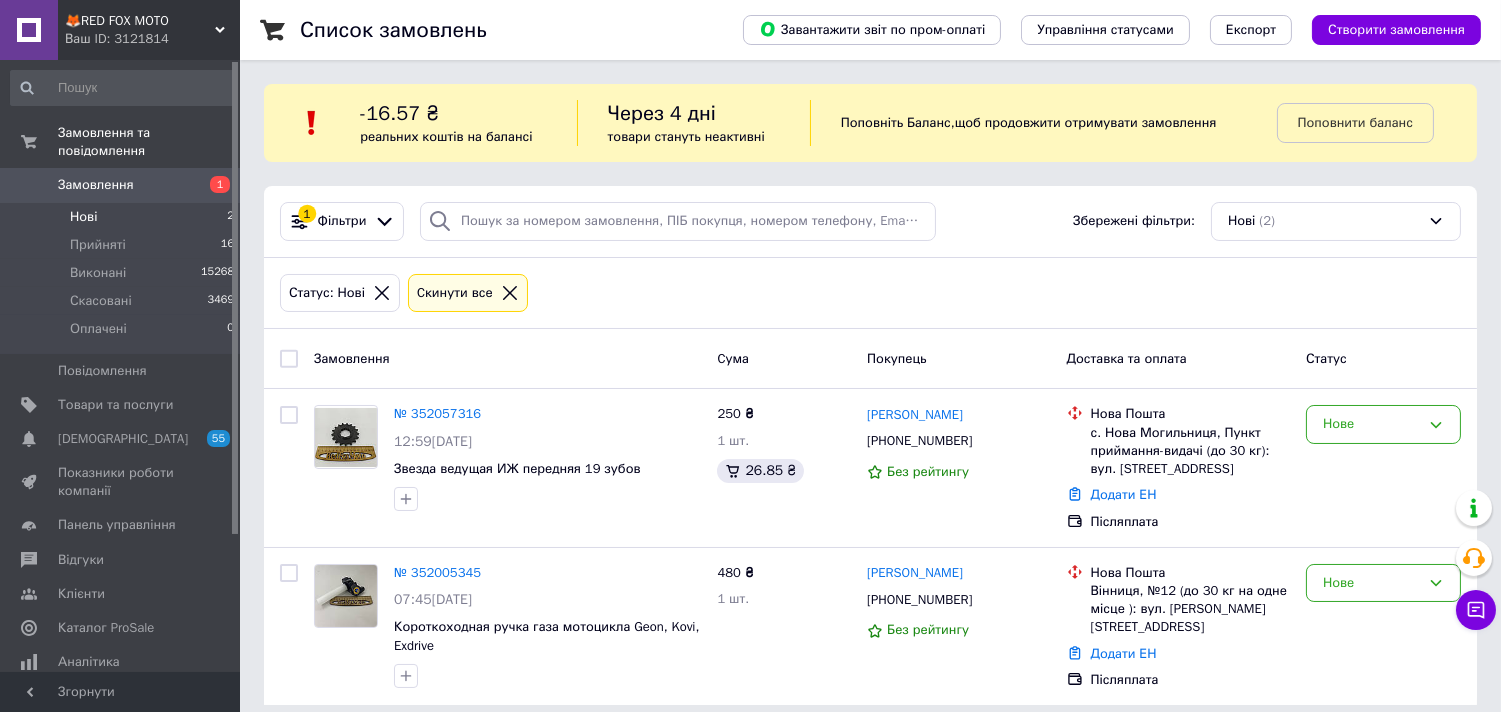 click on "Замовлення" at bounding box center (96, 185) 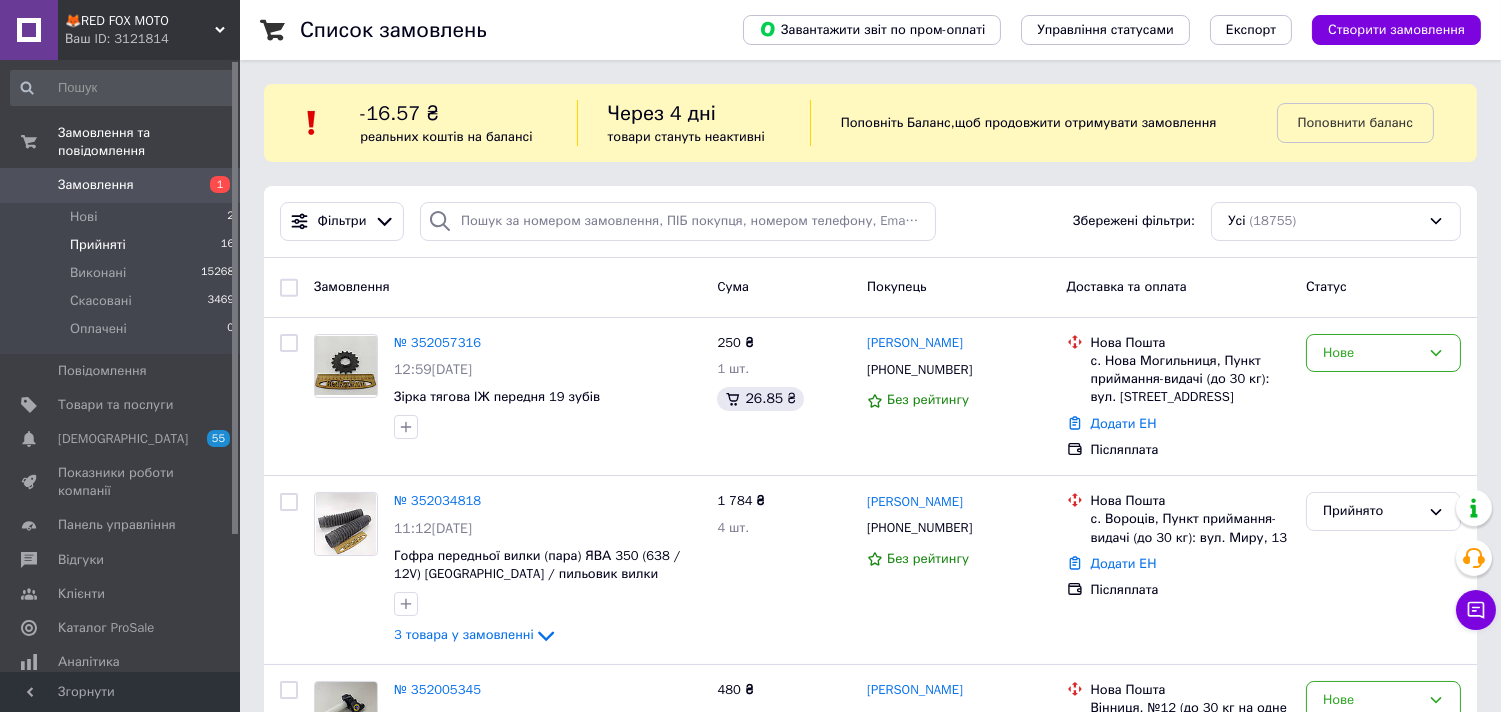 click on "Прийняті 16" at bounding box center [123, 245] 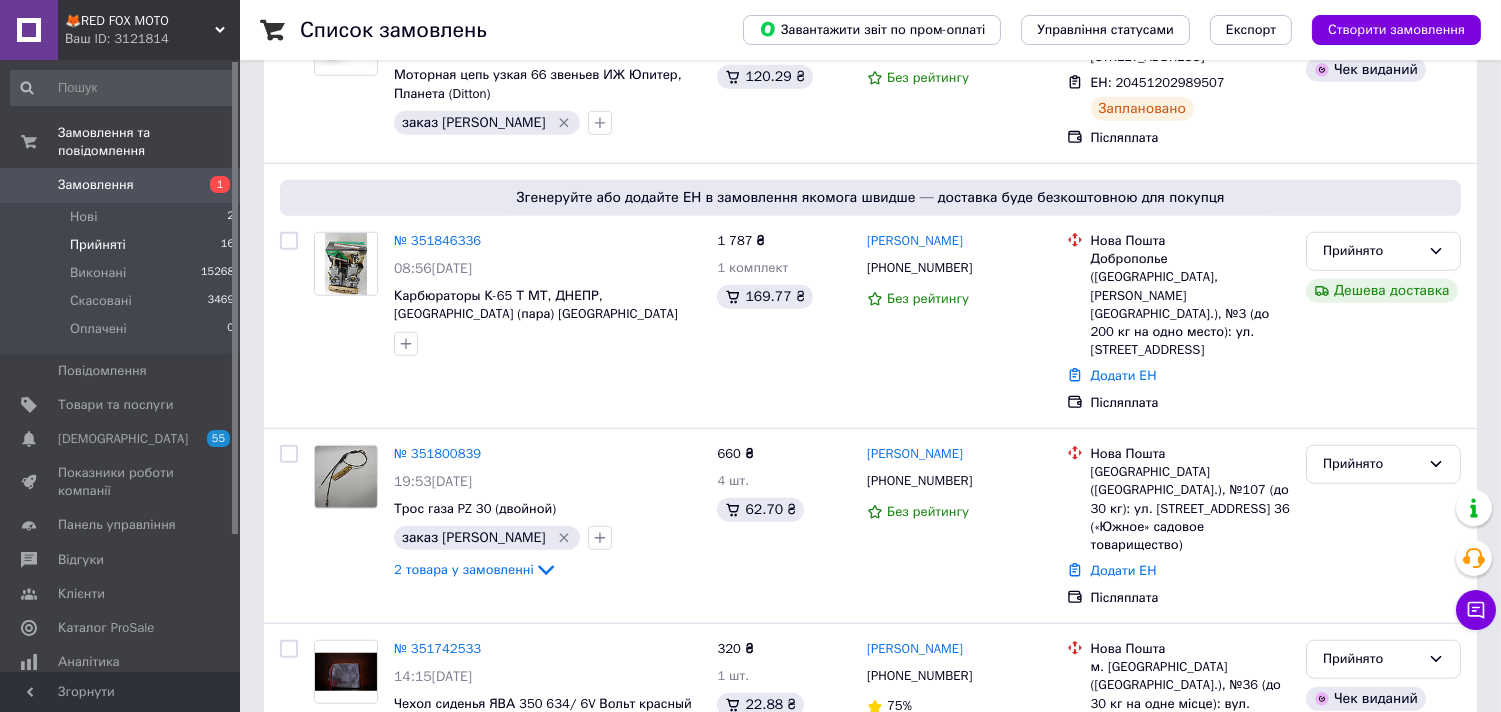 scroll, scrollTop: 2703, scrollLeft: 0, axis: vertical 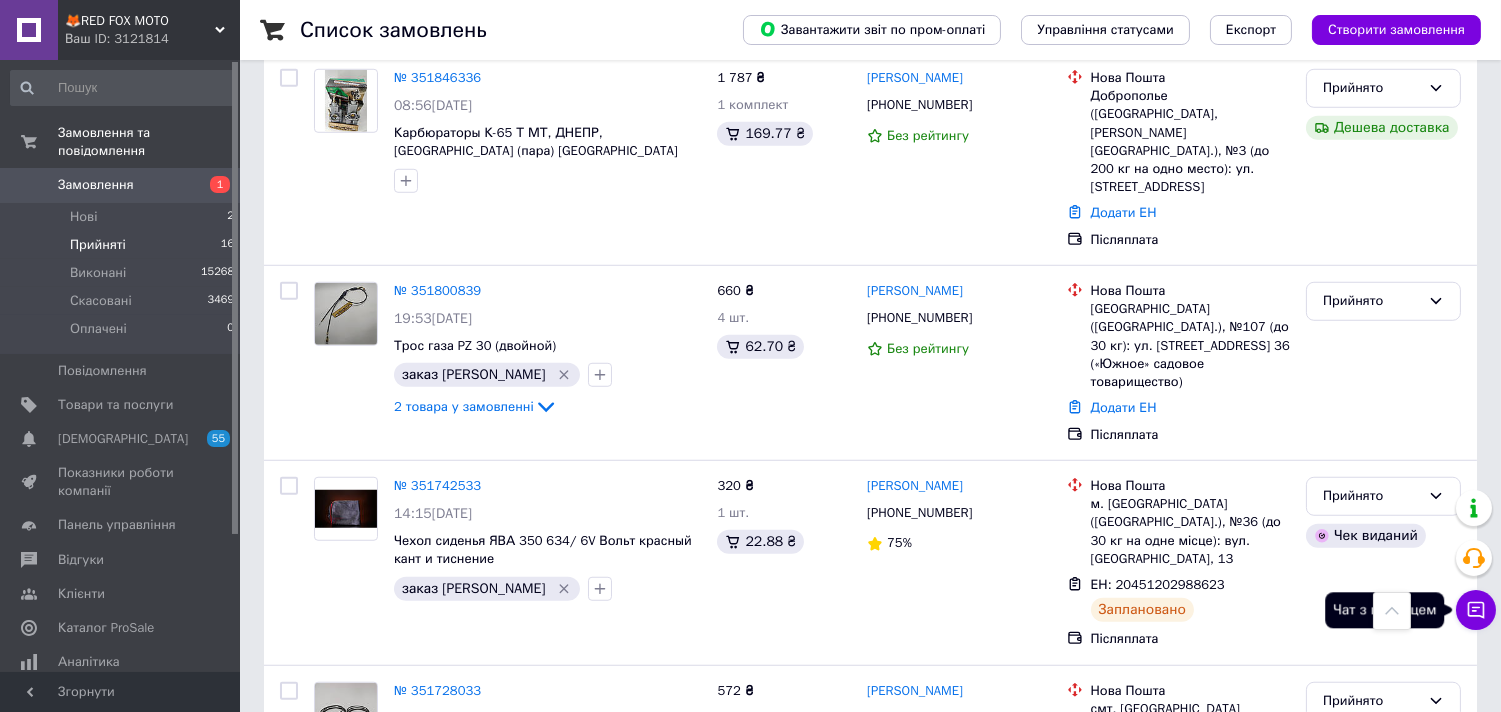 click 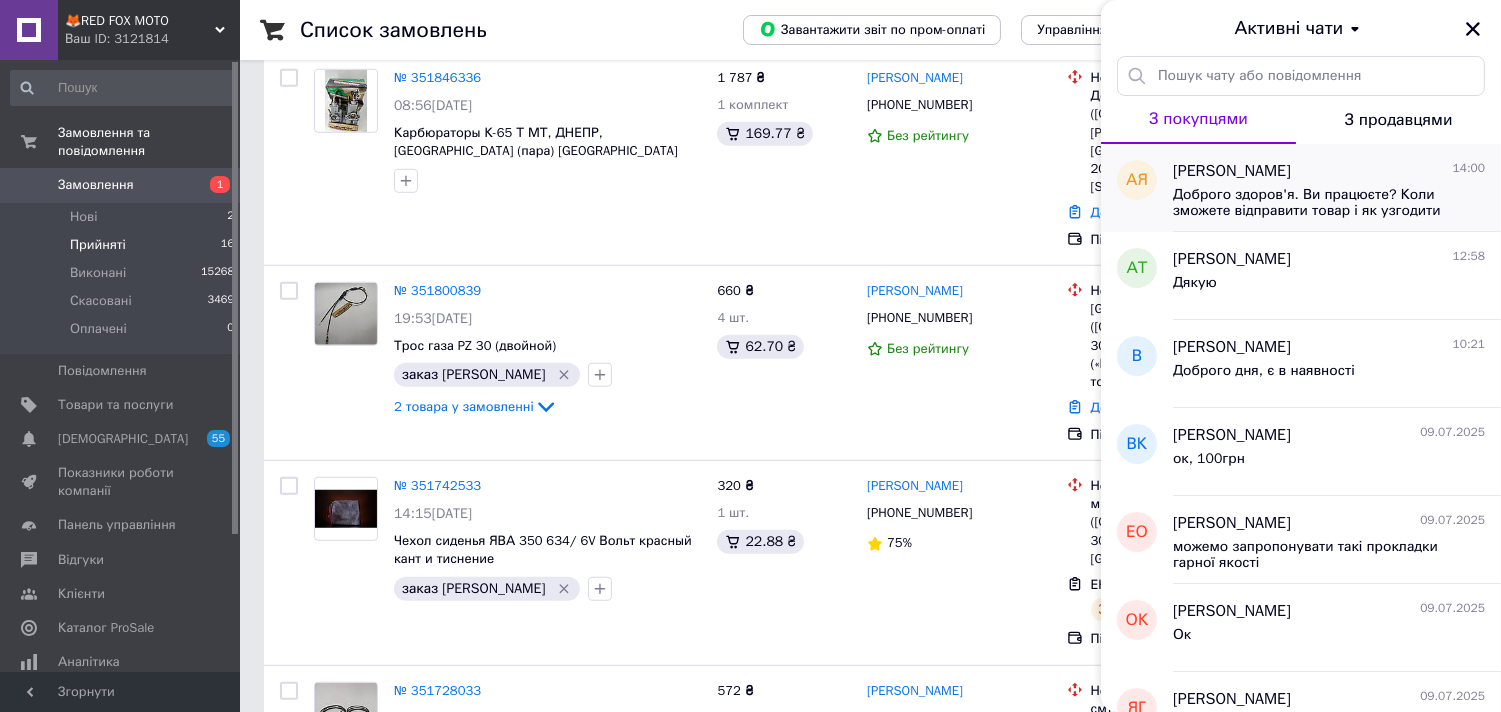click on "Доброго здоров'я. Ви працюєте? Коли зможете відправити товар і як узгодити наявність запчастин? Бо отримувати замовлення буде друга людина?" at bounding box center (1315, 203) 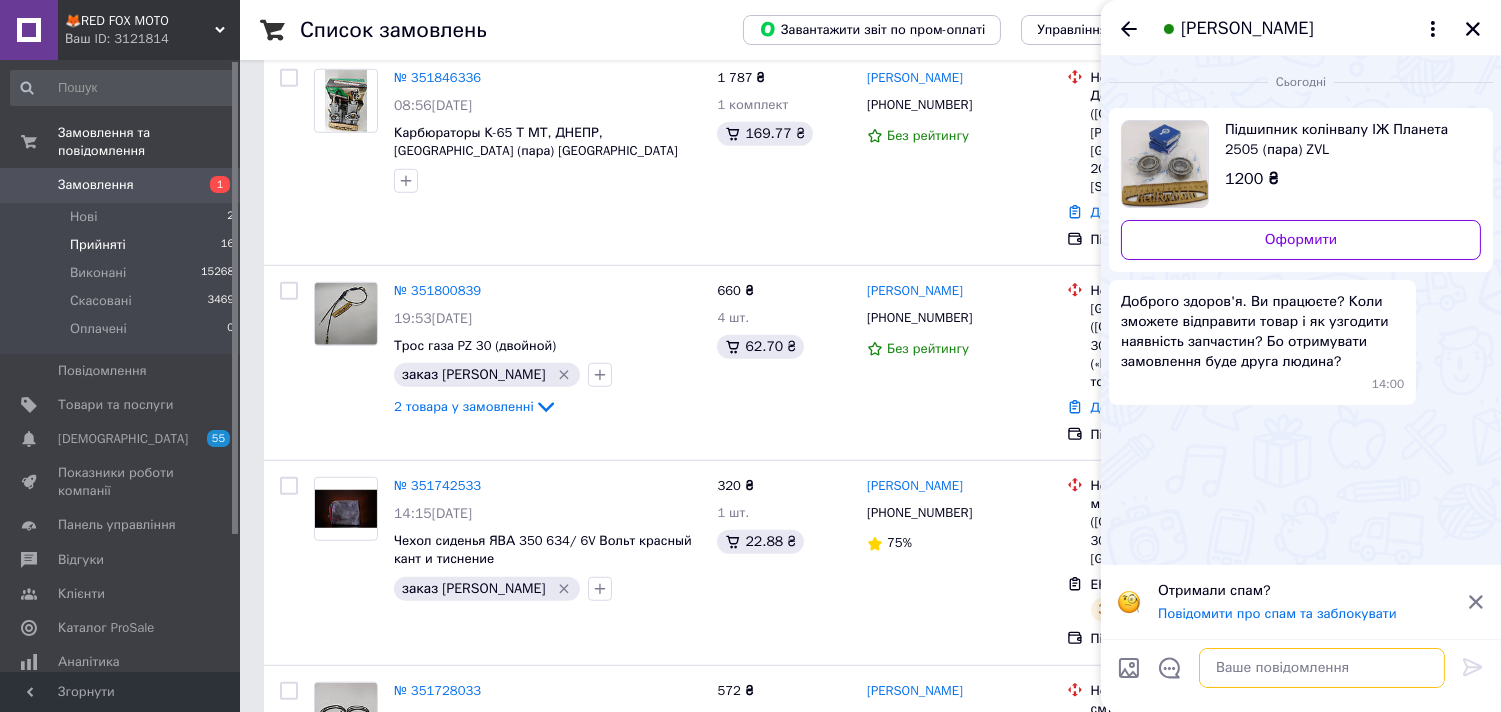 click at bounding box center [1322, 668] 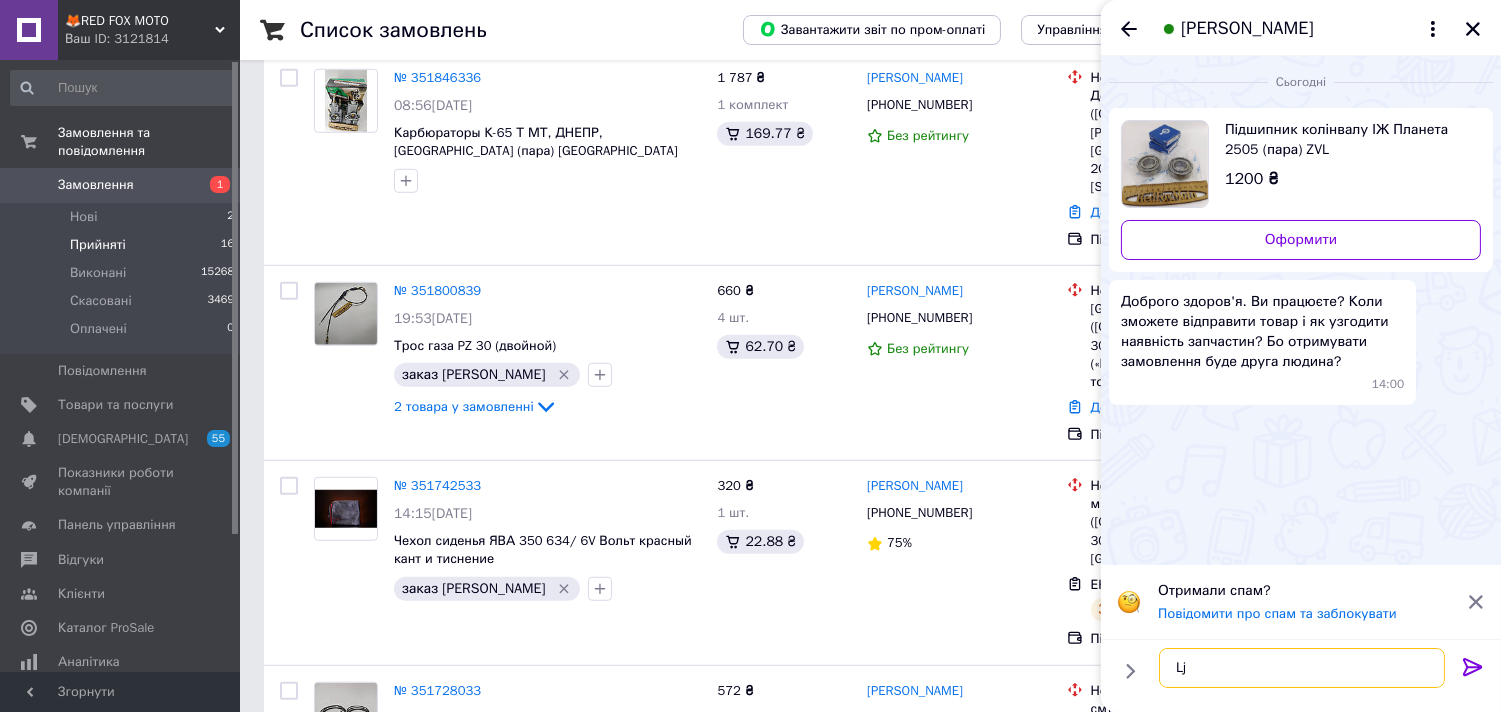type on "L" 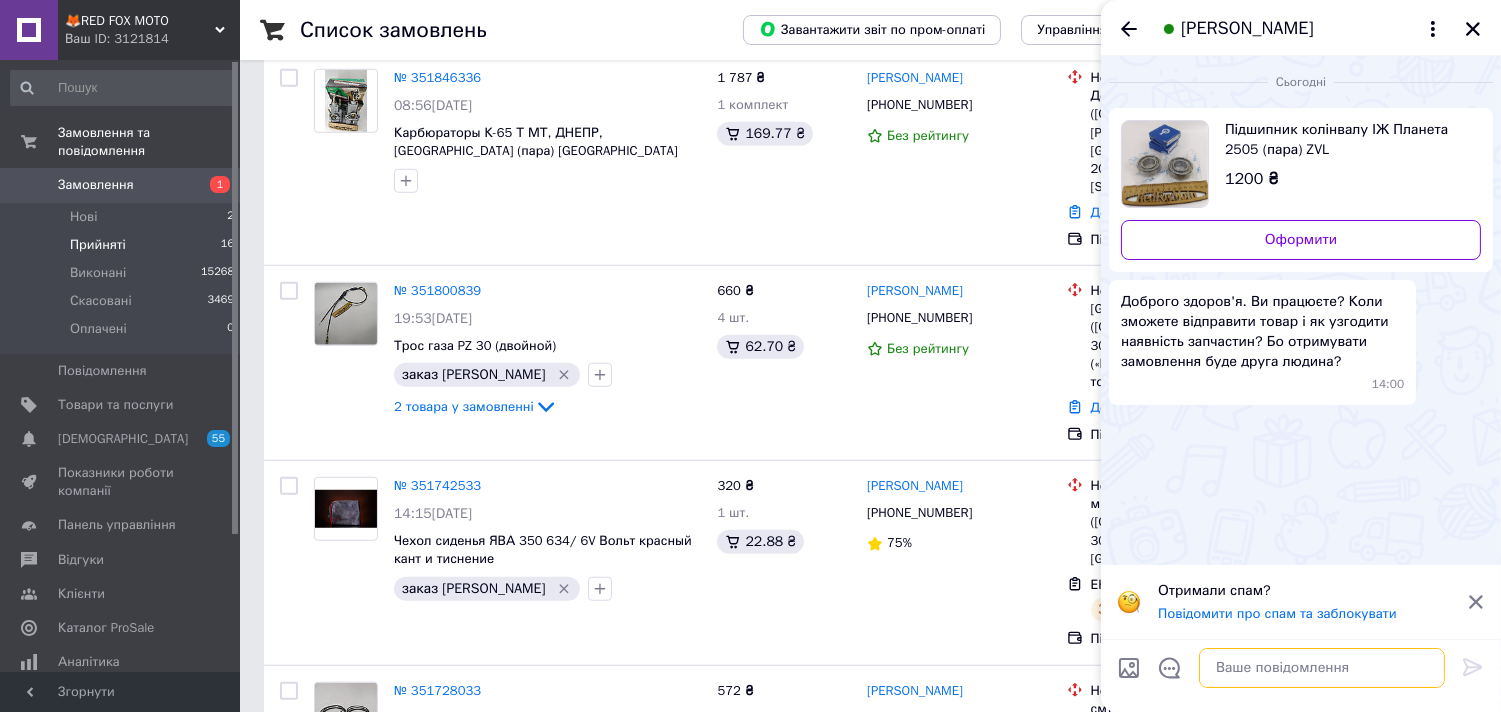 type on "Ж" 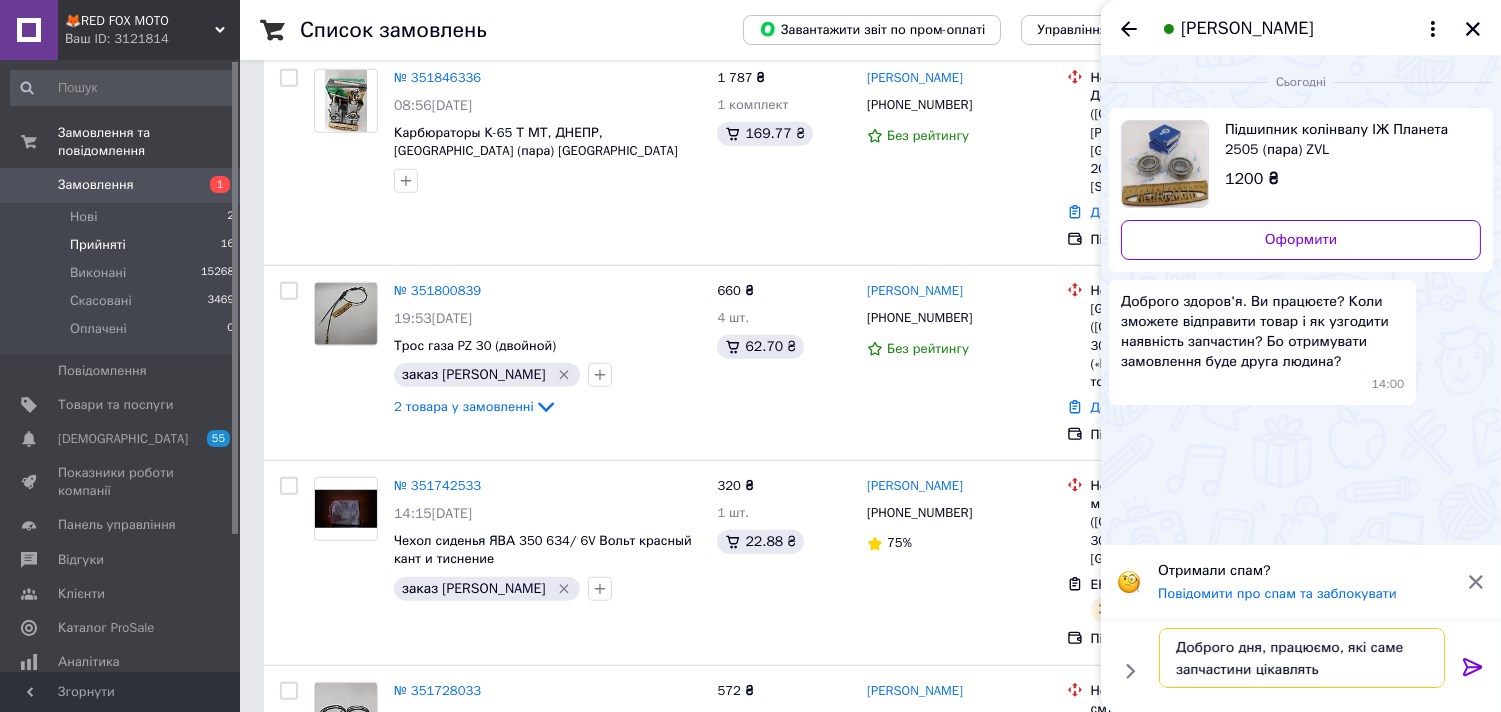 type on "Доброго дня, працюємо, які саме запчастини цікавлять?" 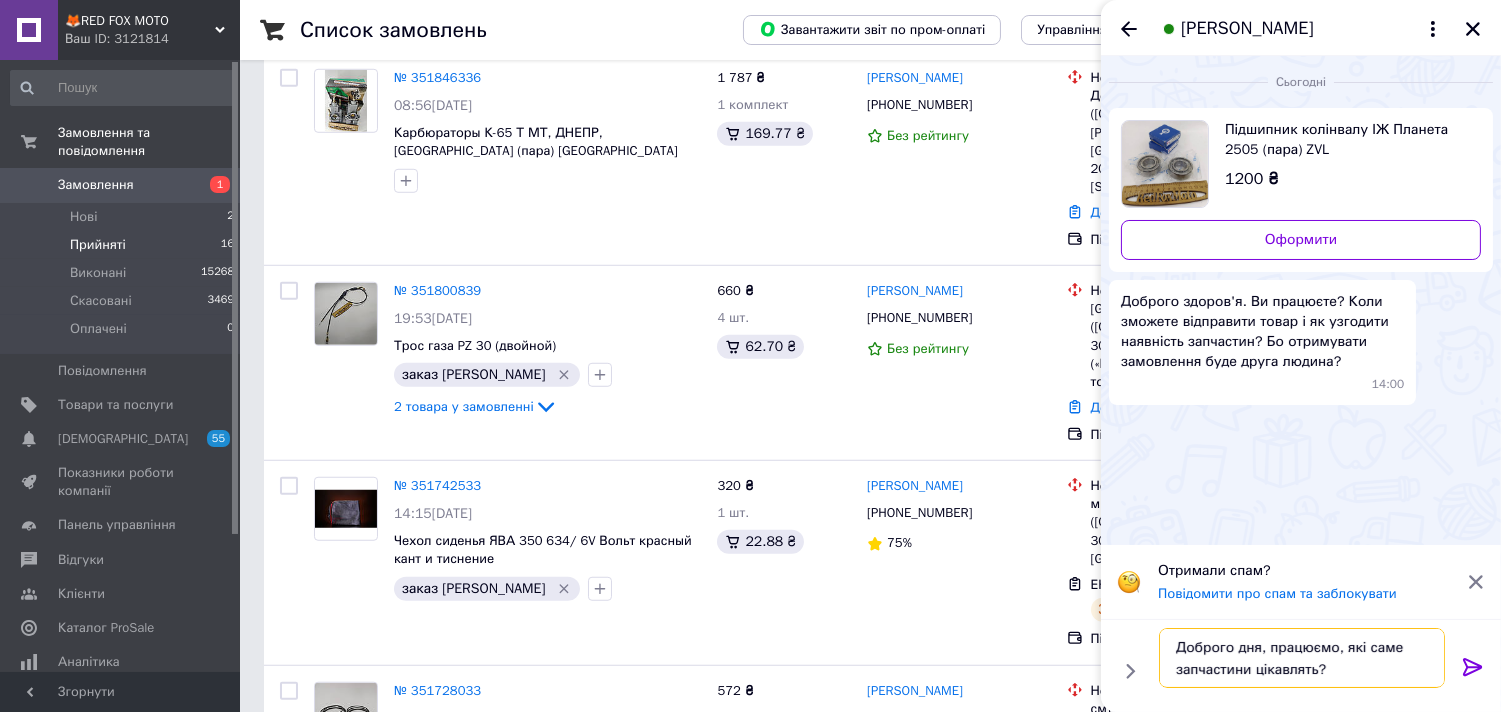 type 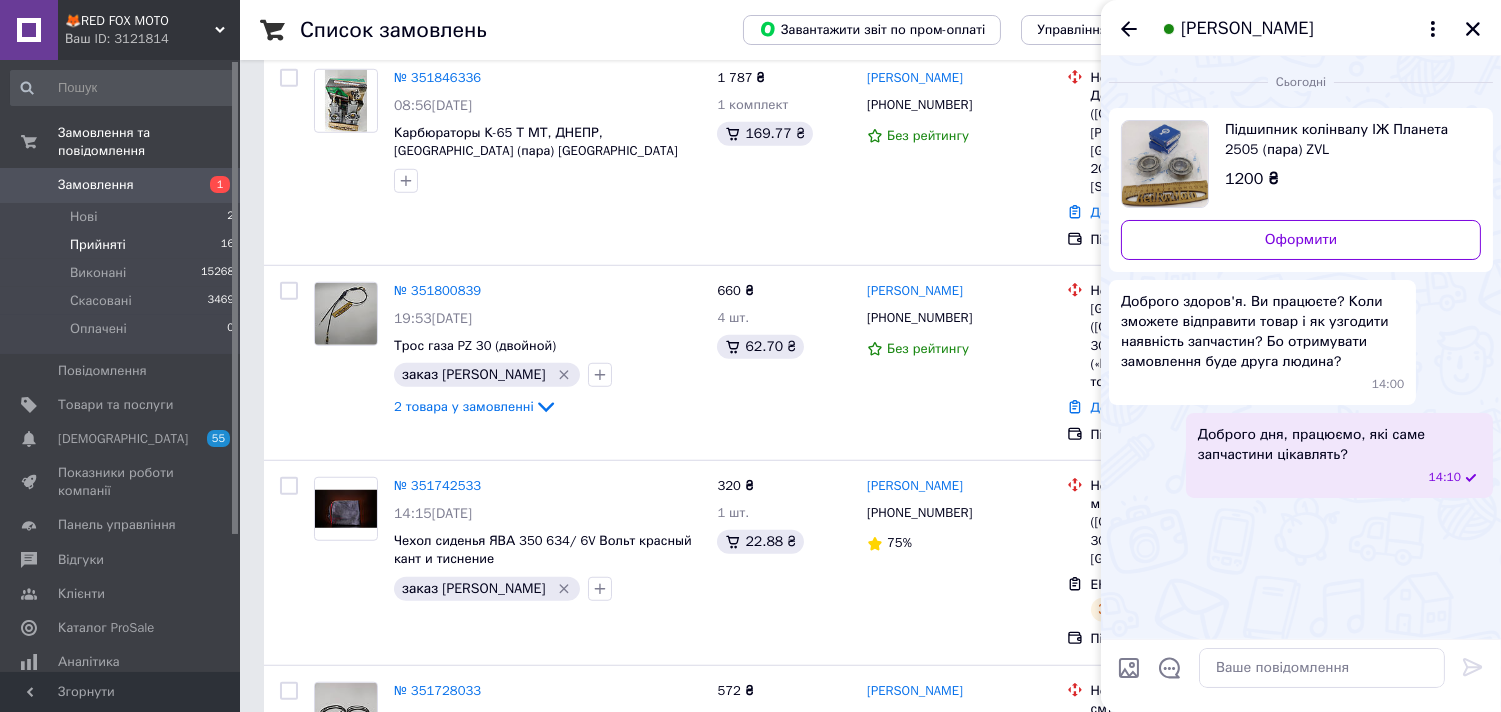 drag, startPoint x: 1482, startPoint y: 41, endPoint x: 1461, endPoint y: 43, distance: 21.095022 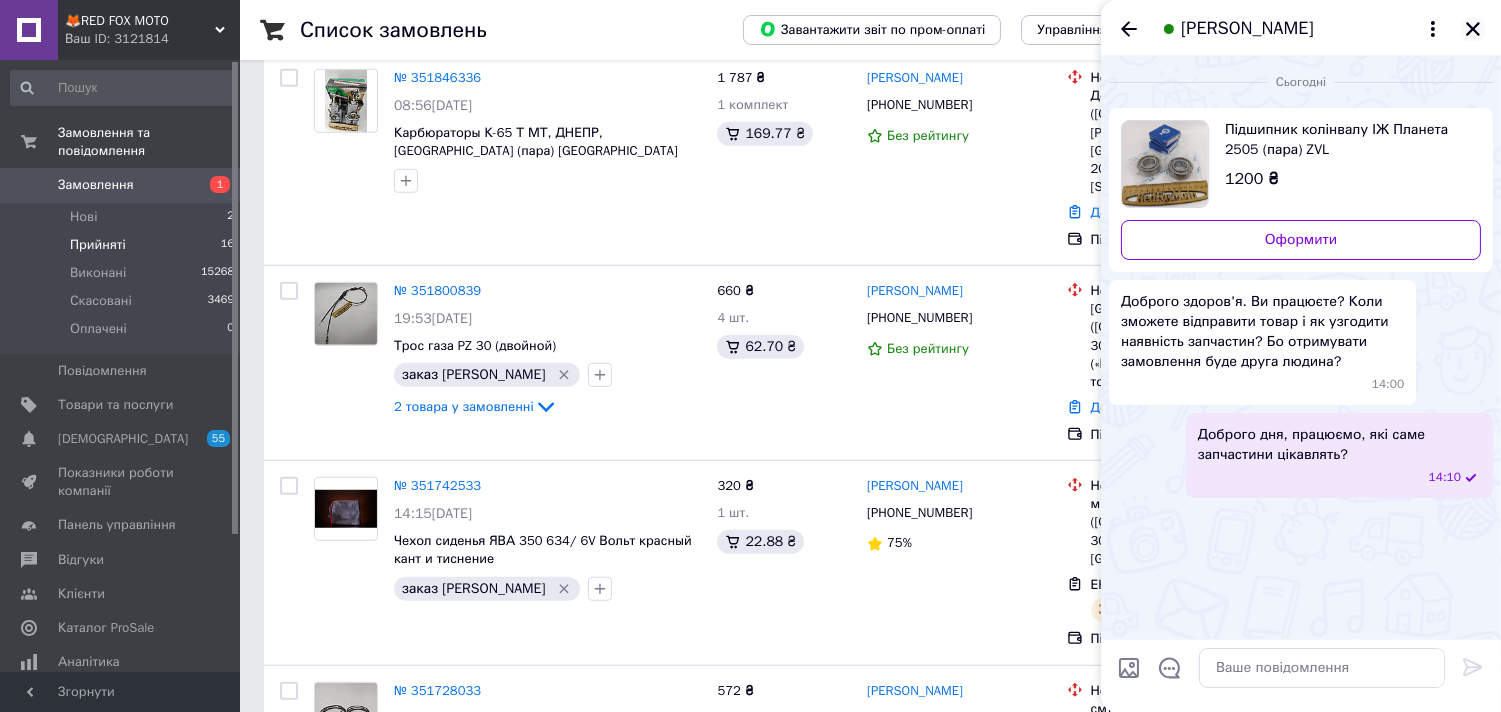 click 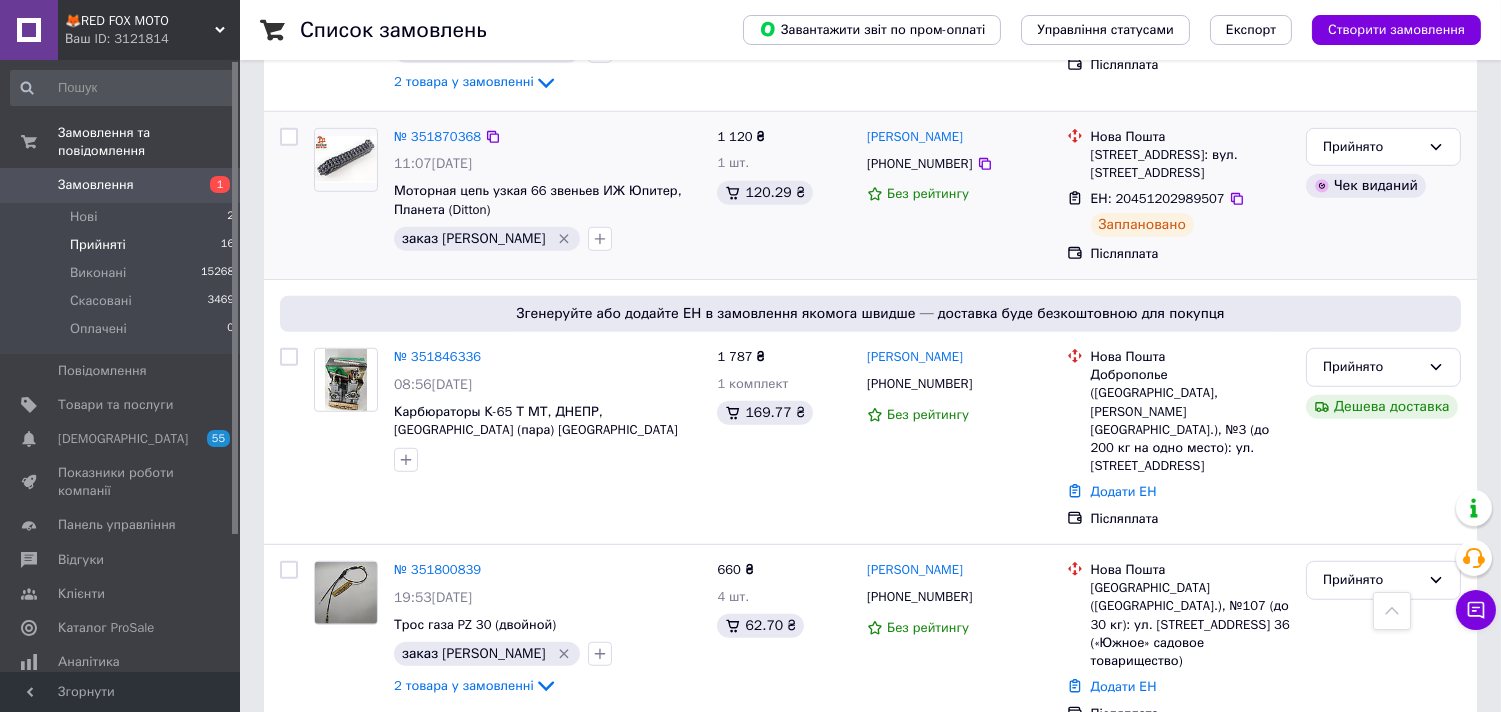 scroll, scrollTop: 2370, scrollLeft: 0, axis: vertical 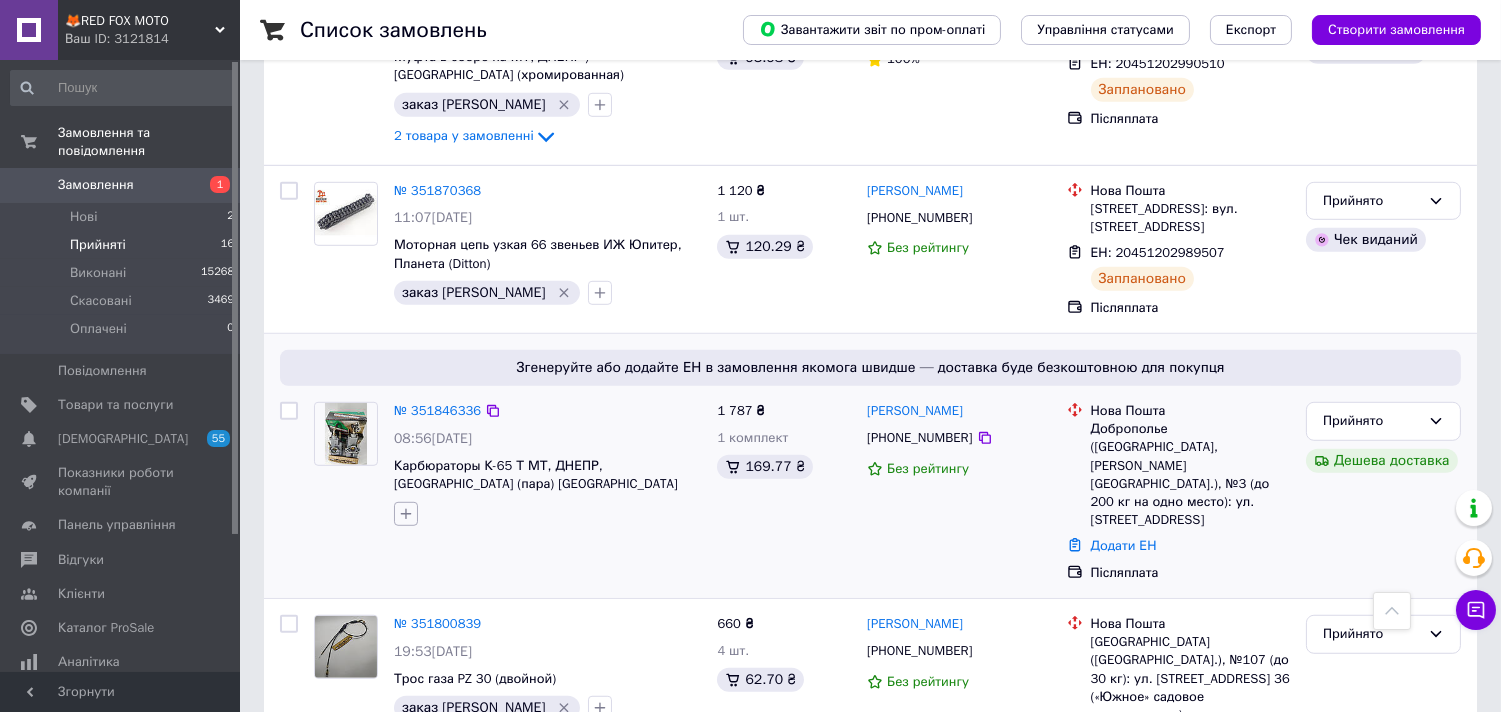 click 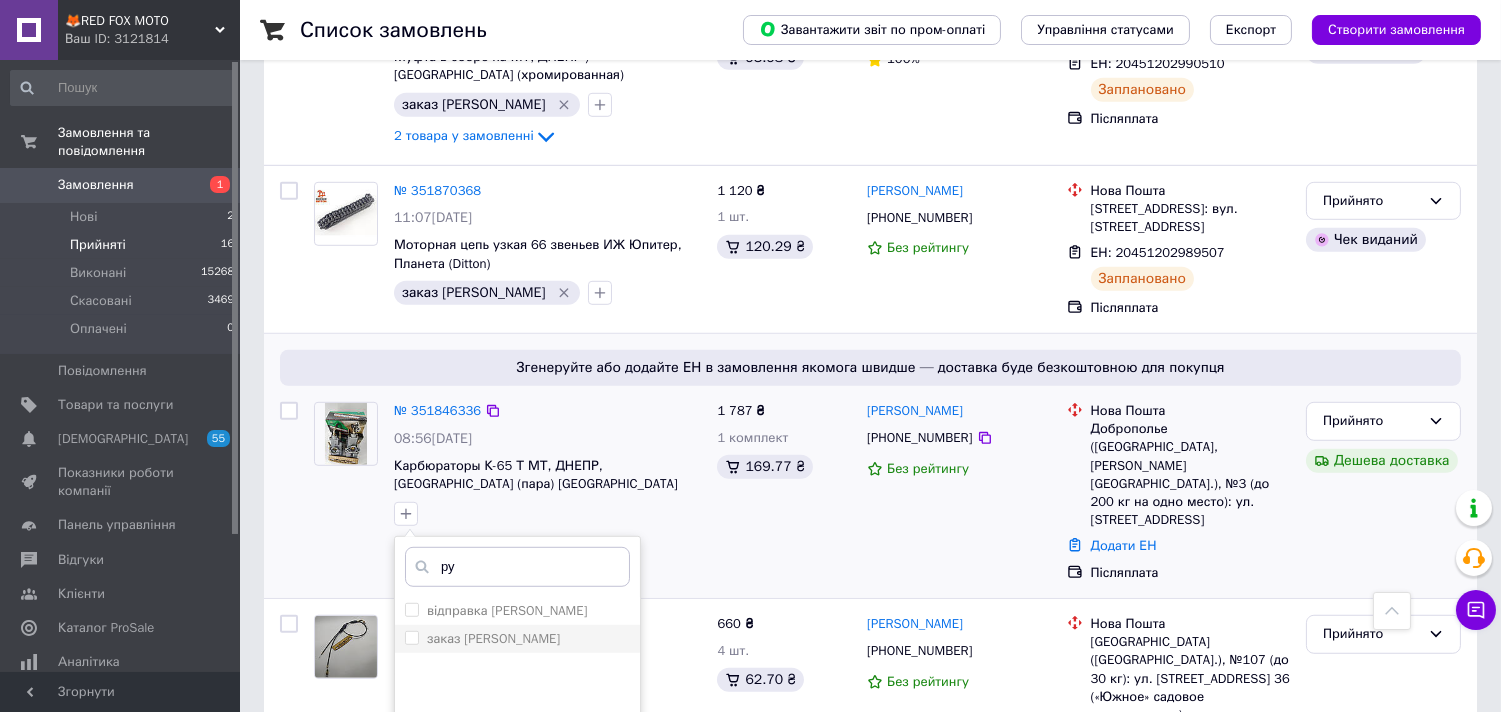 type on "ру" 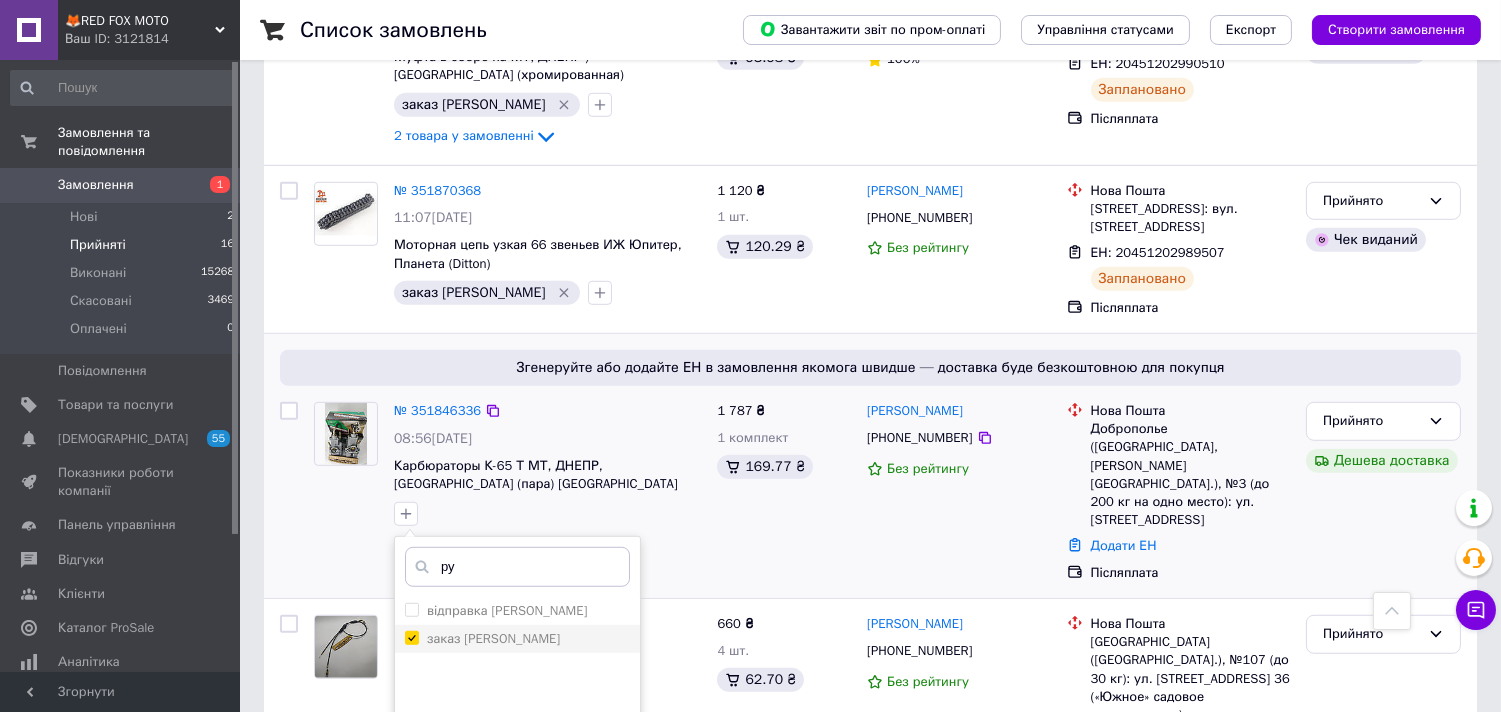 checkbox on "true" 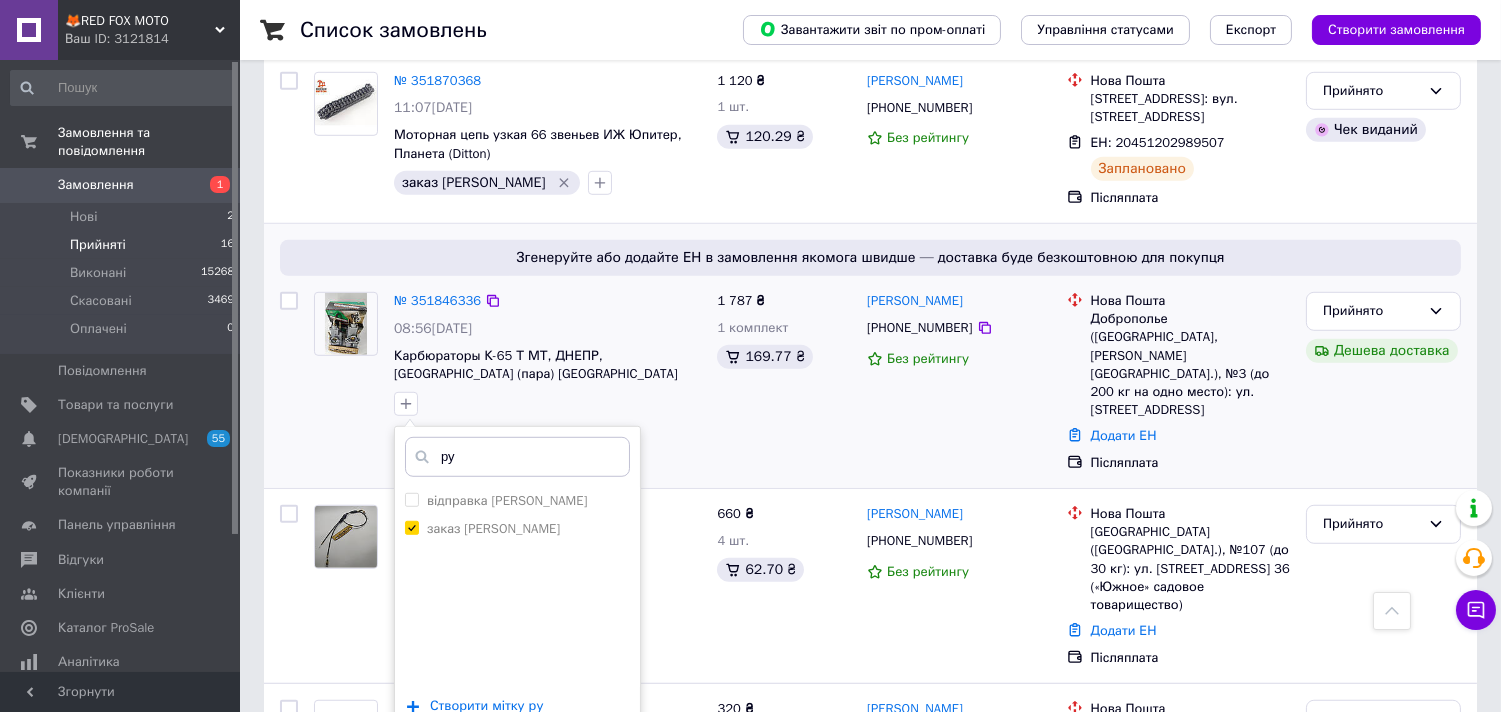 scroll, scrollTop: 2592, scrollLeft: 0, axis: vertical 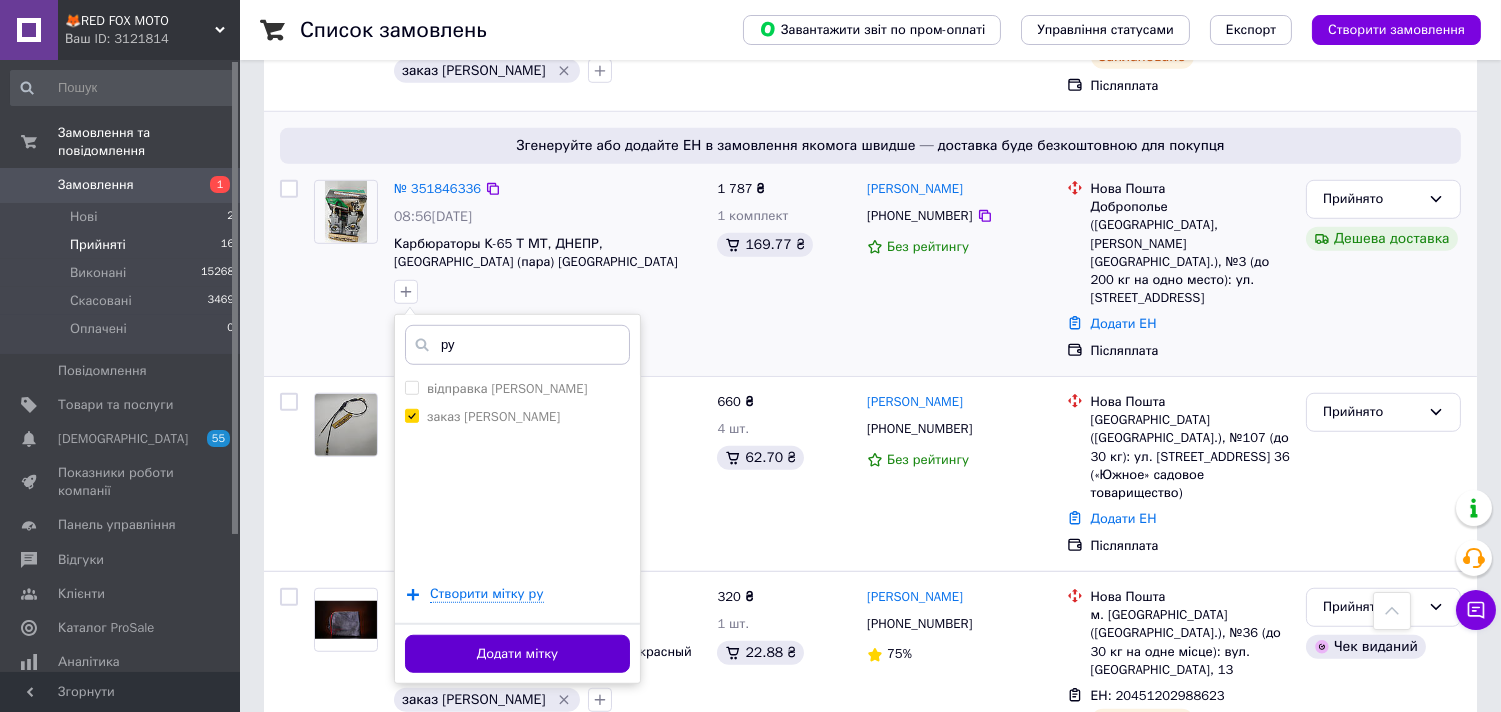 click on "Додати мітку" at bounding box center (517, 654) 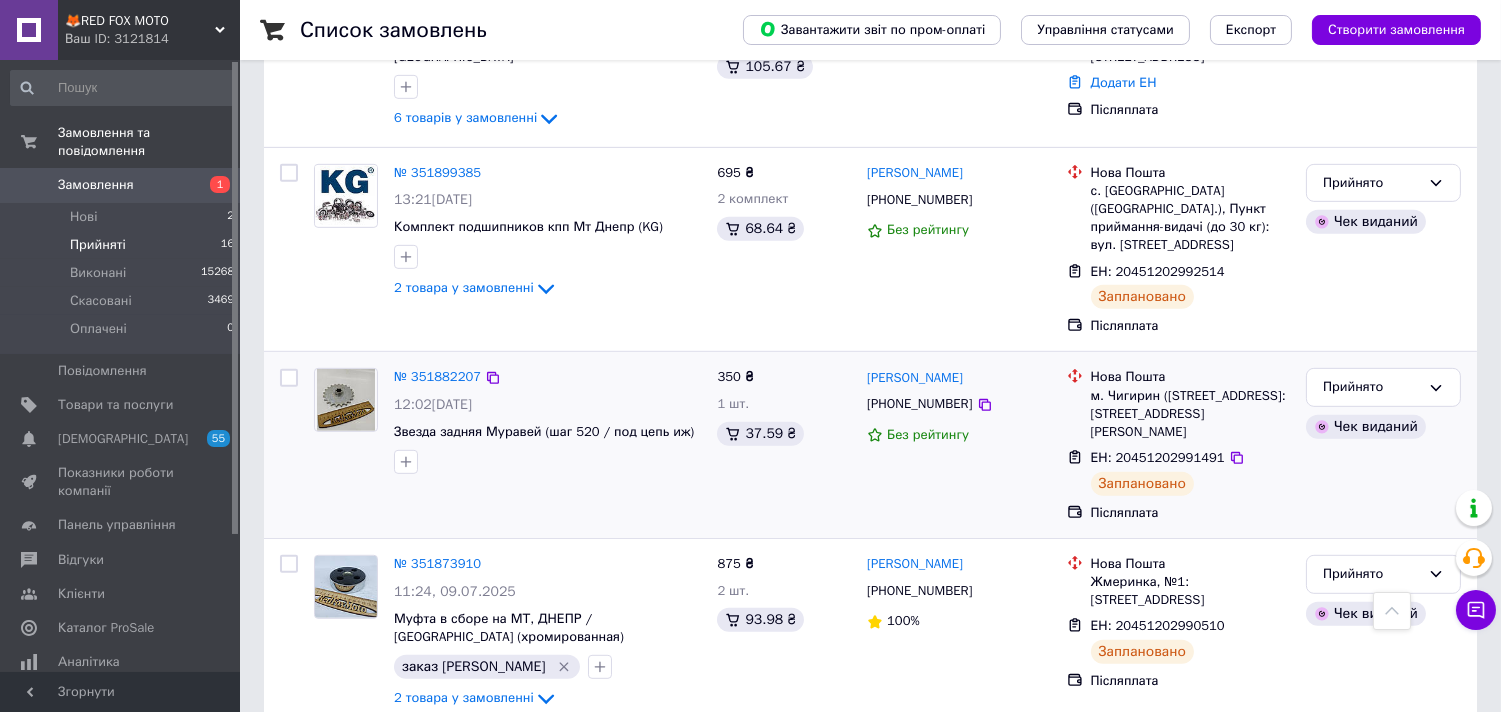 scroll, scrollTop: 1592, scrollLeft: 0, axis: vertical 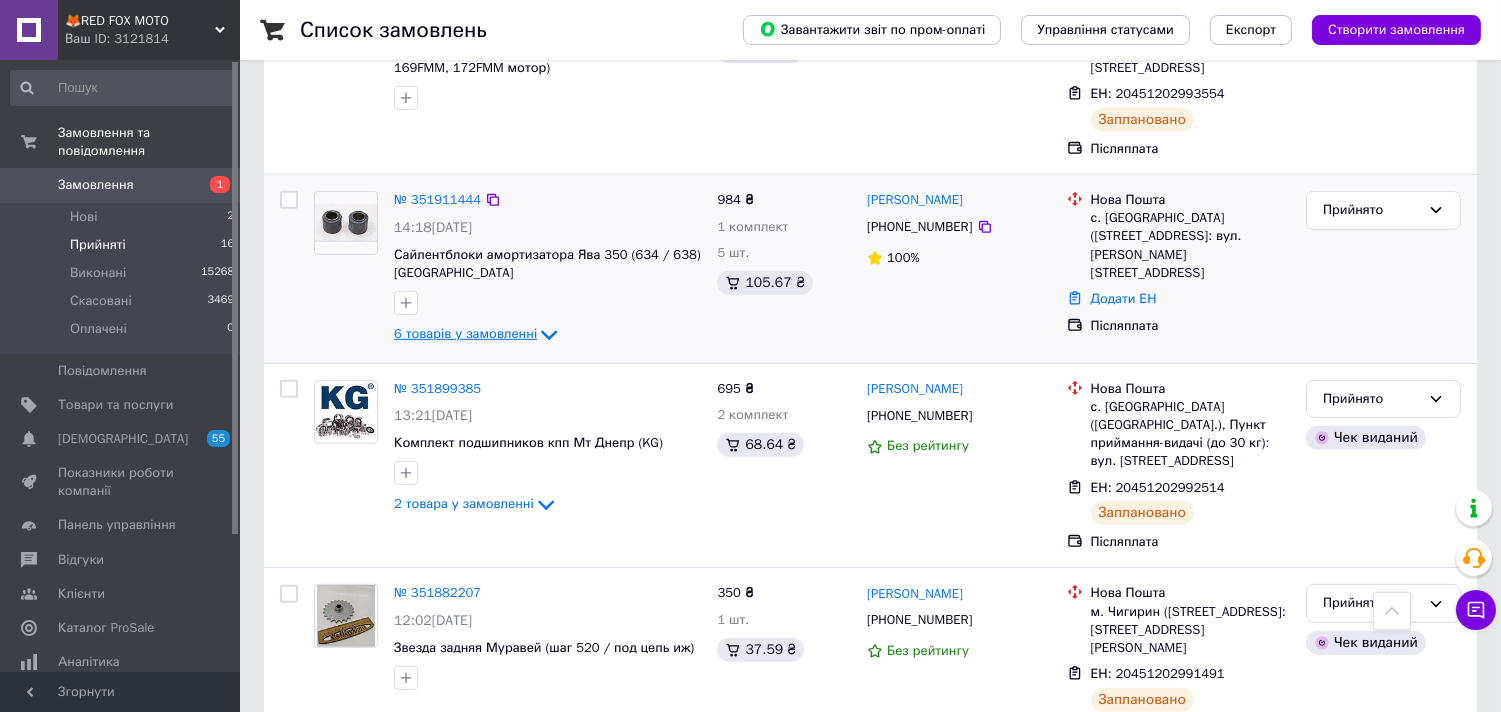 click on "6 товарів у замовленні" at bounding box center (465, 333) 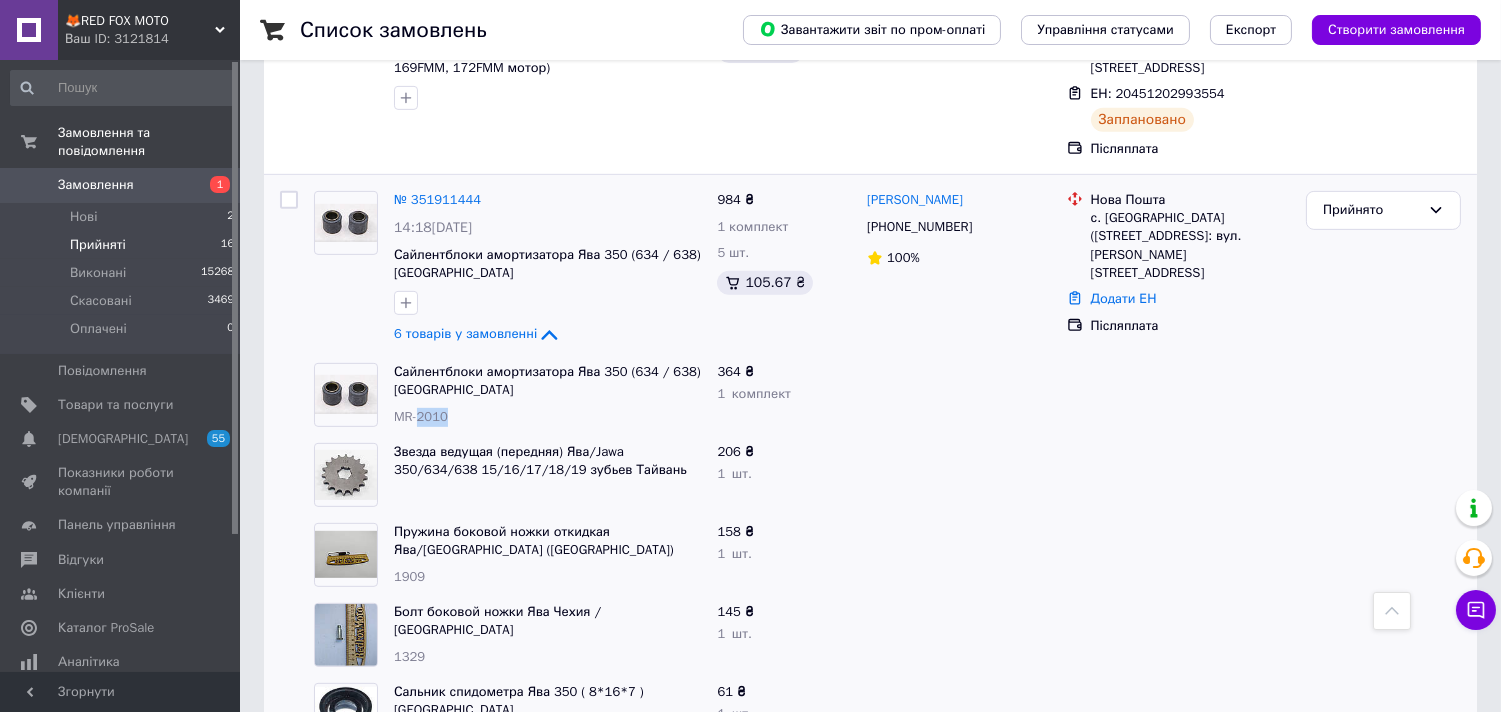 drag, startPoint x: 457, startPoint y: 380, endPoint x: 425, endPoint y: 380, distance: 32 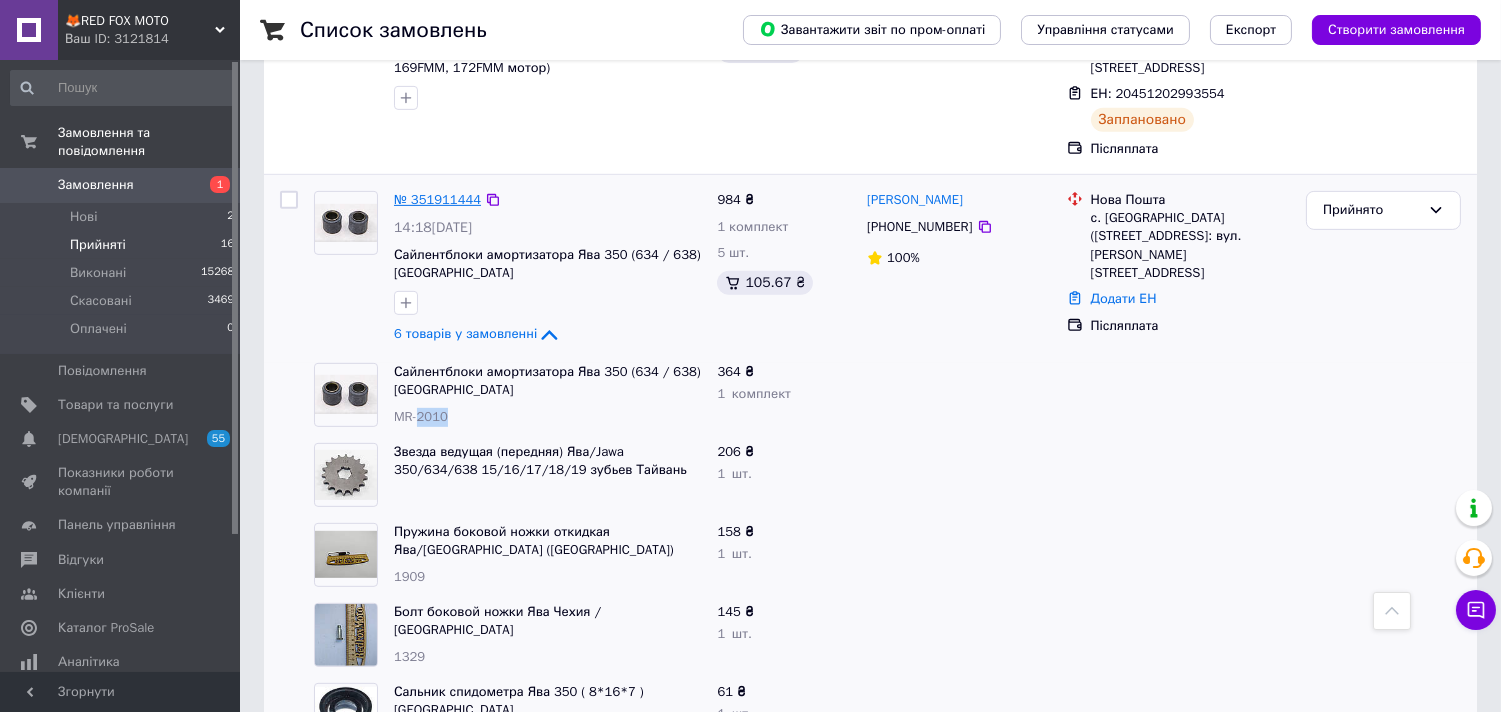 click on "№ 351911444" at bounding box center (437, 199) 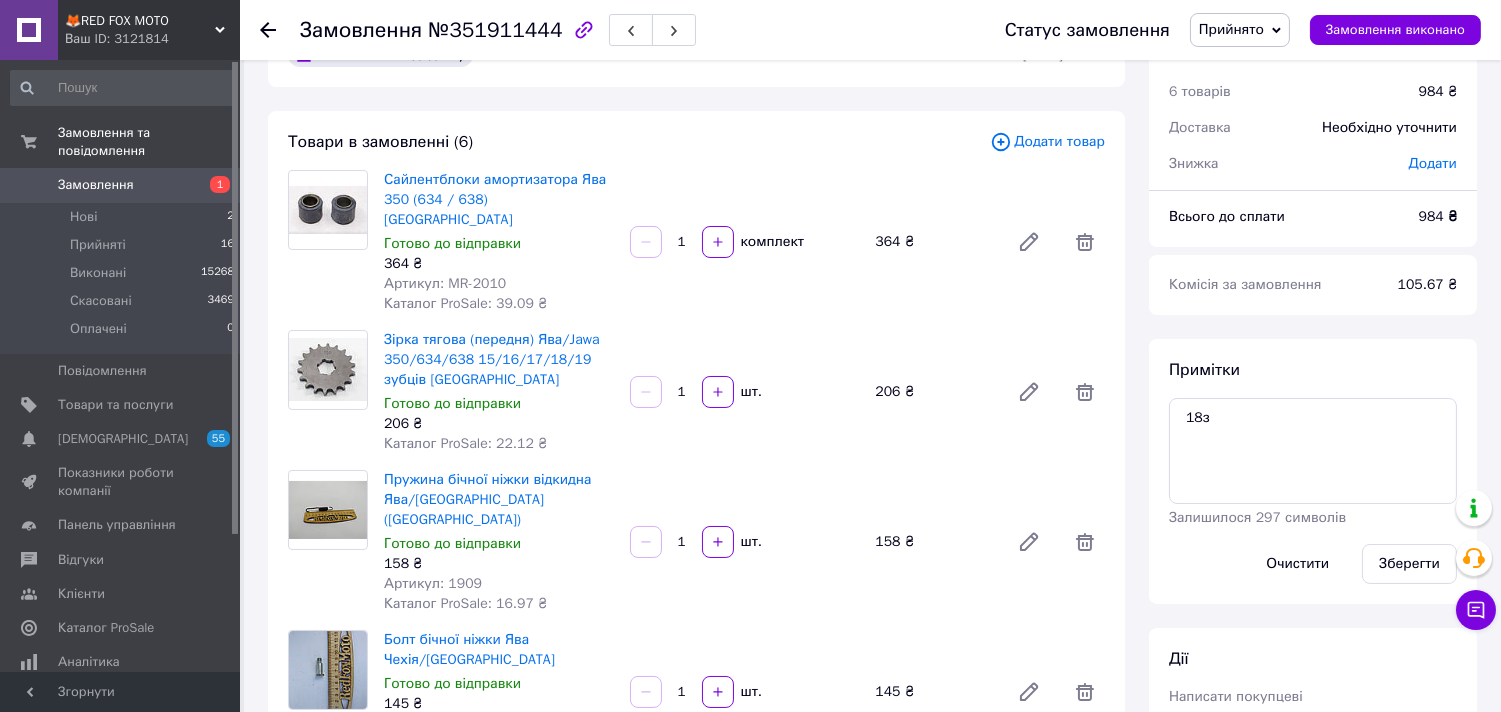 scroll, scrollTop: 111, scrollLeft: 0, axis: vertical 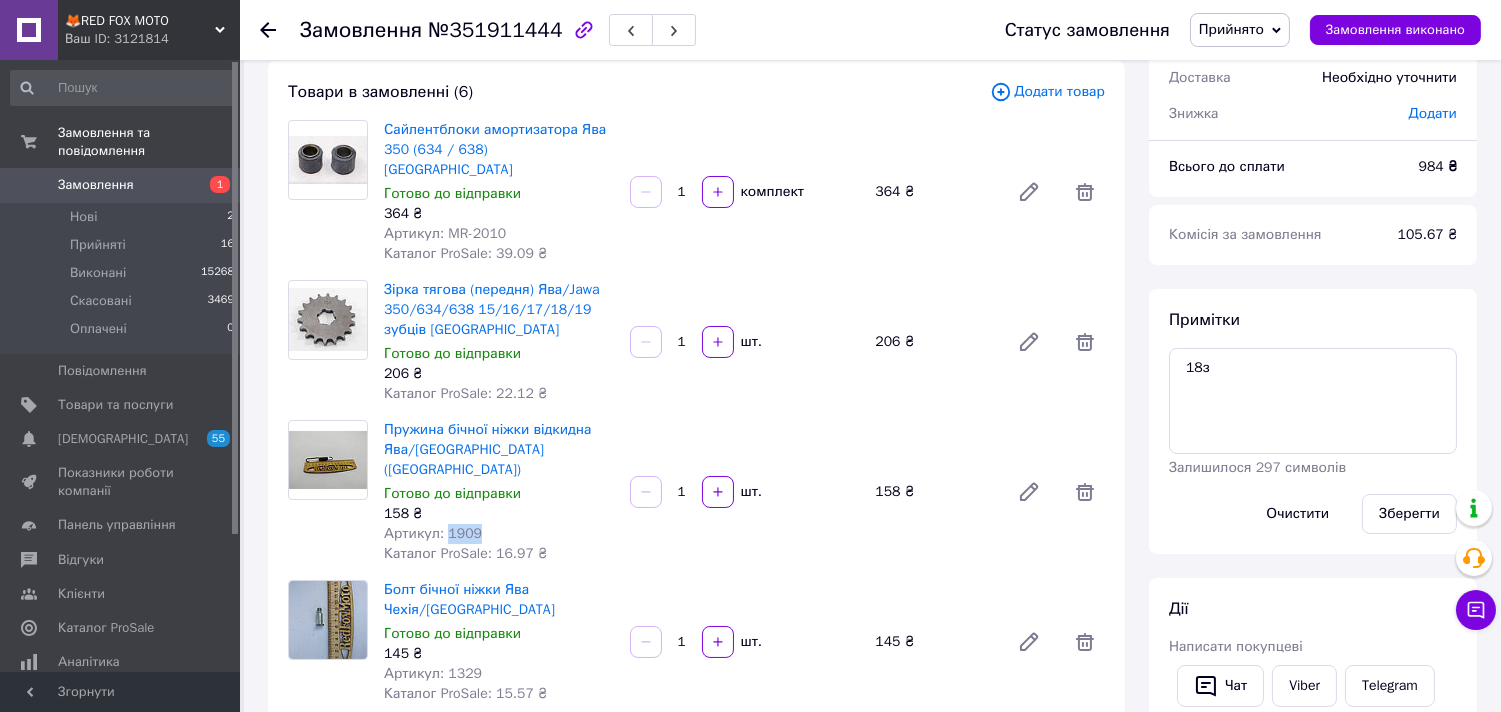 drag, startPoint x: 486, startPoint y: 494, endPoint x: 446, endPoint y: 494, distance: 40 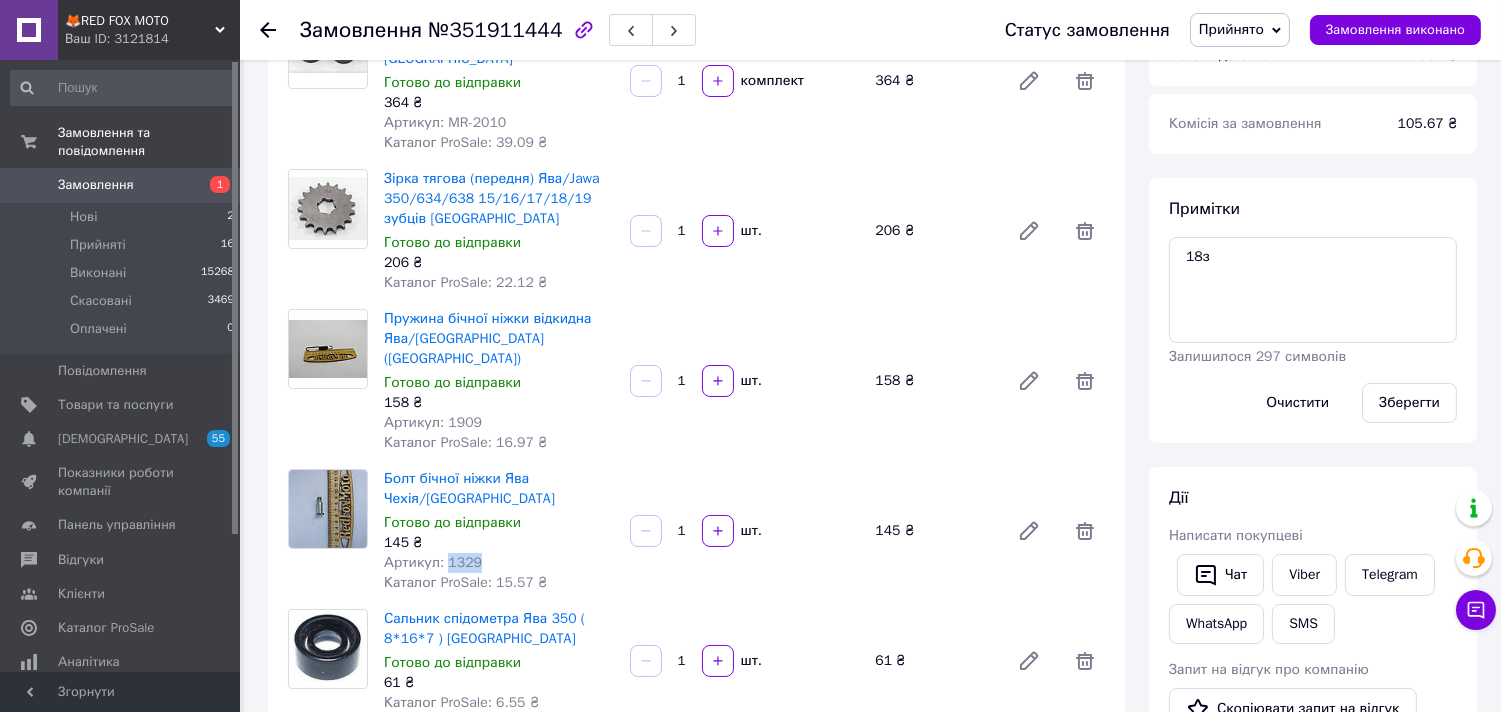 drag, startPoint x: 480, startPoint y: 502, endPoint x: 450, endPoint y: 503, distance: 30.016663 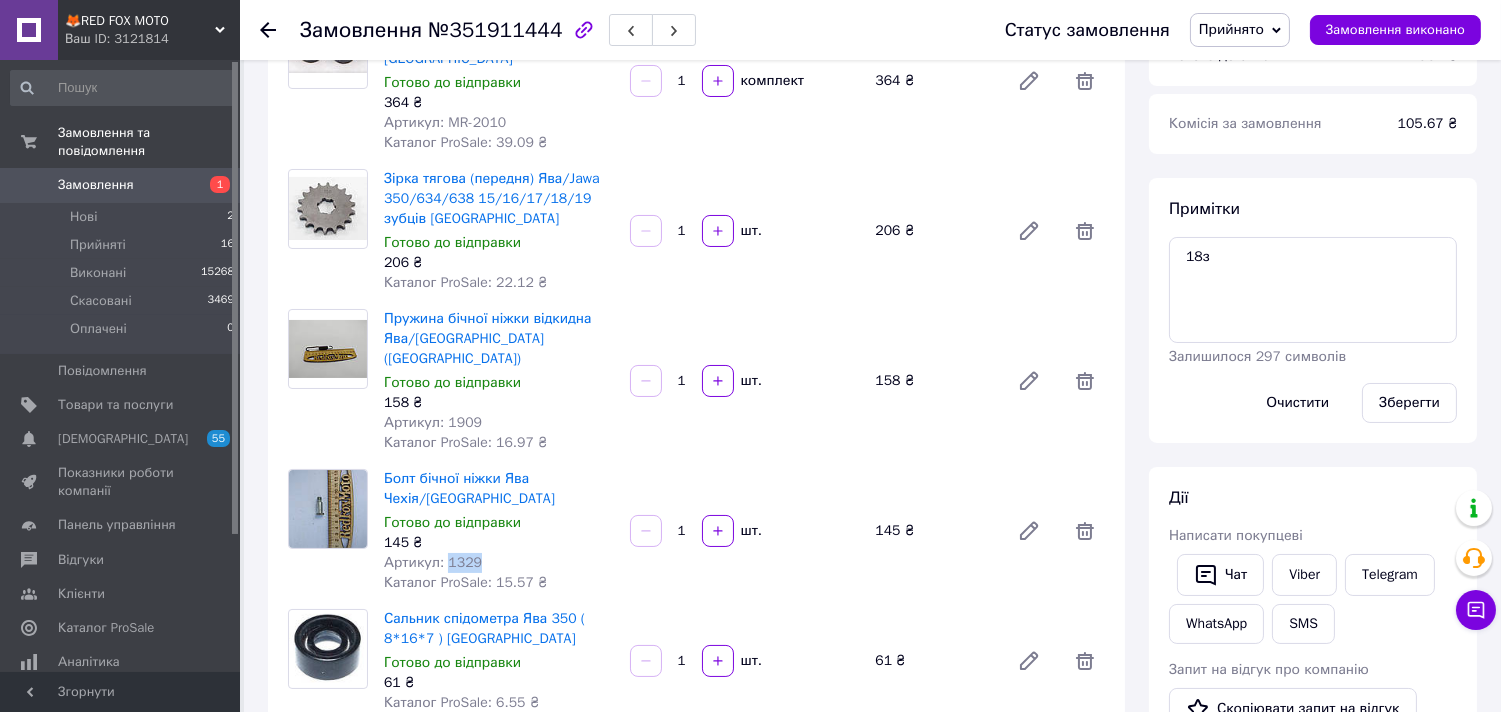 copy on "1329" 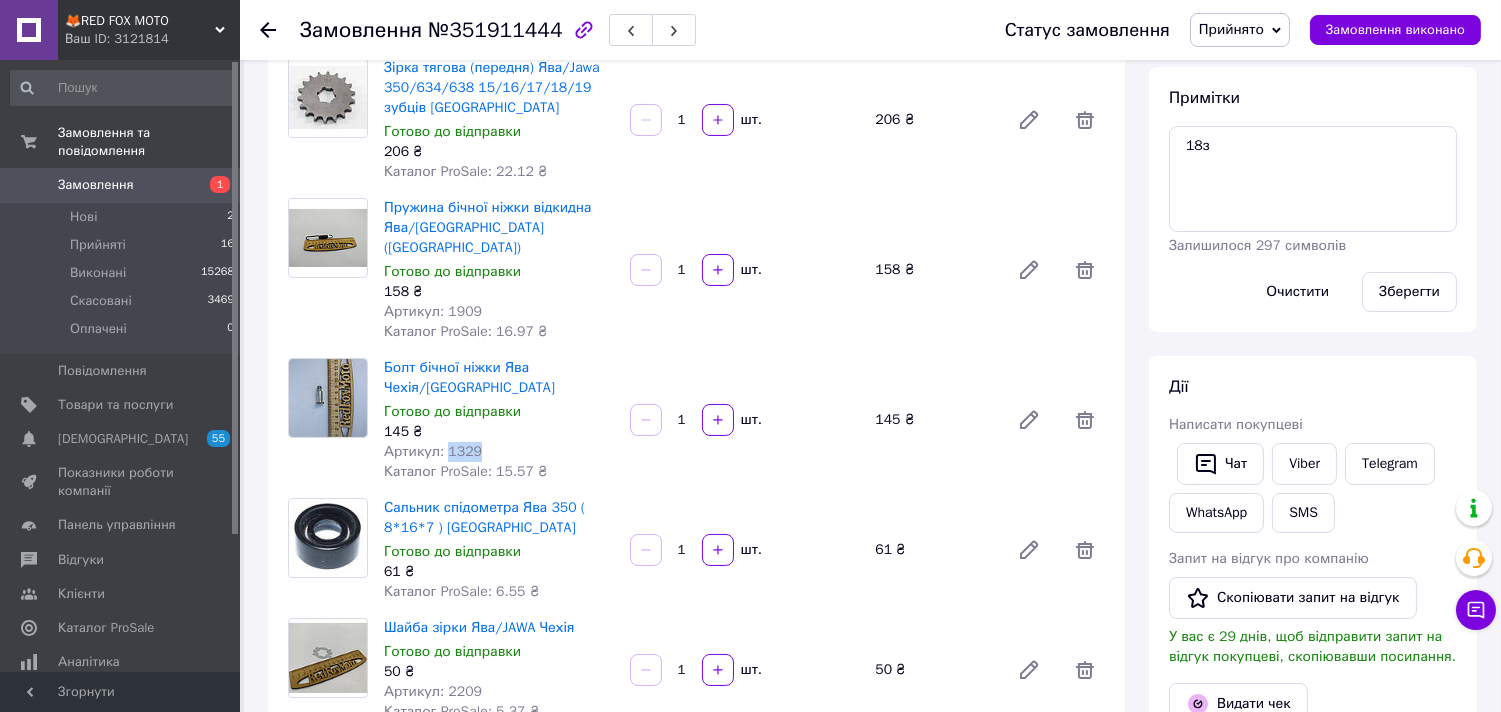 scroll, scrollTop: 444, scrollLeft: 0, axis: vertical 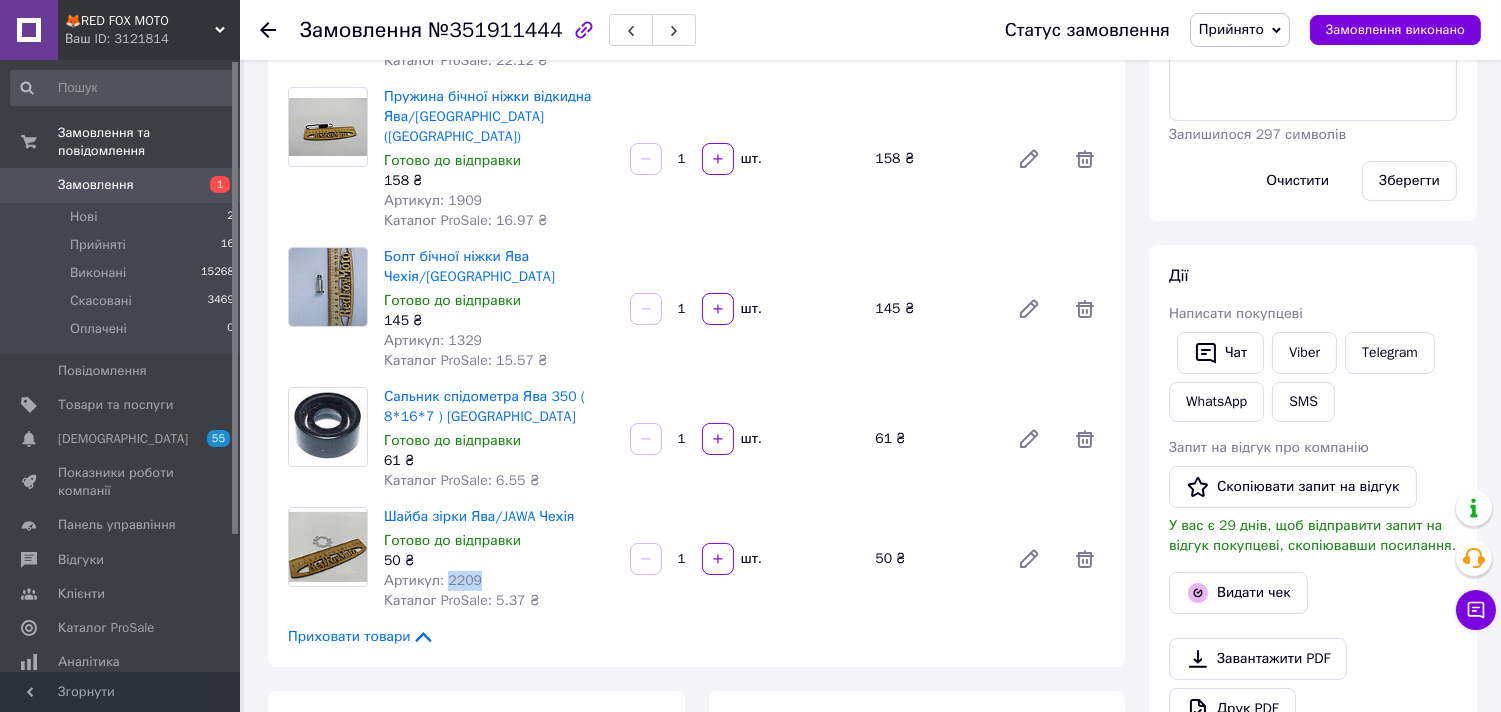 drag, startPoint x: 487, startPoint y: 516, endPoint x: 445, endPoint y: 520, distance: 42.190044 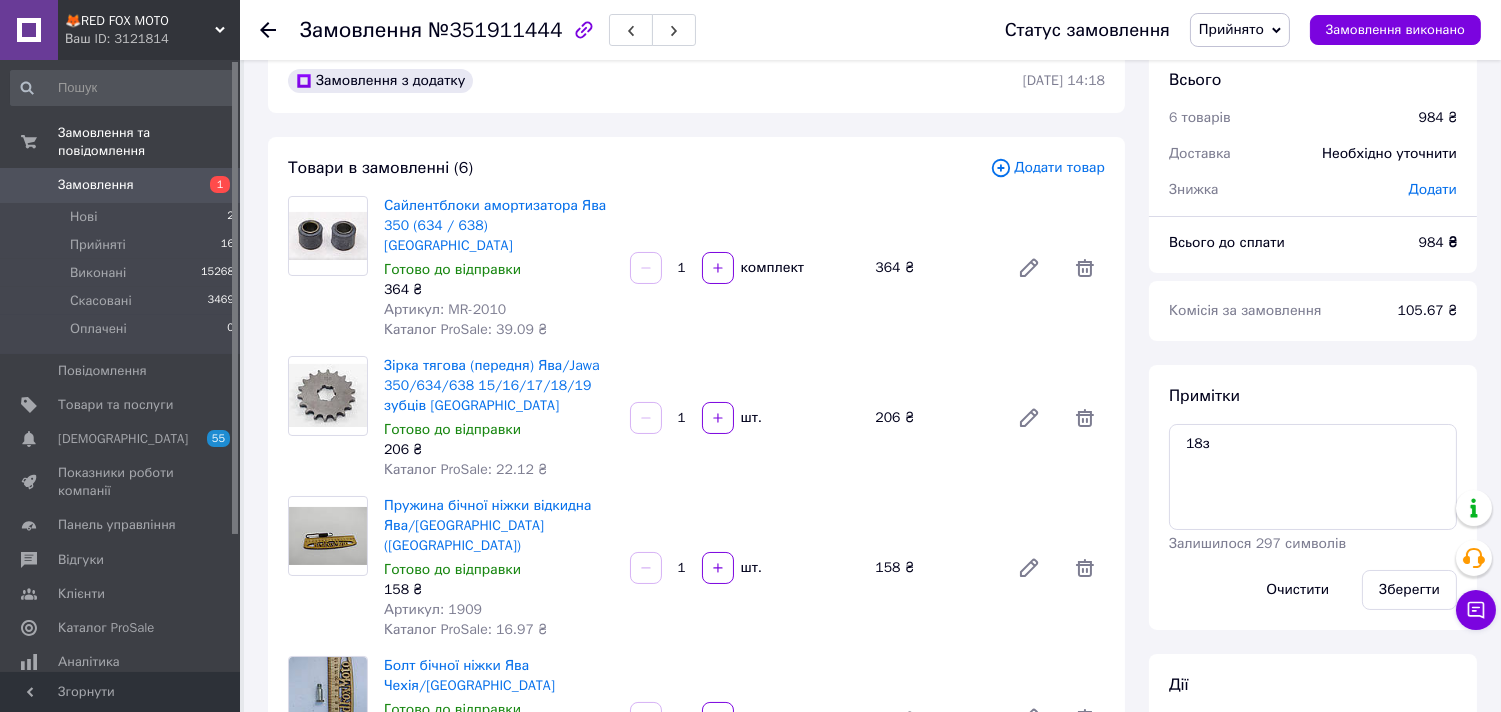 scroll, scrollTop: 0, scrollLeft: 0, axis: both 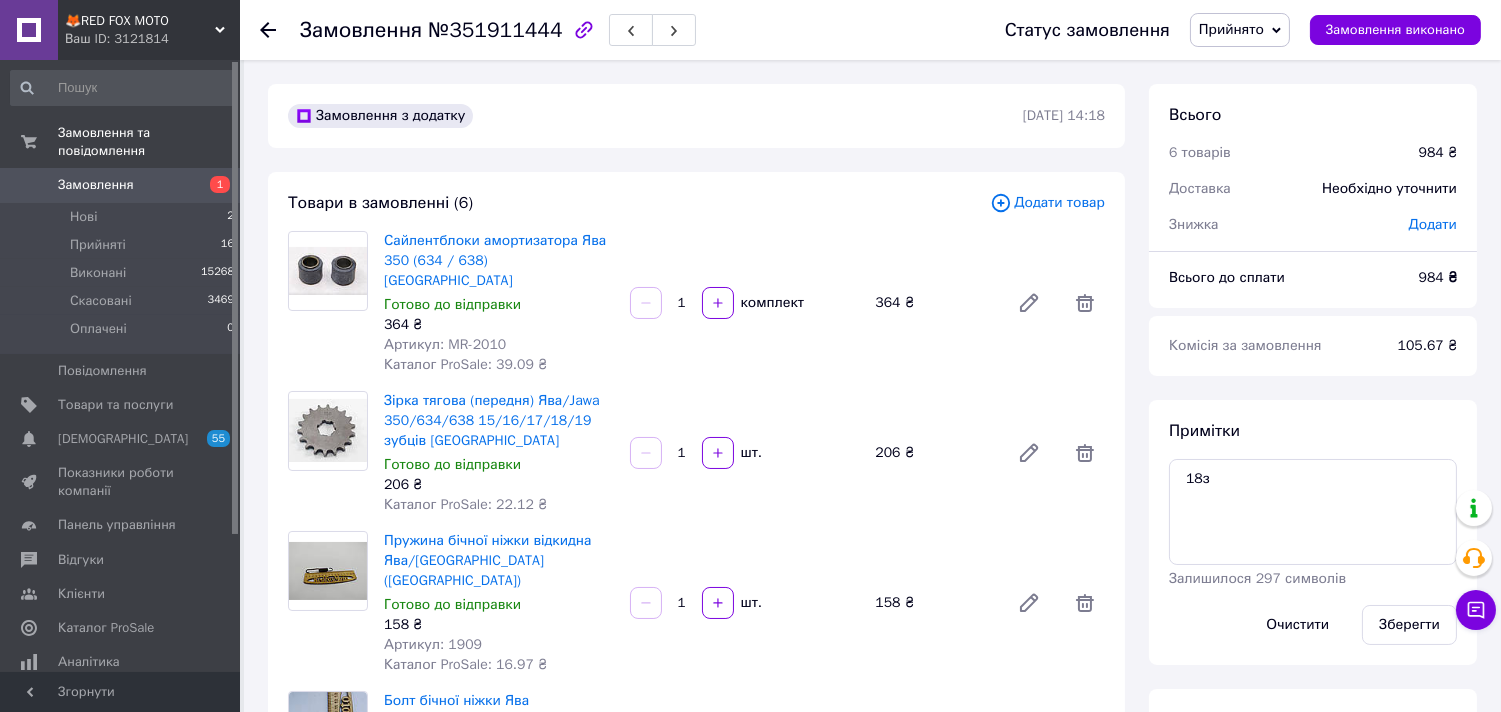 click 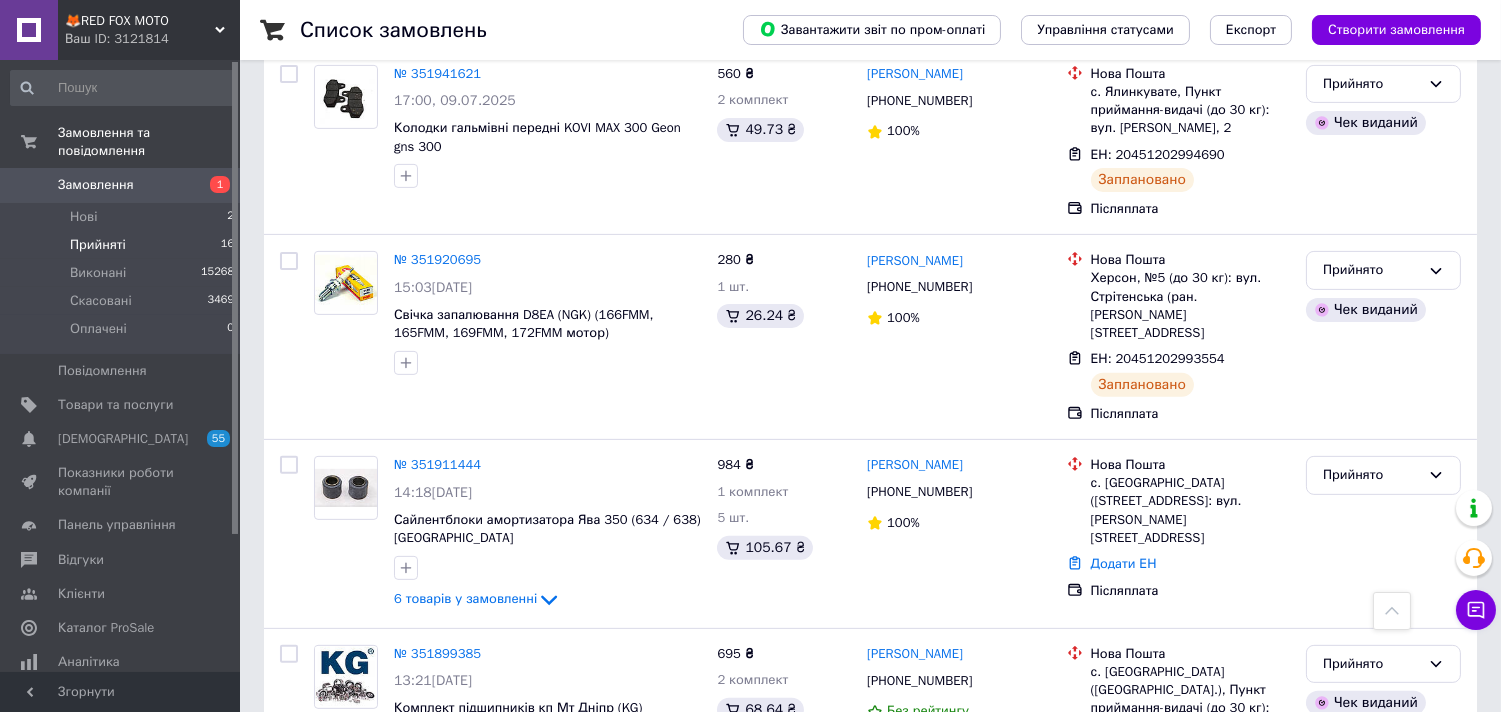 scroll, scrollTop: 1333, scrollLeft: 0, axis: vertical 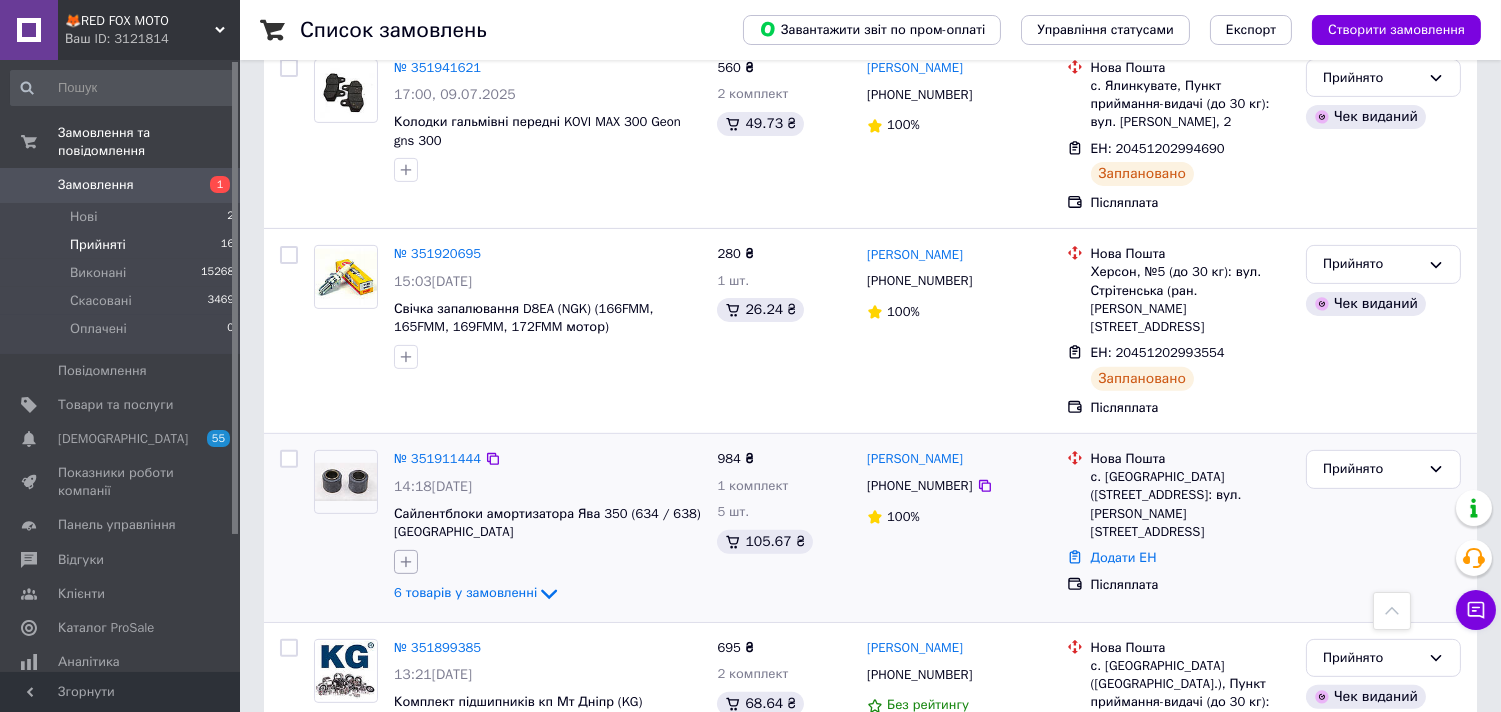 click 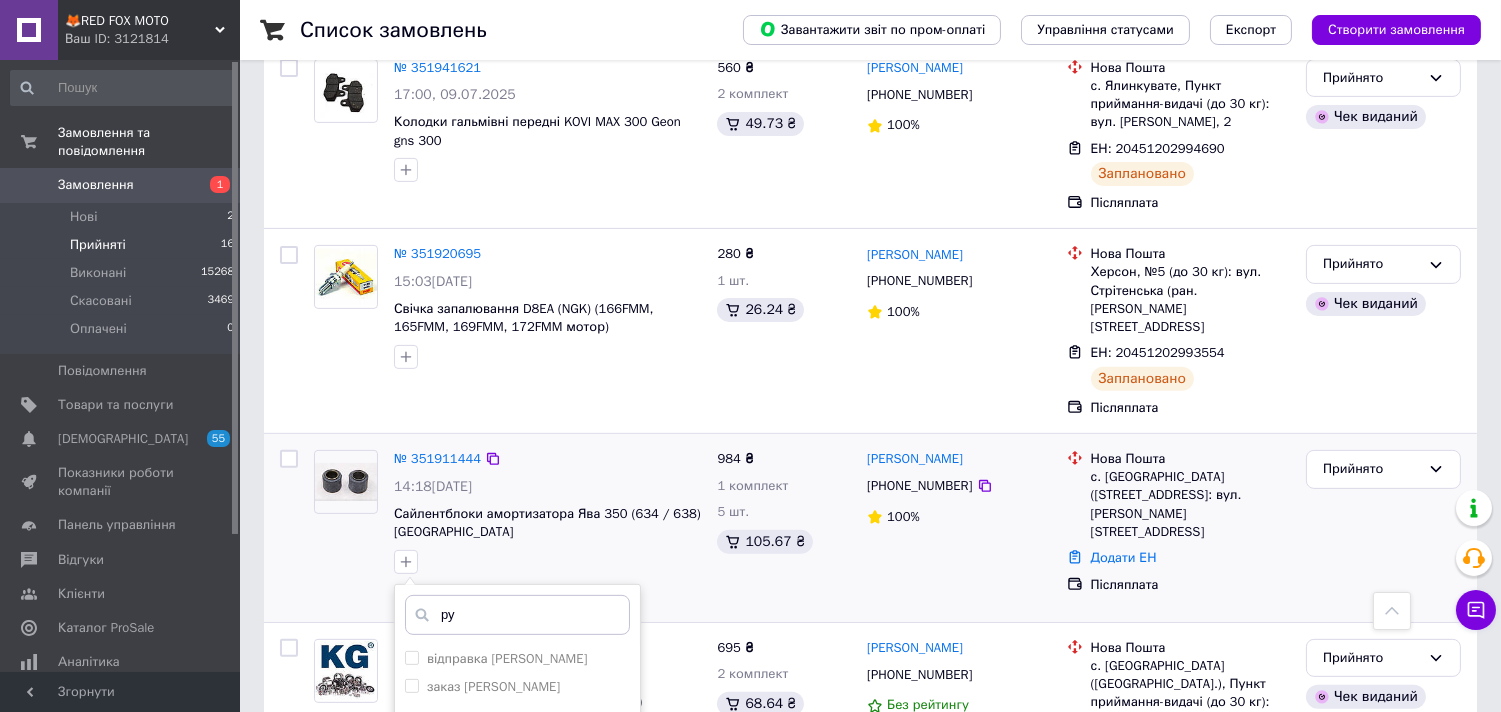 scroll, scrollTop: 1555, scrollLeft: 0, axis: vertical 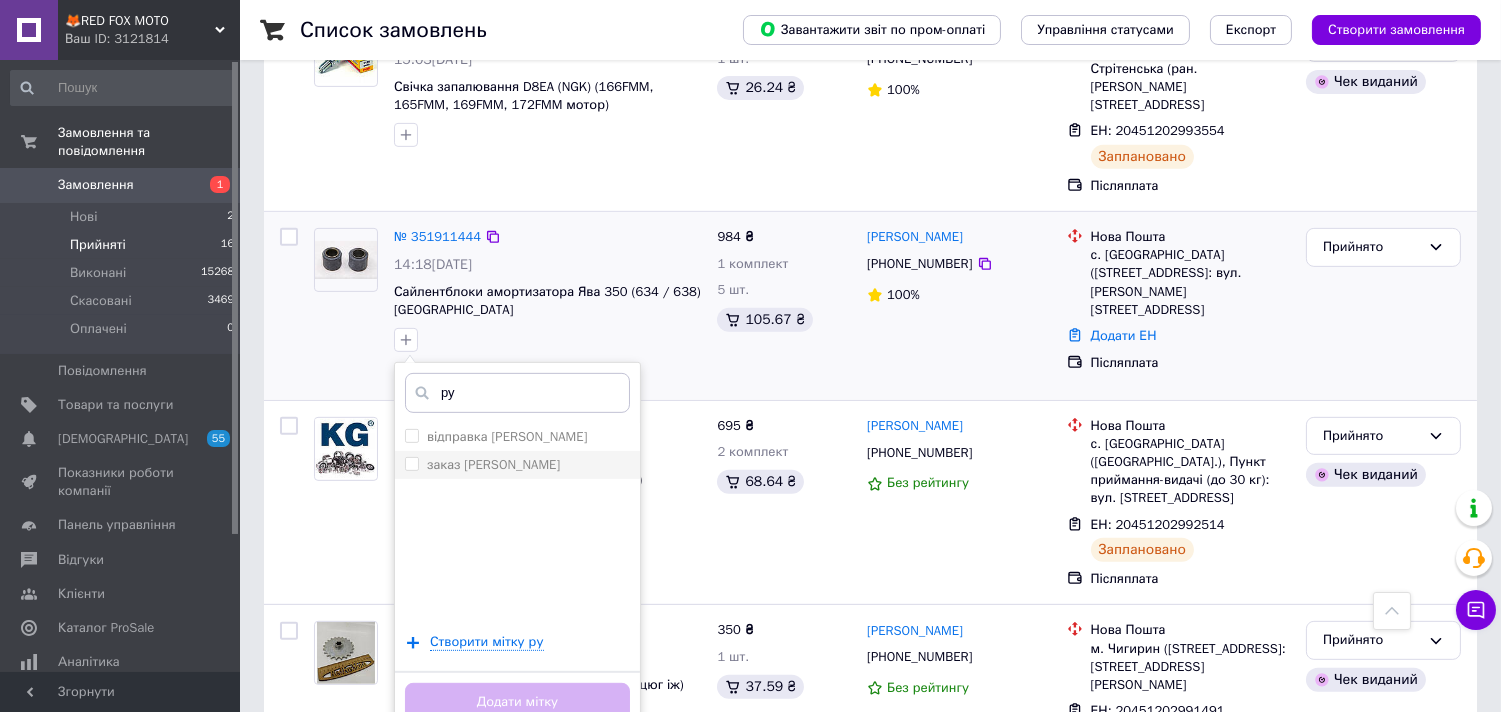 type on "ру" 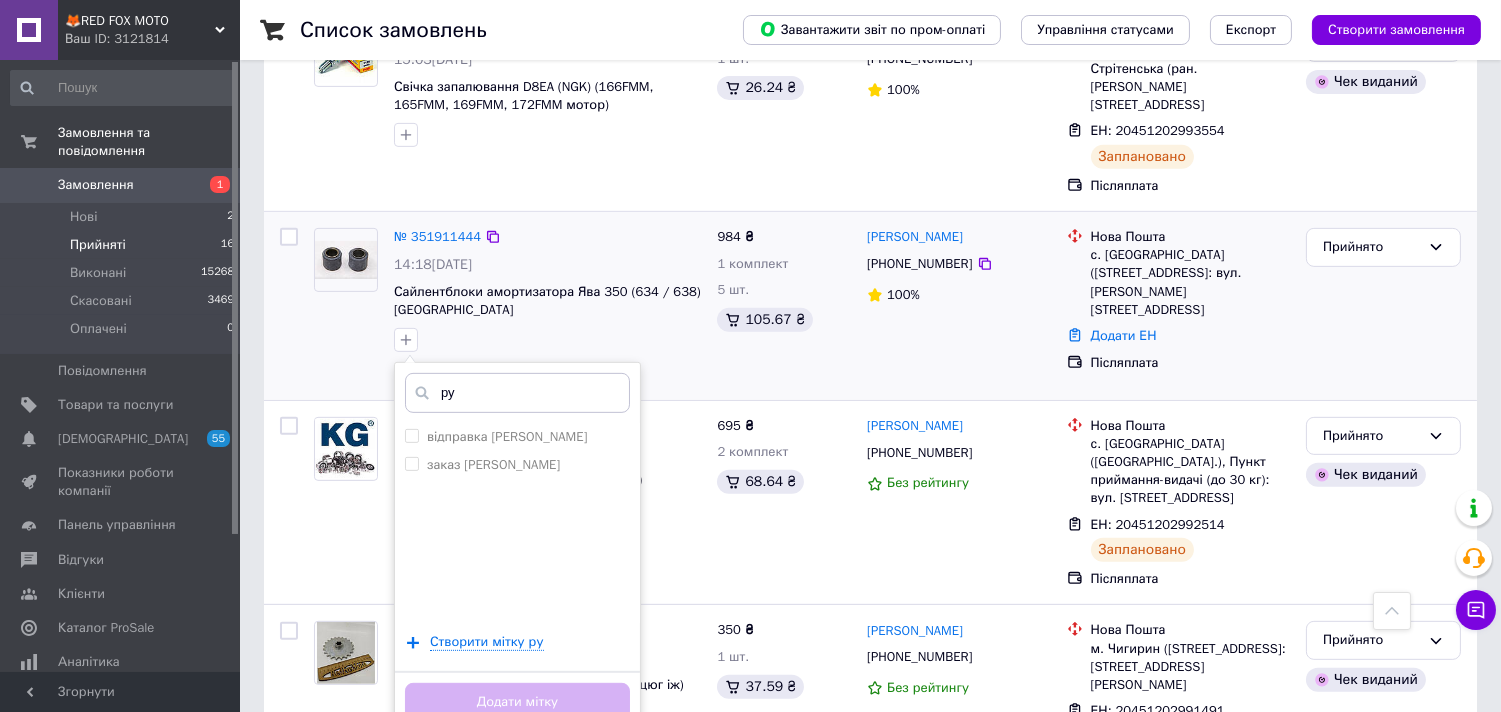 drag, startPoint x: 415, startPoint y: 422, endPoint x: 417, endPoint y: 446, distance: 24.083189 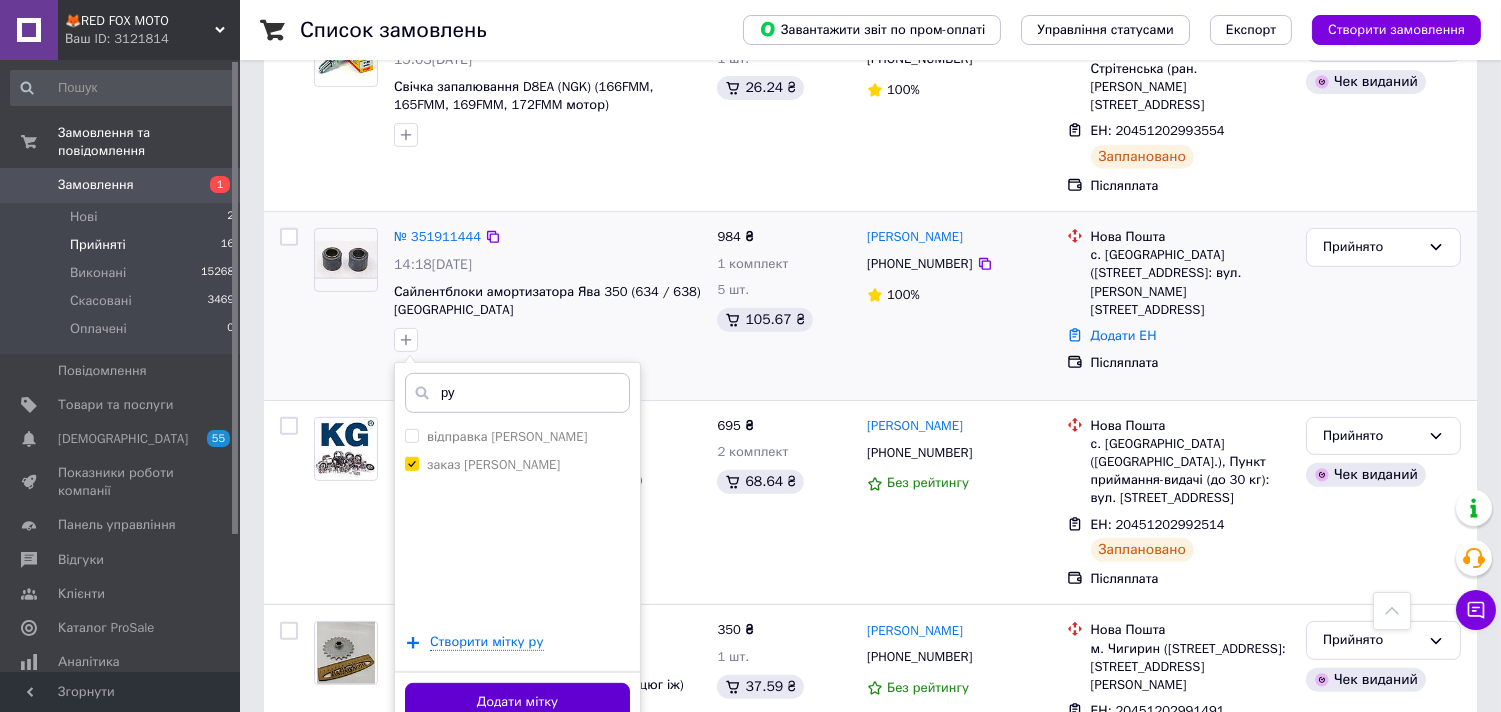click on "Додати мітку" at bounding box center (517, 702) 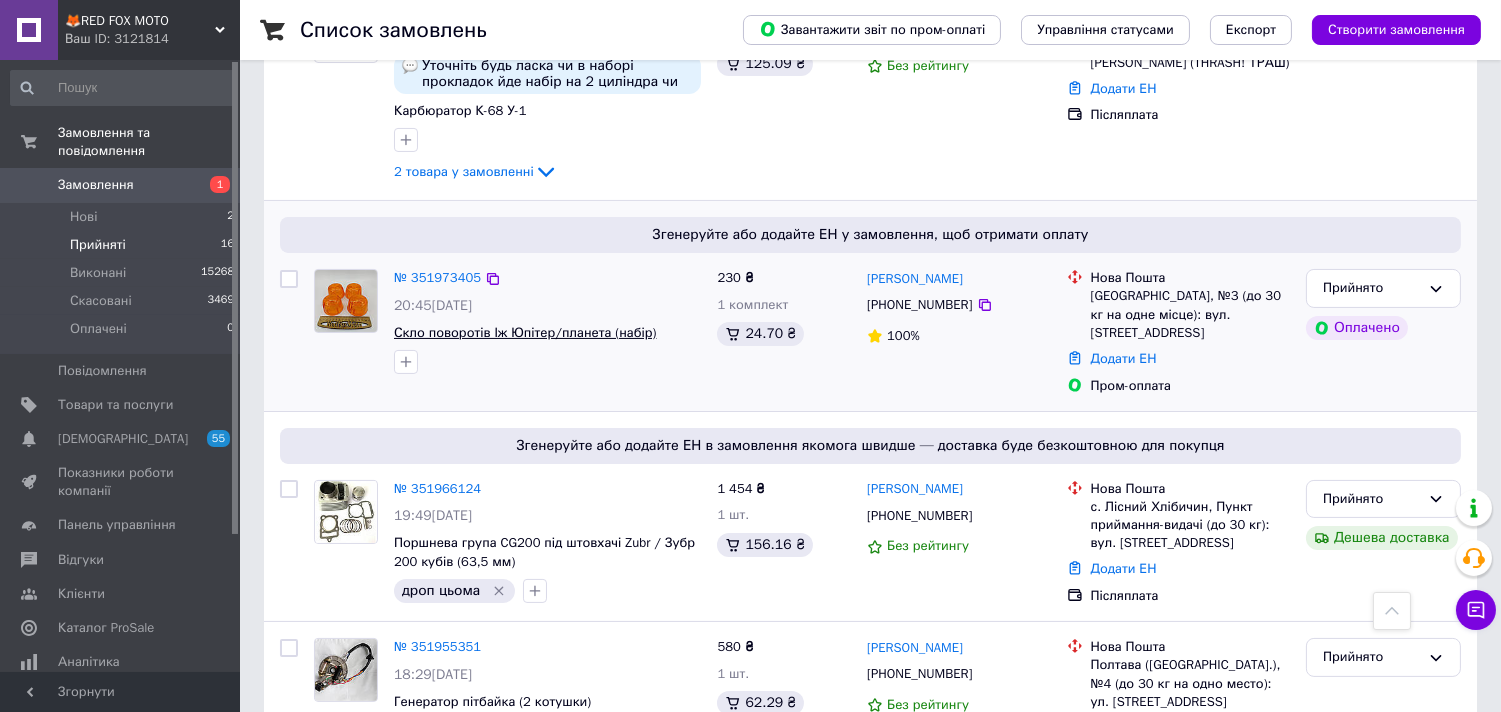 scroll, scrollTop: 555, scrollLeft: 0, axis: vertical 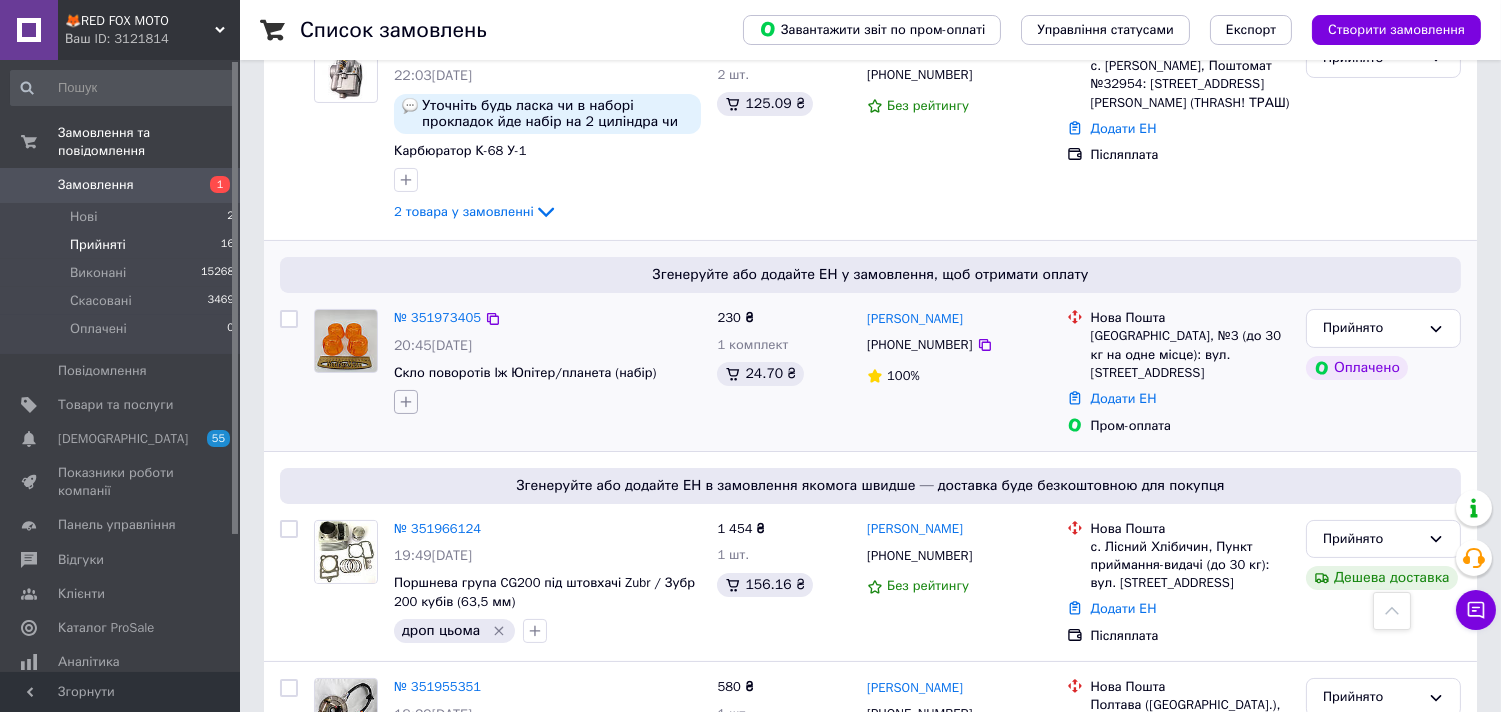 click 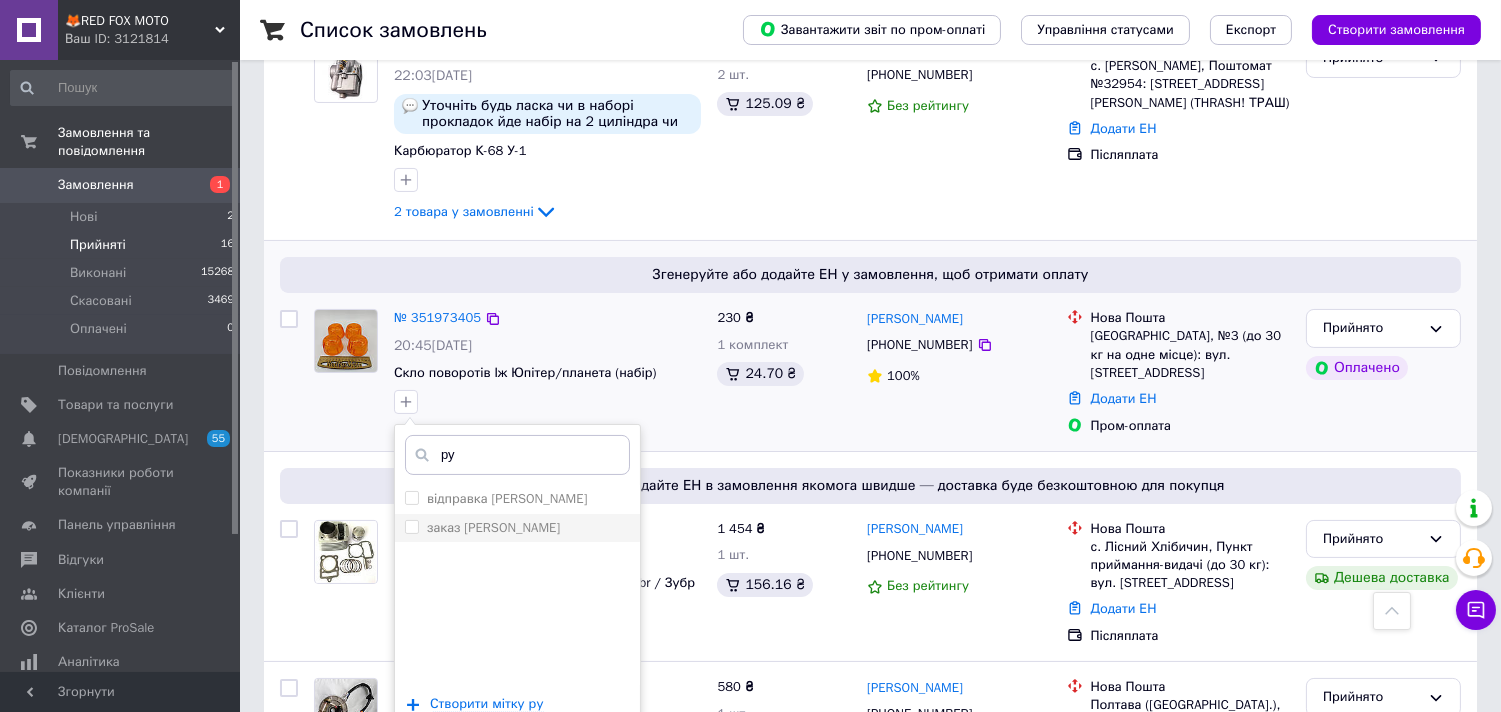 type on "ру" 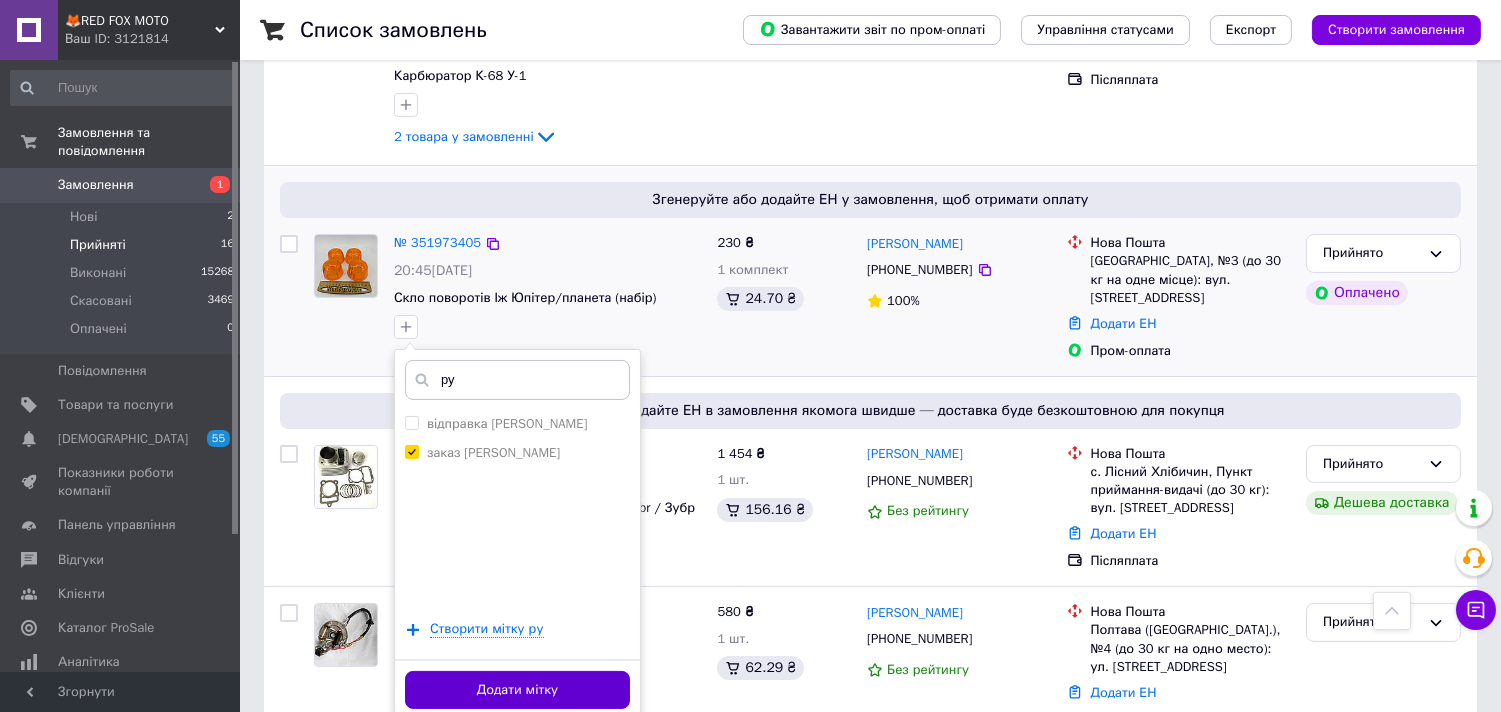 scroll, scrollTop: 777, scrollLeft: 0, axis: vertical 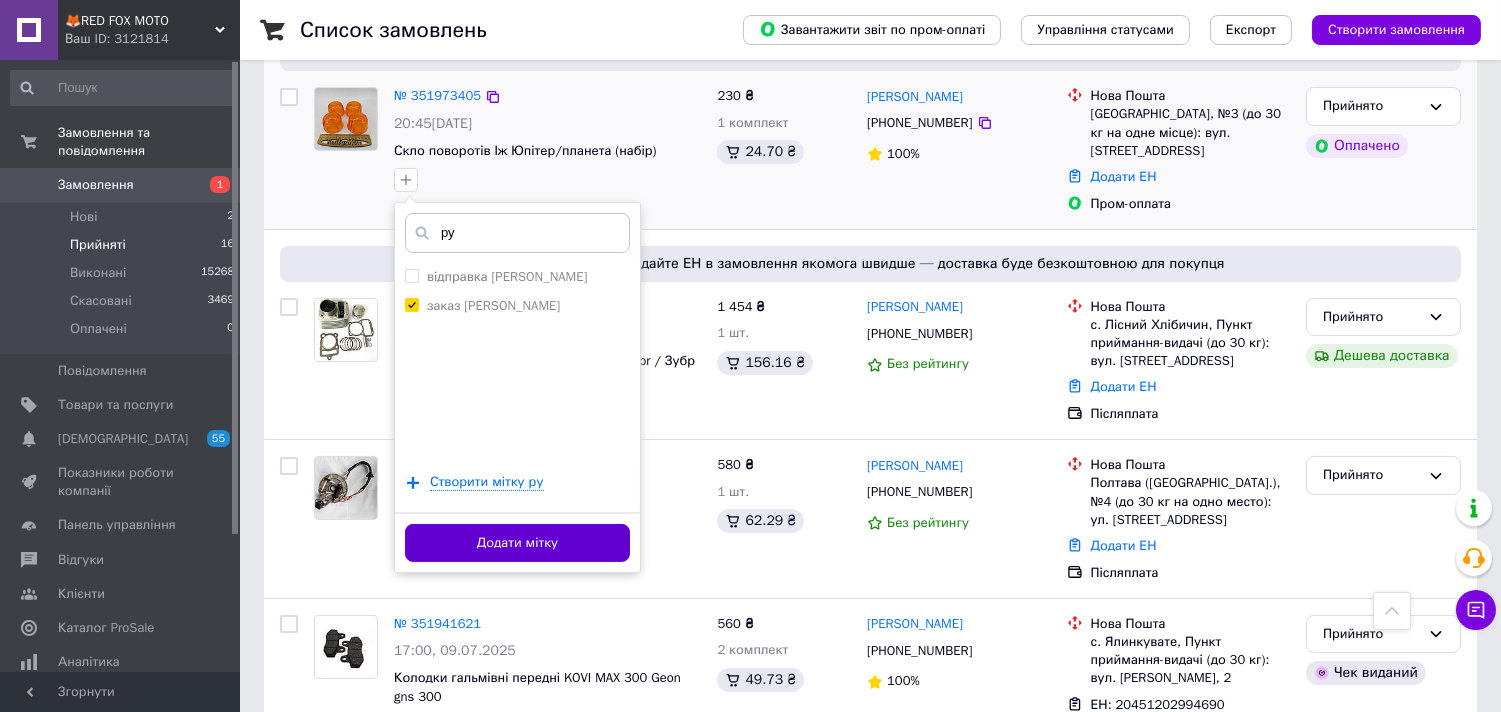 click on "Додати мітку" at bounding box center (517, 543) 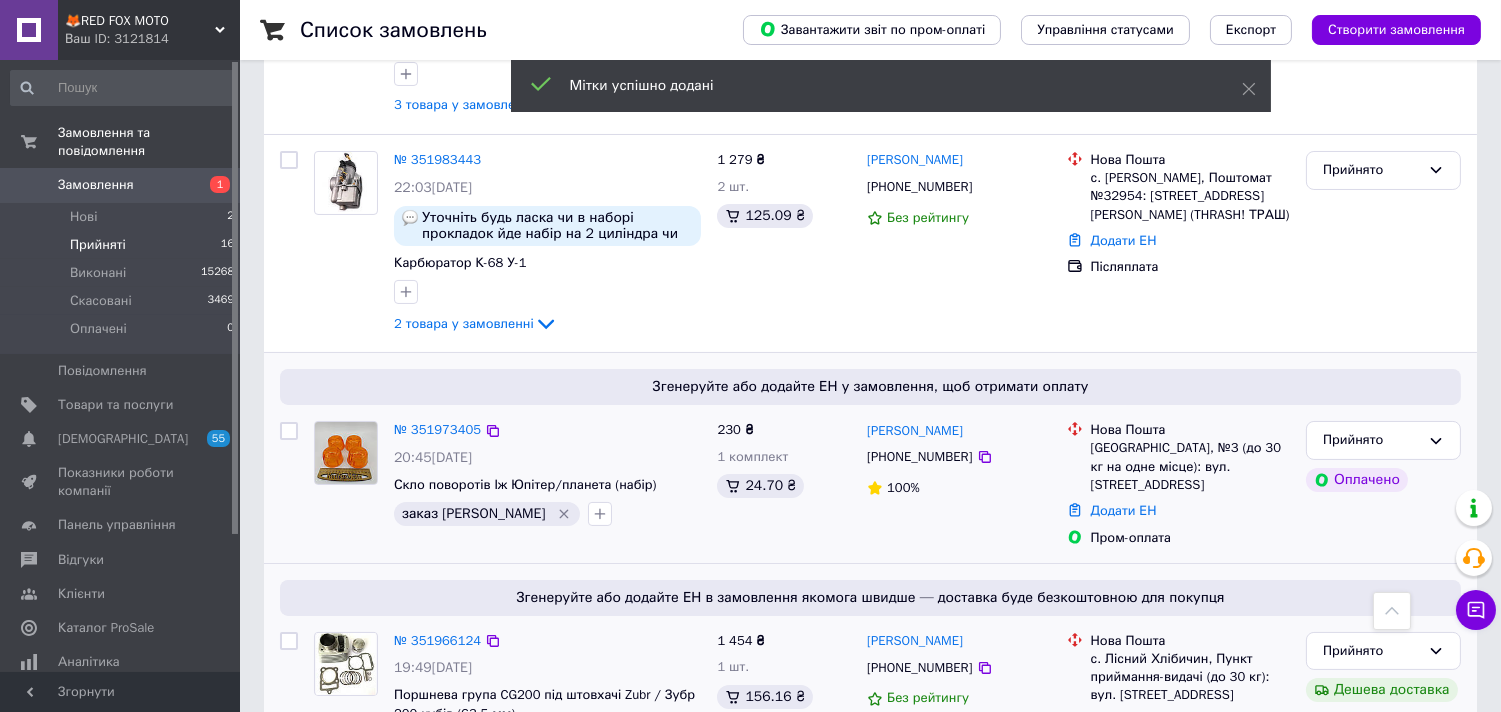 scroll, scrollTop: 333, scrollLeft: 0, axis: vertical 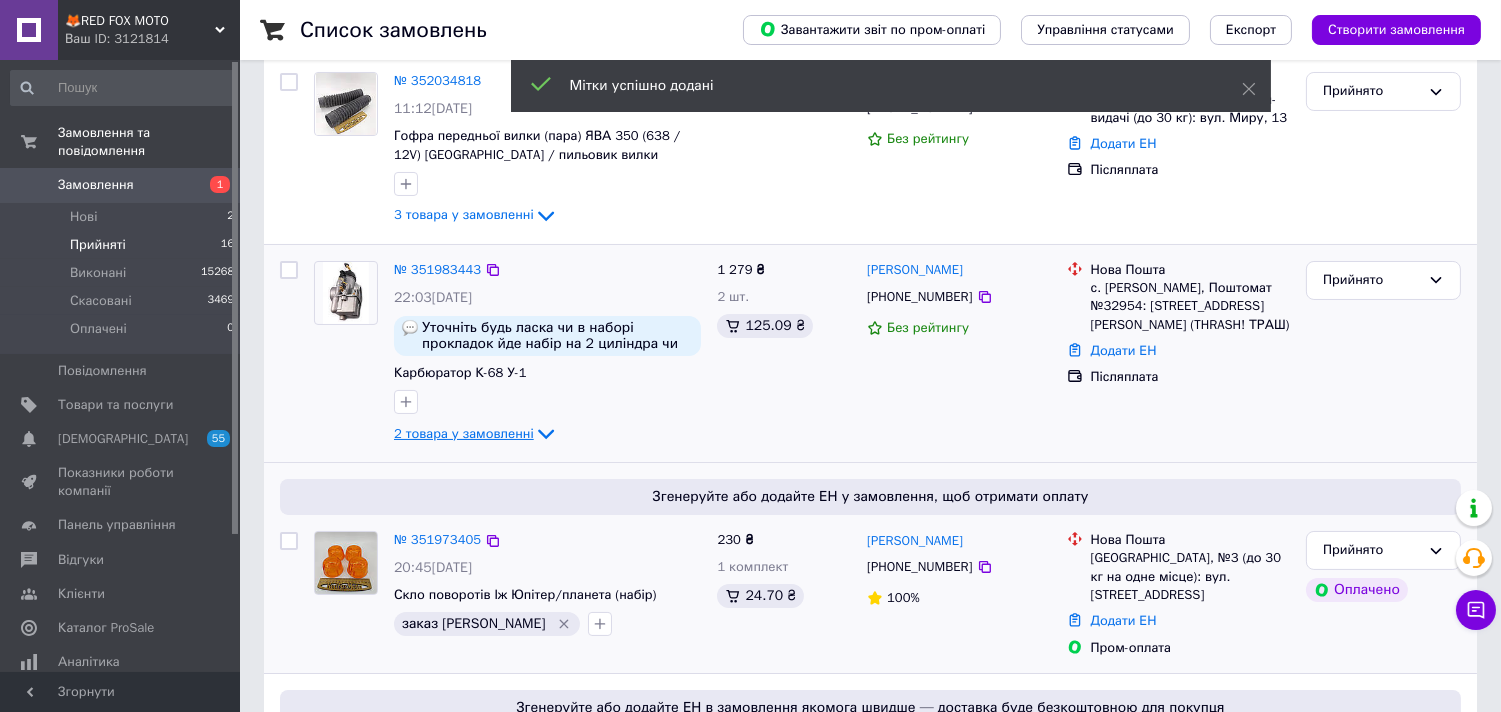 click on "2 товара у замовленні" at bounding box center (464, 433) 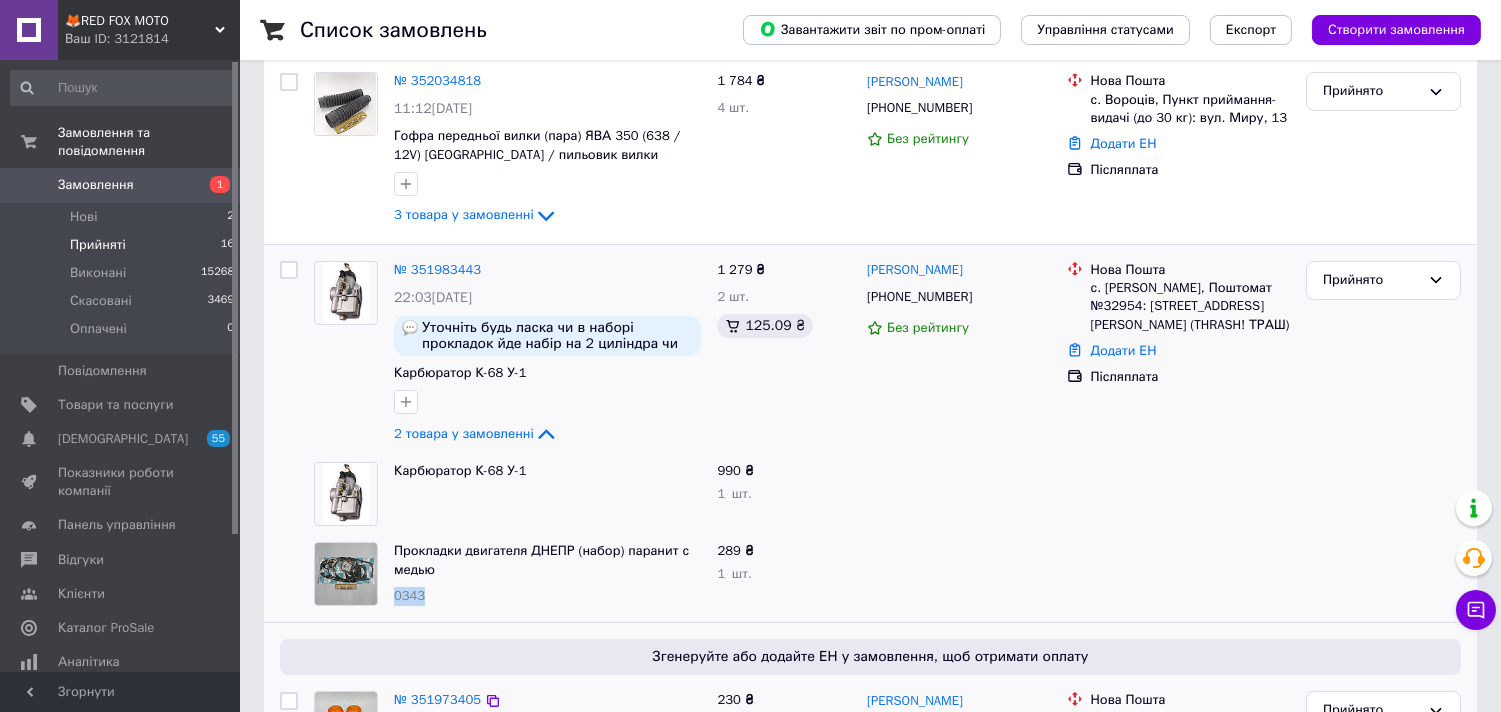 drag, startPoint x: 440, startPoint y: 594, endPoint x: 393, endPoint y: 594, distance: 47 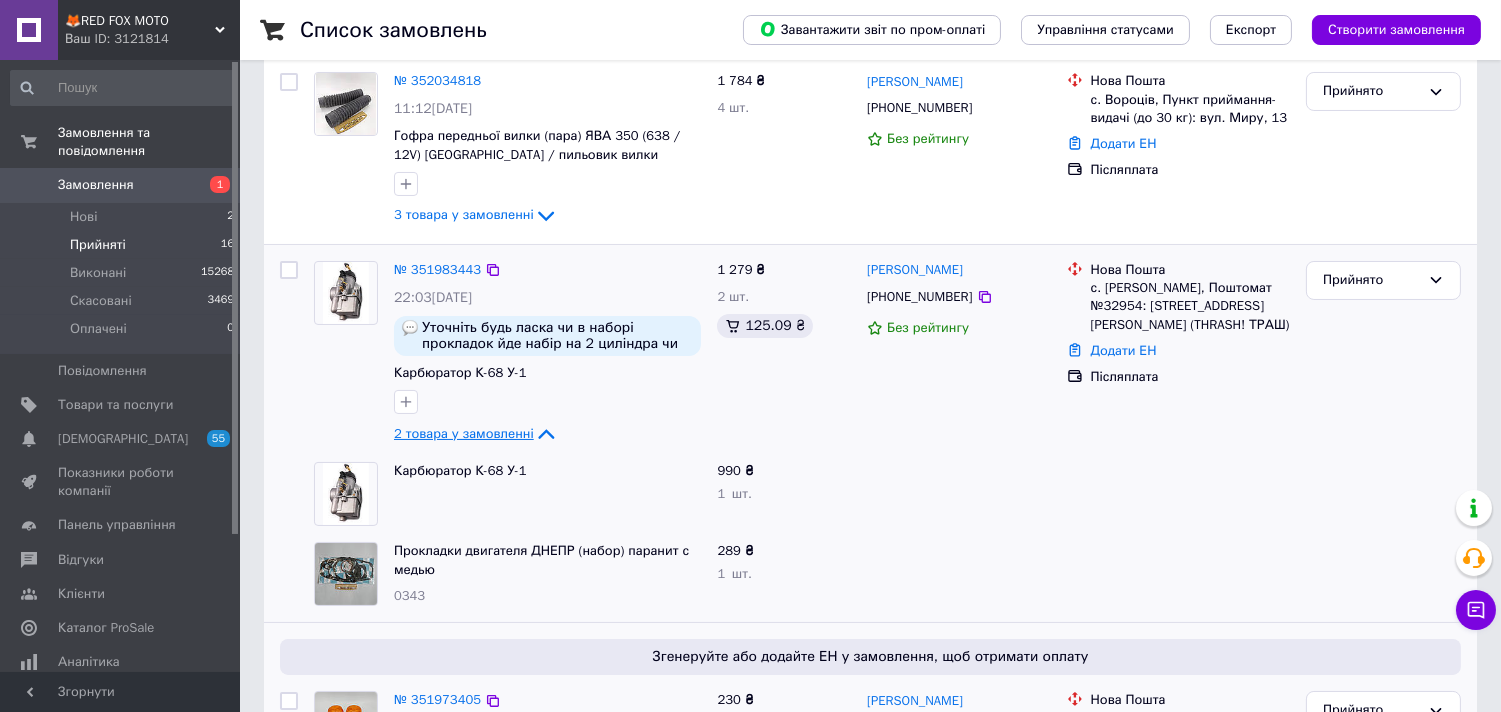 click on "2 товара у замовленні" at bounding box center [464, 433] 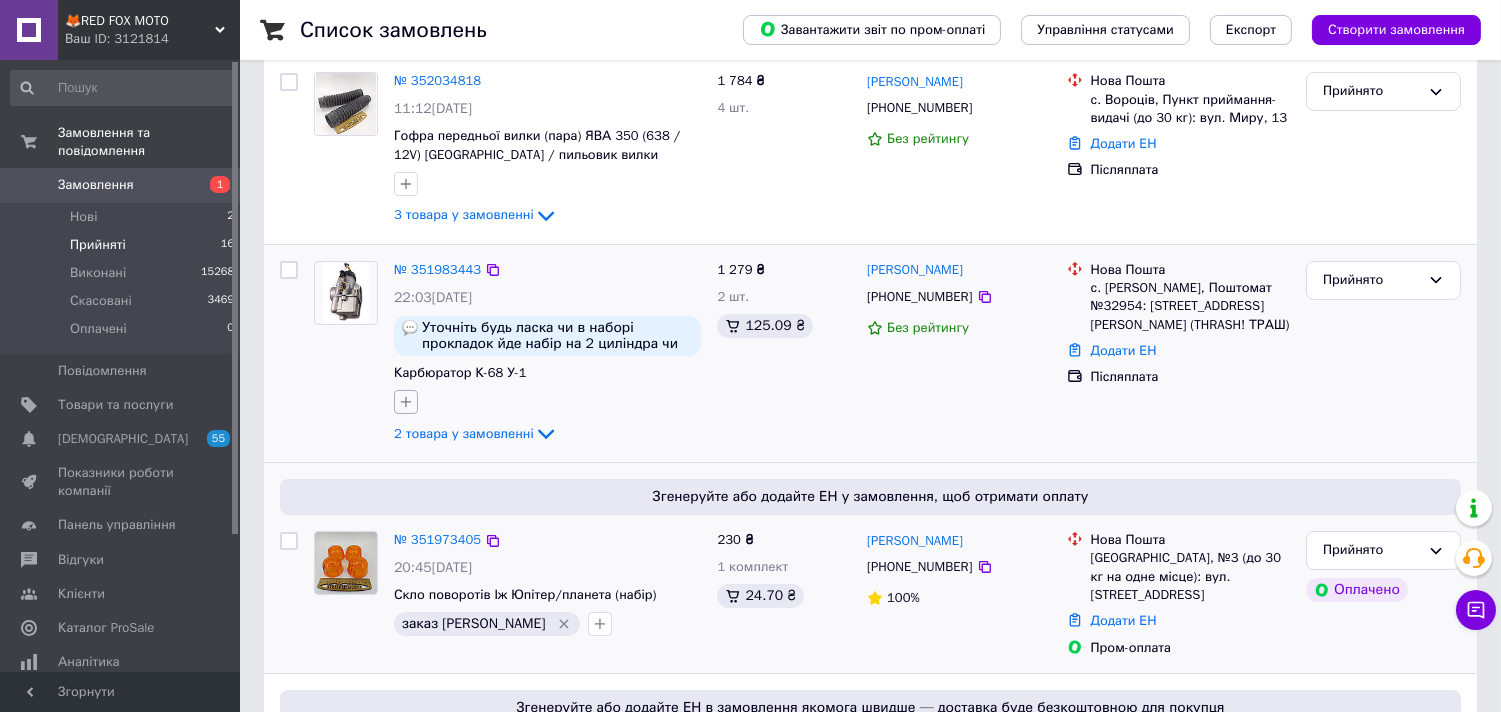 click 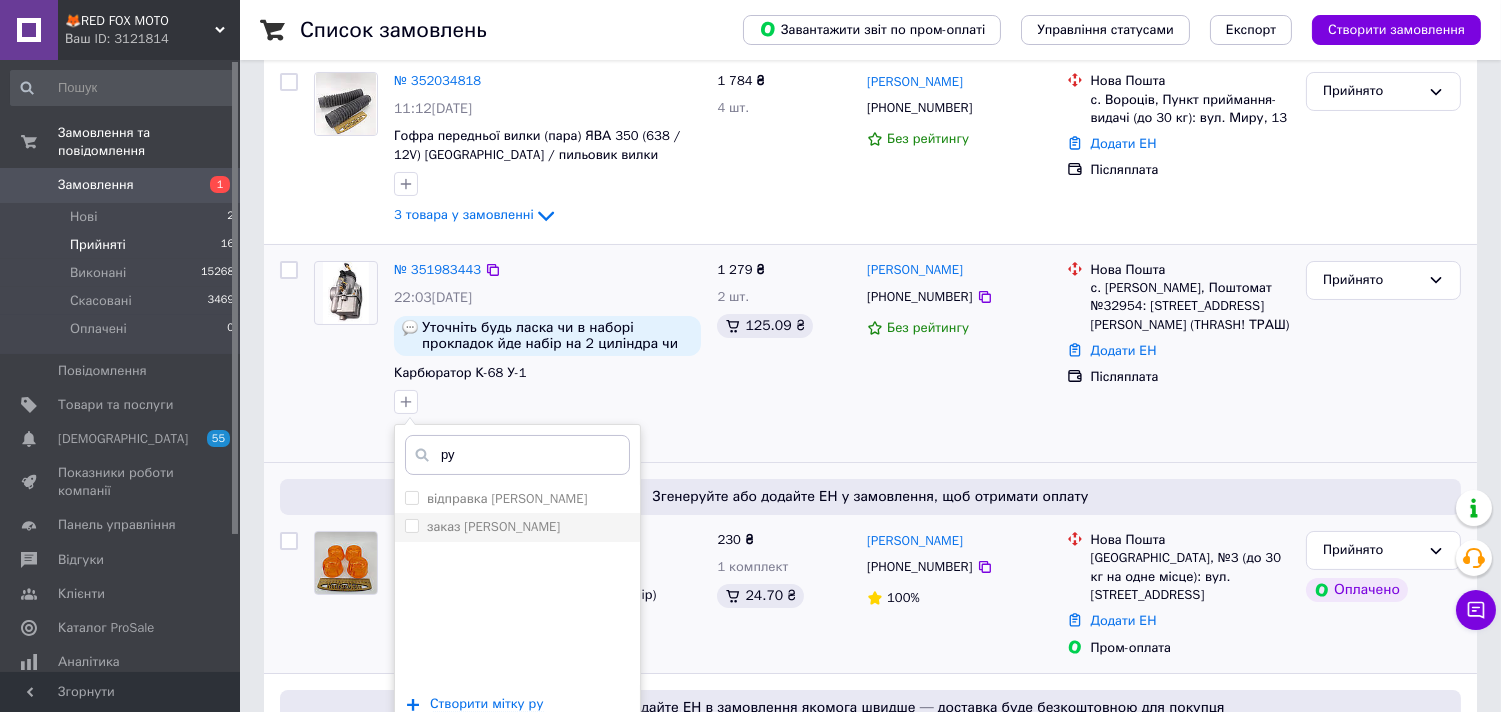 type on "ру" 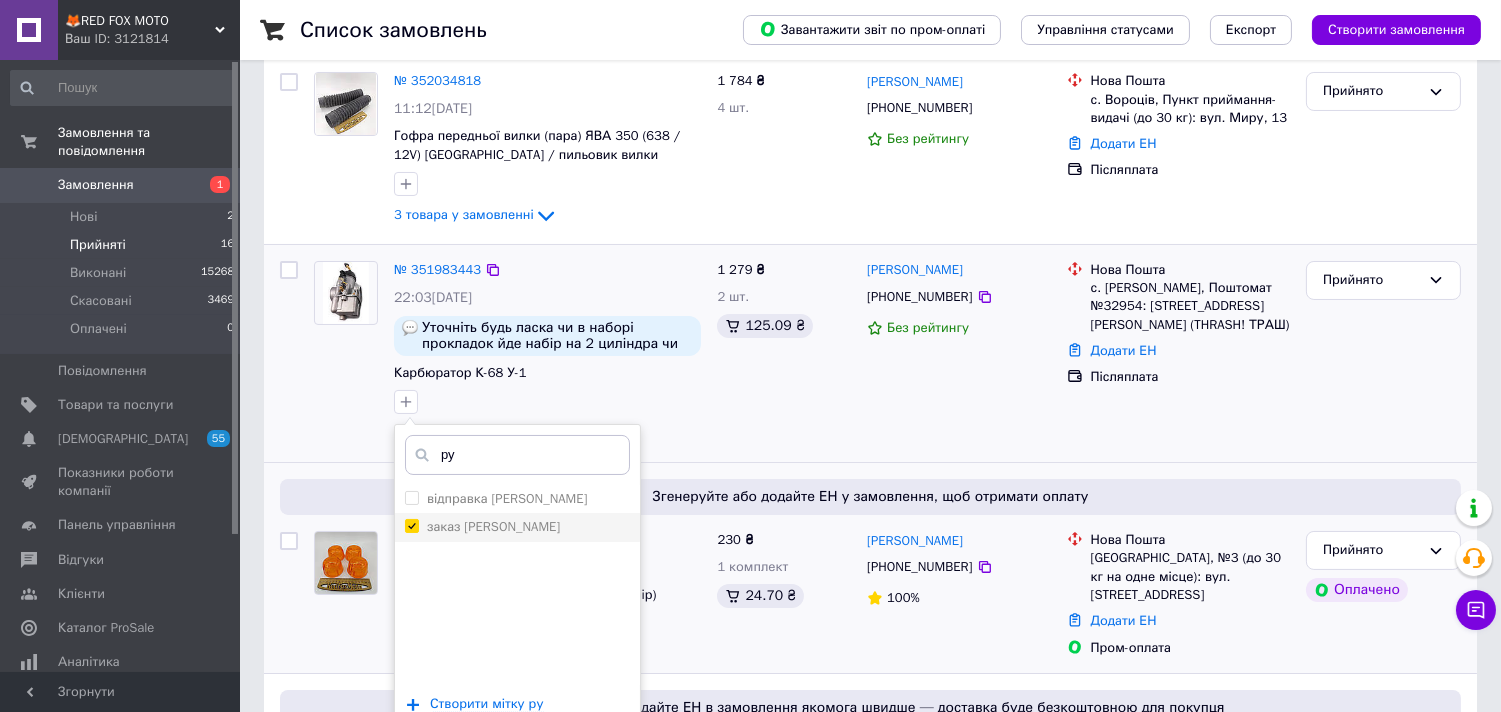 checkbox on "true" 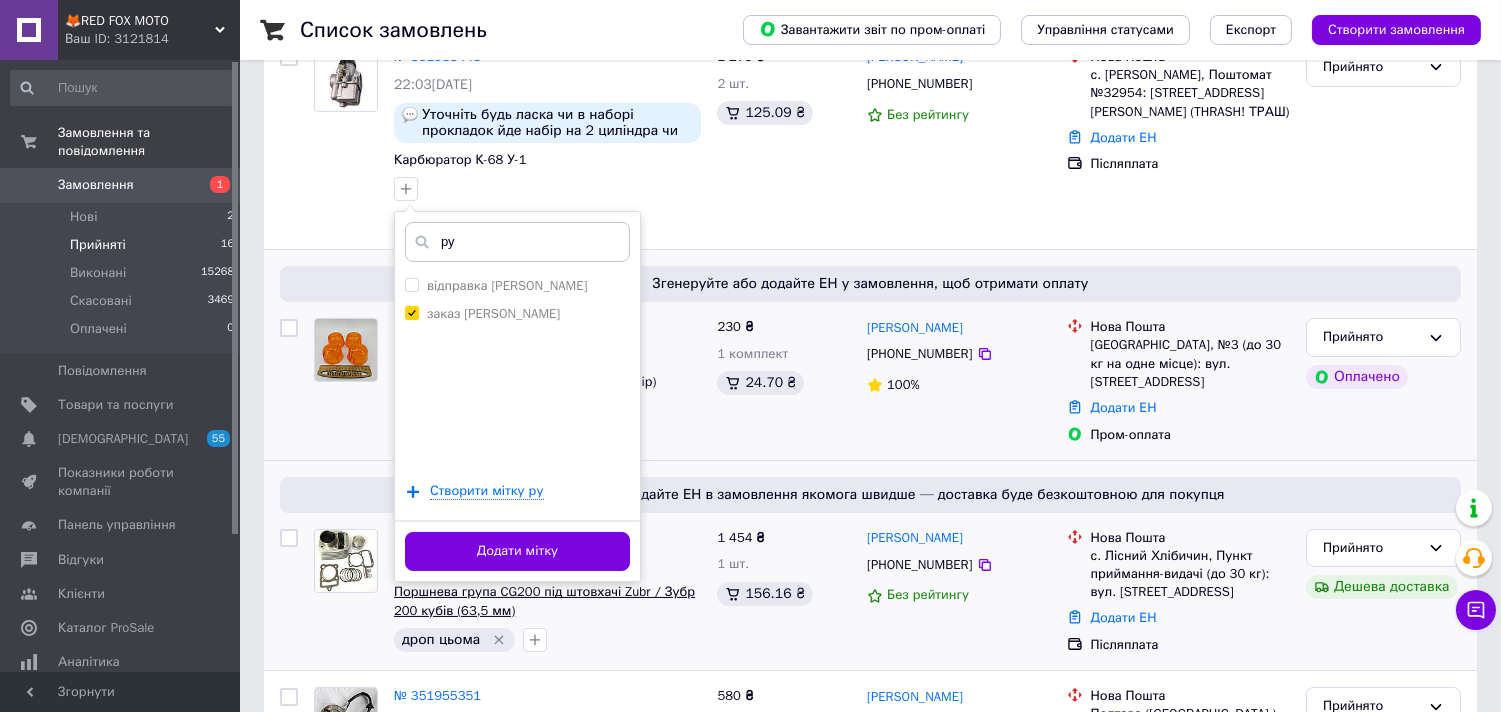 scroll, scrollTop: 555, scrollLeft: 0, axis: vertical 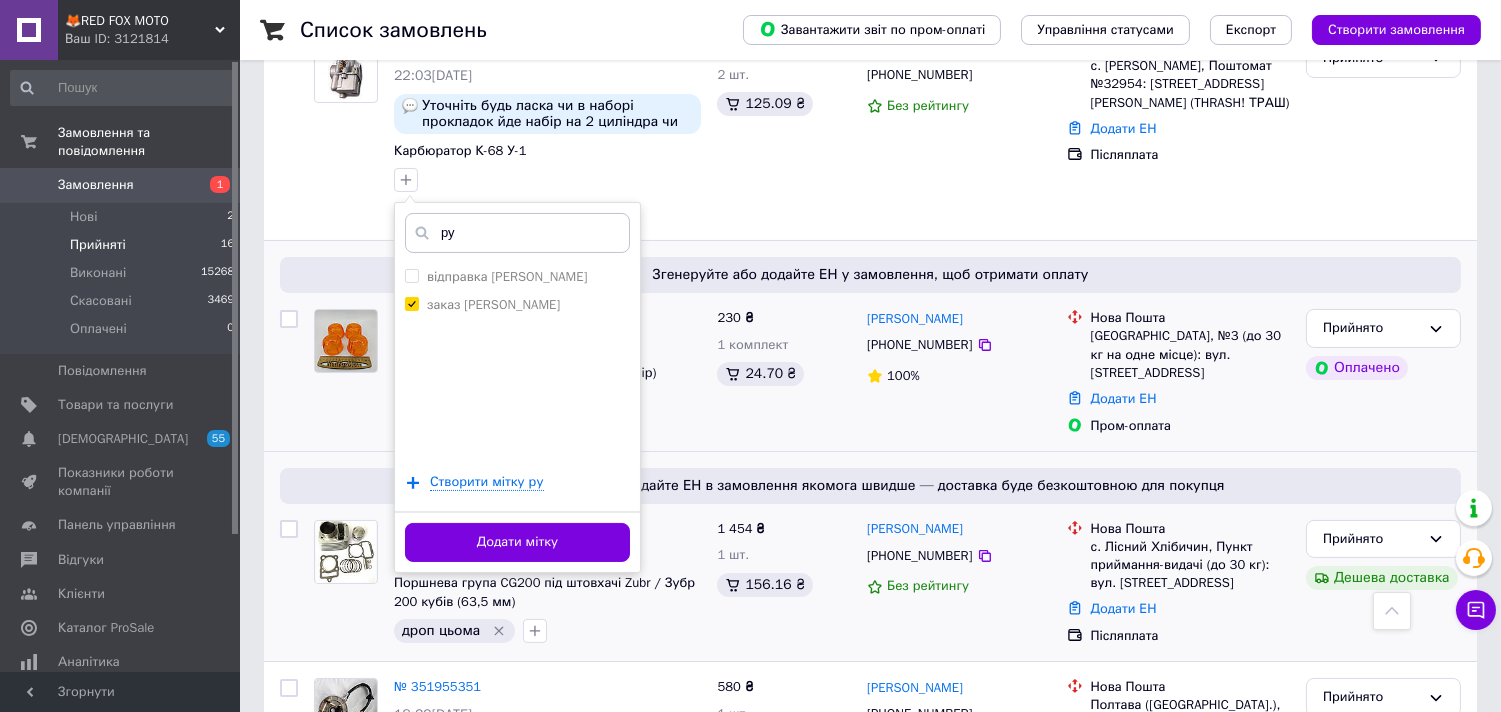 click on "Додати мітку" at bounding box center [517, 542] 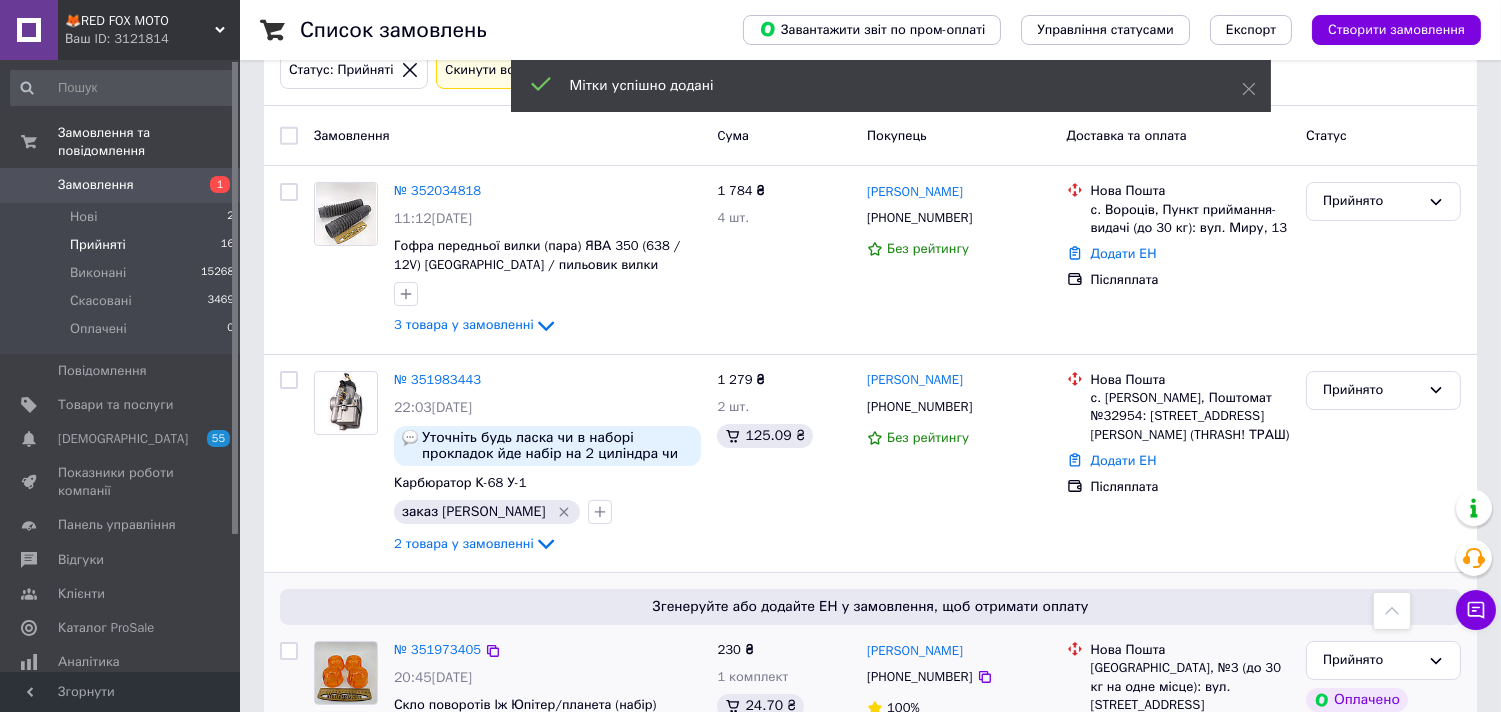 scroll, scrollTop: 222, scrollLeft: 0, axis: vertical 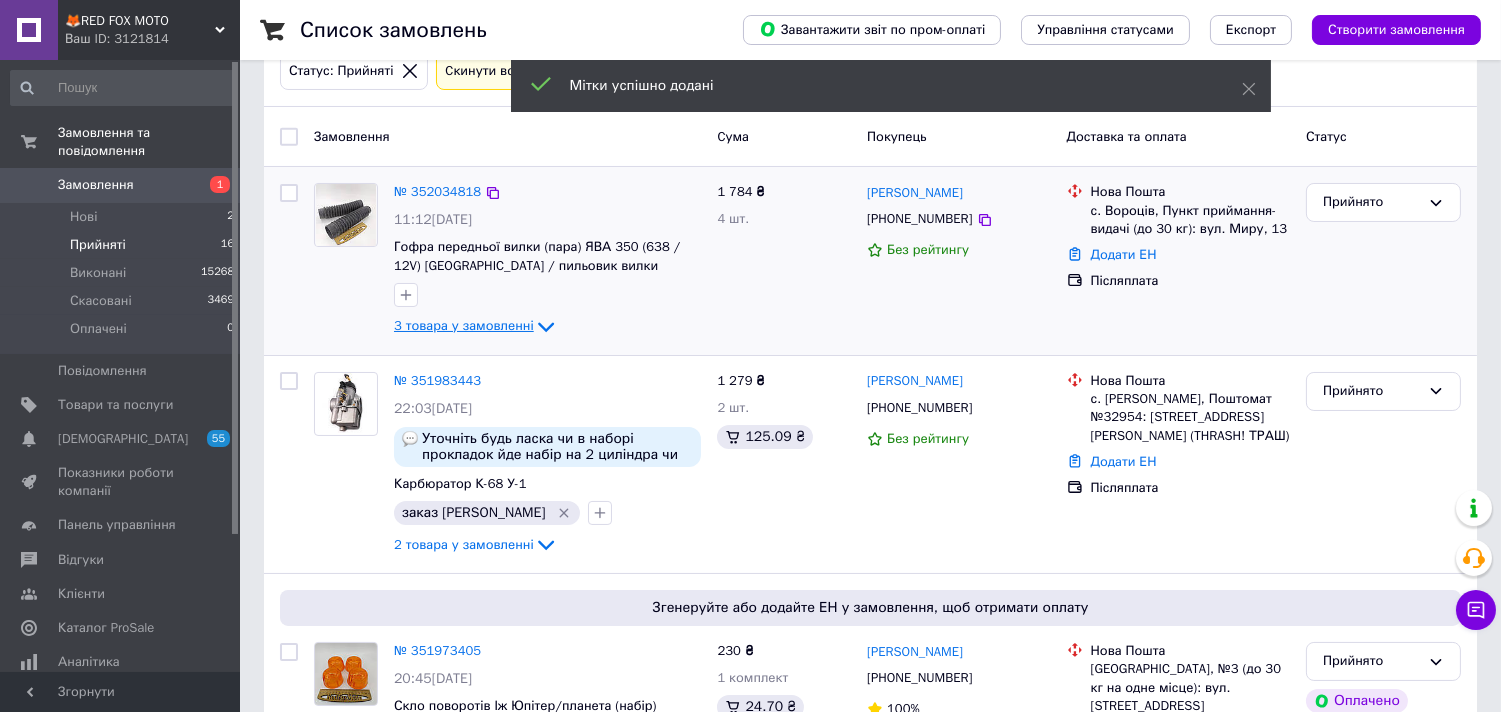 click on "3 товара у замовленні" at bounding box center [464, 326] 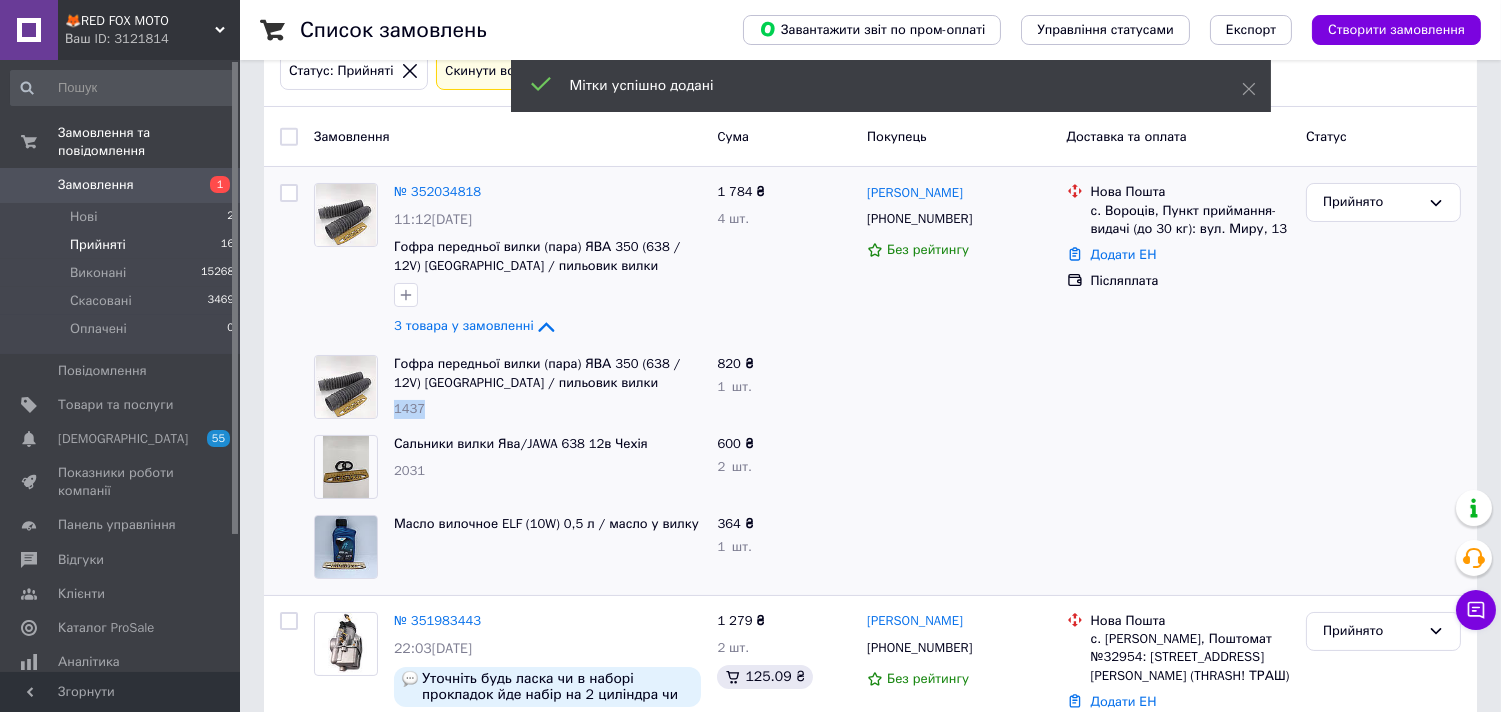 drag, startPoint x: 436, startPoint y: 412, endPoint x: 393, endPoint y: 414, distance: 43.046486 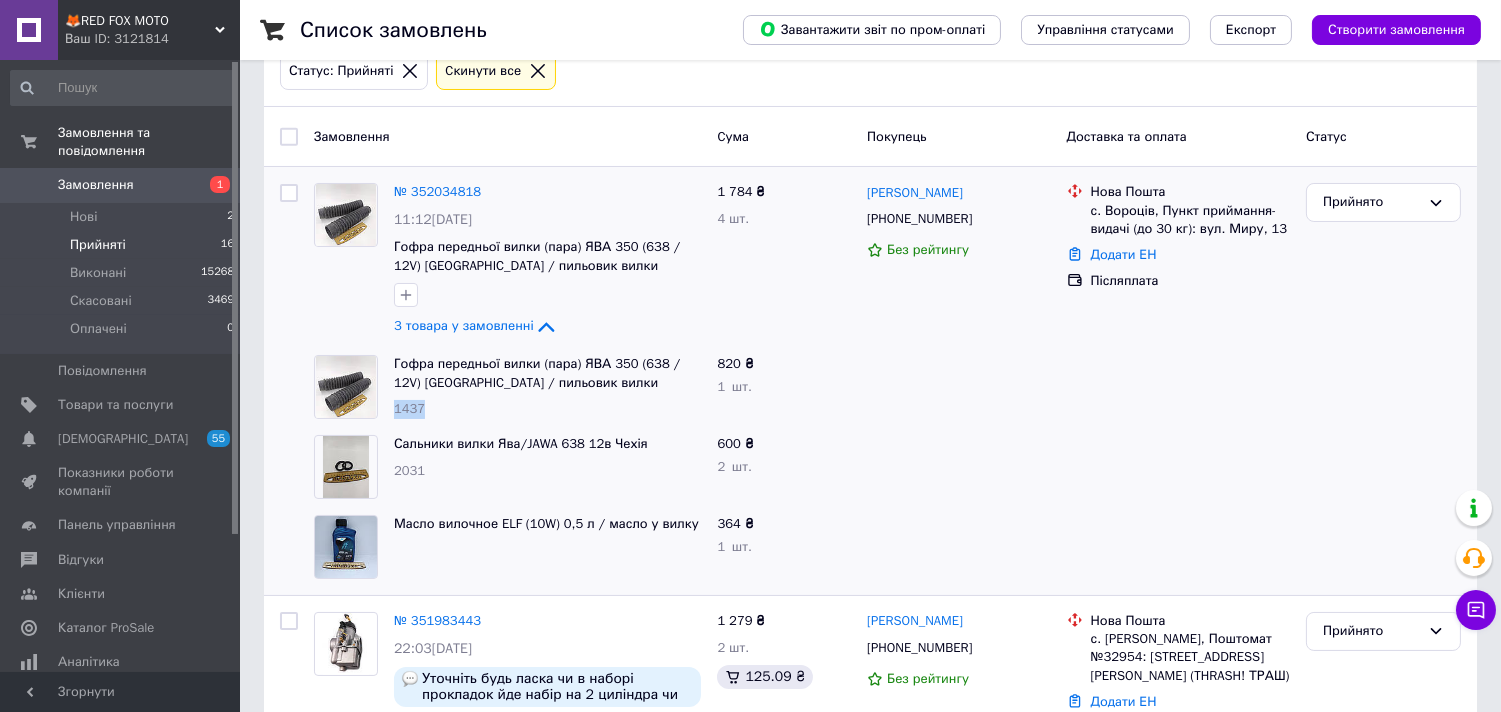 copy on "1437" 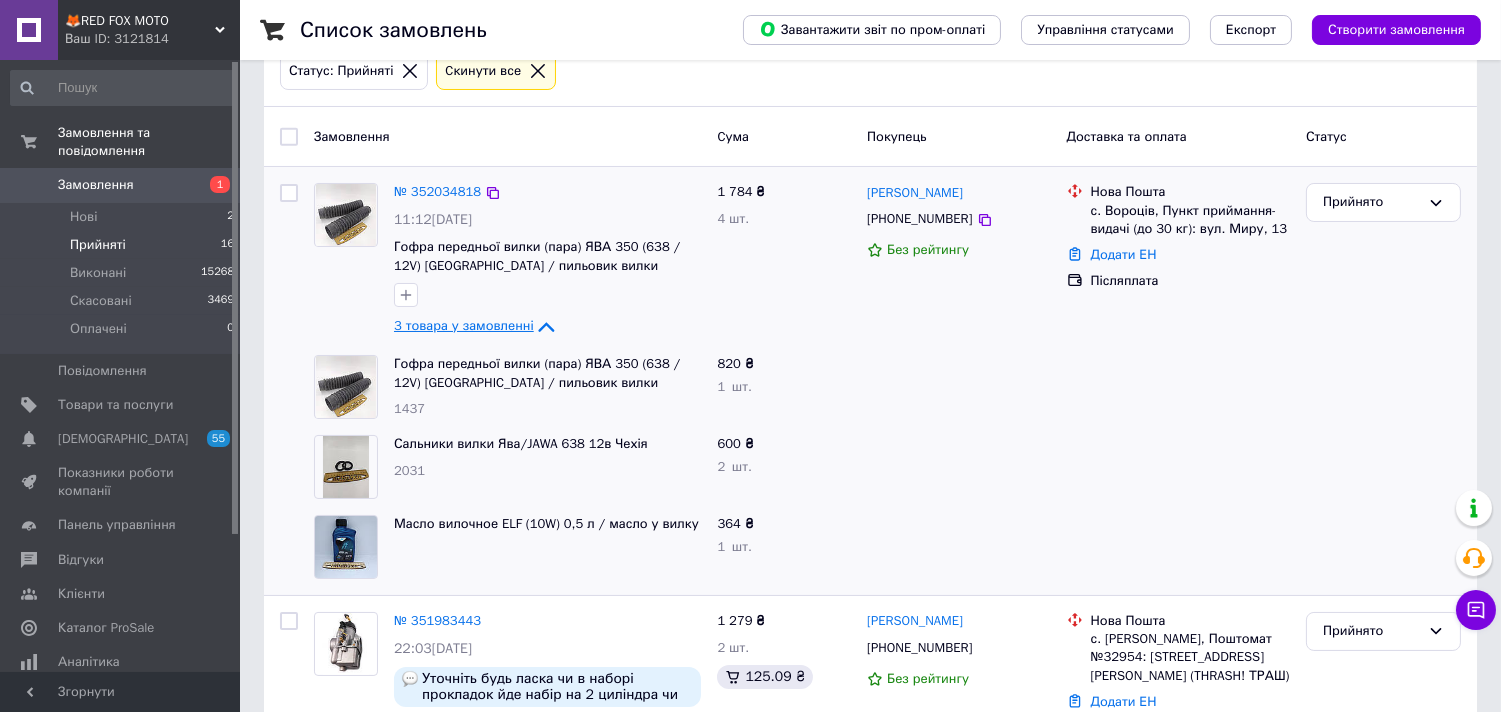 click on "3 товара у замовленні" at bounding box center [464, 326] 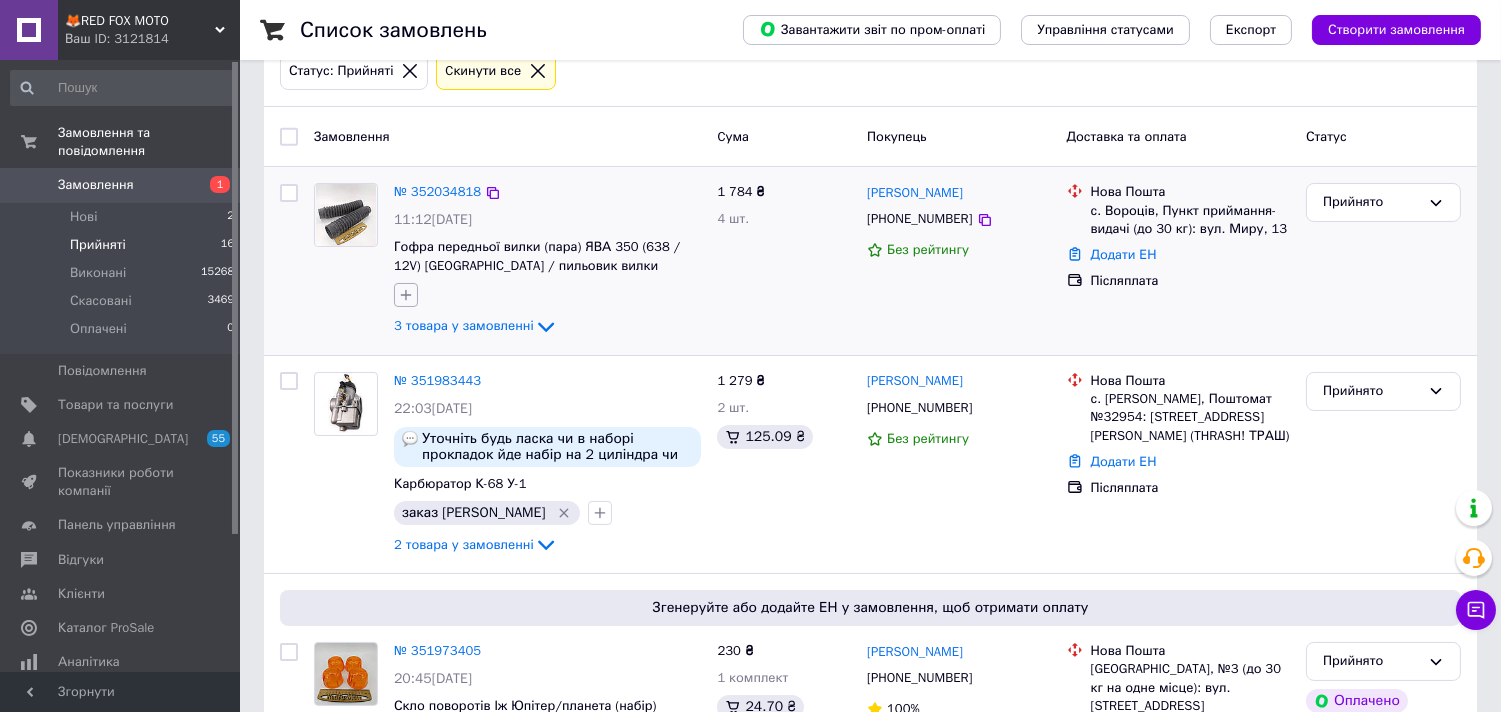 click 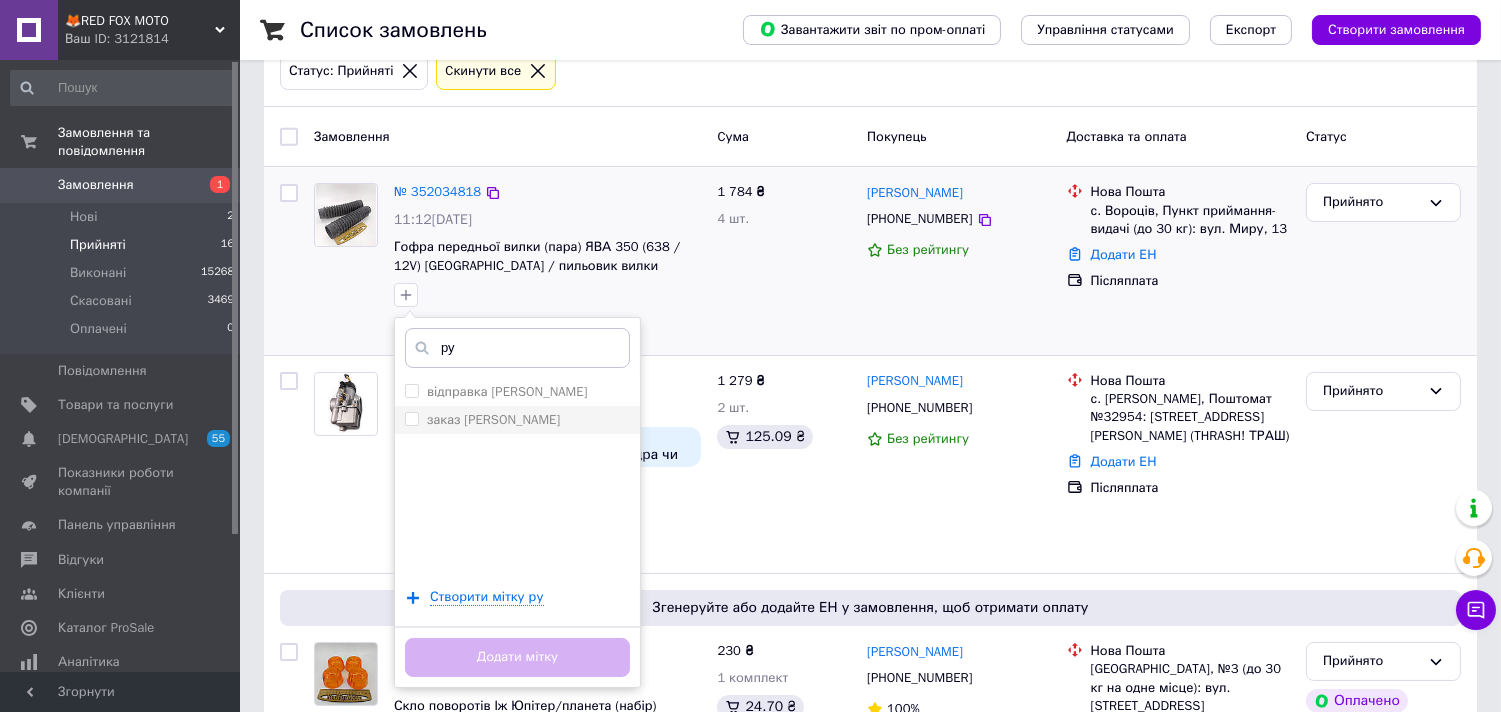 type on "ру" 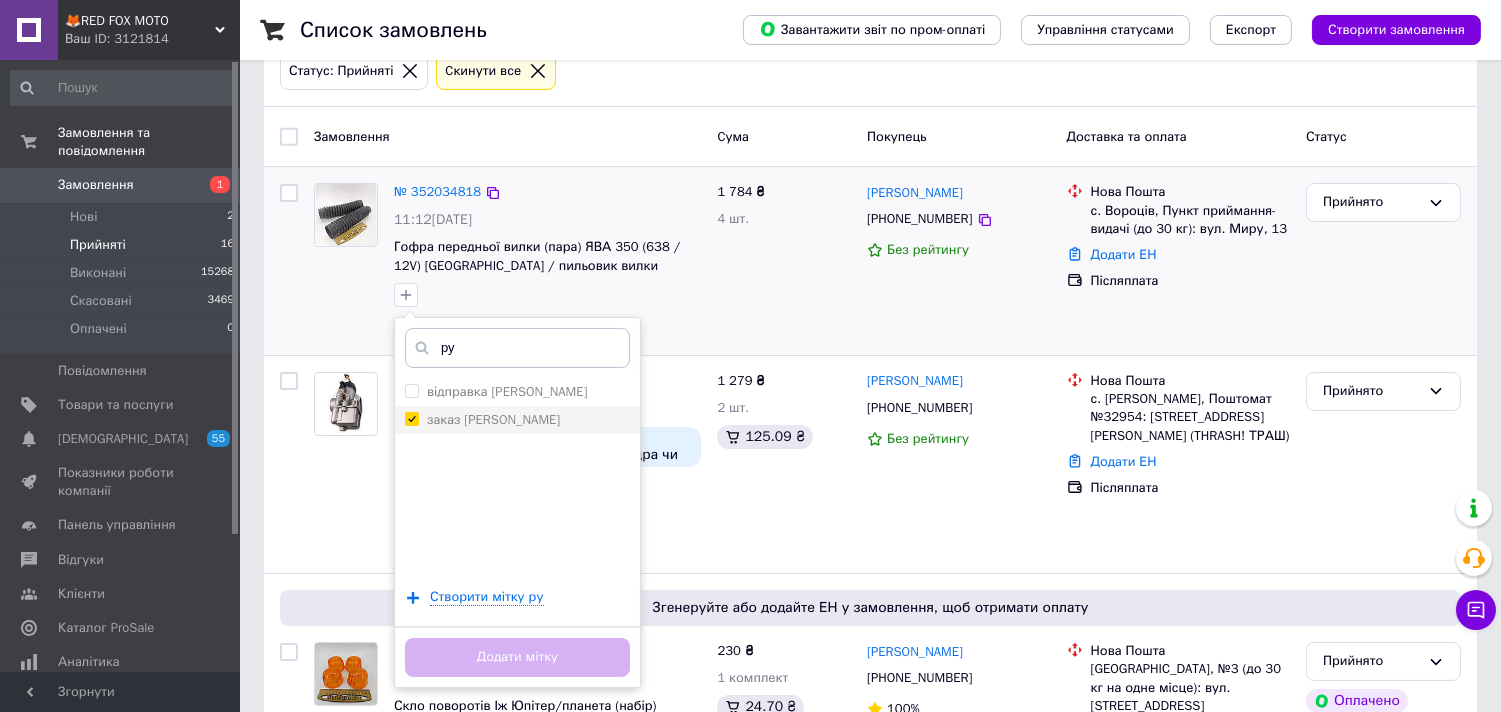 checkbox on "true" 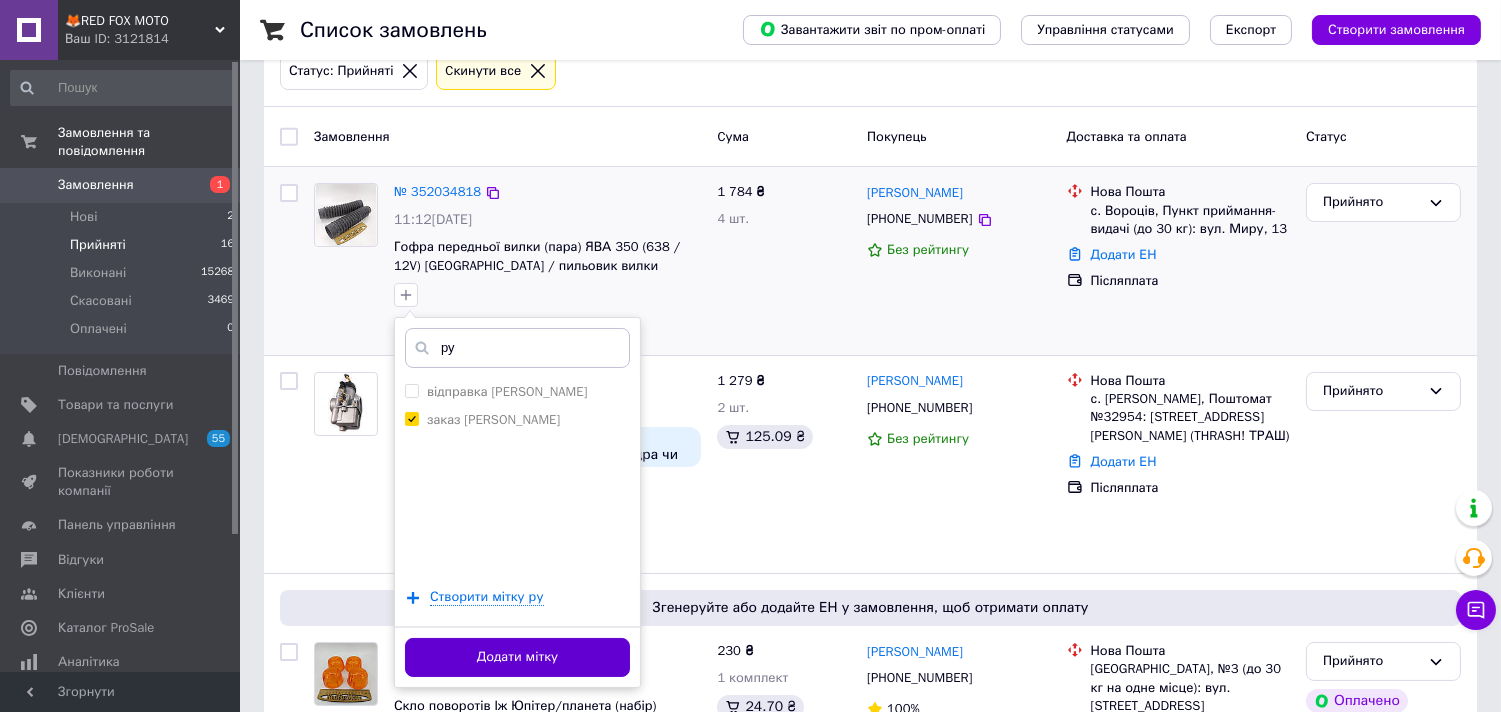 click on "Додати мітку" at bounding box center [517, 657] 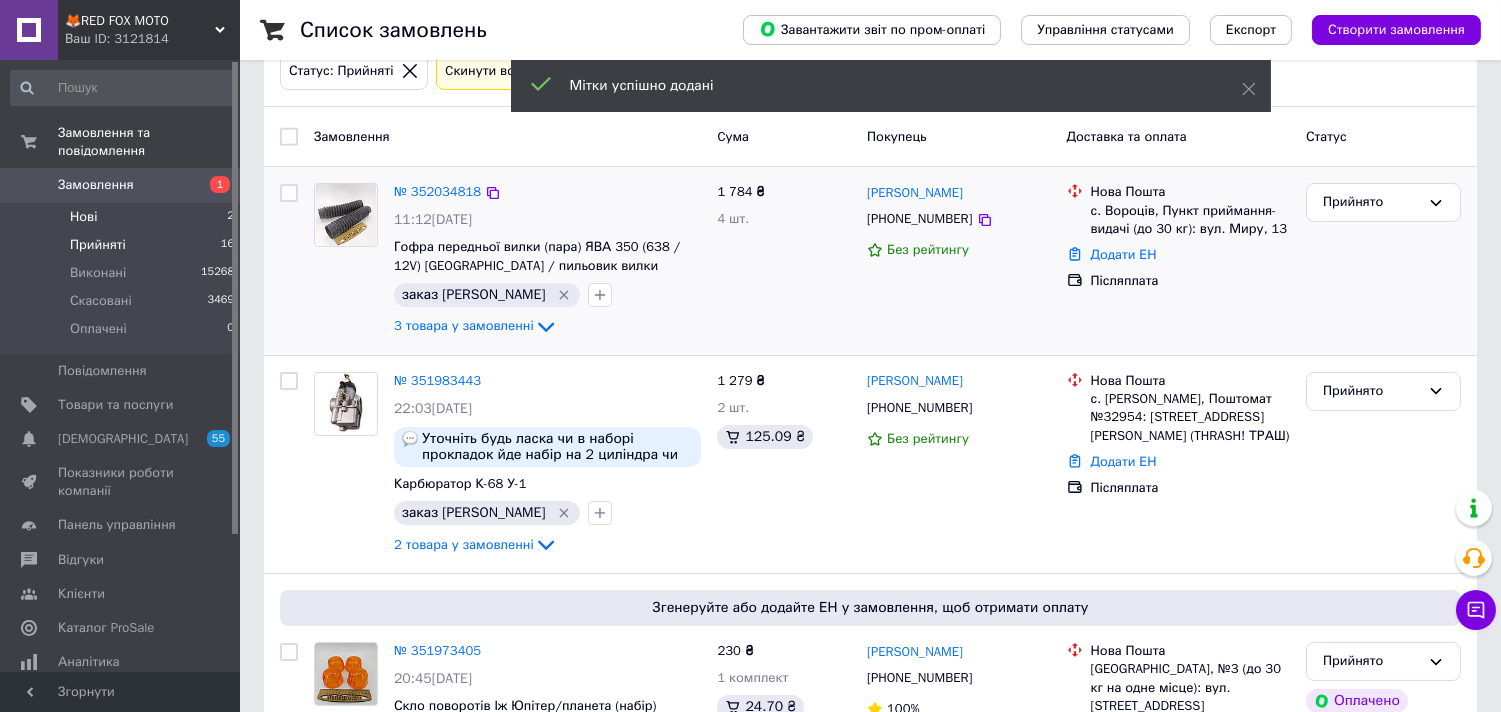 click on "Нові 2" at bounding box center [123, 217] 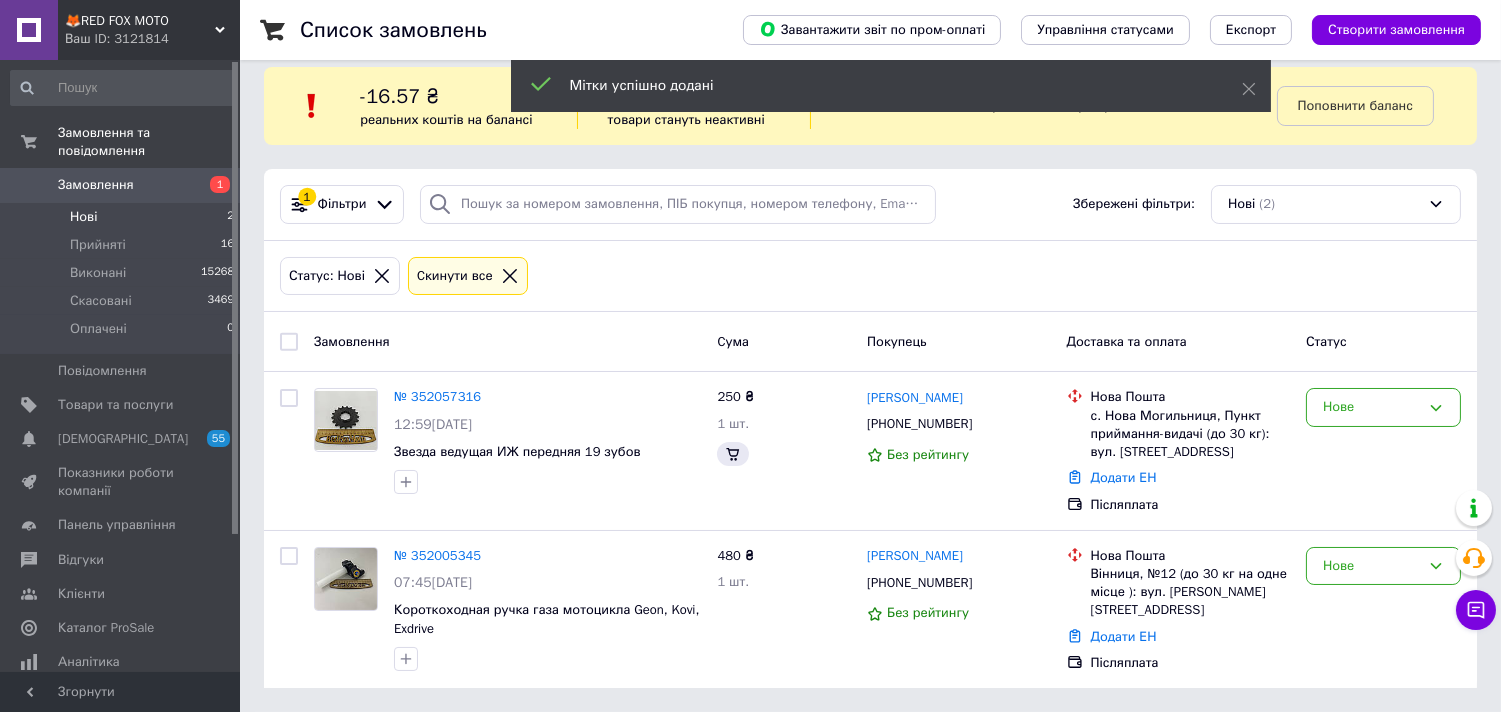 scroll, scrollTop: 0, scrollLeft: 0, axis: both 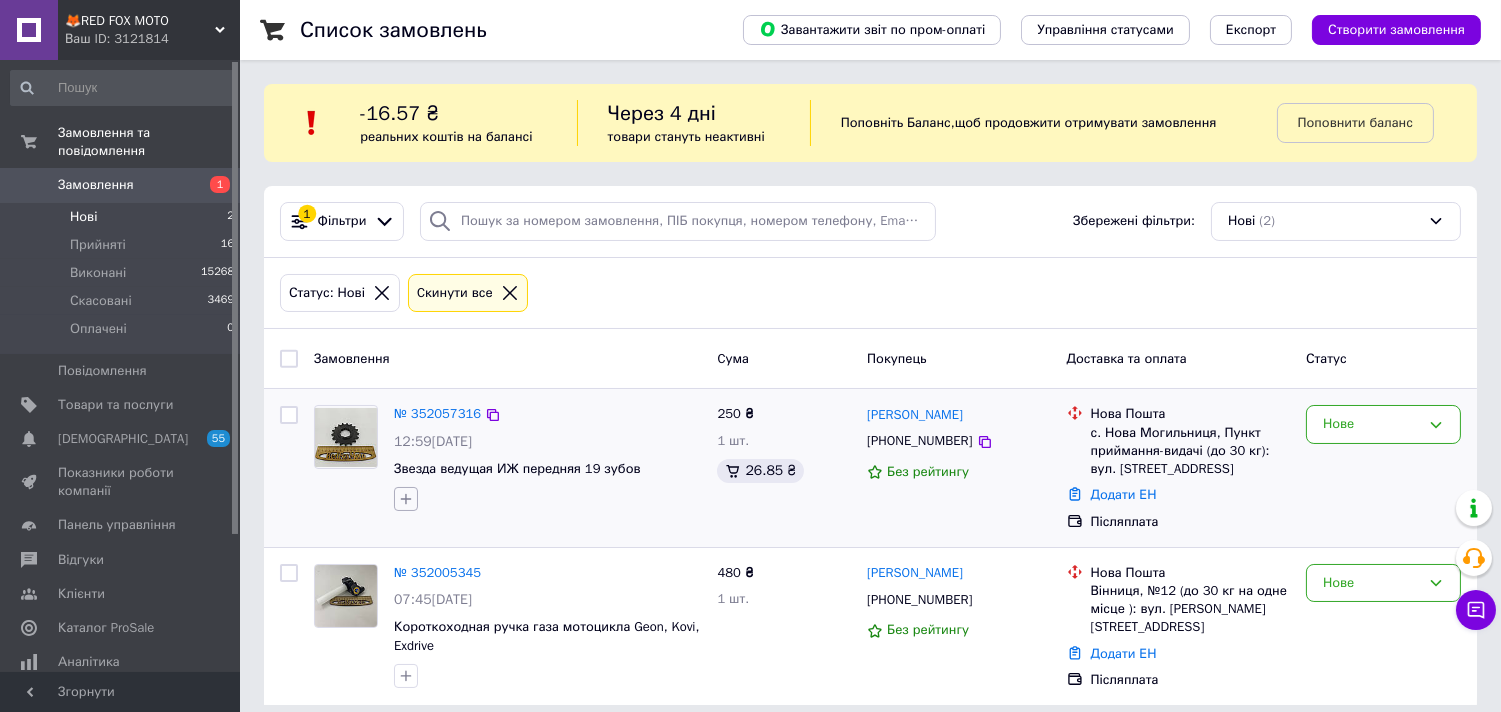 click 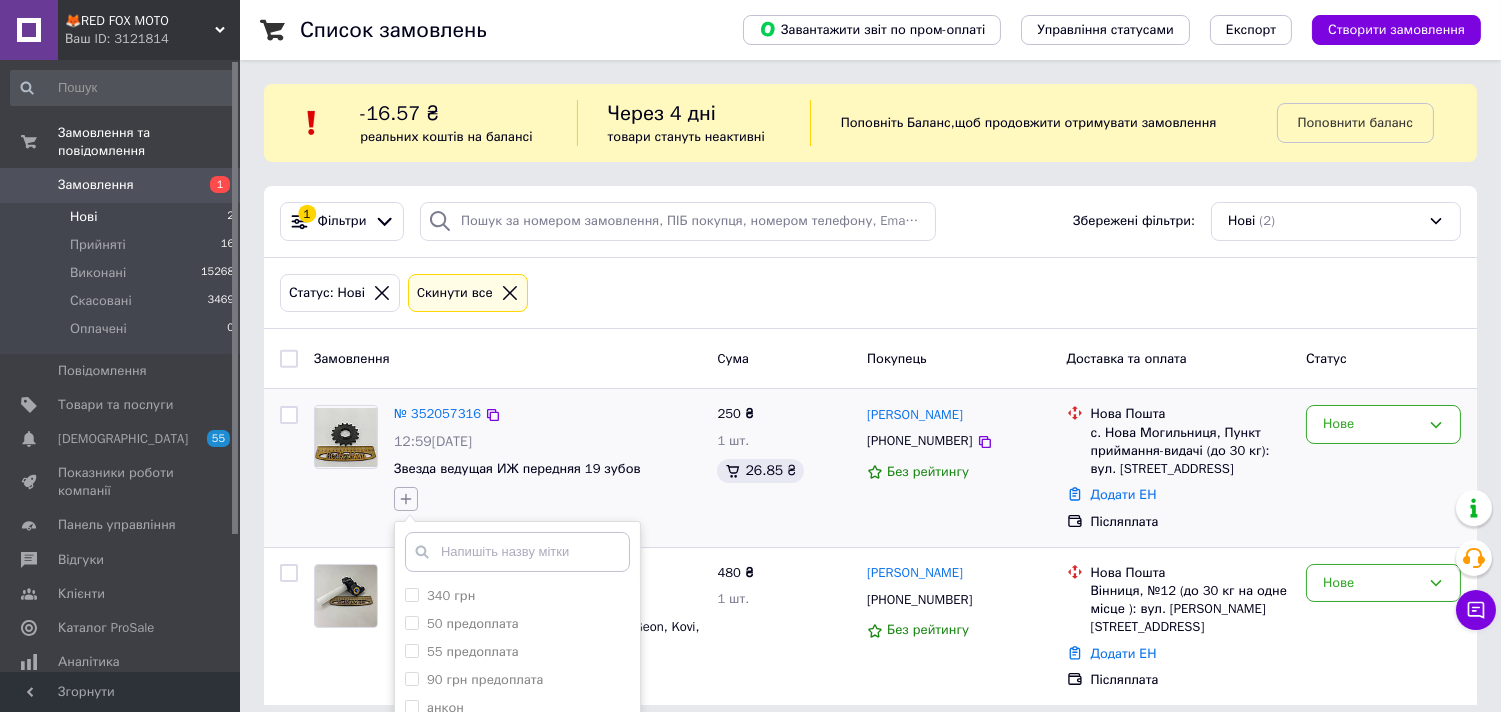 type on "п" 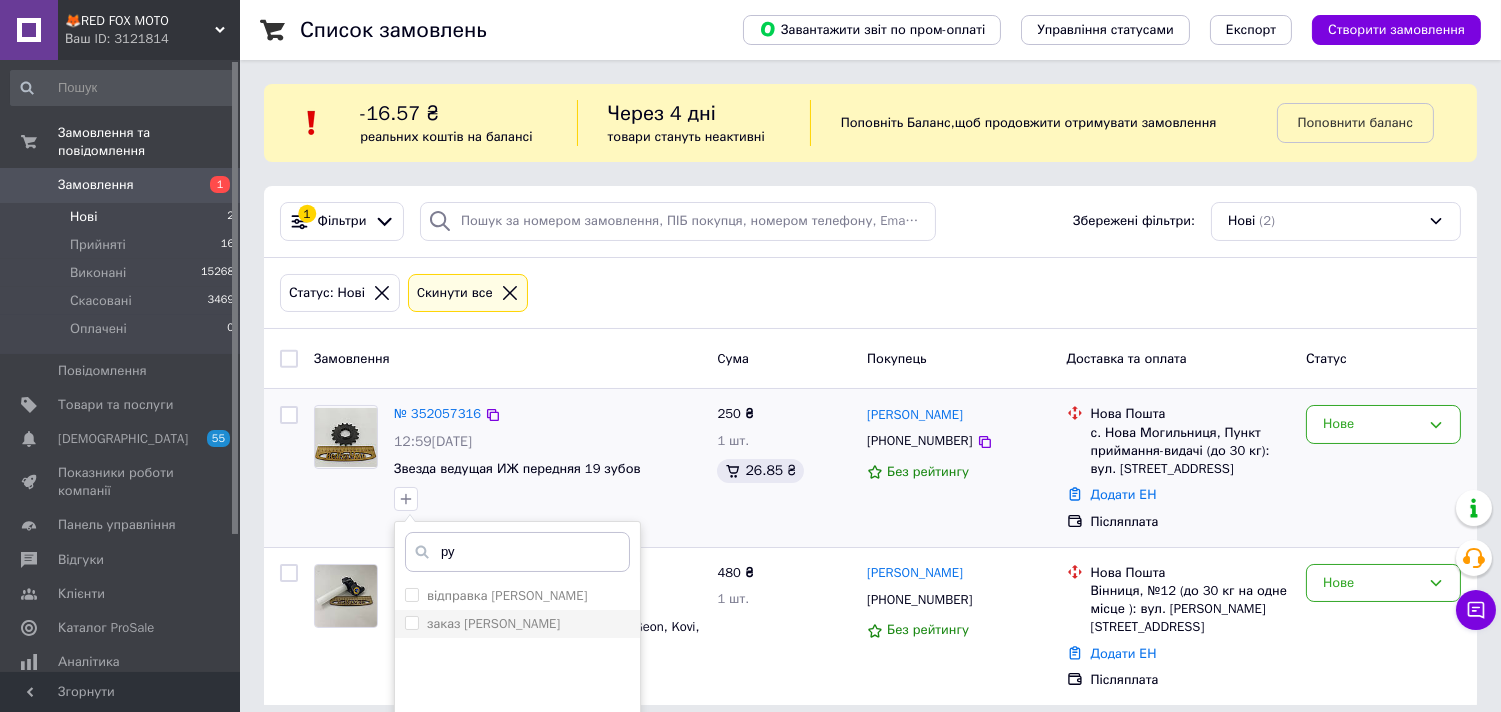 type on "ру" 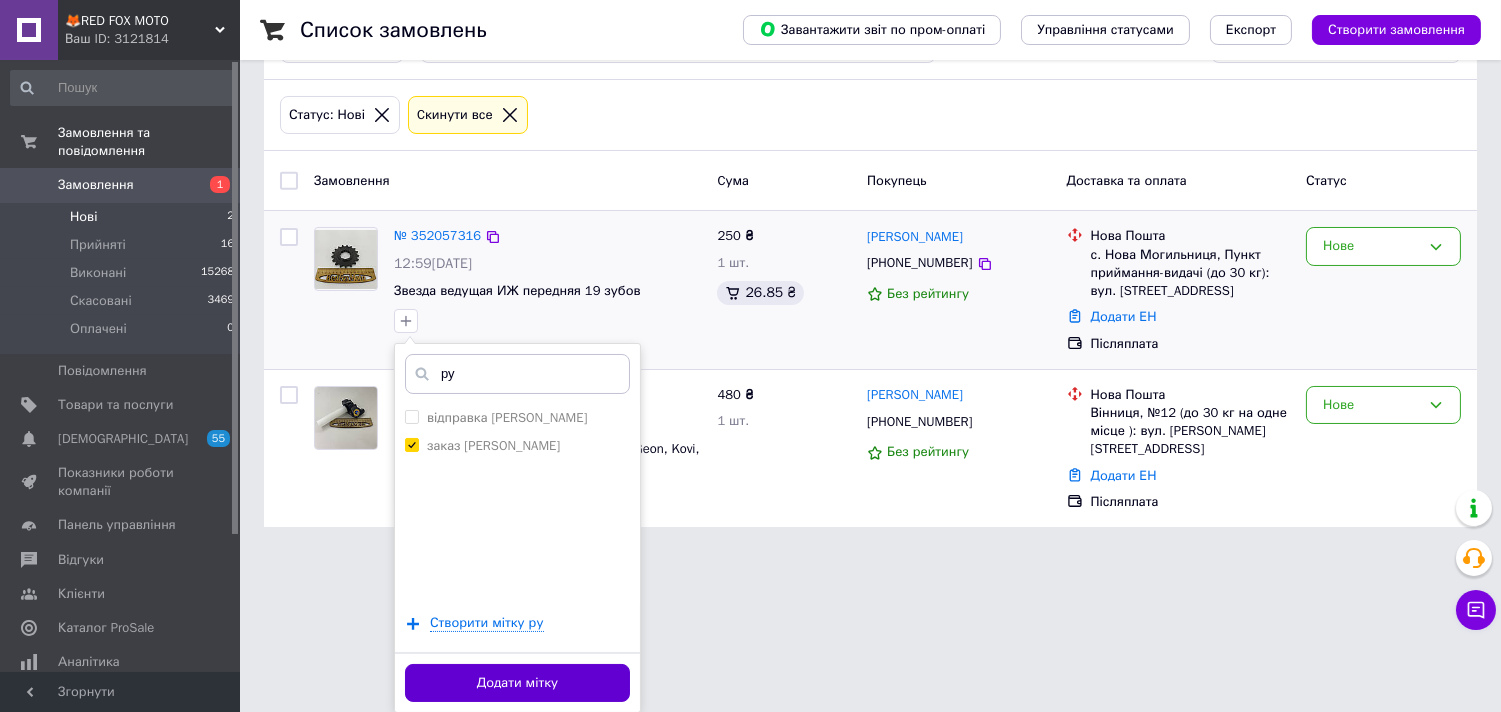 click on "Додати мітку" at bounding box center (517, 683) 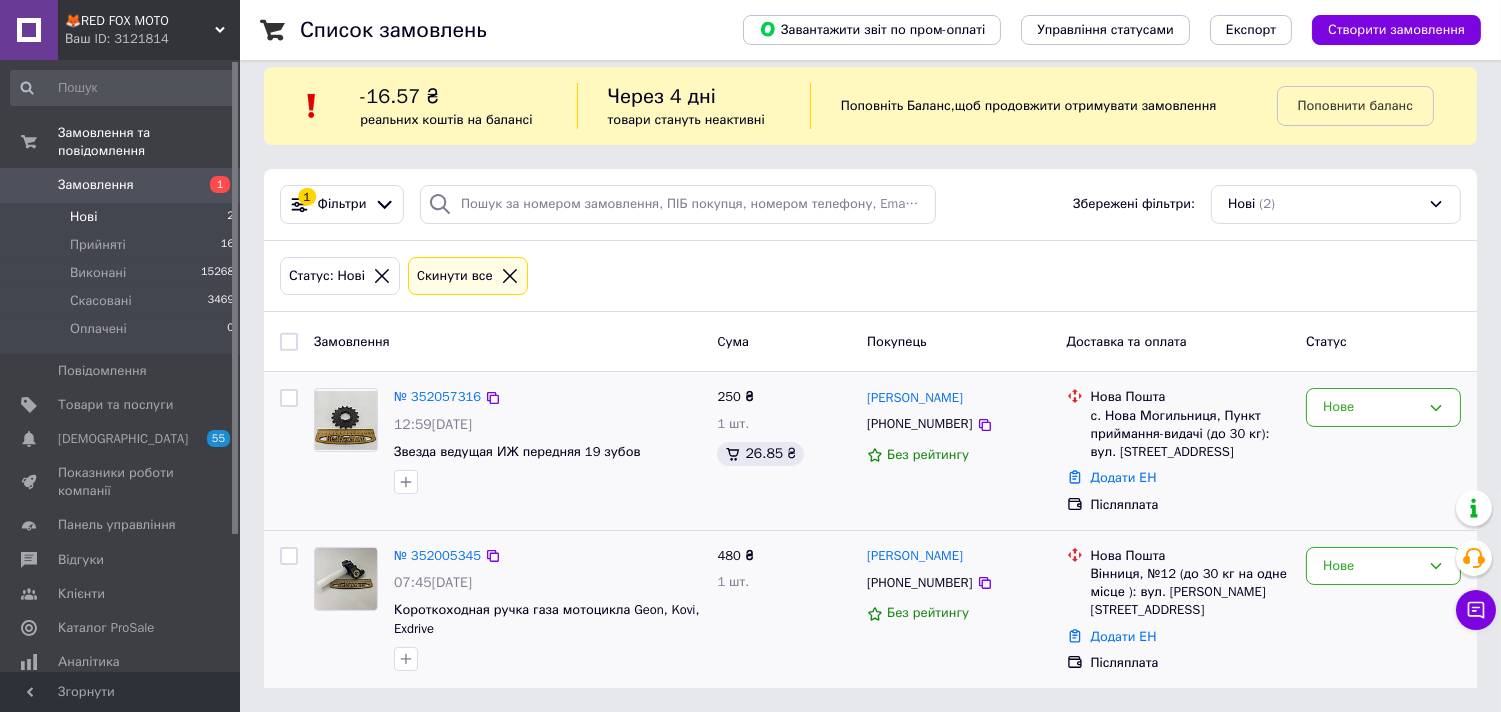 scroll, scrollTop: 15, scrollLeft: 0, axis: vertical 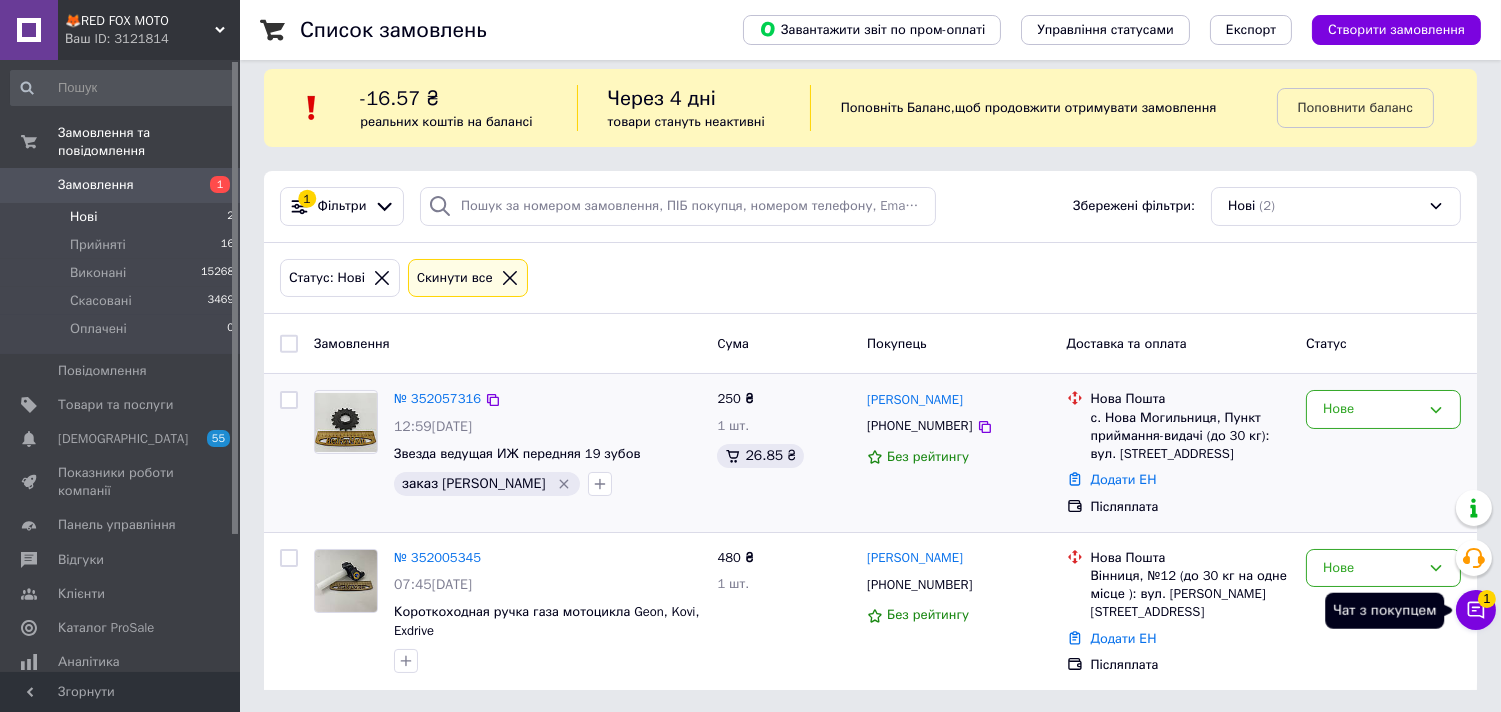 drag, startPoint x: 1460, startPoint y: 606, endPoint x: 1428, endPoint y: 615, distance: 33.24154 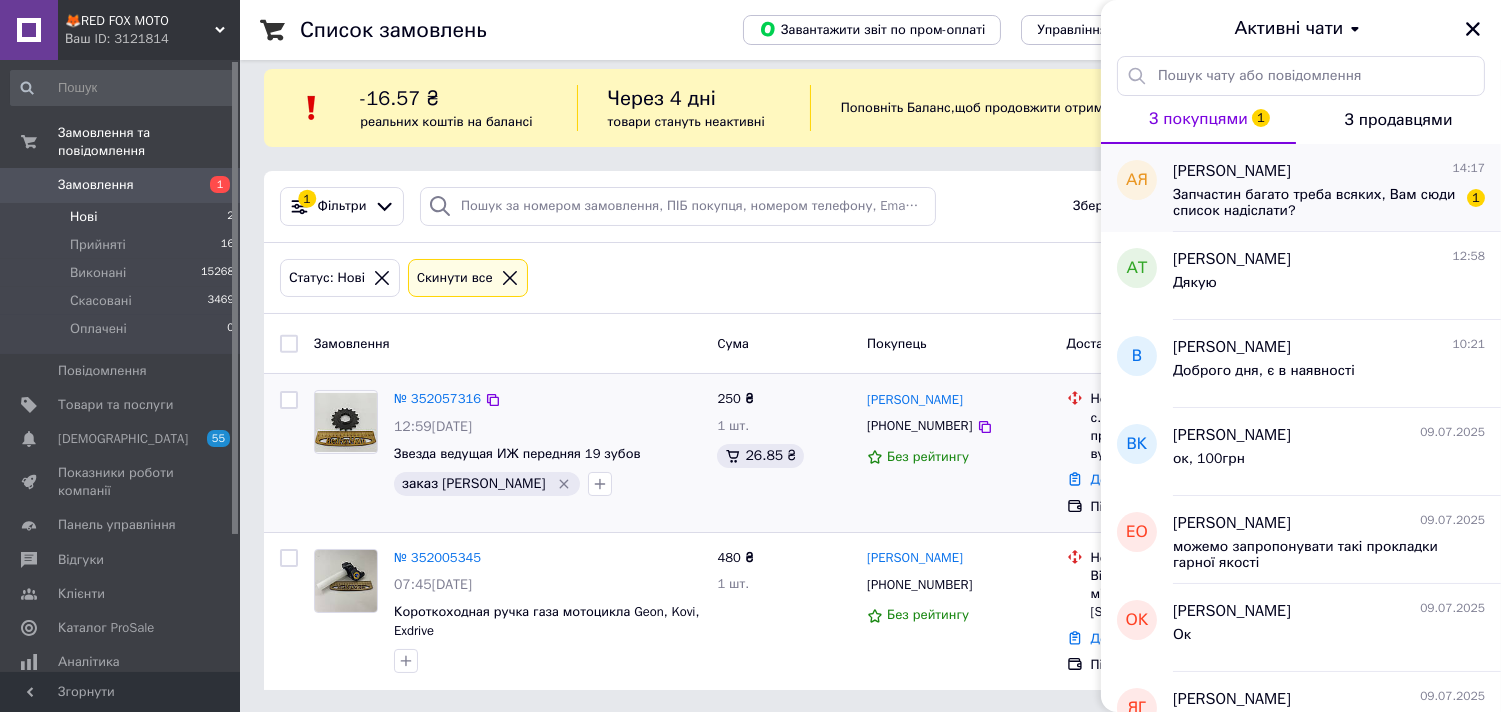 click on "Запчастин багато треба всяких, Вам сюди список надіслати?" at bounding box center (1315, 203) 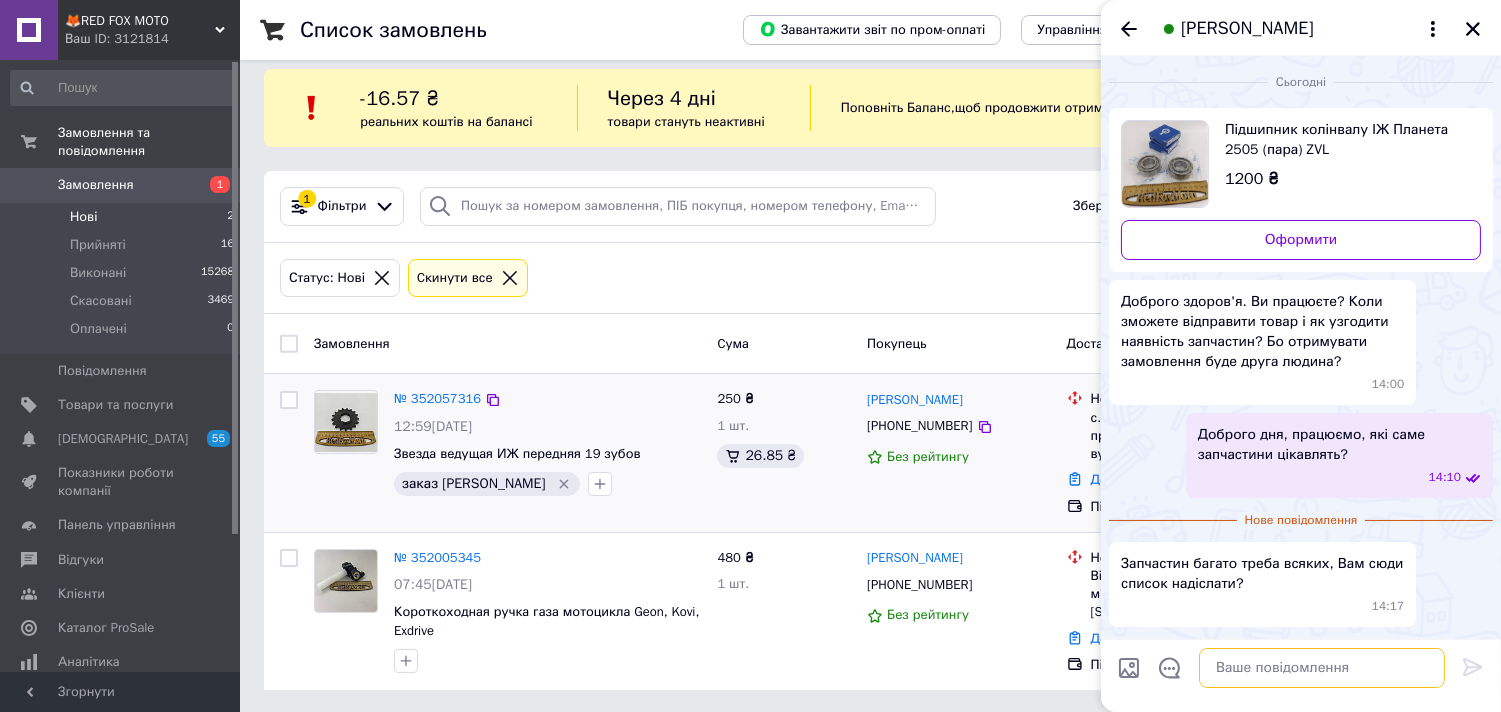 click at bounding box center (1322, 668) 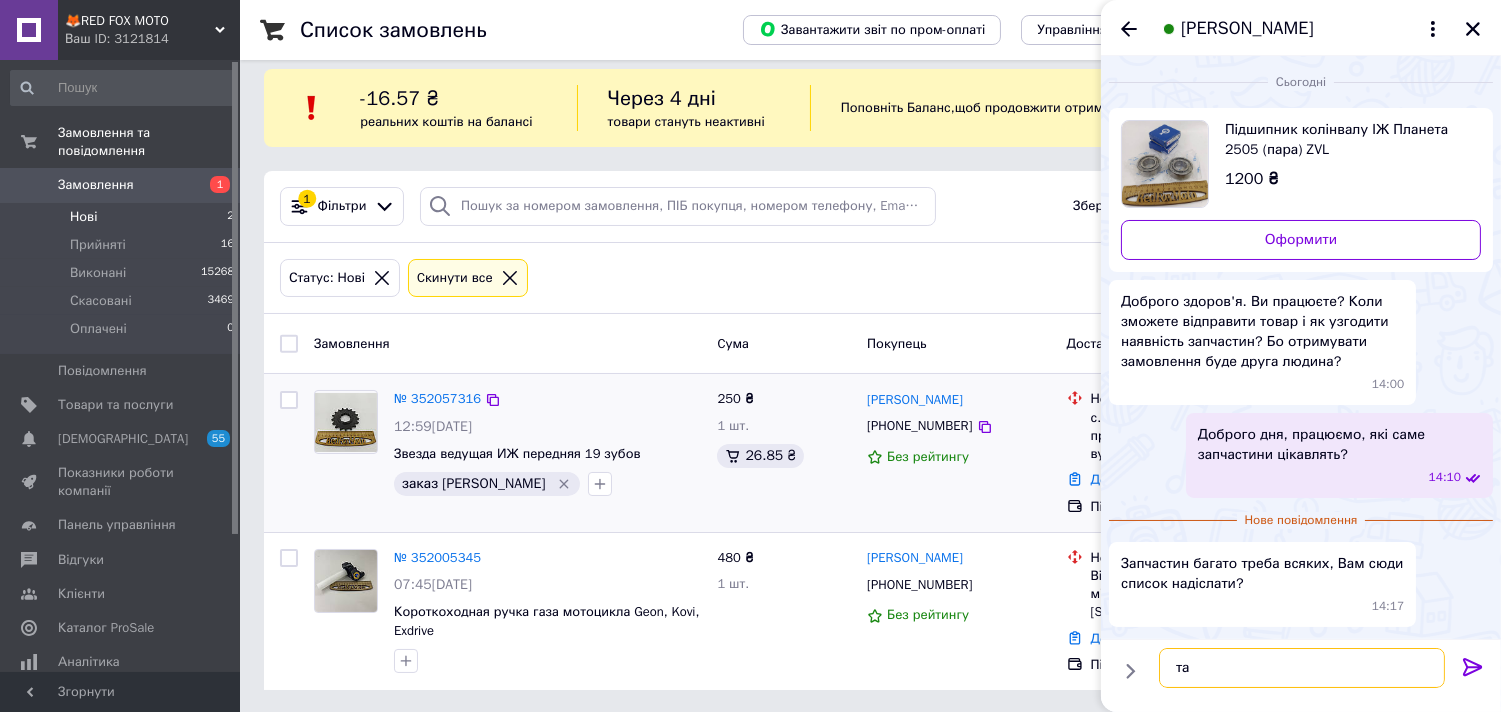 type on "так" 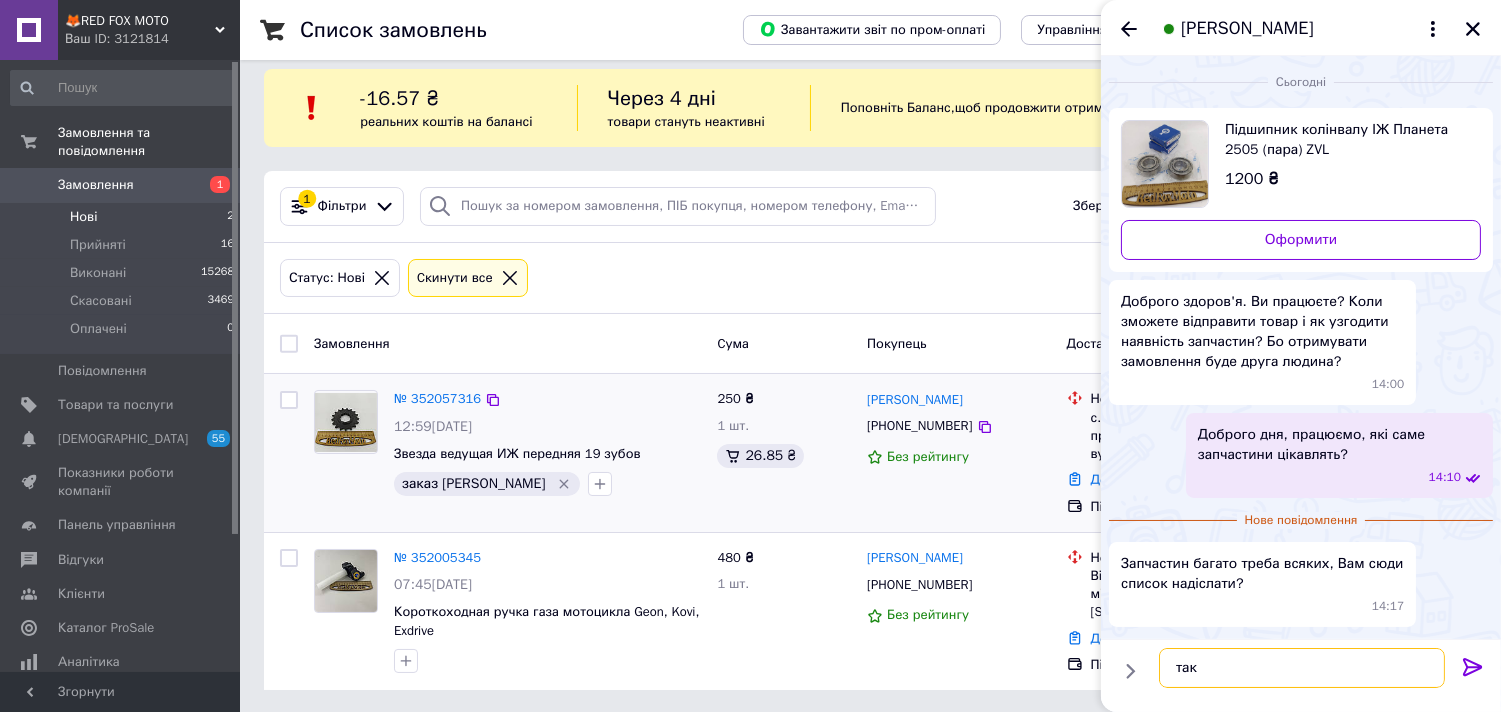 type 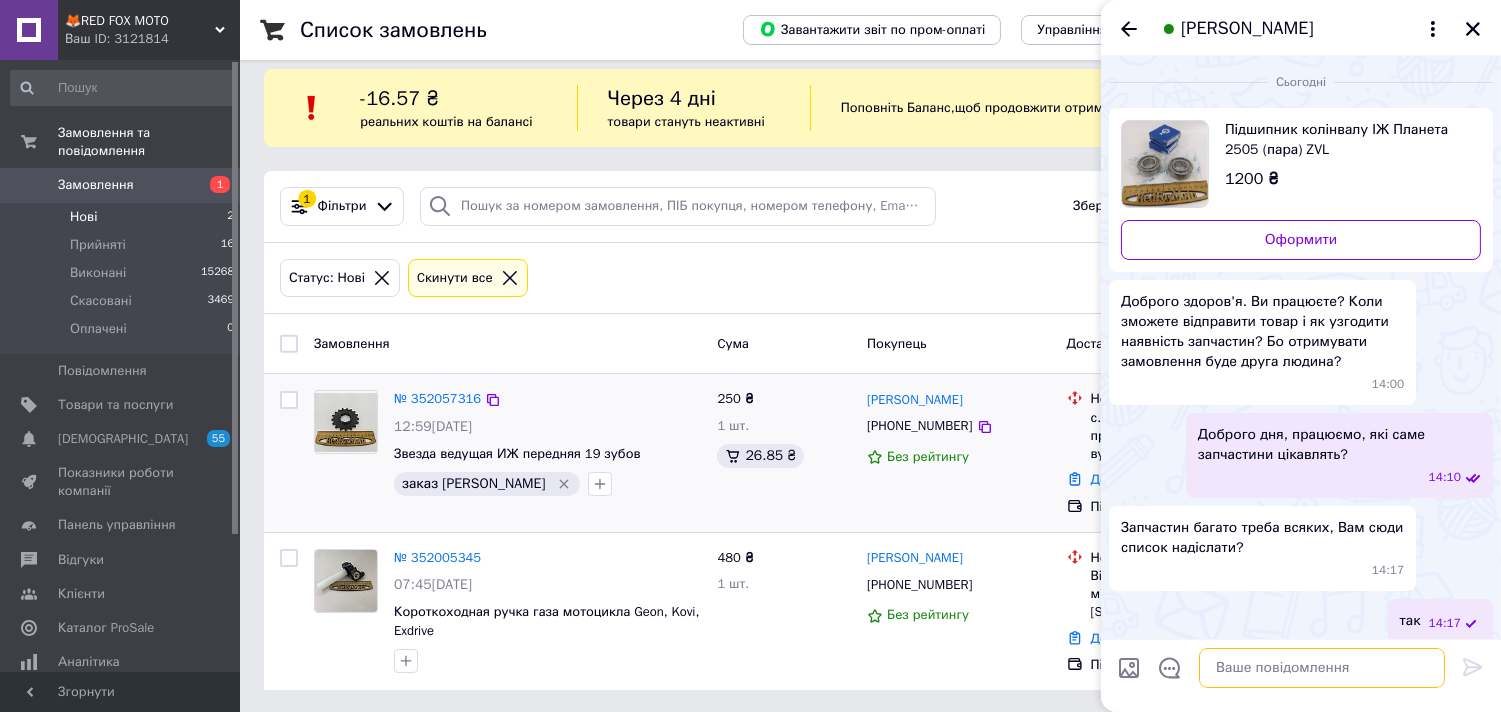 scroll, scrollTop: 13, scrollLeft: 0, axis: vertical 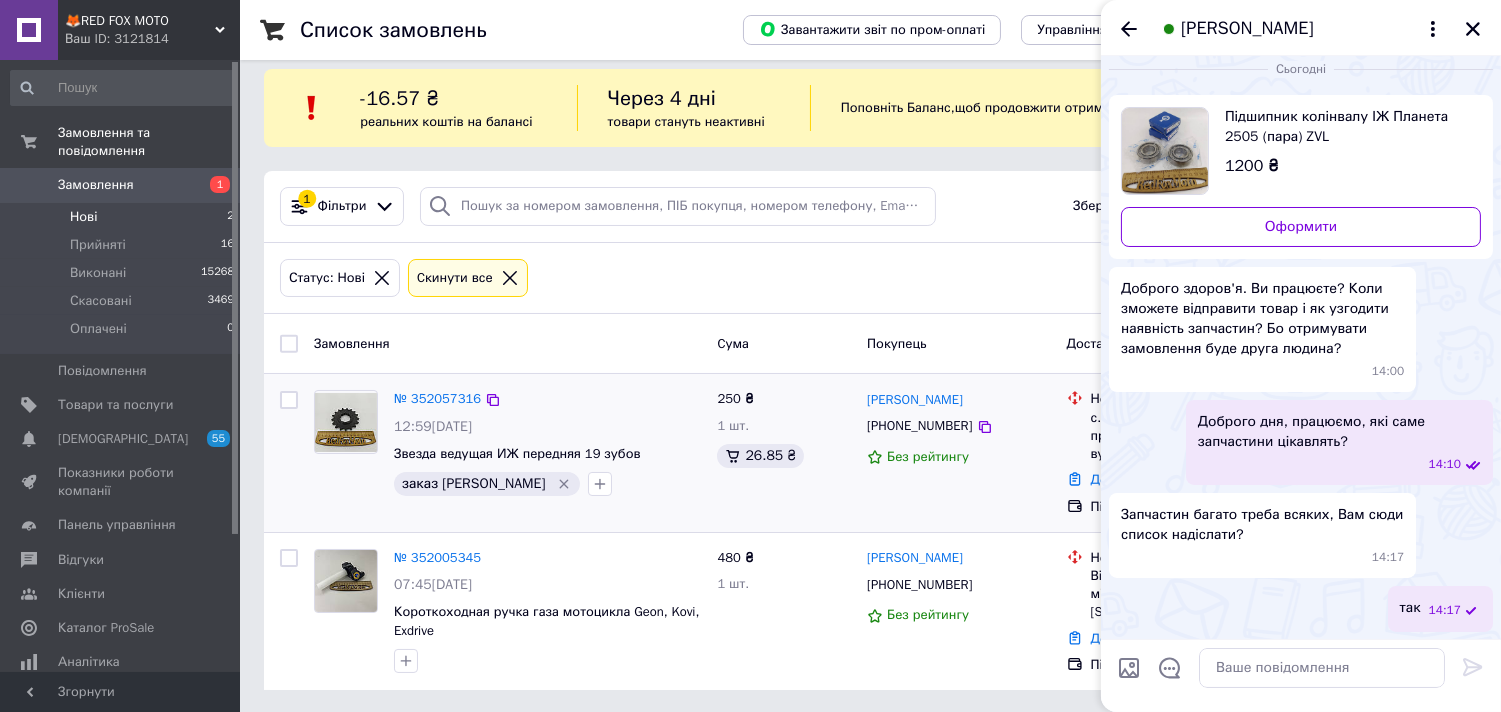 drag, startPoint x: 1481, startPoint y: 25, endPoint x: 1451, endPoint y: 45, distance: 36.05551 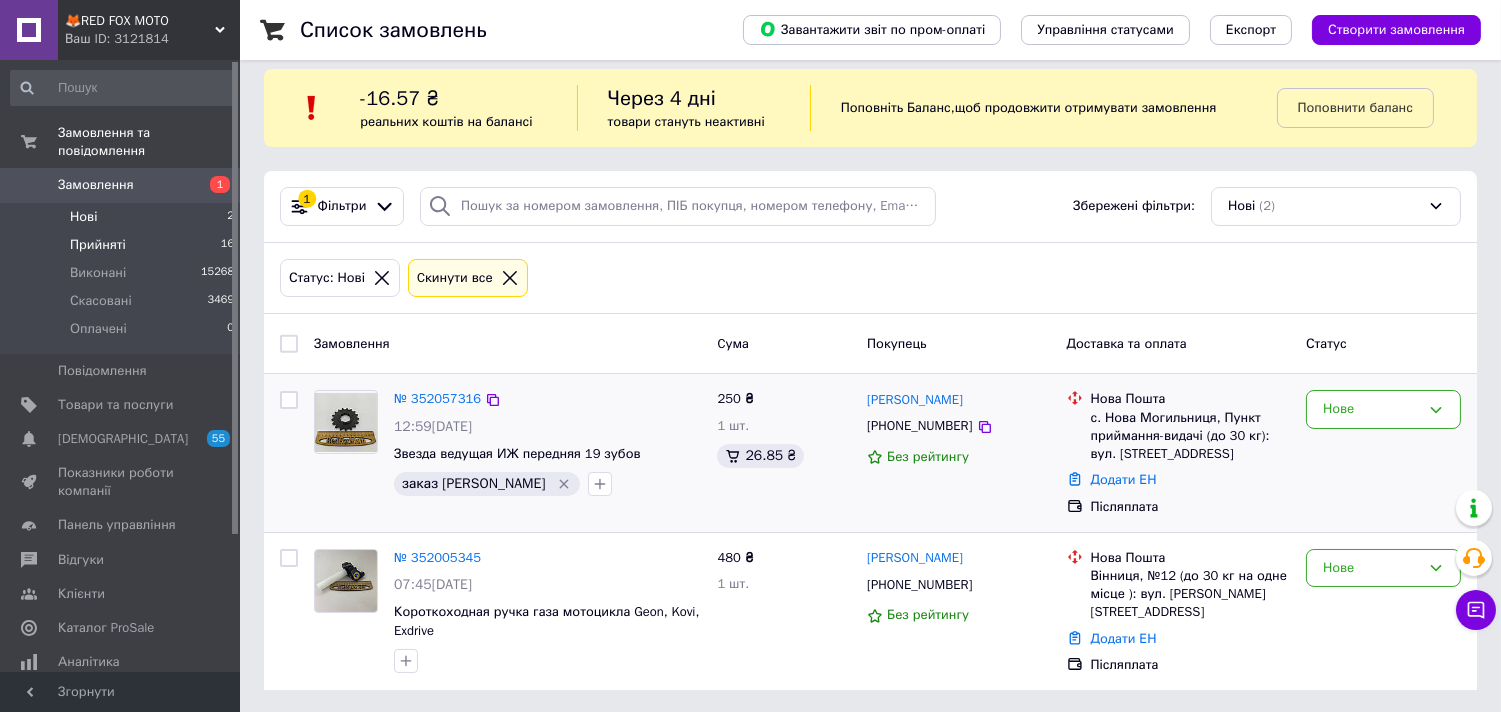 click on "Прийняті" at bounding box center (98, 245) 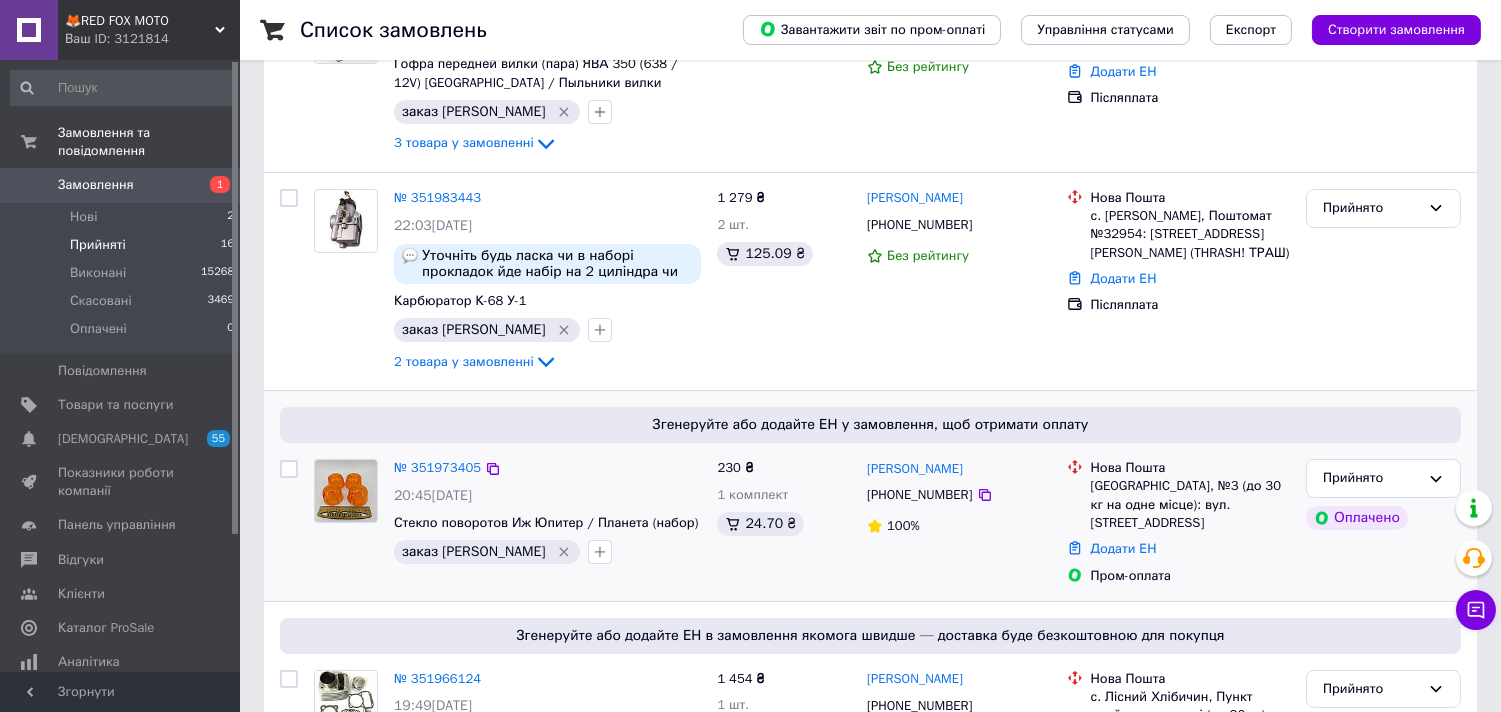scroll, scrollTop: 444, scrollLeft: 0, axis: vertical 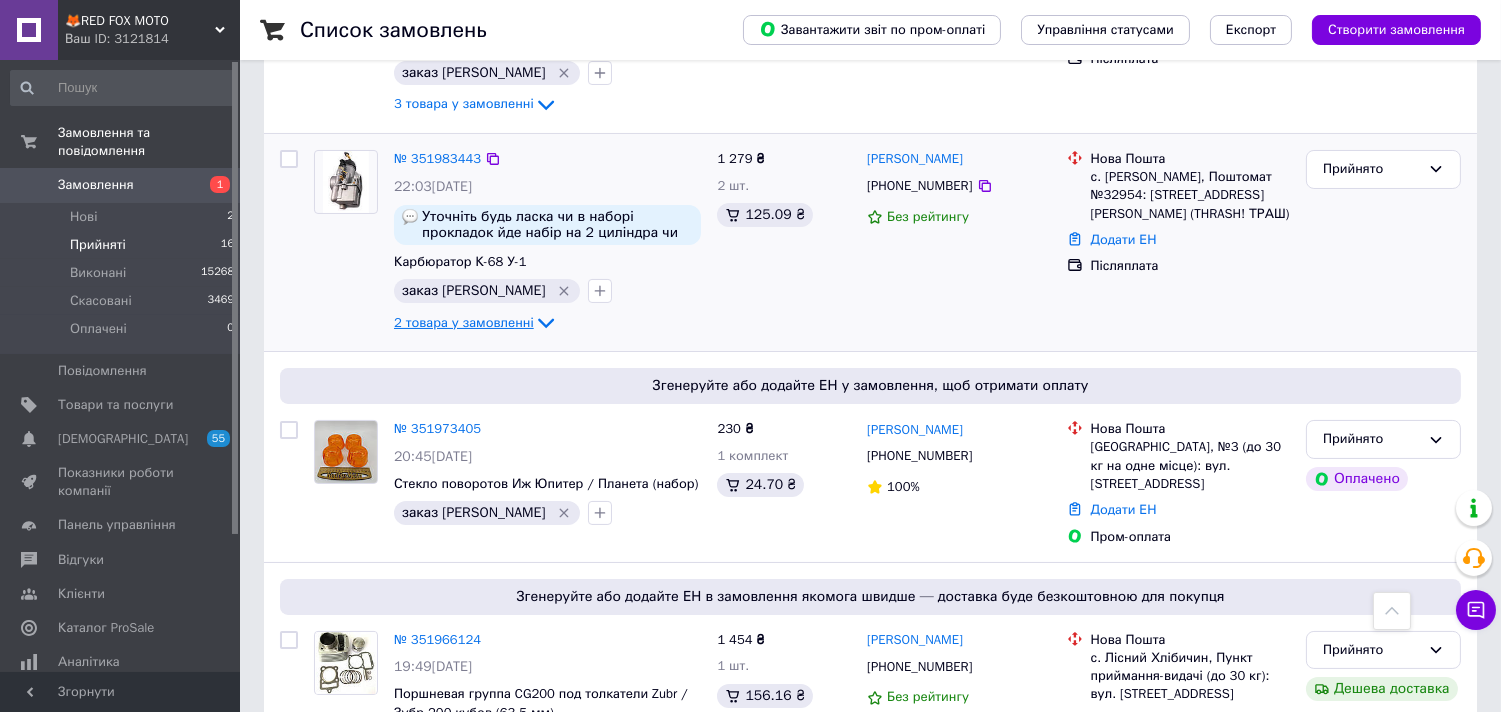click on "2 товара у замовленні" at bounding box center (464, 322) 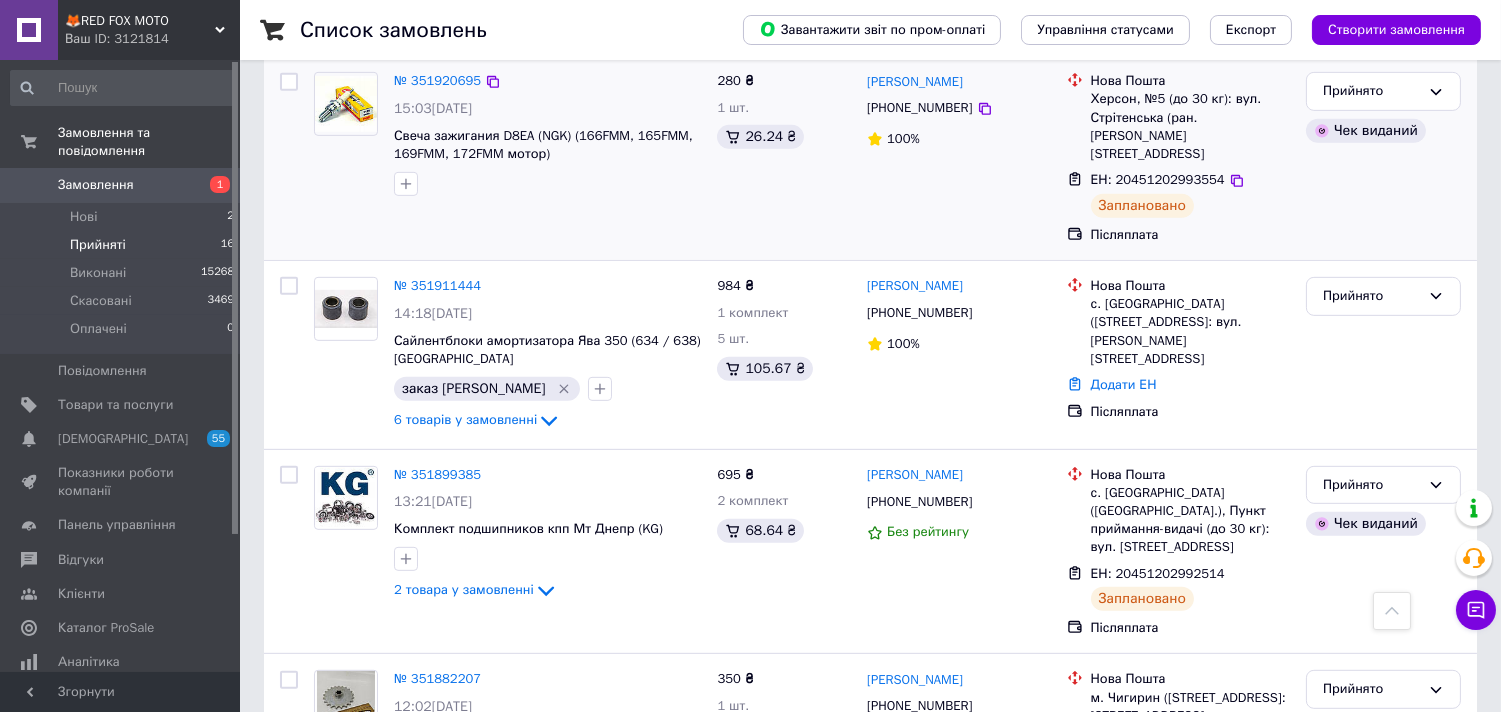 scroll, scrollTop: 1777, scrollLeft: 0, axis: vertical 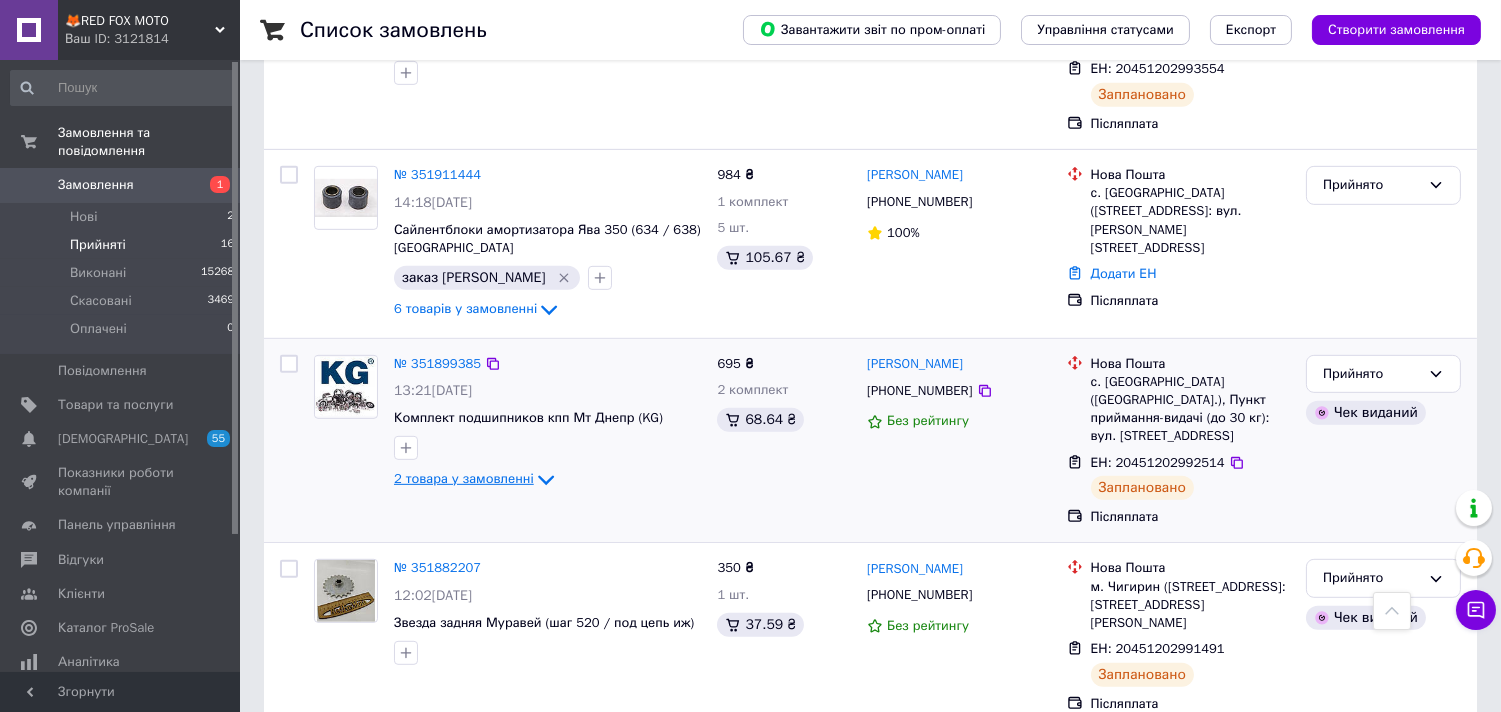 click on "2 товара у замовленні" at bounding box center [464, 479] 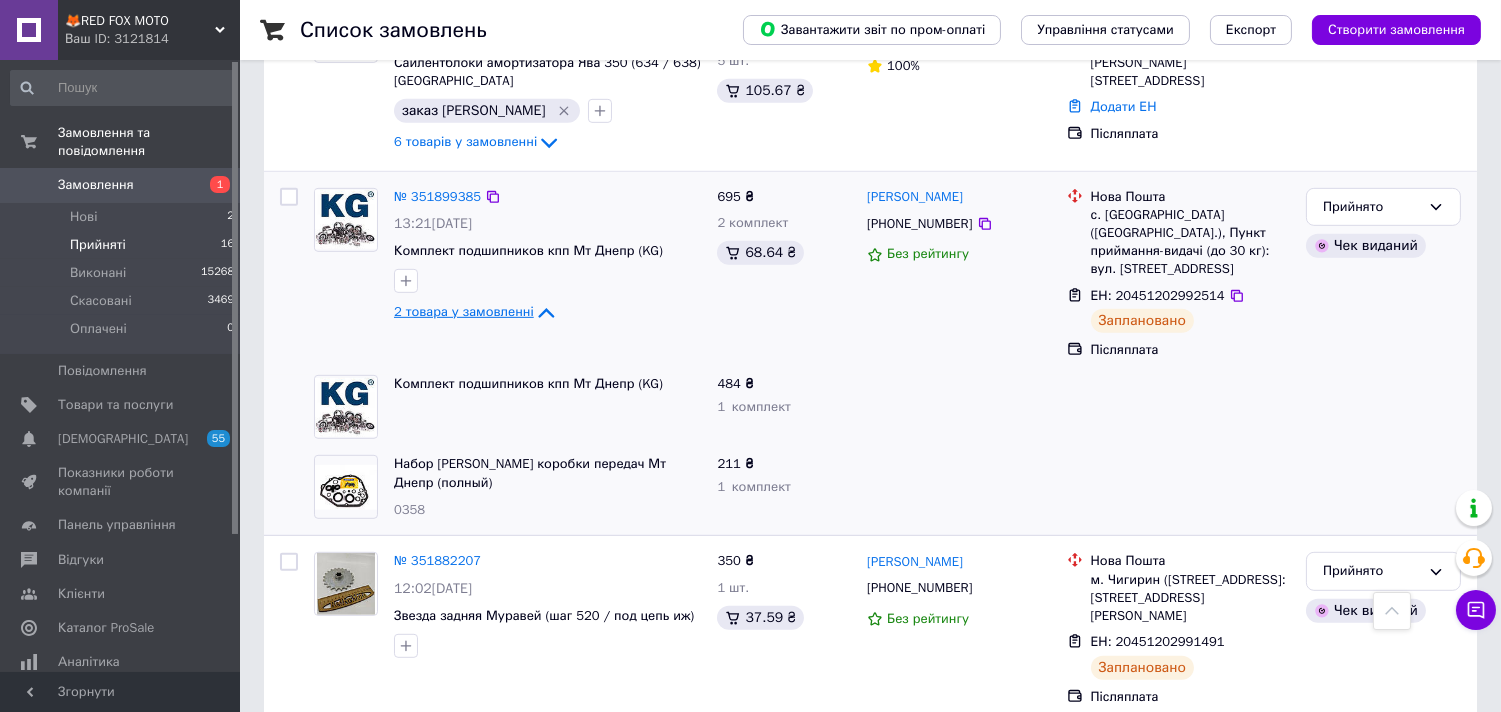 scroll, scrollTop: 2000, scrollLeft: 0, axis: vertical 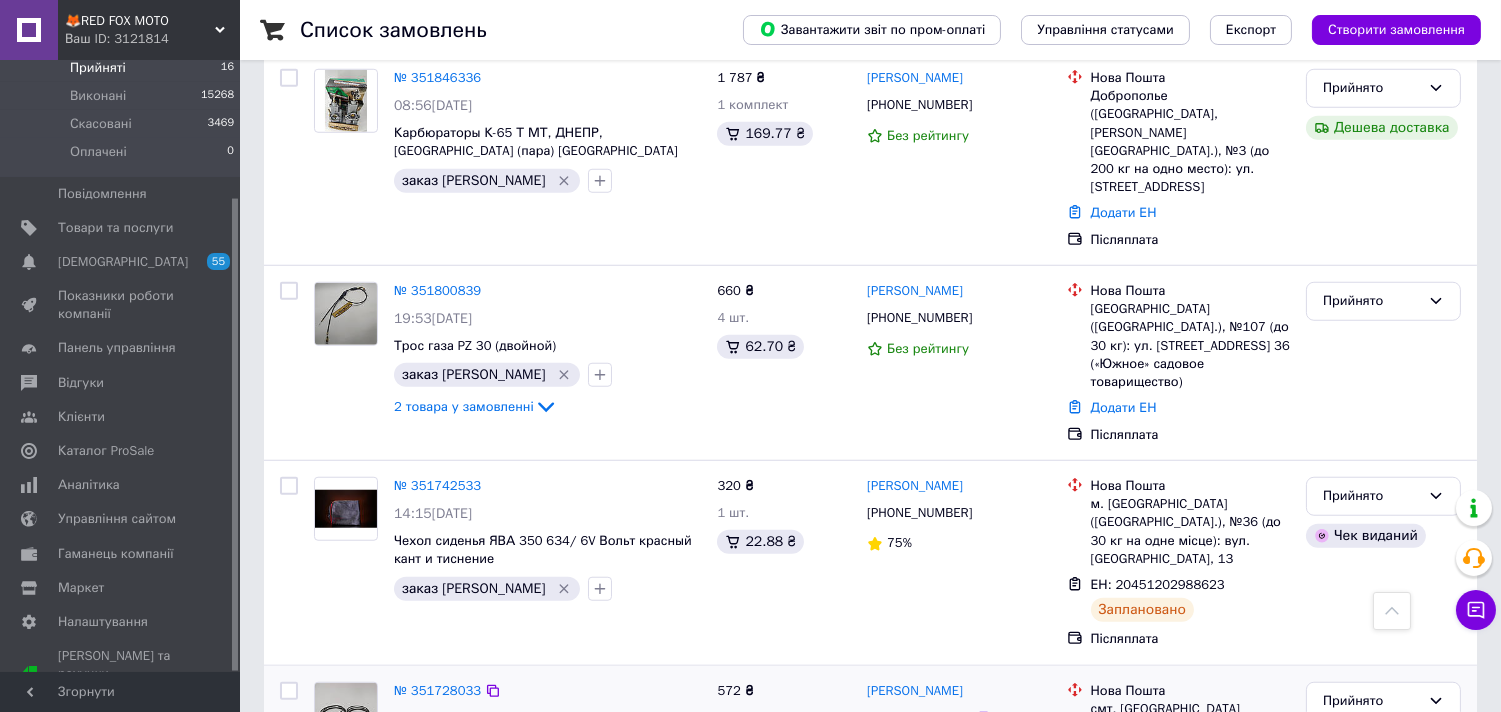 click on "[PHONE_NUMBER]" at bounding box center (919, 717) 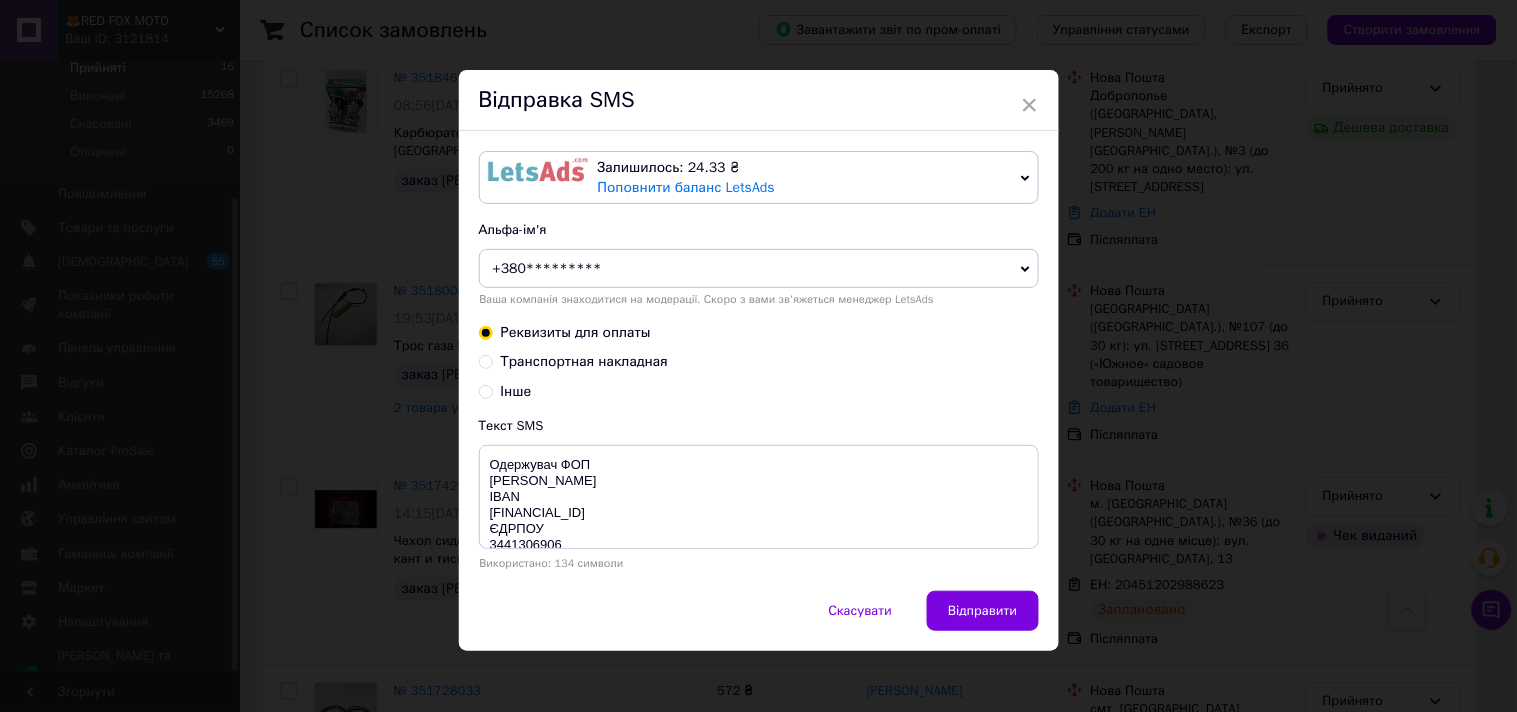 click at bounding box center (538, 170) 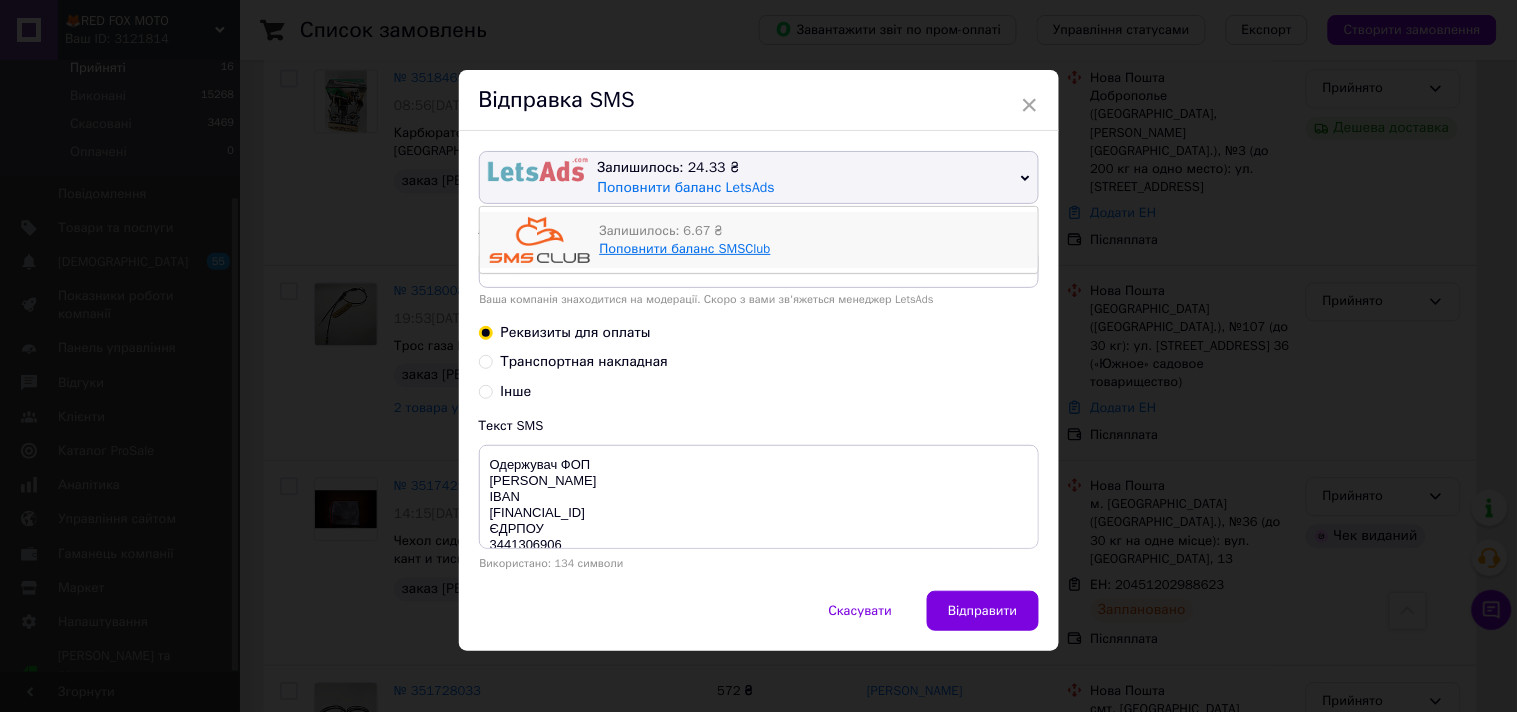 click on "Поповнити баланс SMSClub" at bounding box center [685, 248] 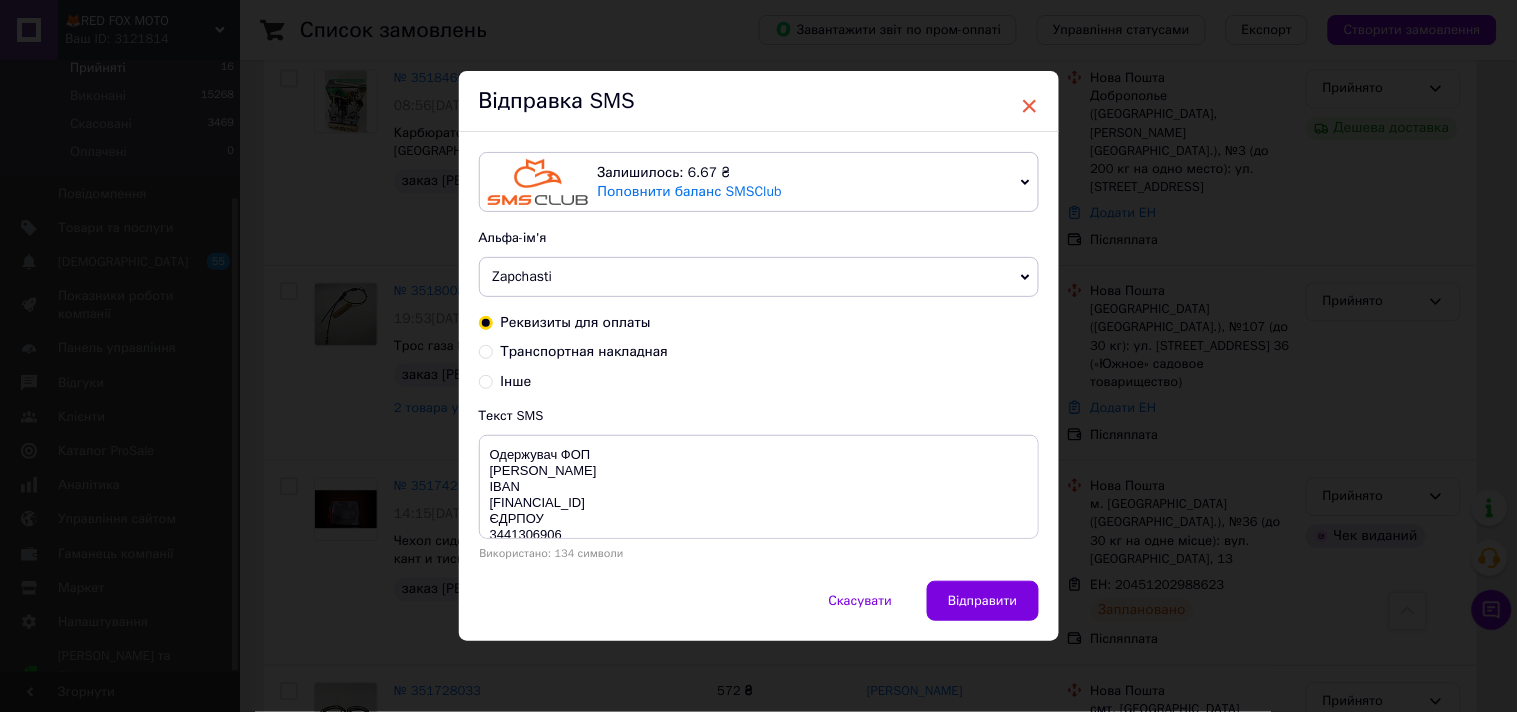 click on "×" at bounding box center [1030, 106] 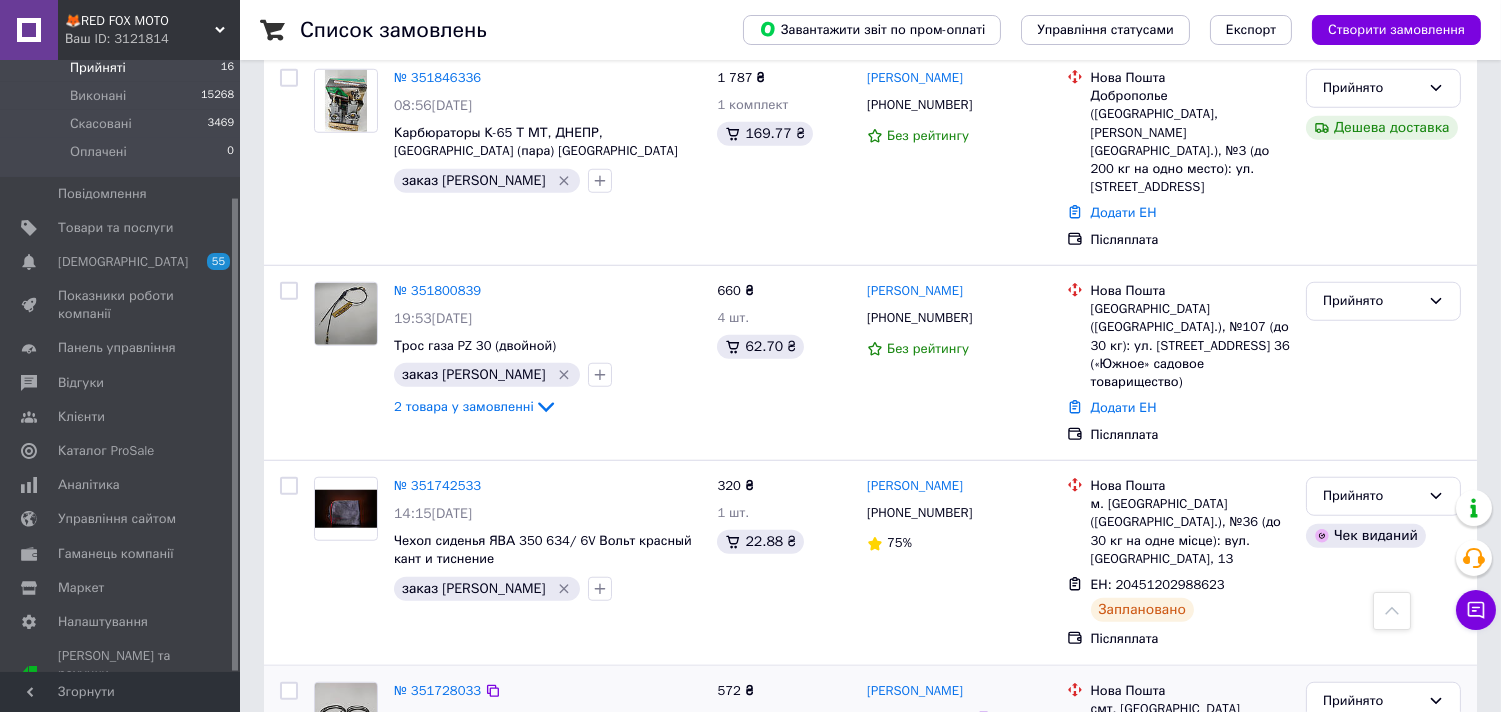 click 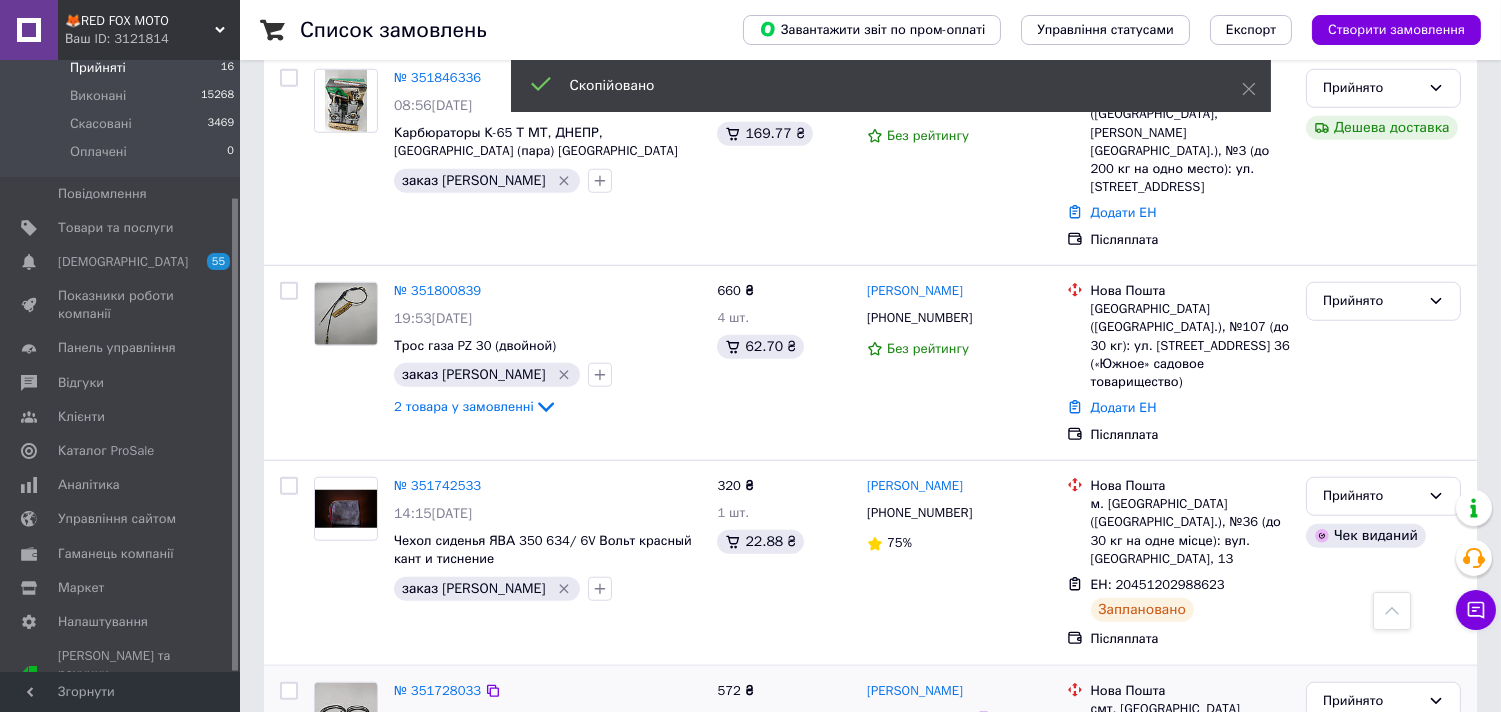 click on "[PHONE_NUMBER]" at bounding box center (919, 717) 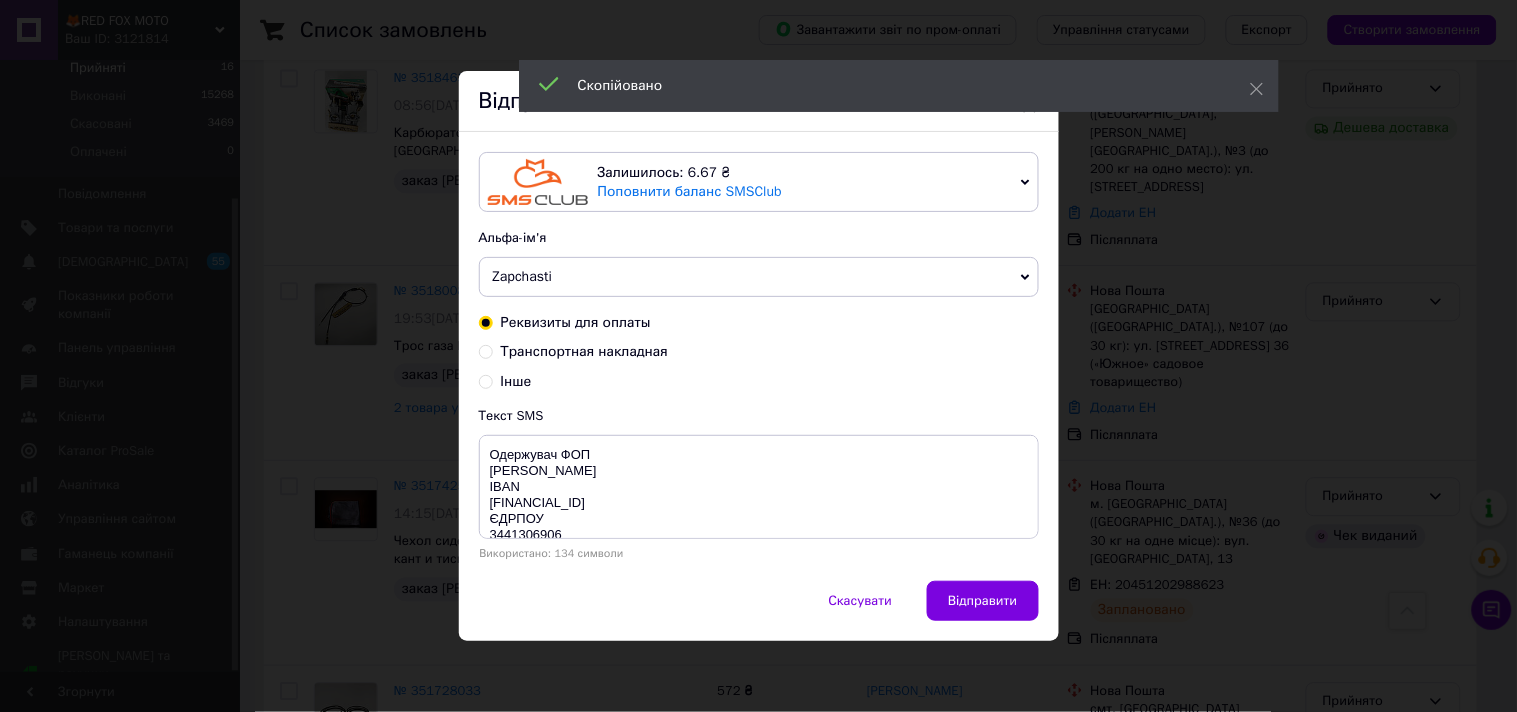 click on "Транспортная накладная" at bounding box center (486, 350) 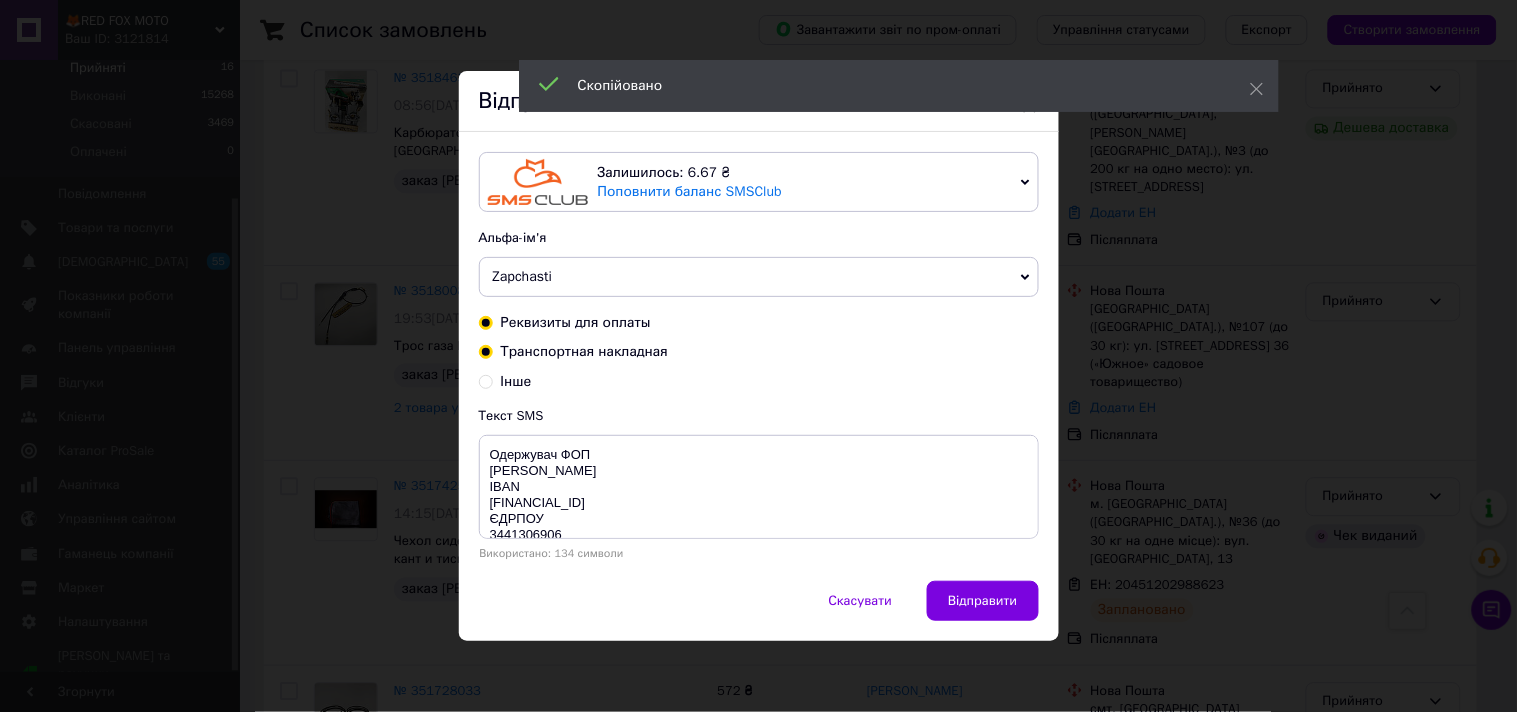 radio on "true" 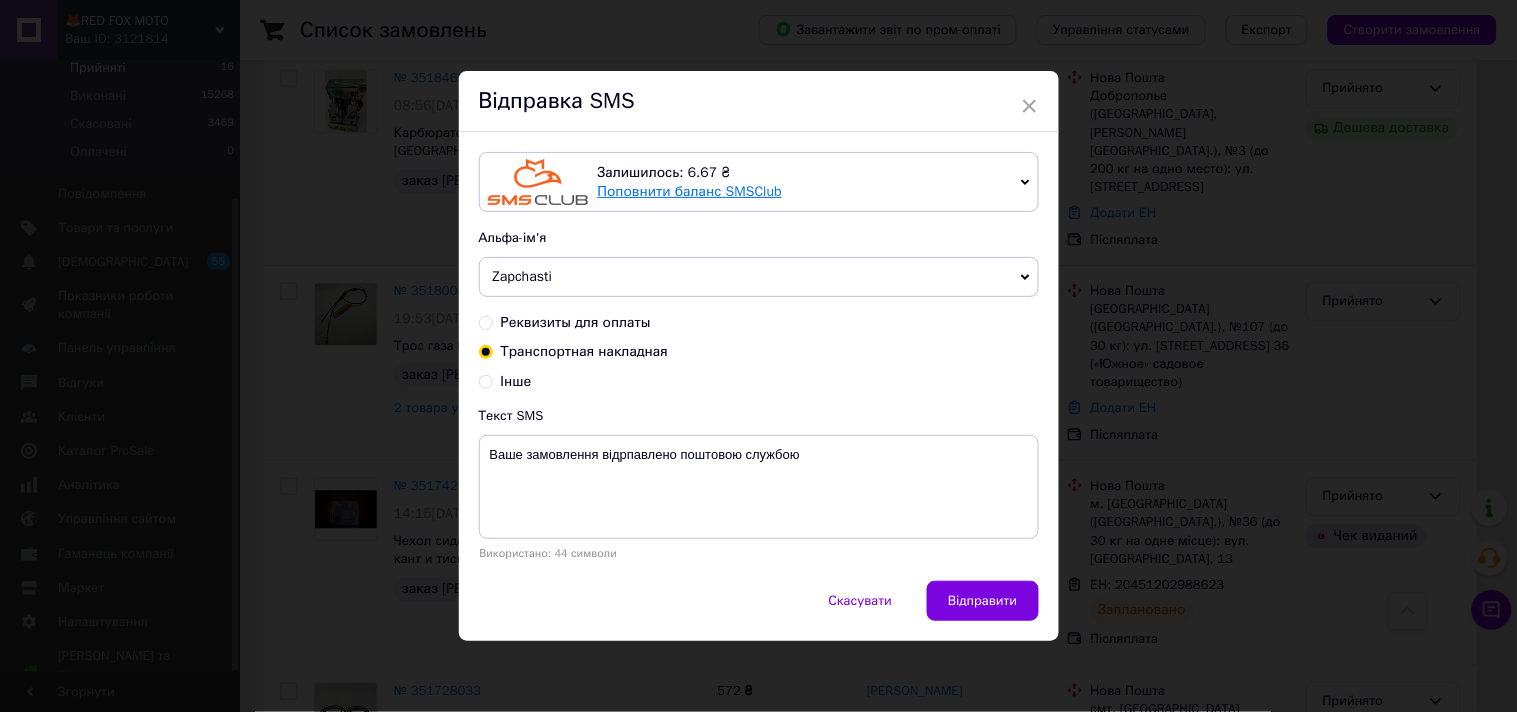click on "Поповнити баланс SMSClub" at bounding box center [690, 191] 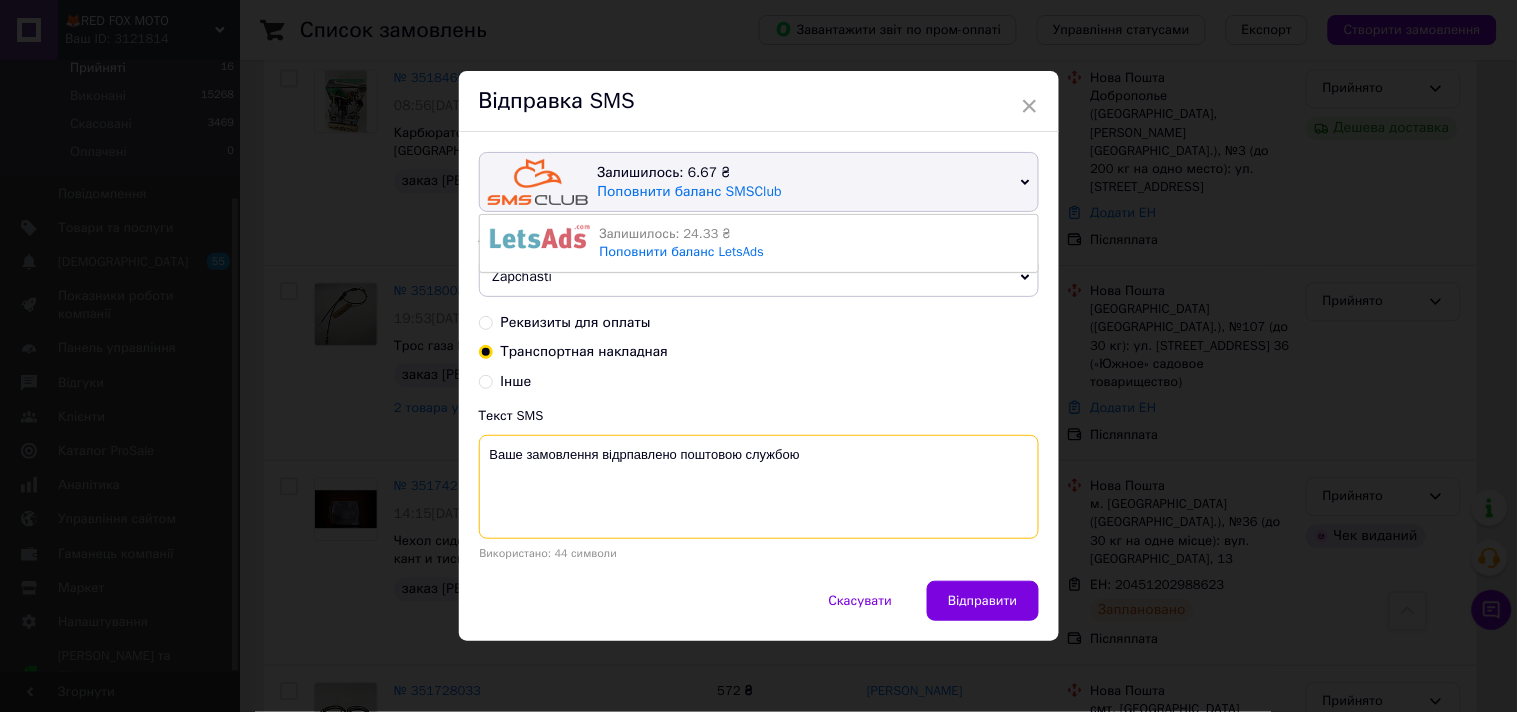 click on "Ваше замовлення відрпавлено поштовою службою" at bounding box center (759, 487) 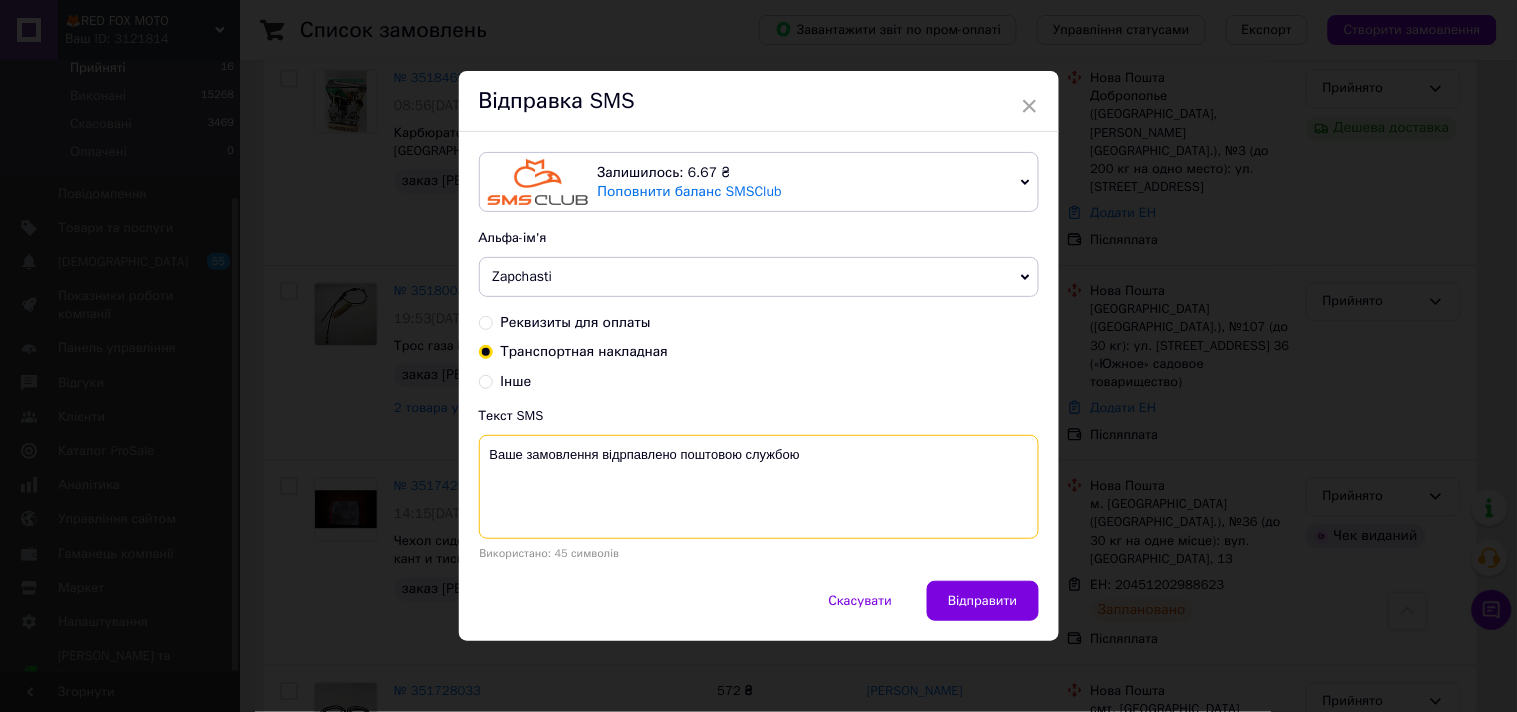 paste on "20451202987745" 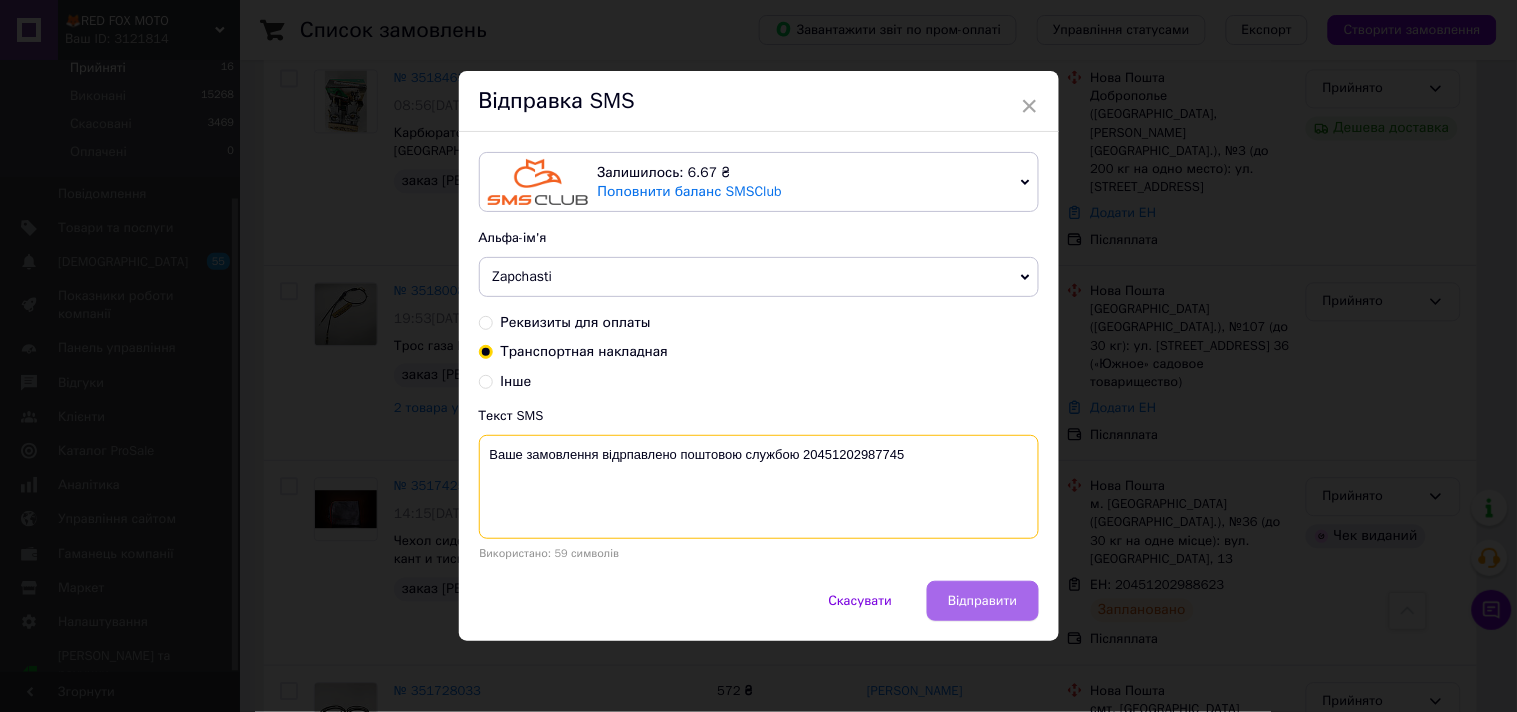 type on "Ваше замовлення відрпавлено поштовою службою 20451202987745" 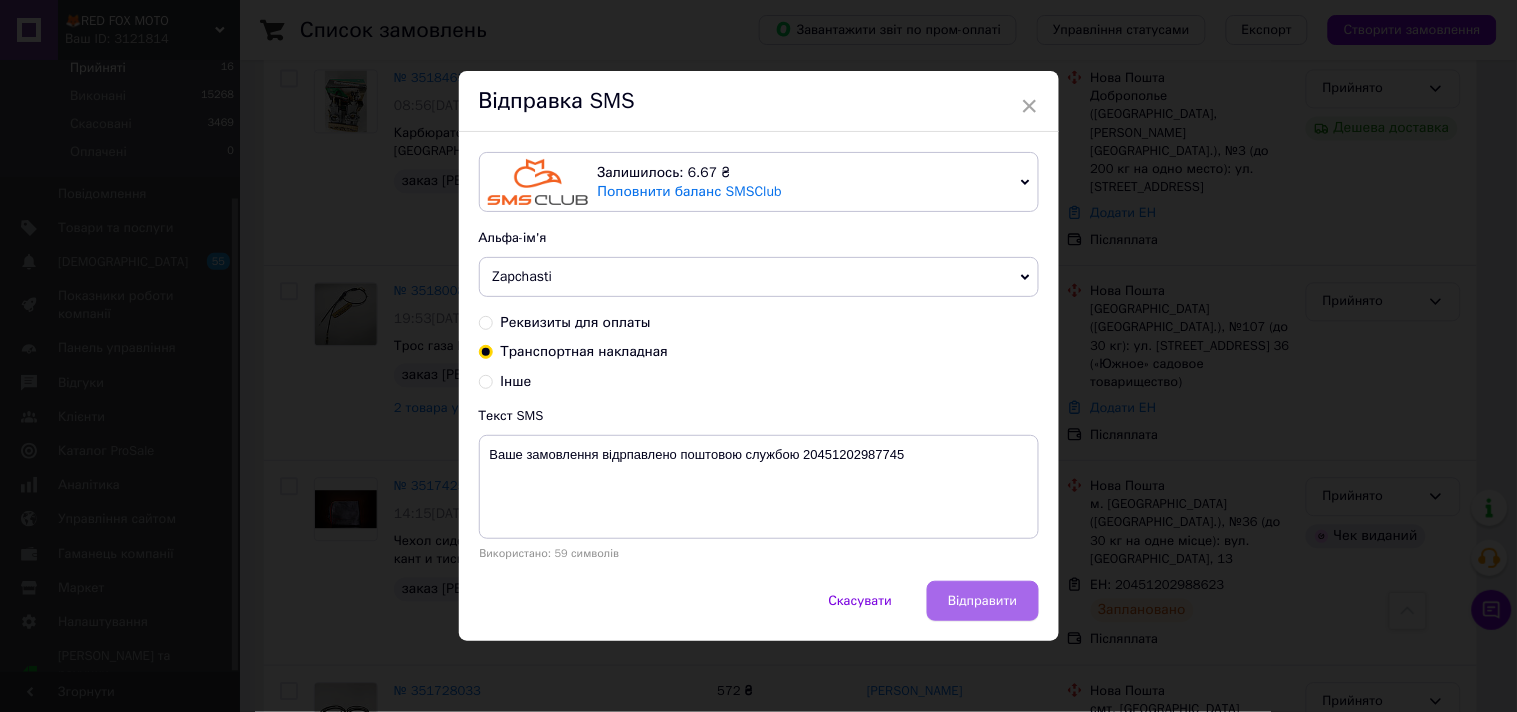 click on "Відправити" at bounding box center (982, 601) 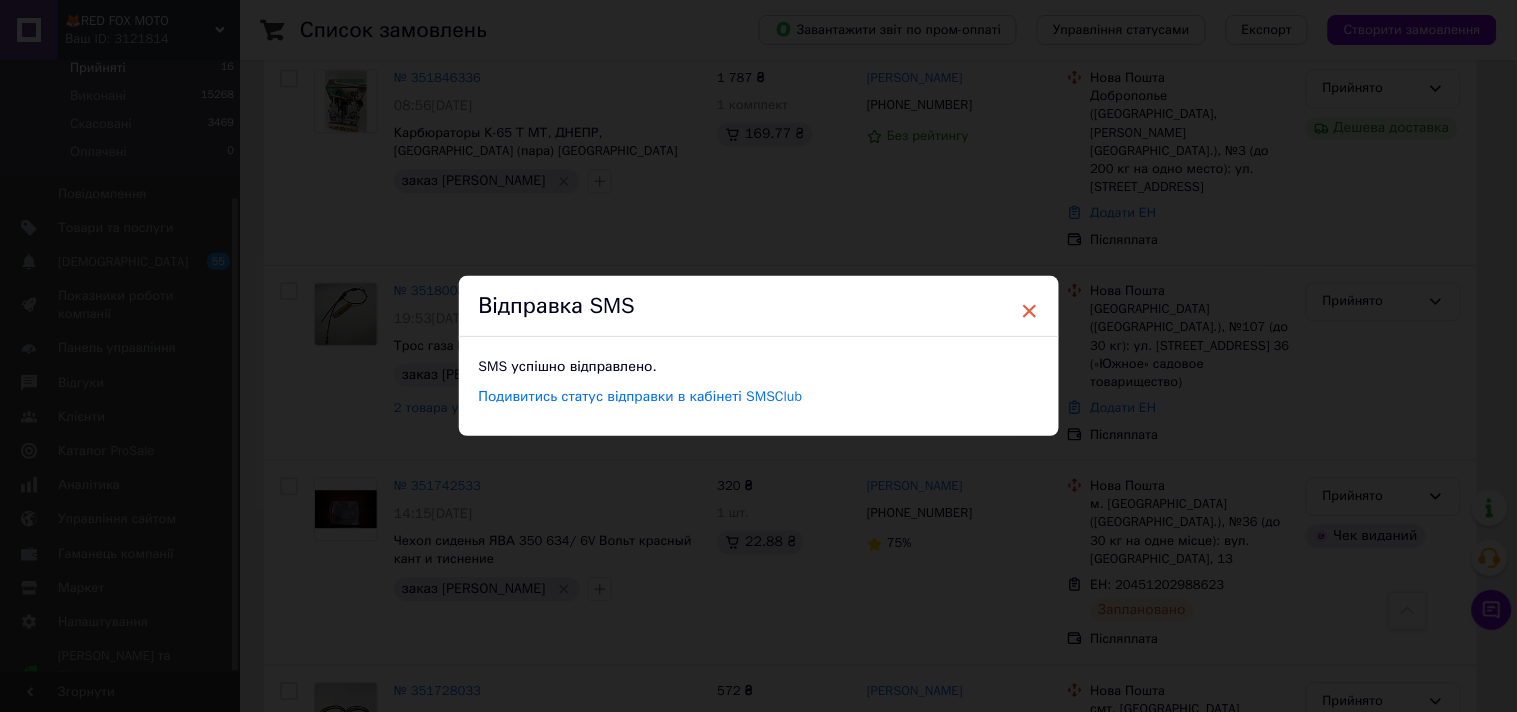 click on "×" at bounding box center (1030, 311) 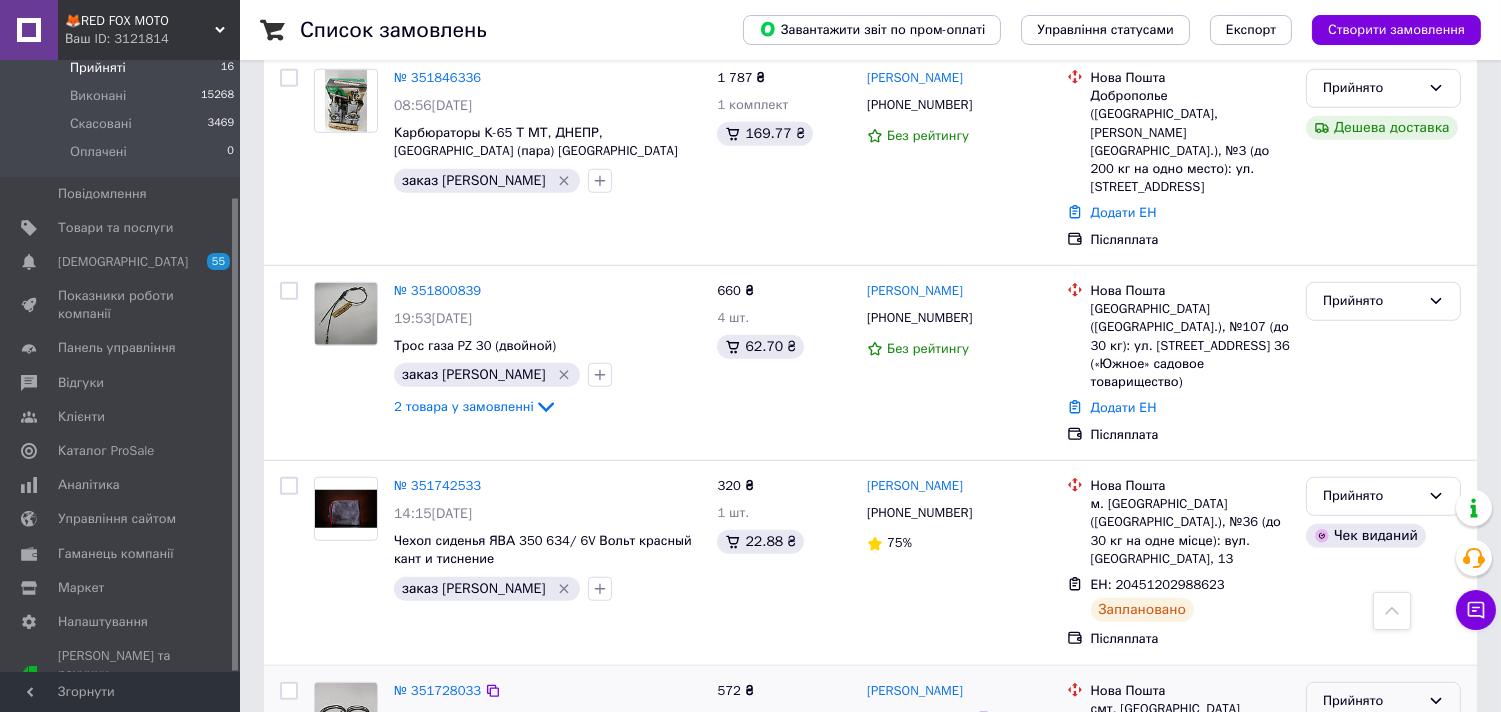 click on "Прийнято" at bounding box center (1371, 701) 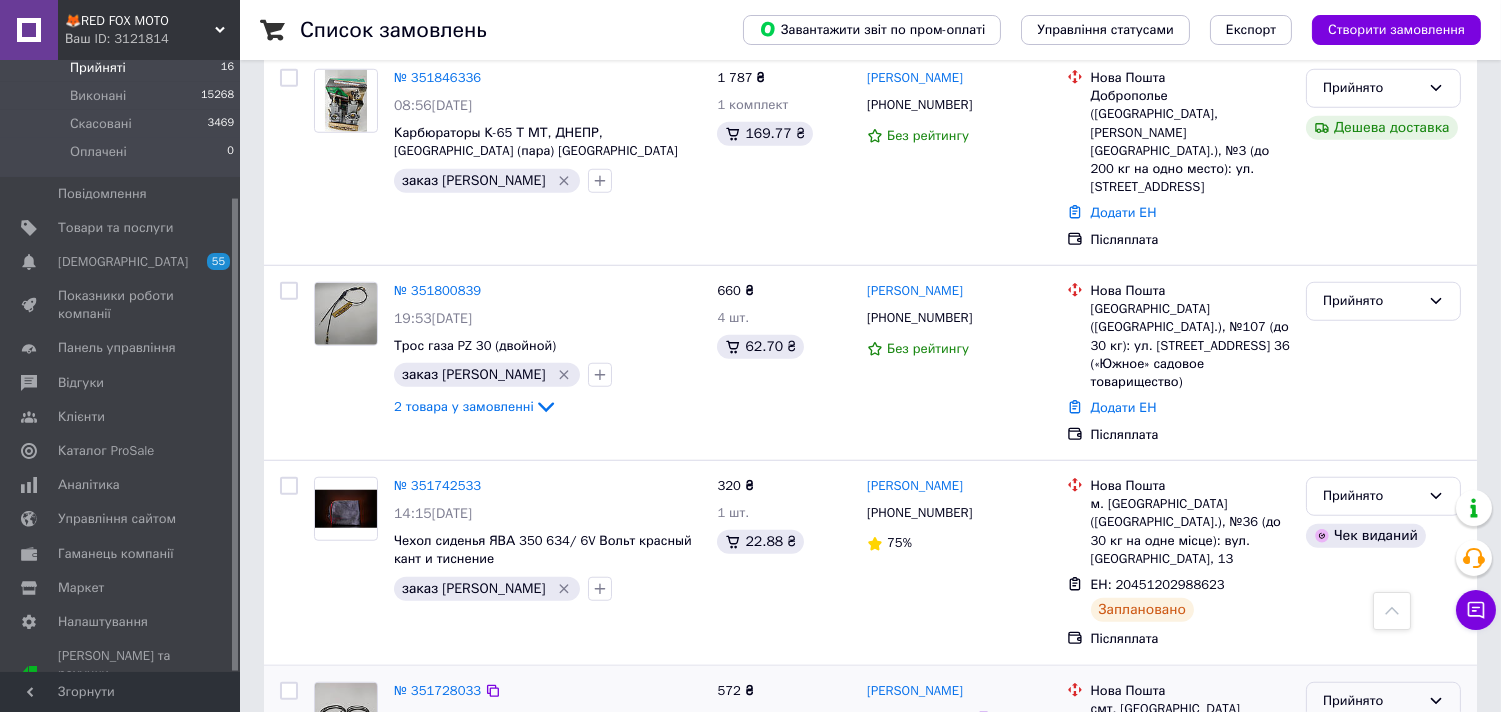 drag, startPoint x: 1332, startPoint y: 591, endPoint x: 1231, endPoint y: 584, distance: 101.24229 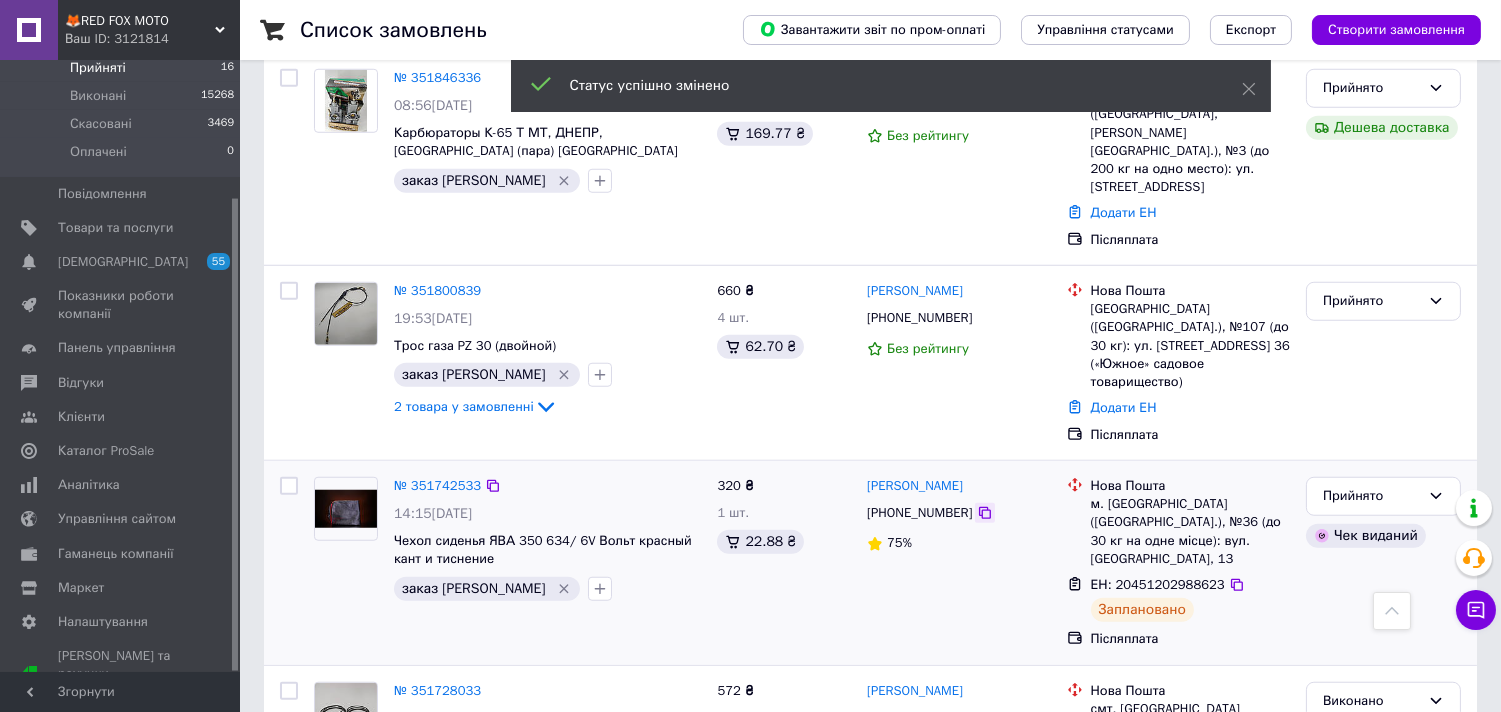 drag, startPoint x: 1224, startPoint y: 438, endPoint x: 963, endPoint y: 388, distance: 265.74612 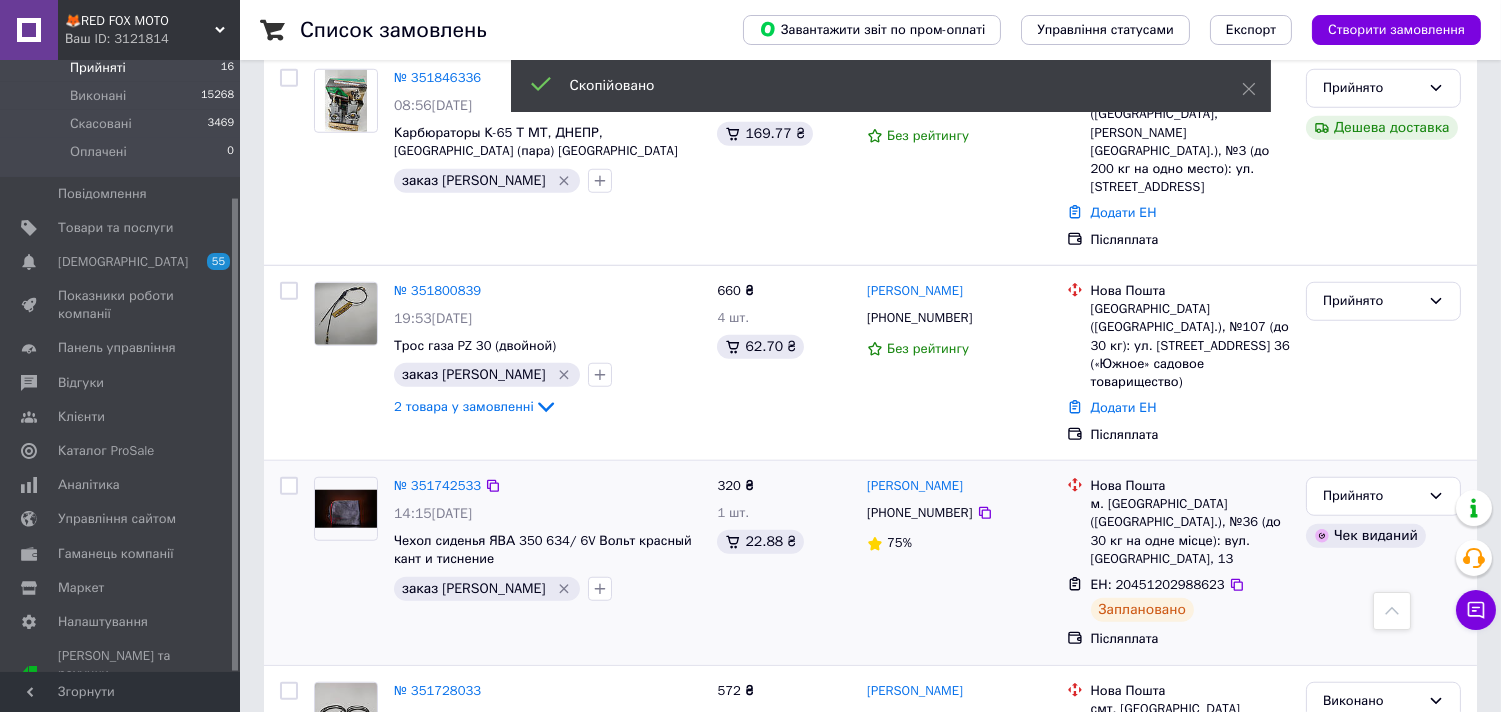 click on "[PHONE_NUMBER]" at bounding box center [919, 512] 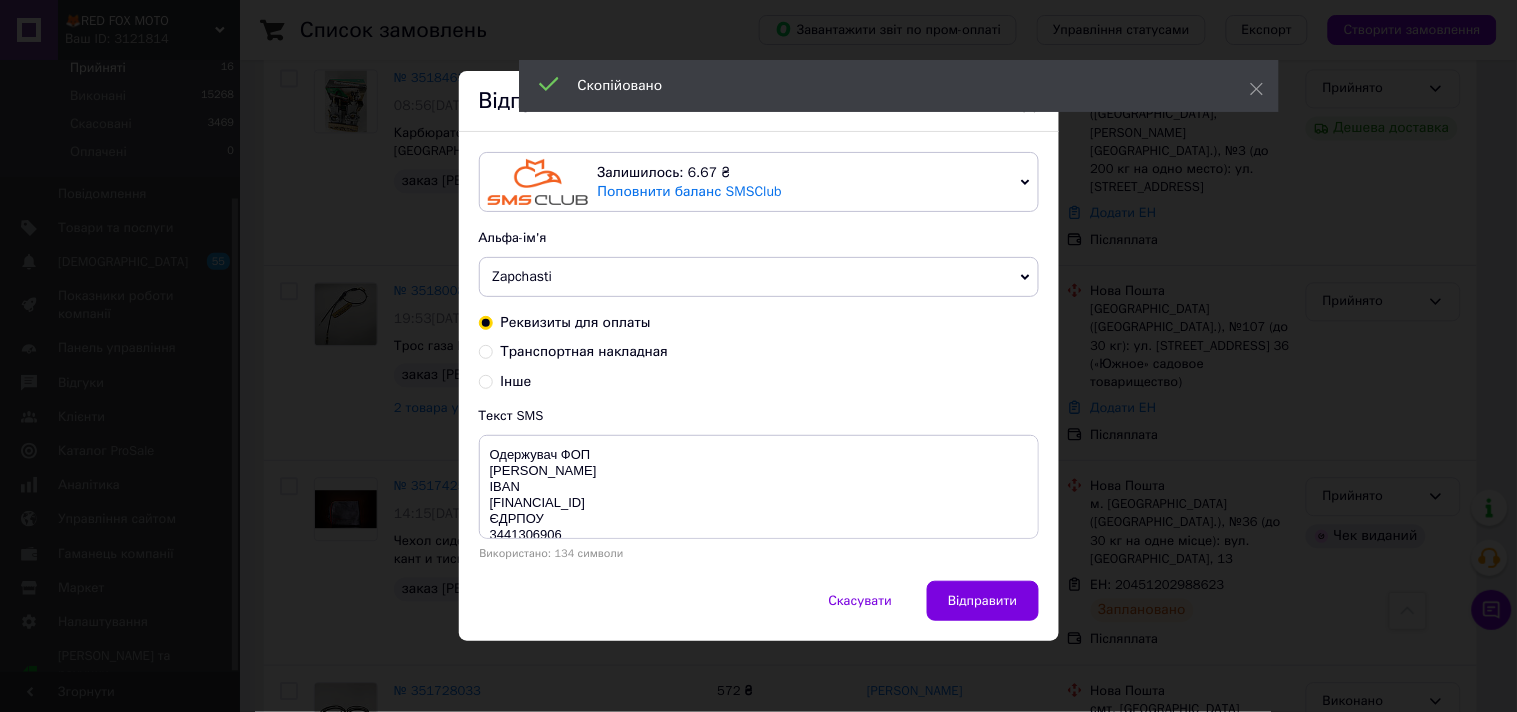 click on "Транспортная накладная" at bounding box center (486, 350) 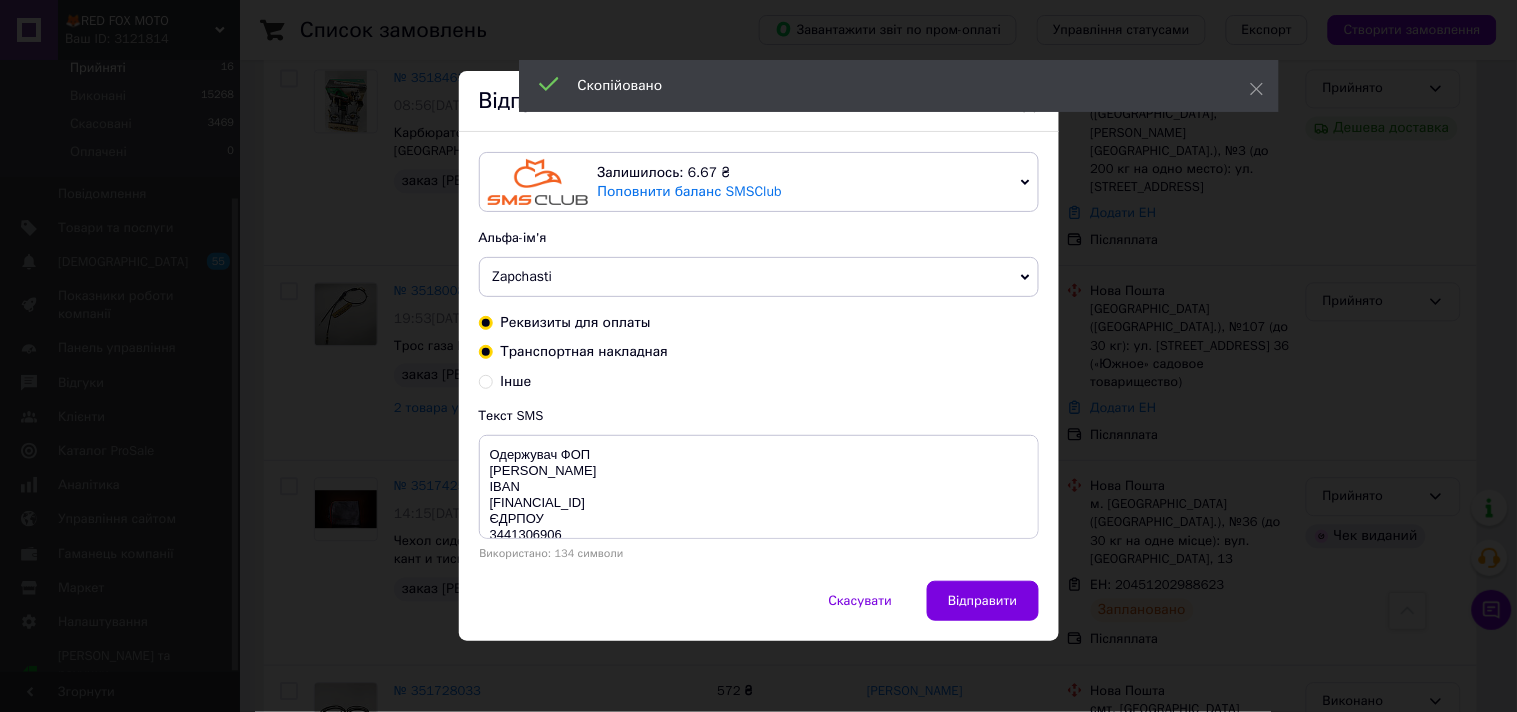 radio on "true" 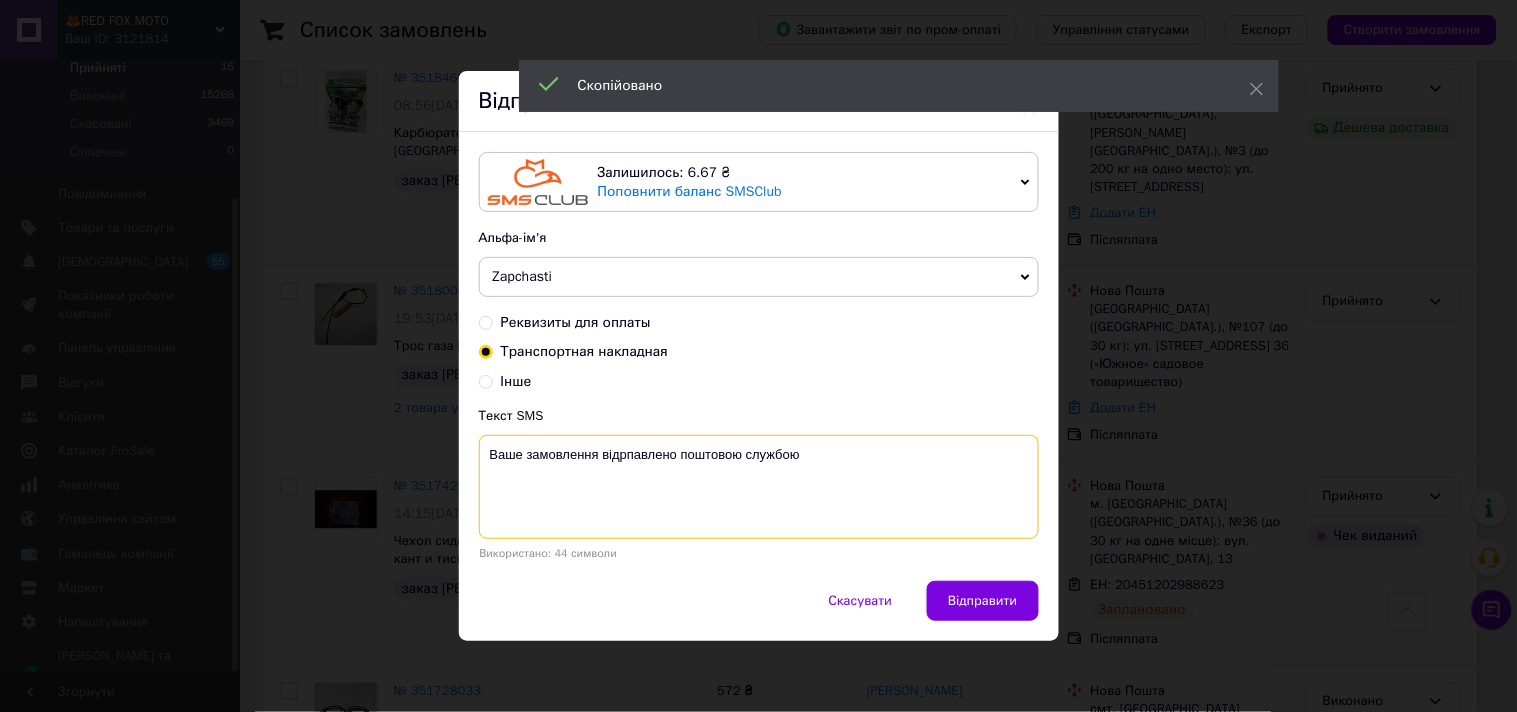 click on "Ваше замовлення відрпавлено поштовою службою" at bounding box center [759, 487] 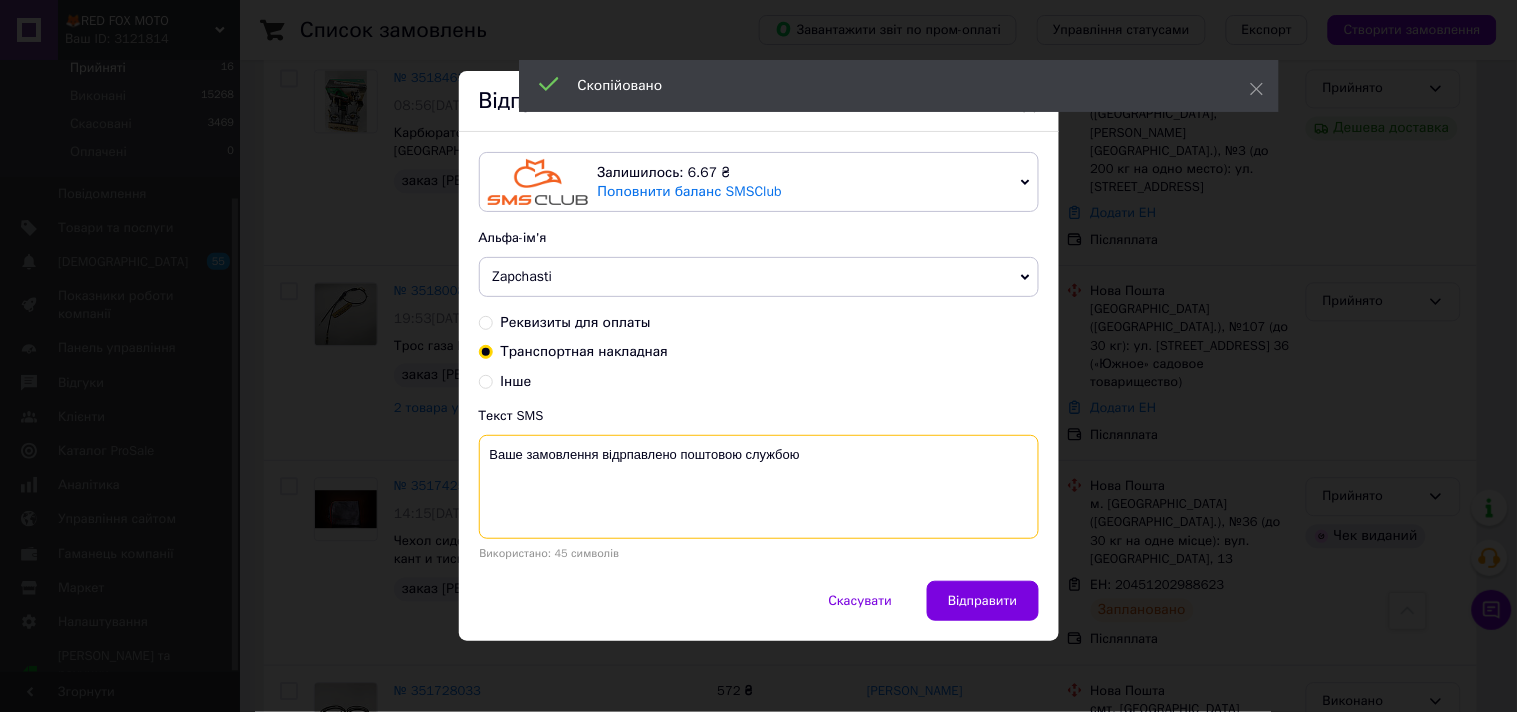 paste on "20451202988623" 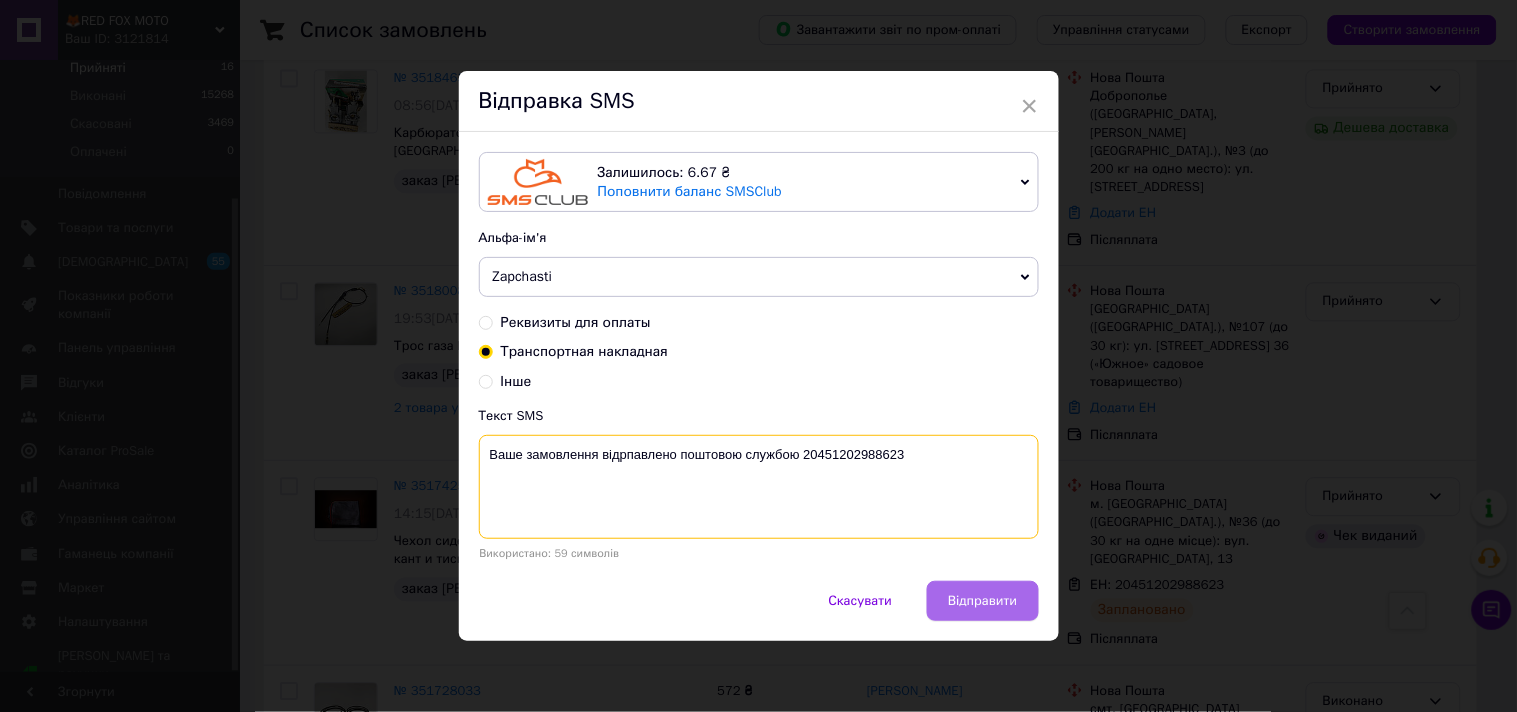 type on "Ваше замовлення відрпавлено поштовою службою 20451202988623" 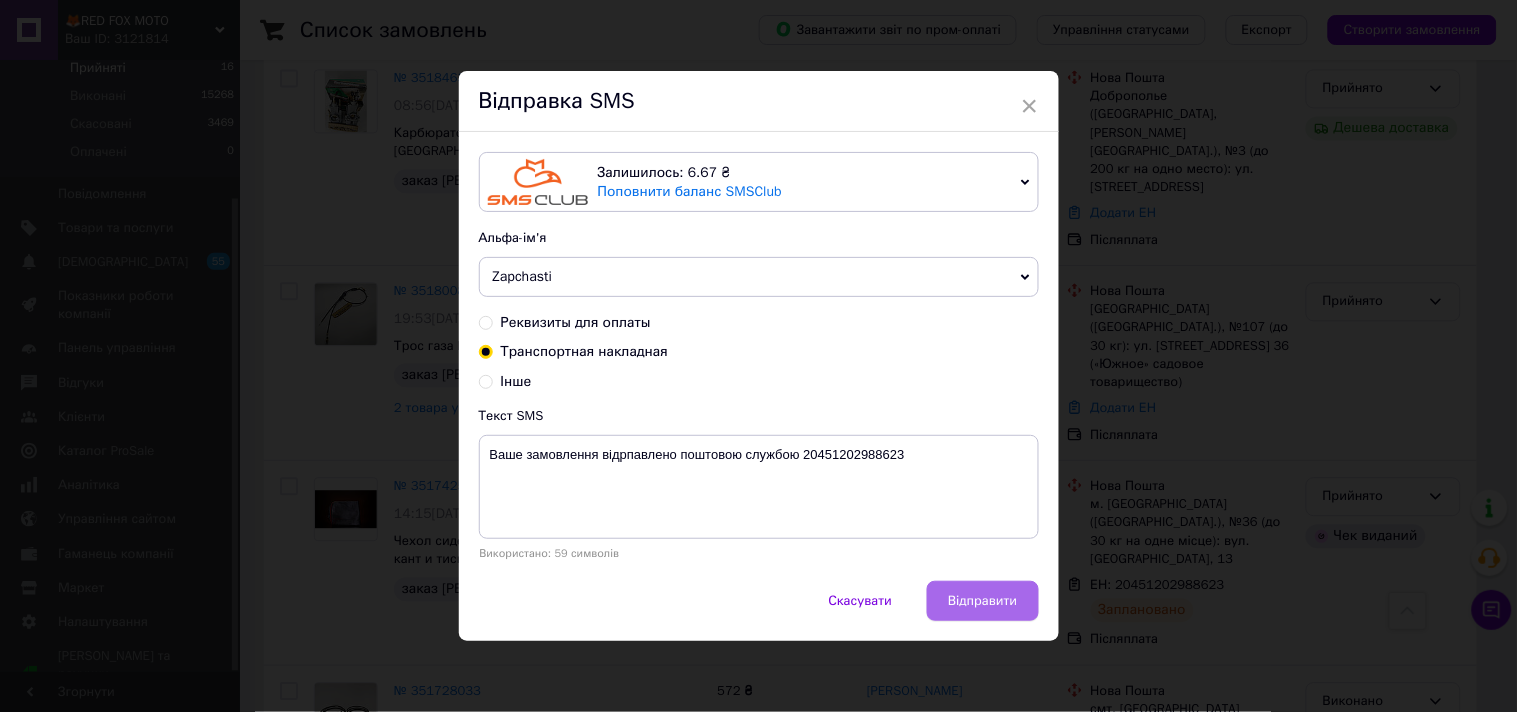 click on "Відправити" at bounding box center [982, 601] 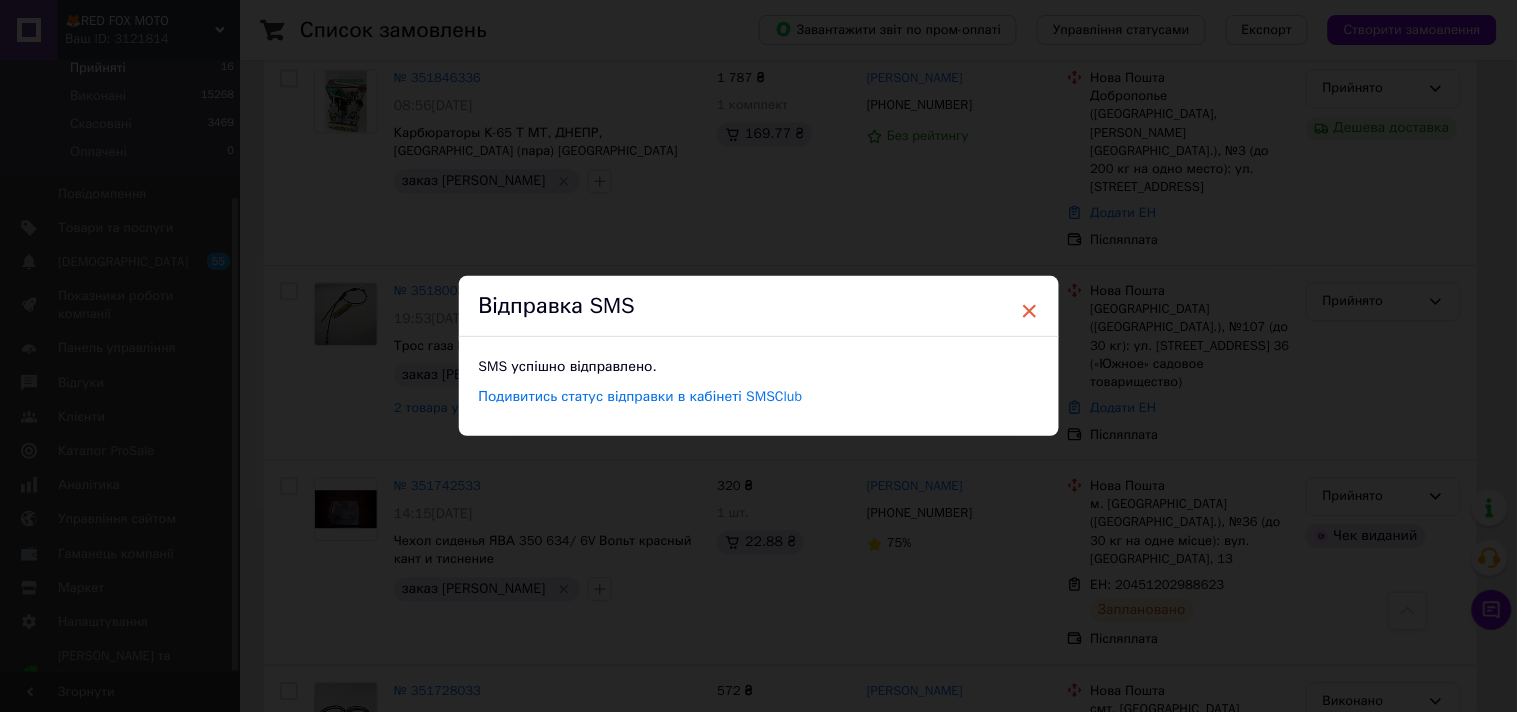 click on "×" at bounding box center (1030, 311) 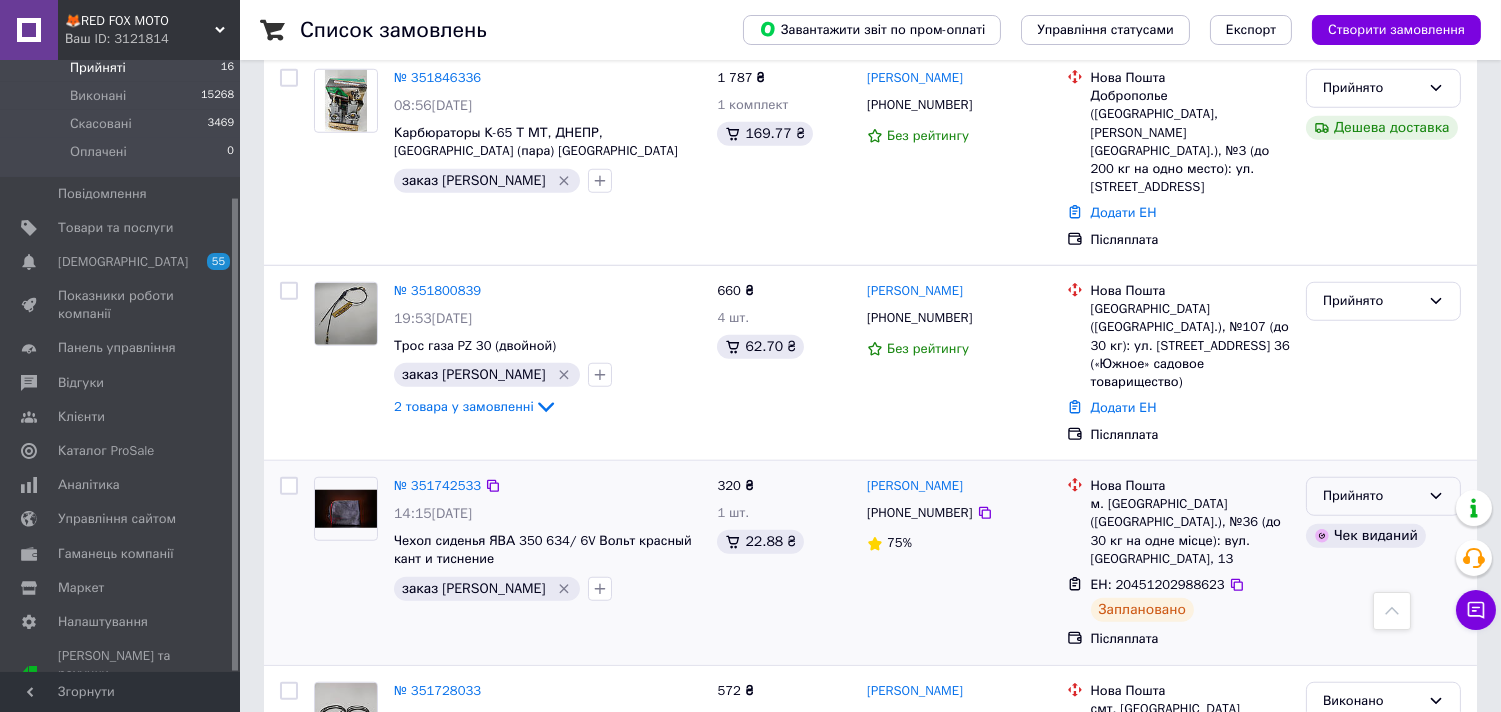 drag, startPoint x: 1360, startPoint y: 365, endPoint x: 1347, endPoint y: 383, distance: 22.203604 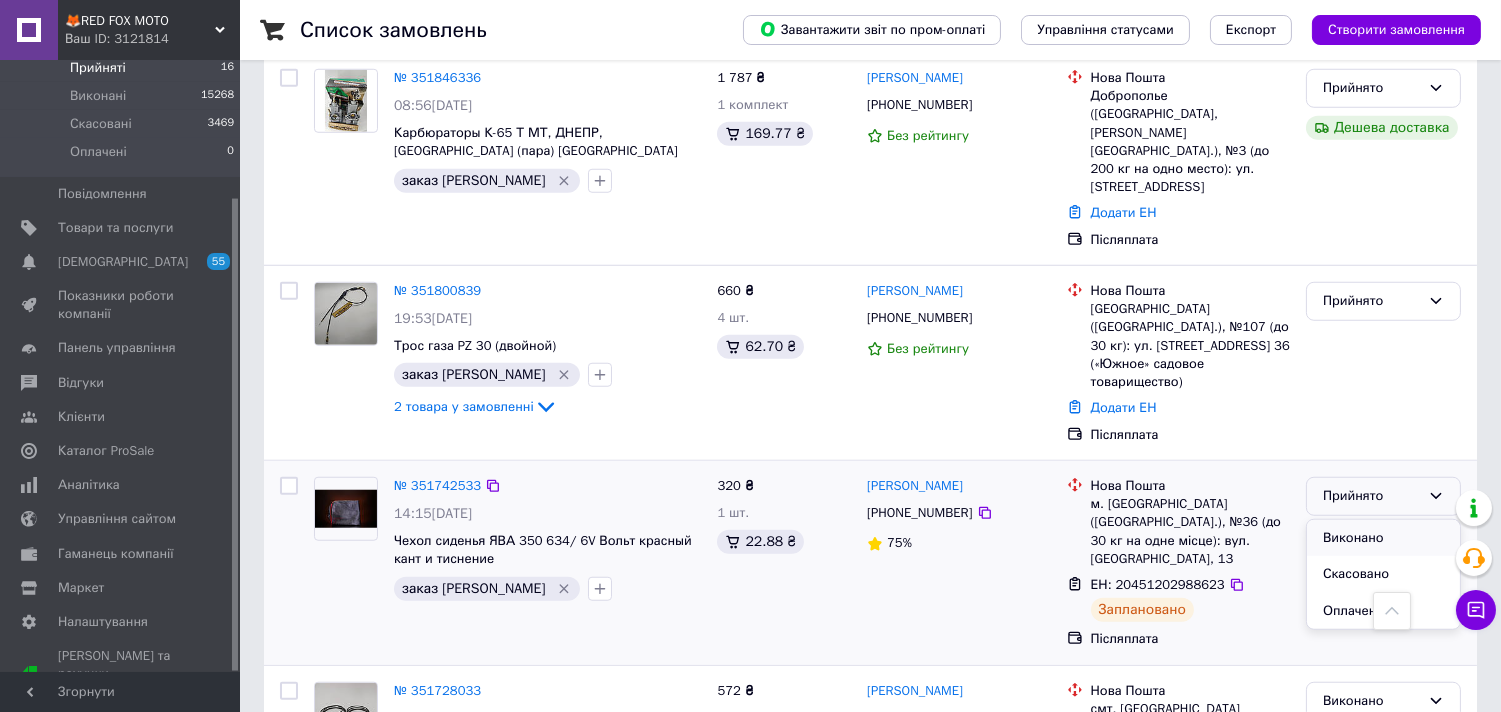 drag, startPoint x: 1346, startPoint y: 402, endPoint x: 1222, endPoint y: 407, distance: 124.10077 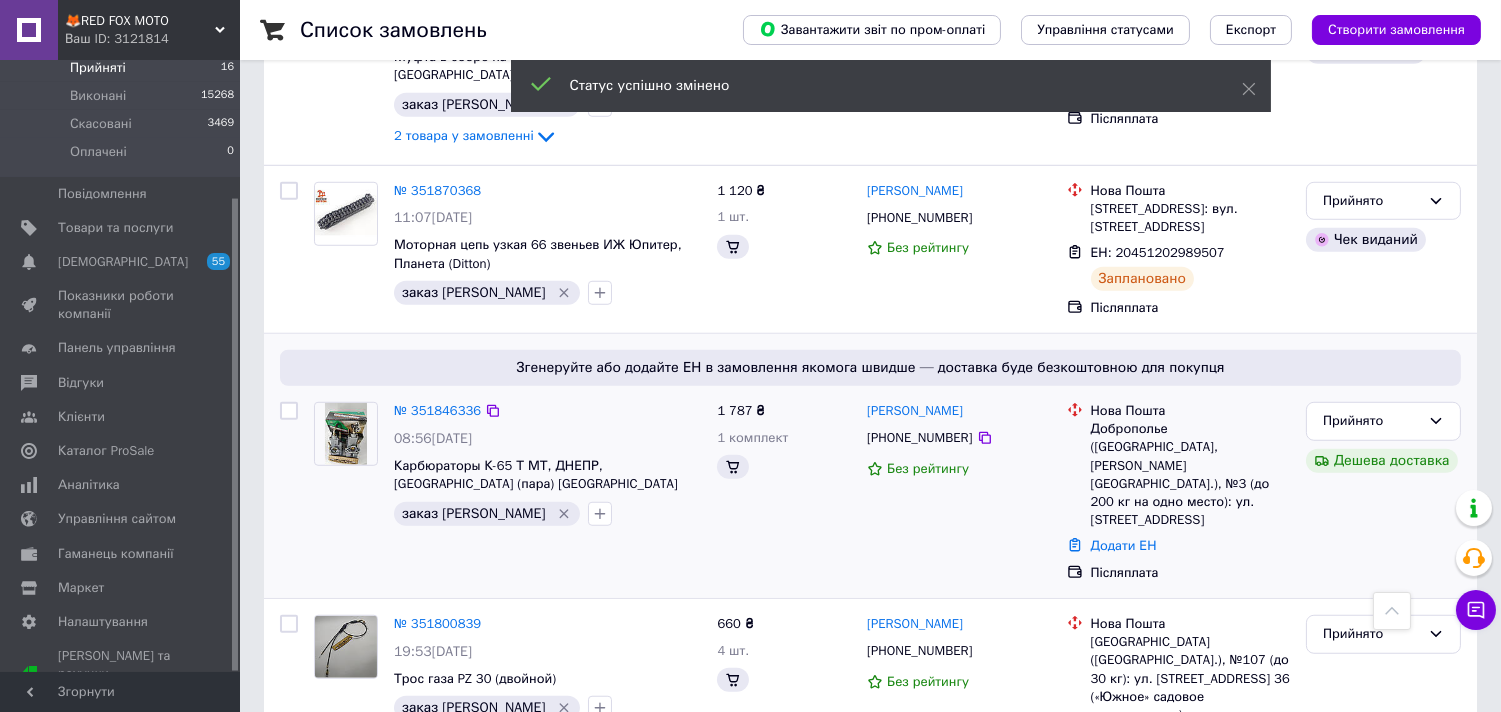 scroll, scrollTop: 2578, scrollLeft: 0, axis: vertical 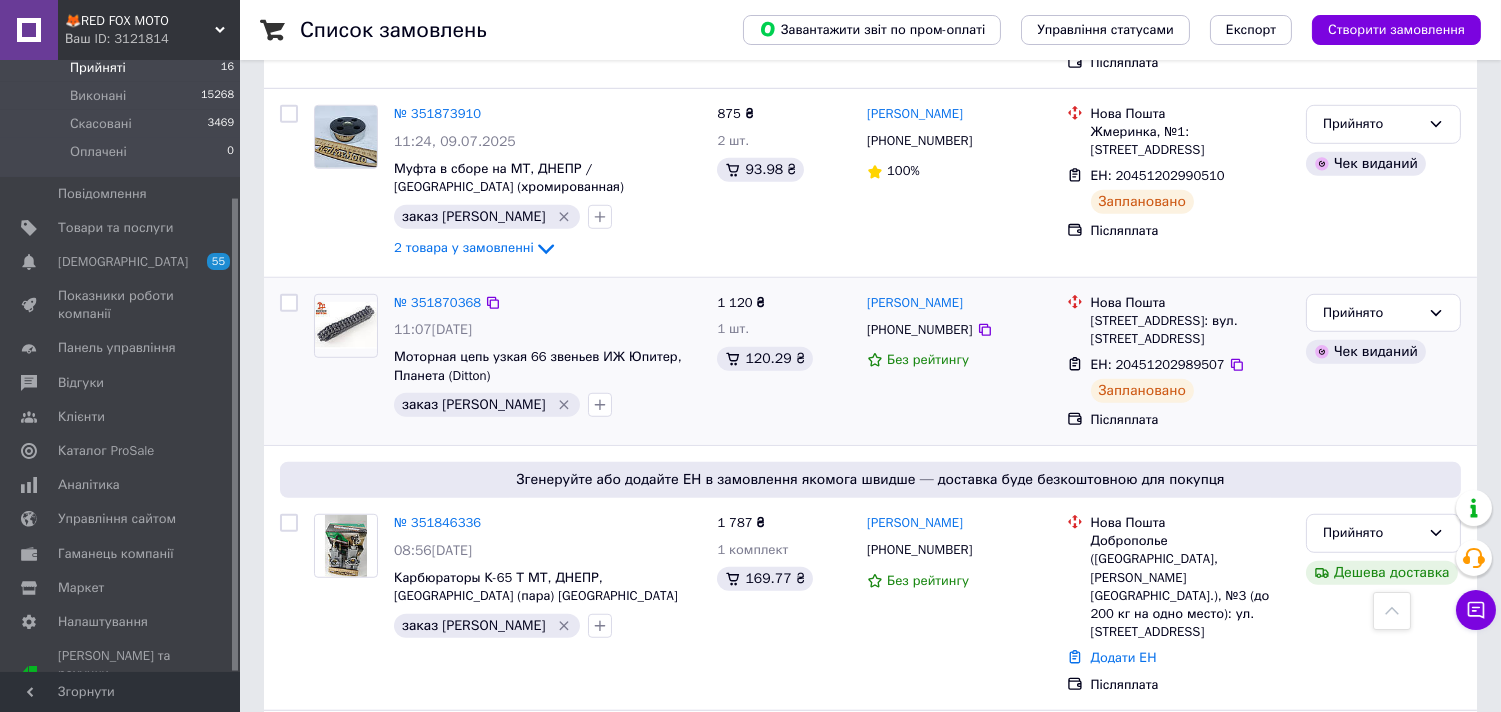 click 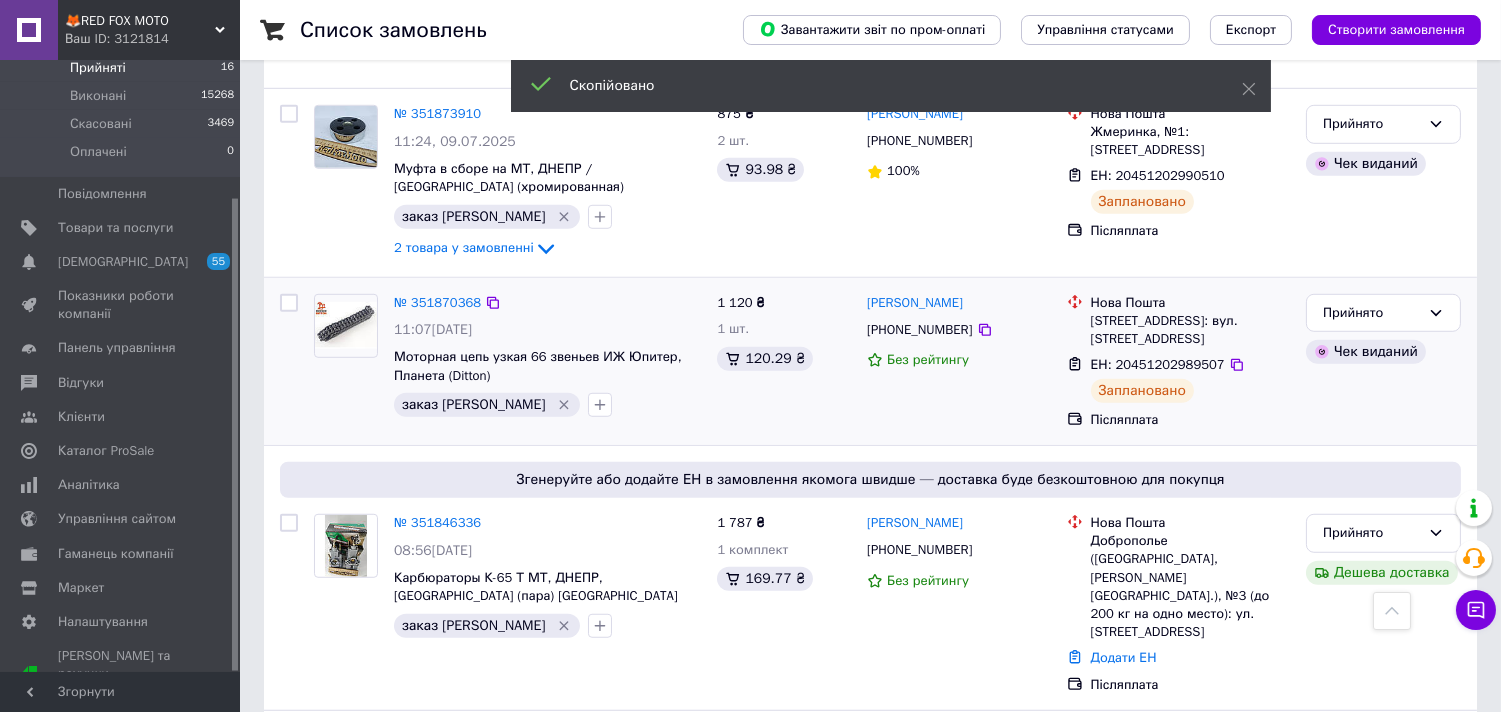 click on "[PHONE_NUMBER]" at bounding box center [919, 329] 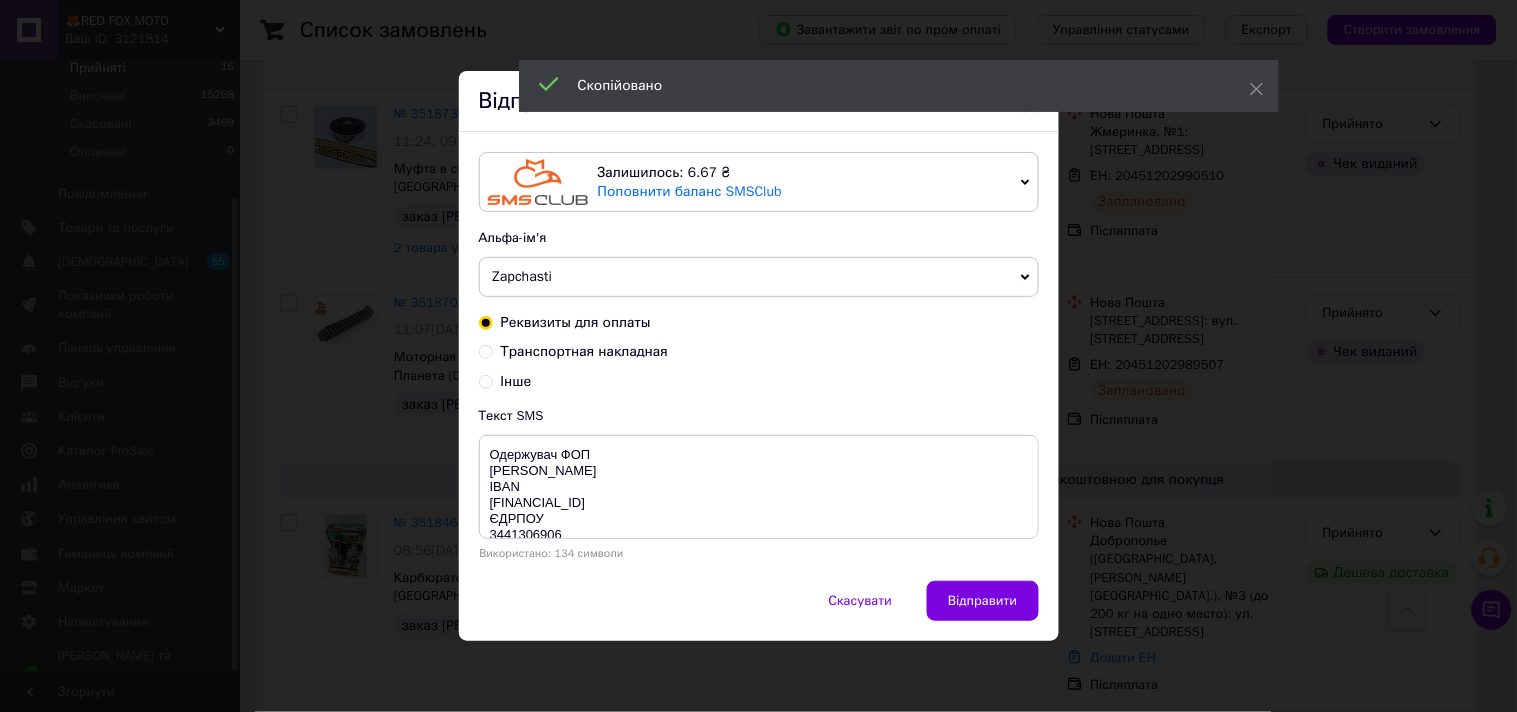 click on "Транспортная накладная" at bounding box center [486, 350] 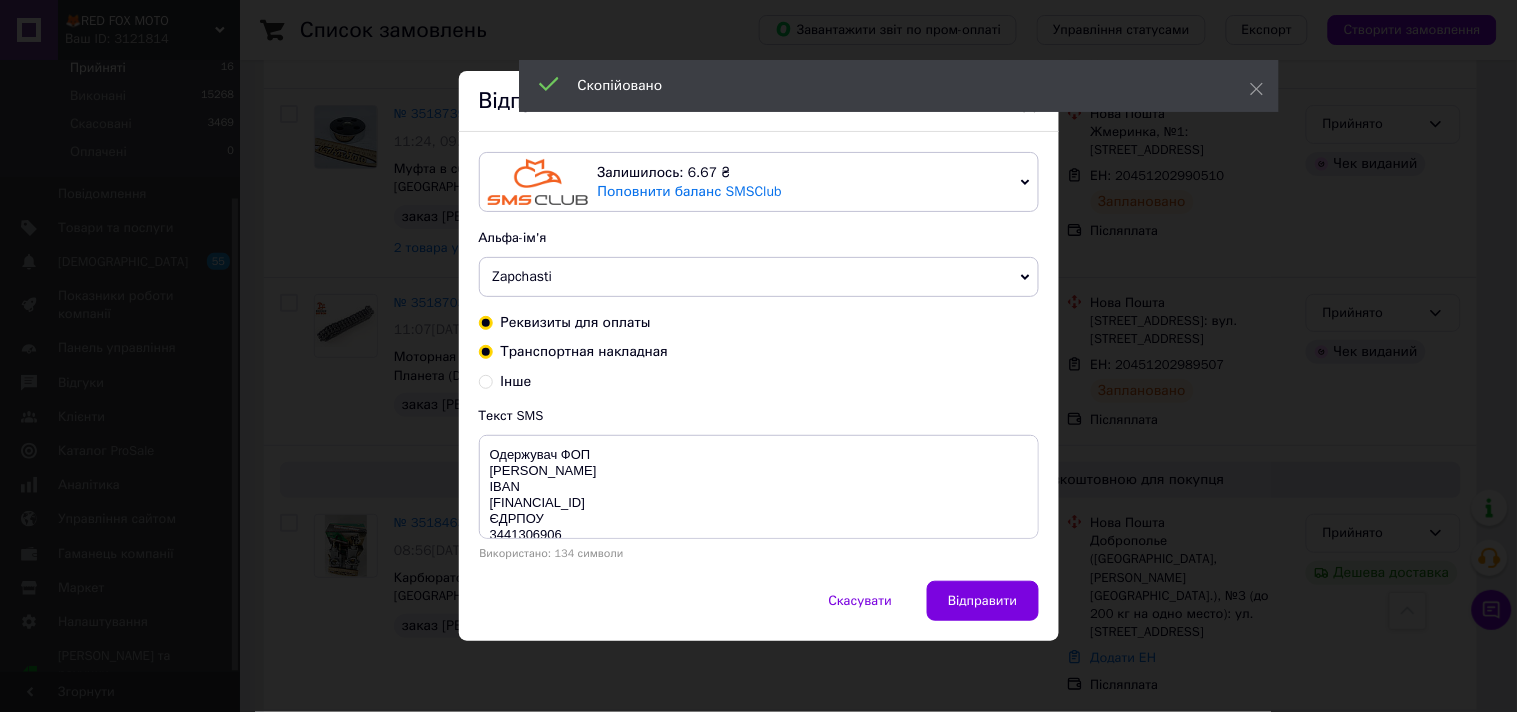 radio on "true" 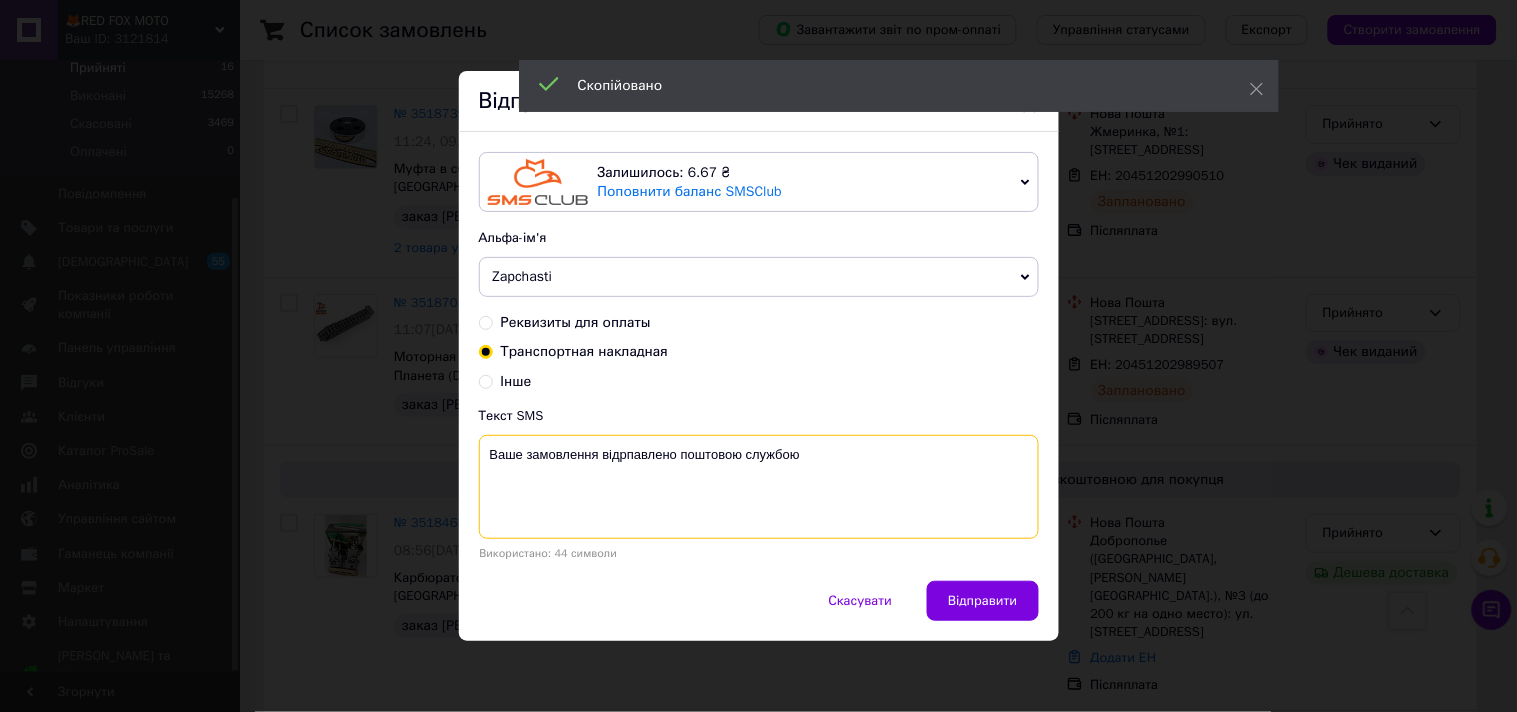 click on "Ваше замовлення відрпавлено поштовою службою" at bounding box center [759, 487] 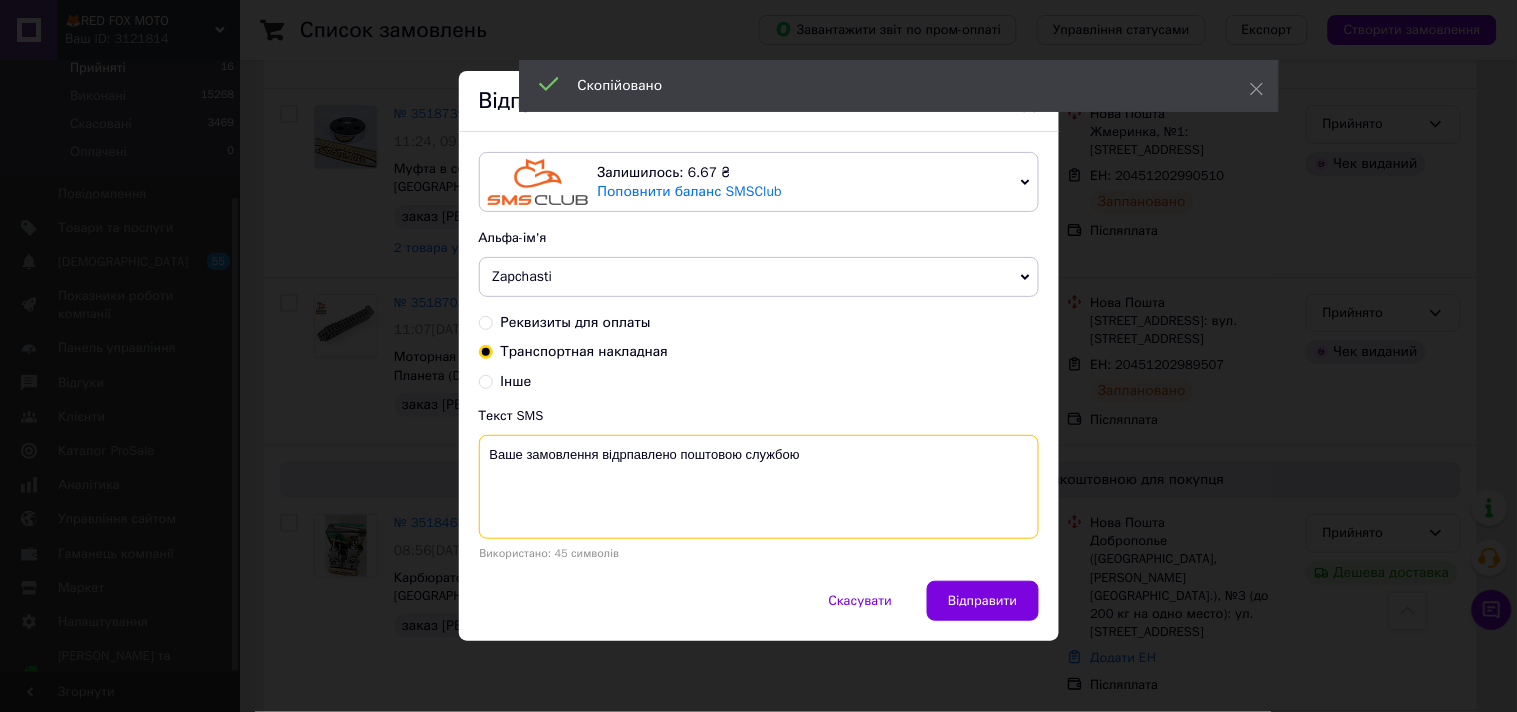 paste on "20451202989507" 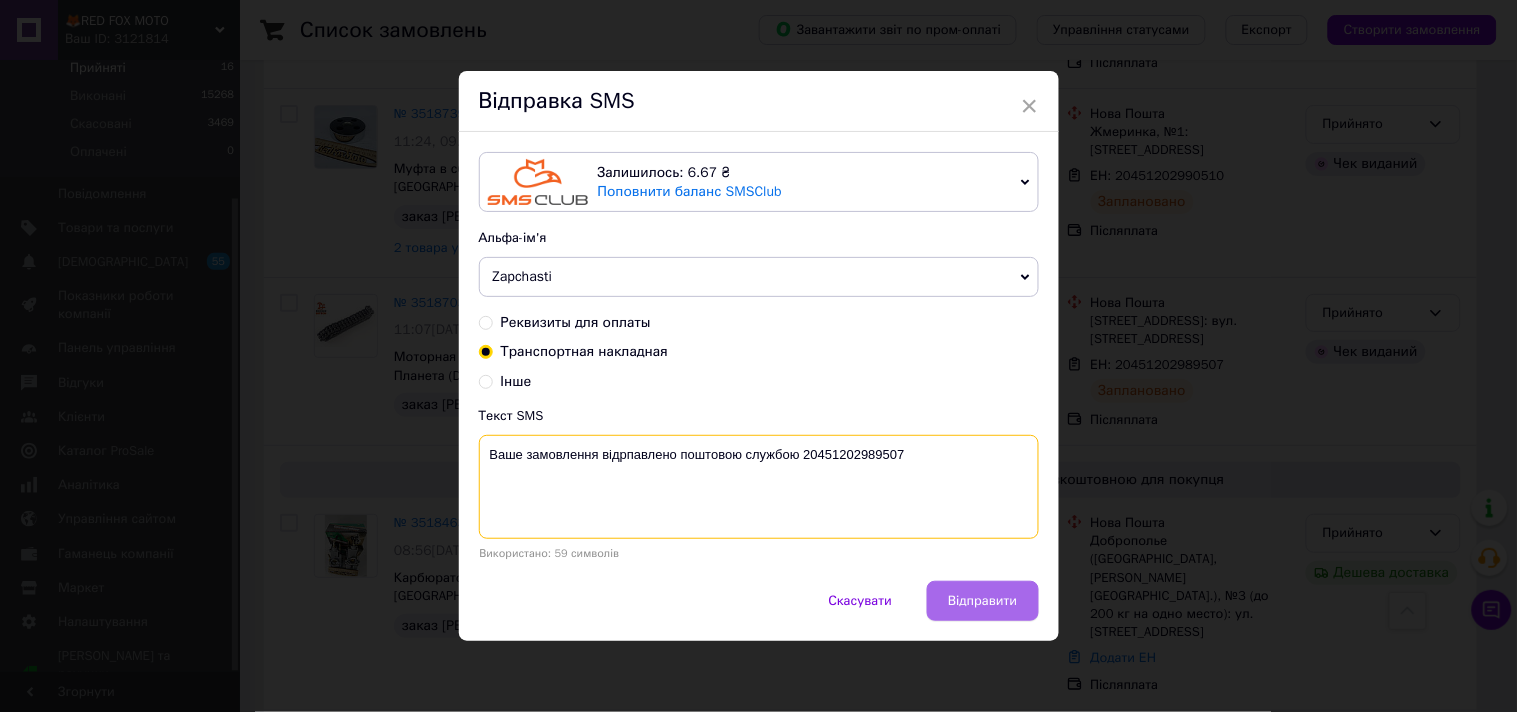 type on "Ваше замовлення відрпавлено поштовою службою 20451202989507" 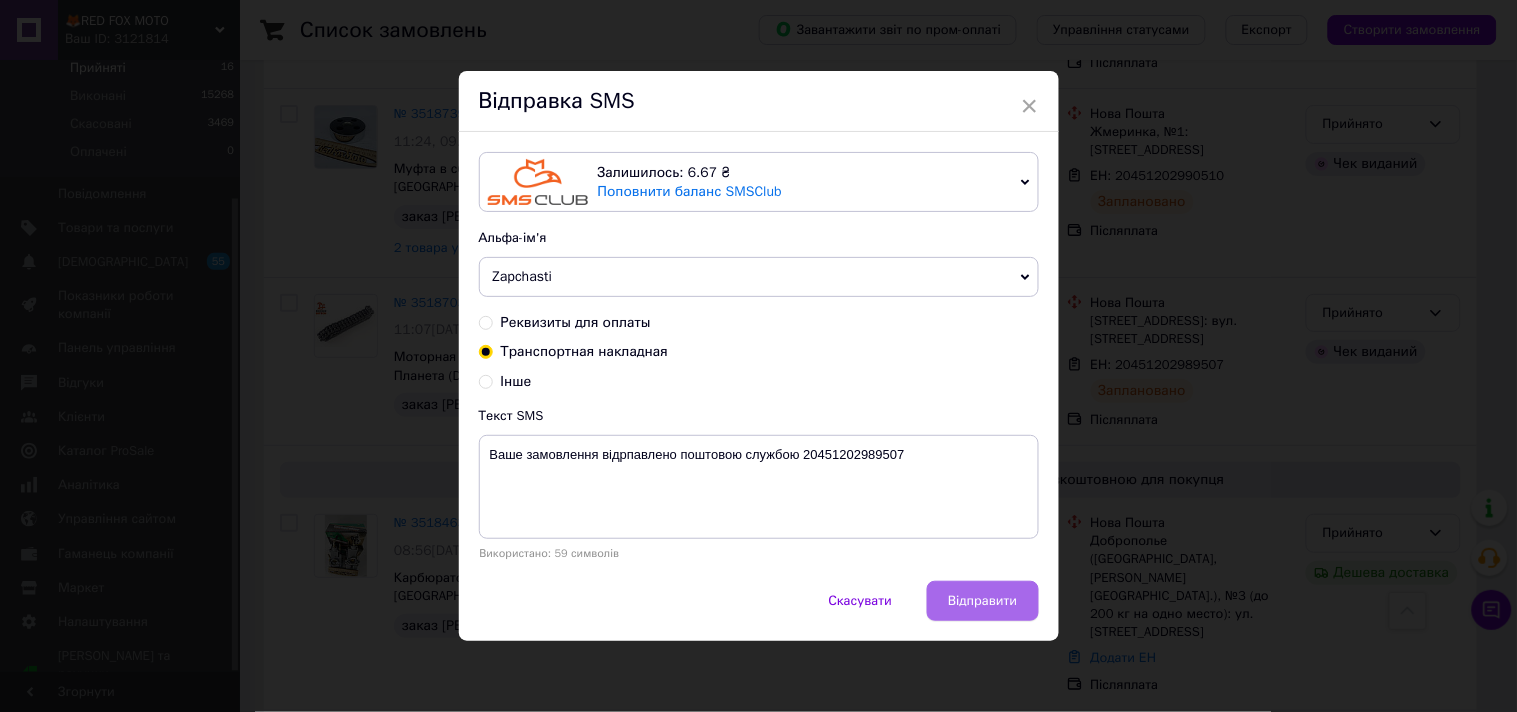 click on "Відправити" at bounding box center (982, 601) 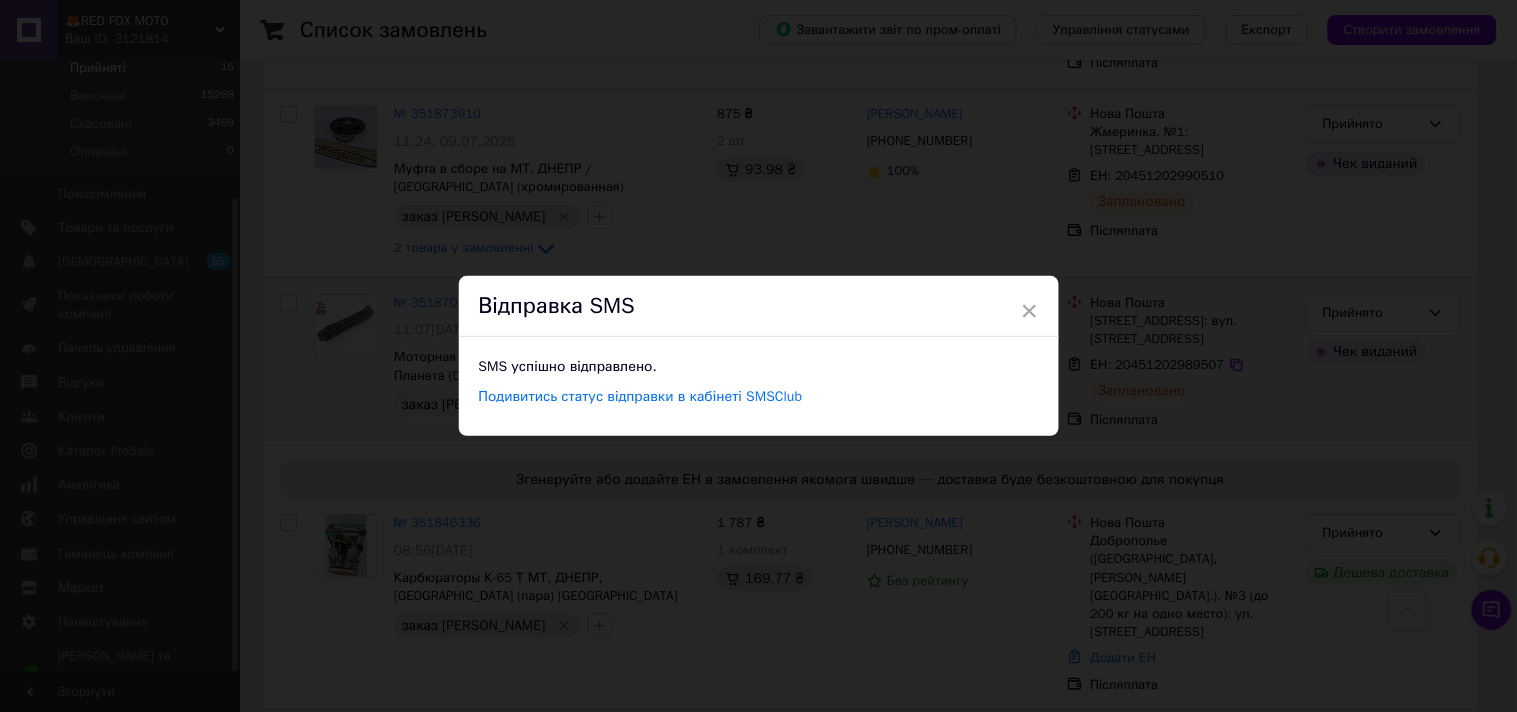 click on "×" at bounding box center (1030, 311) 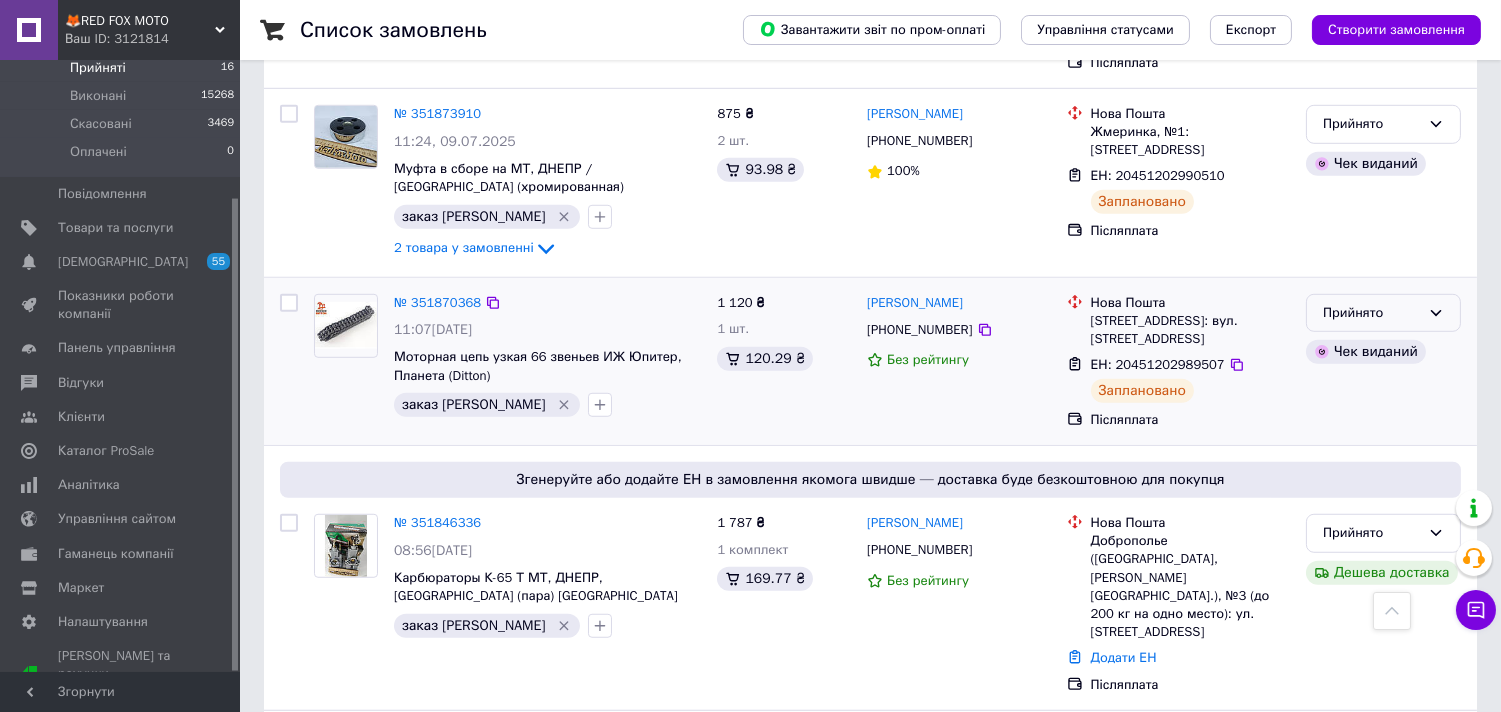 click on "Прийнято" at bounding box center (1371, 313) 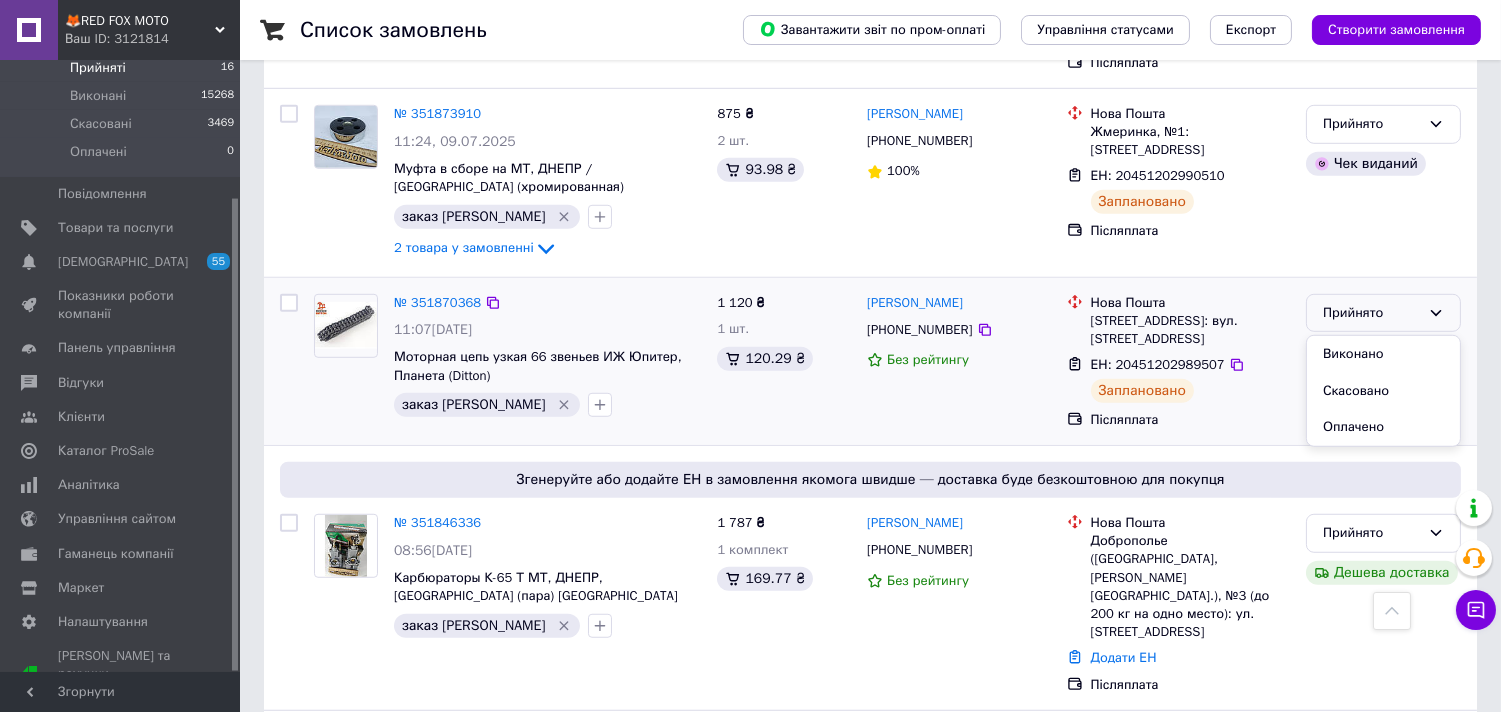 drag, startPoint x: 1335, startPoint y: 298, endPoint x: 1037, endPoint y: 300, distance: 298.0067 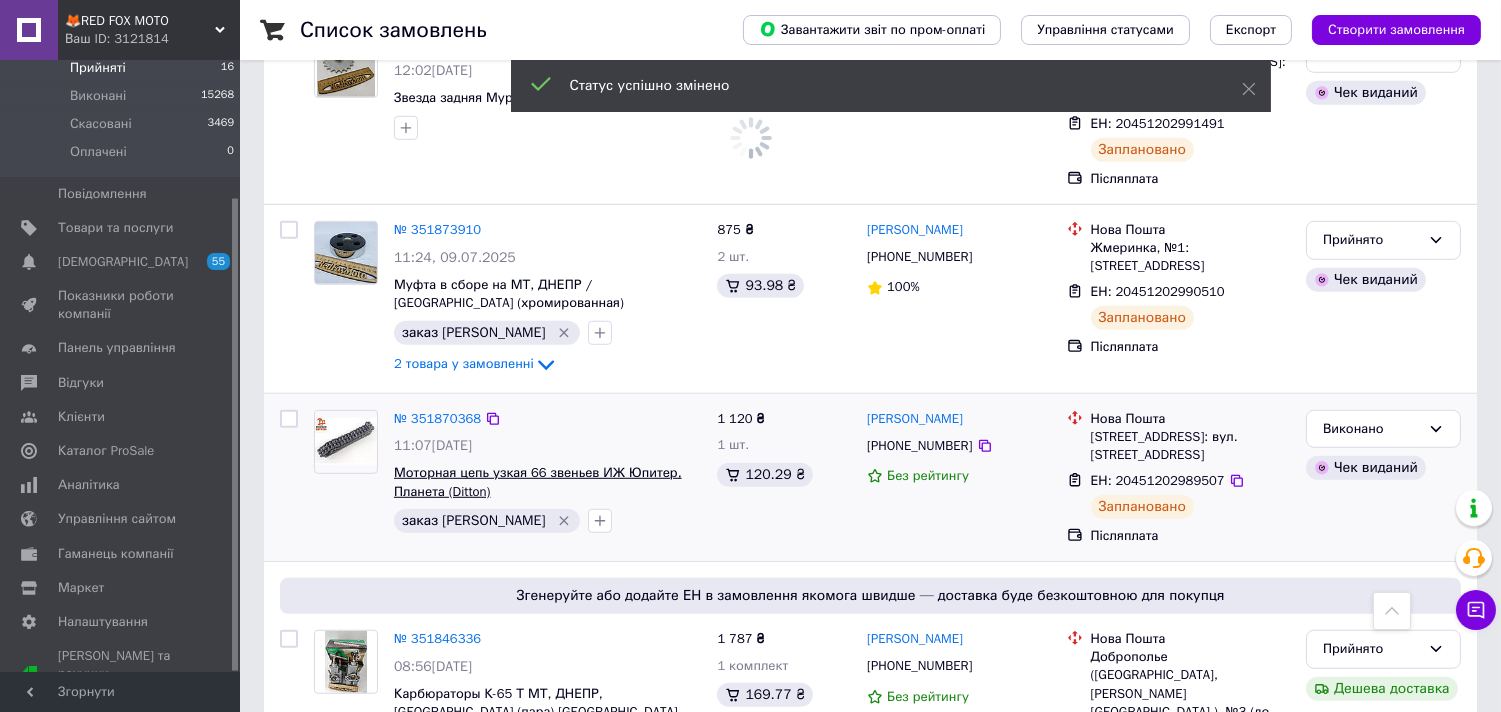 scroll, scrollTop: 2245, scrollLeft: 0, axis: vertical 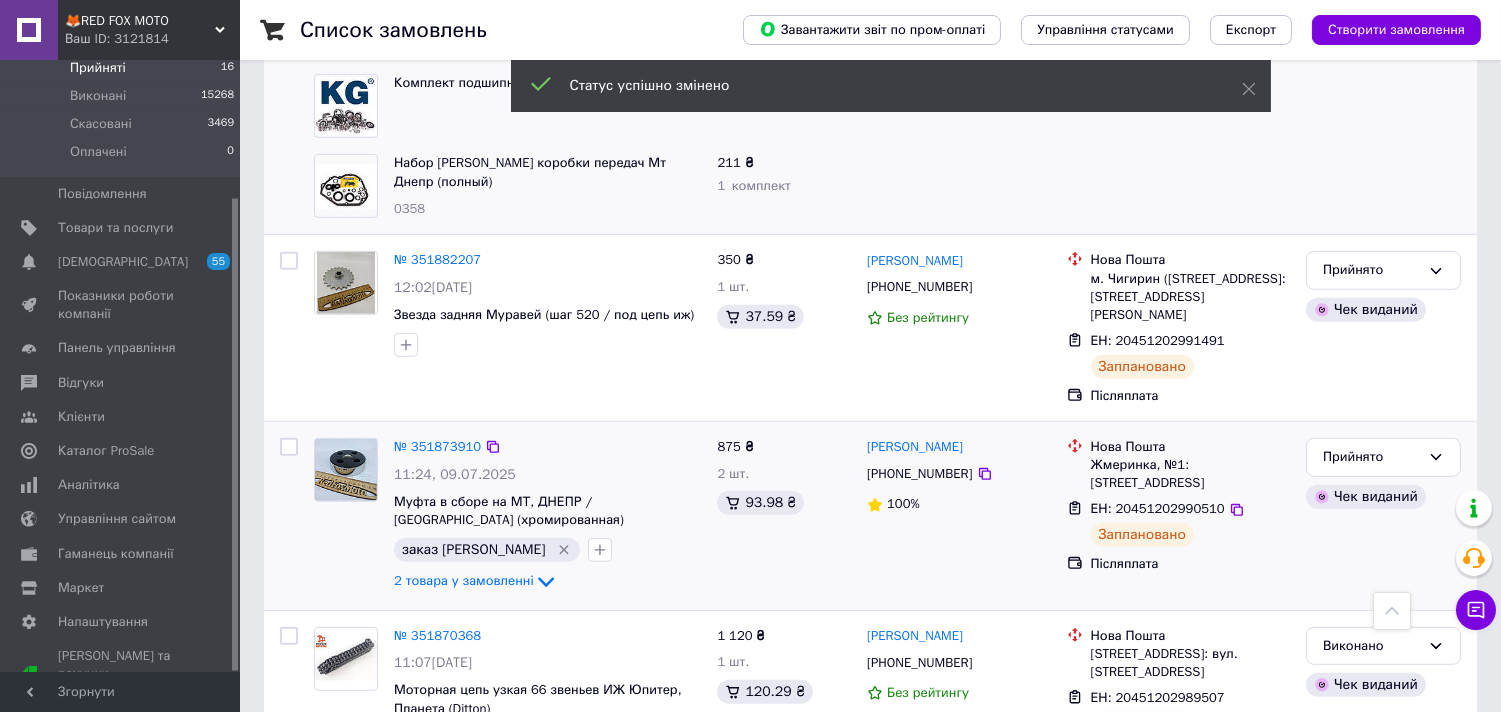 drag, startPoint x: 1221, startPoint y: 455, endPoint x: 1175, endPoint y: 454, distance: 46.010868 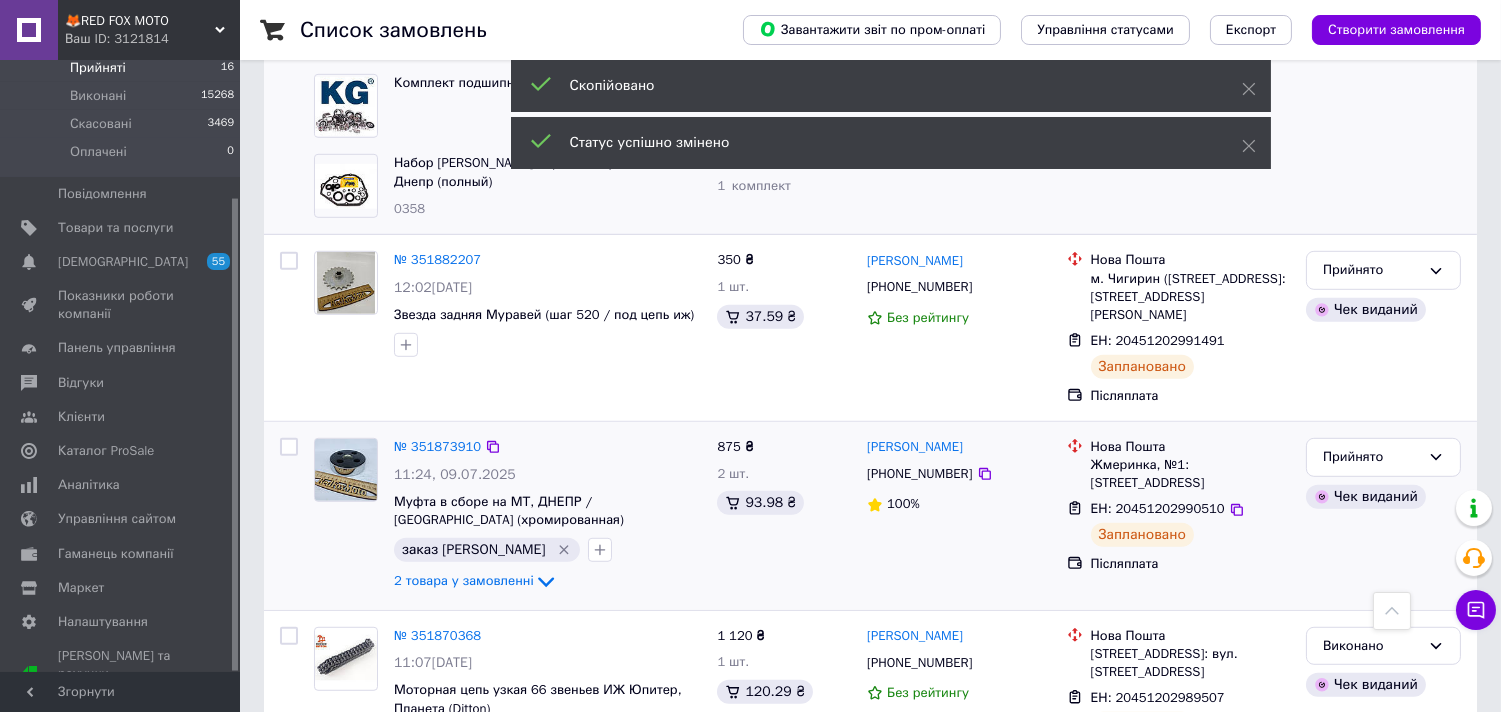 click on "[PHONE_NUMBER]" at bounding box center (919, 473) 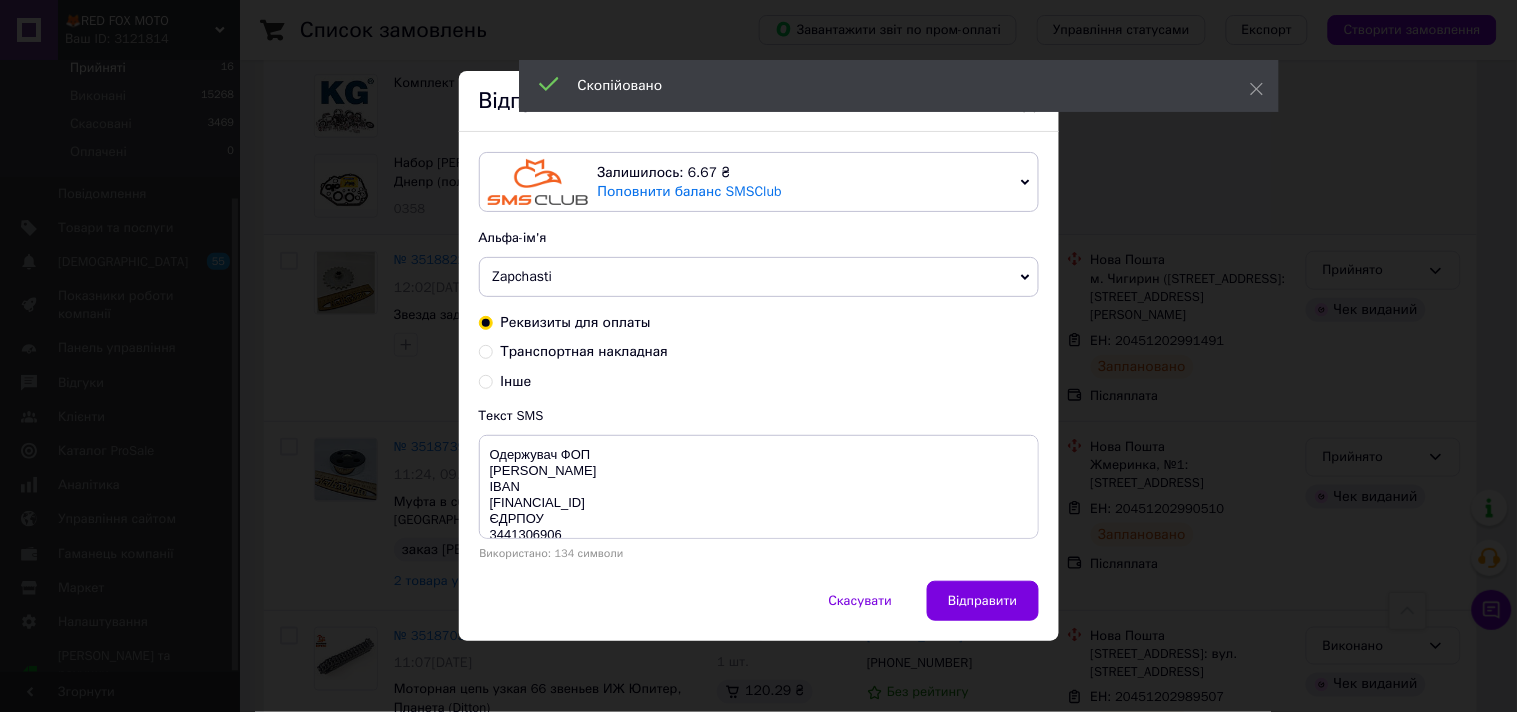 drag, startPoint x: 475, startPoint y: 351, endPoint x: 647, endPoint y: 448, distance: 197.46645 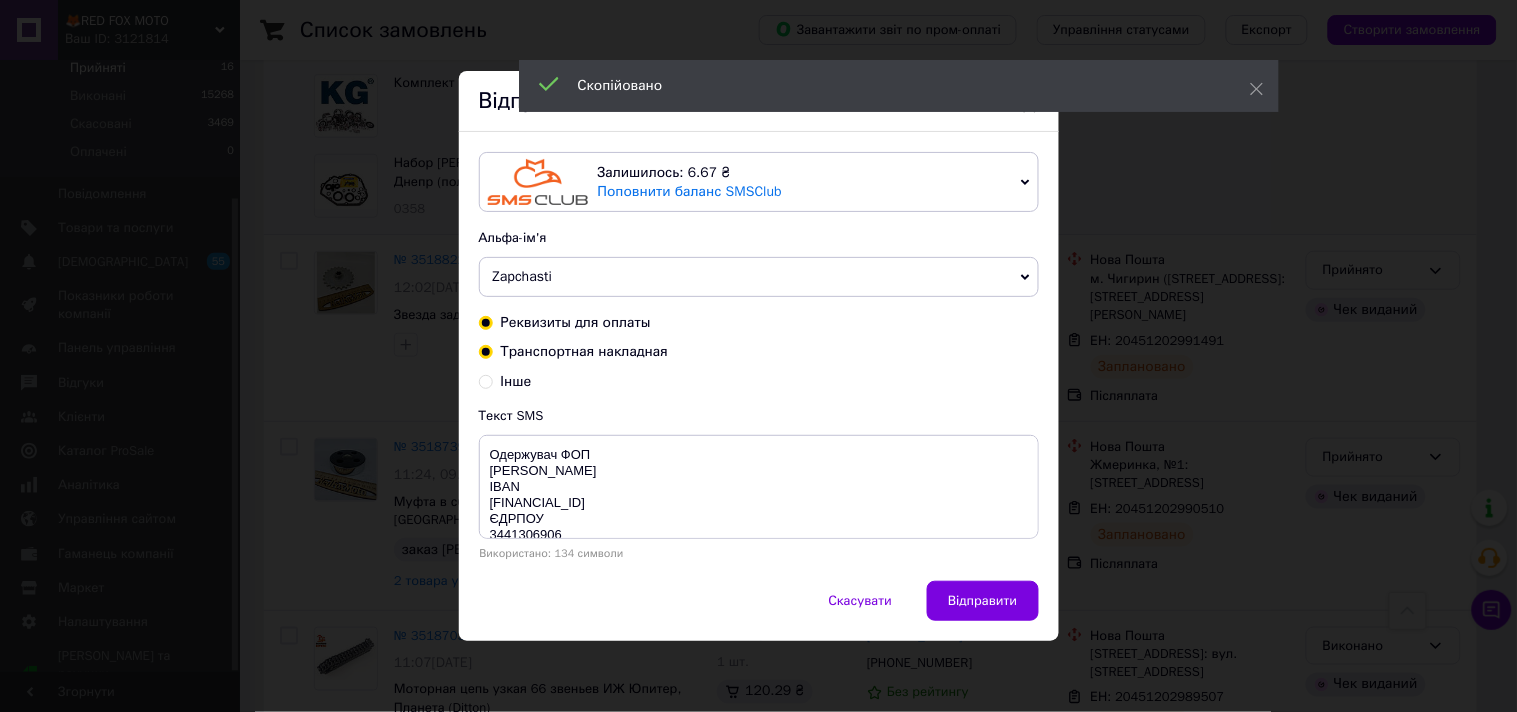 radio on "true" 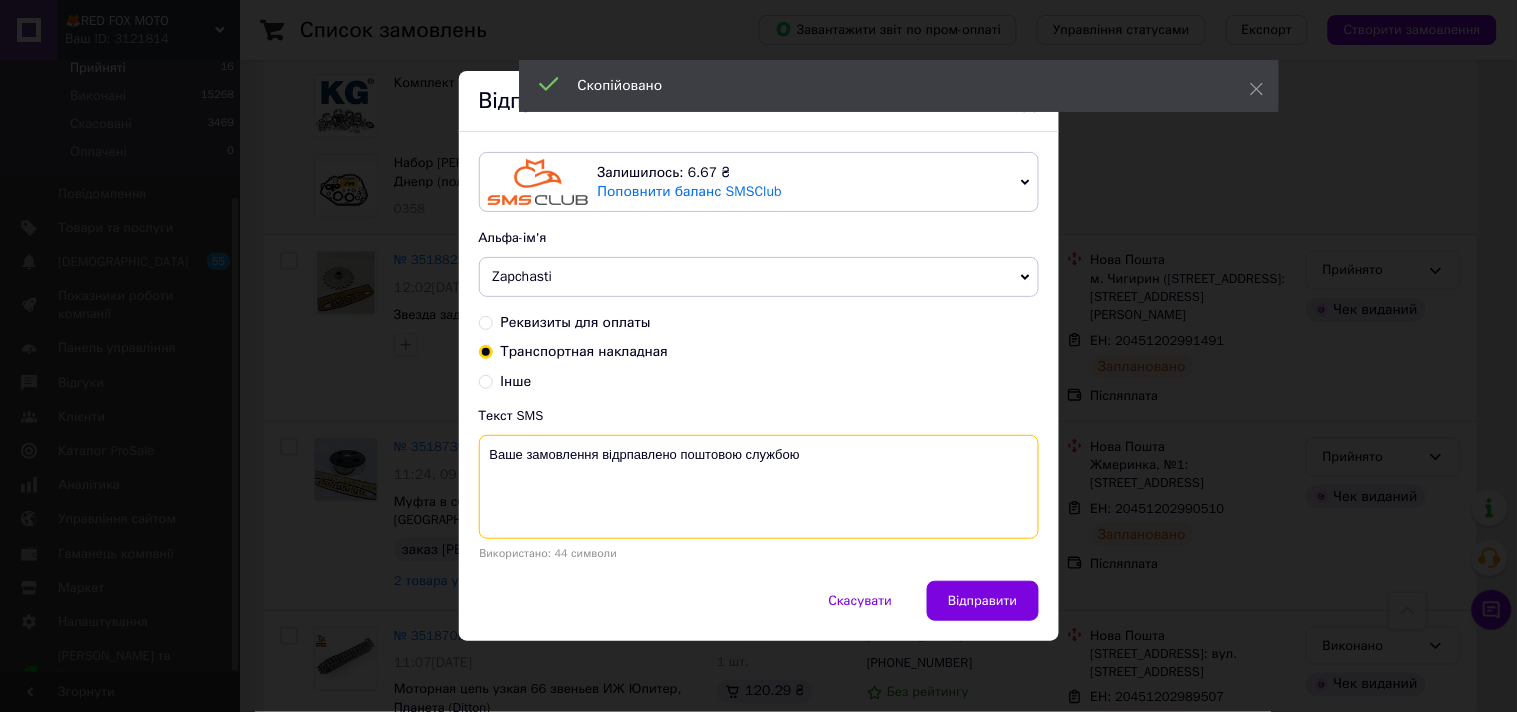 click on "Ваше замовлення відрпавлено поштовою службою" at bounding box center (759, 487) 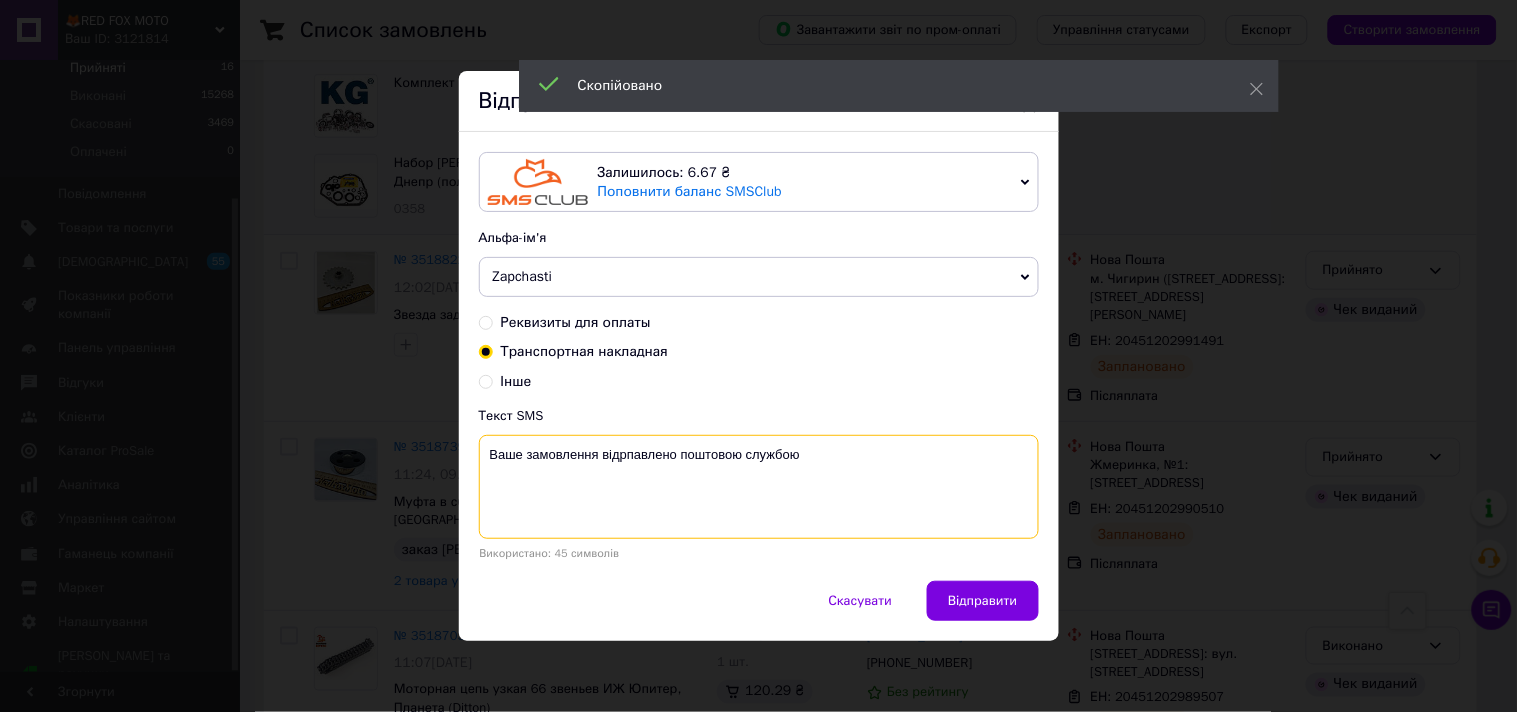 paste on "20451202990510" 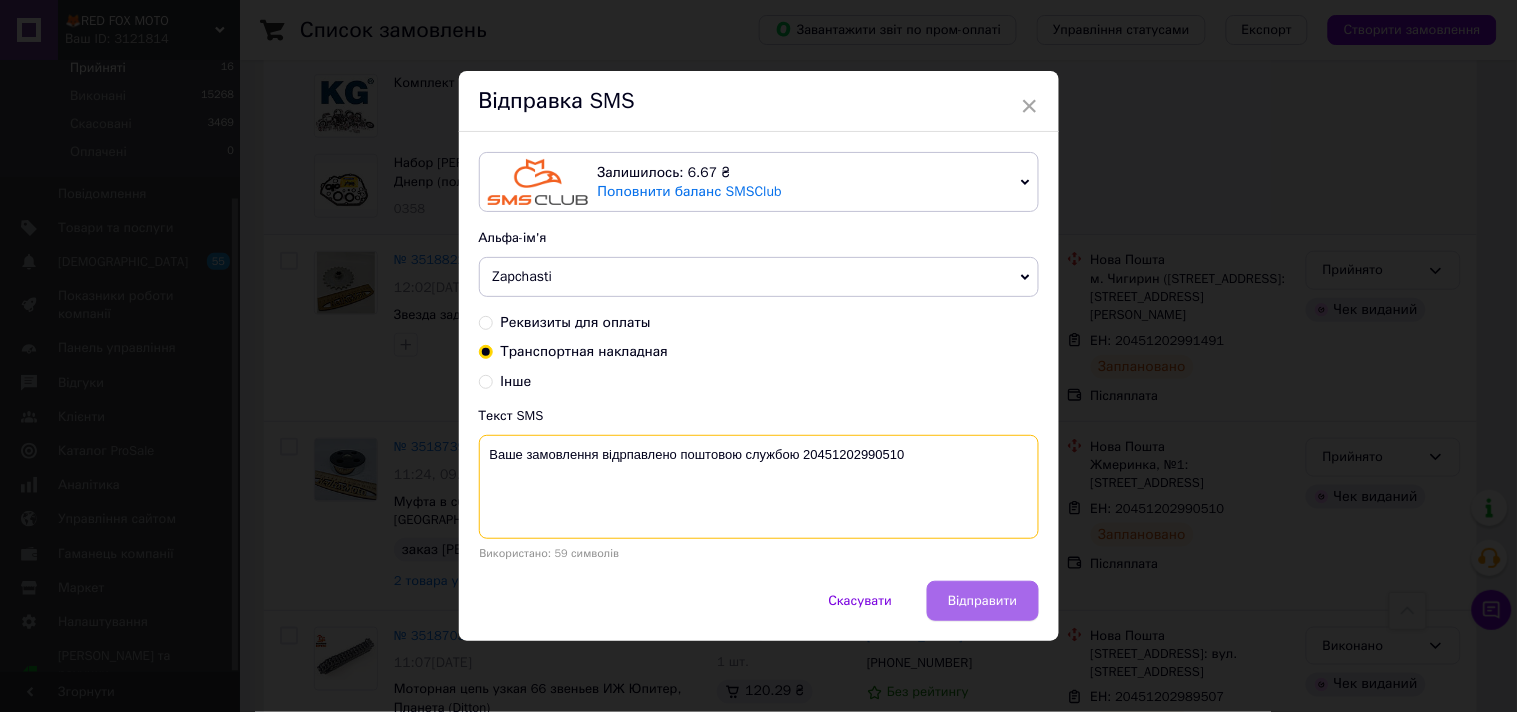 type on "Ваше замовлення відрпавлено поштовою службою 20451202990510" 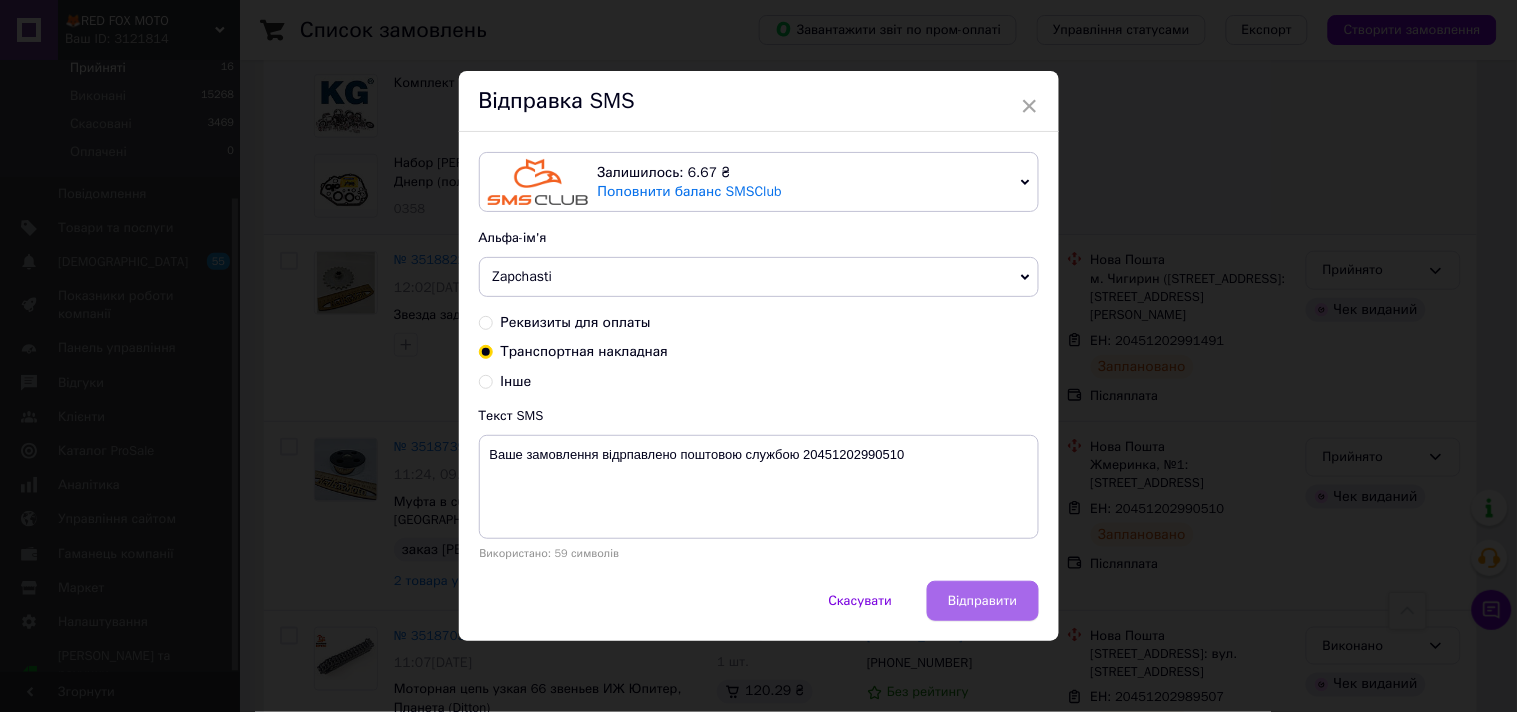 click on "Відправити" at bounding box center (982, 601) 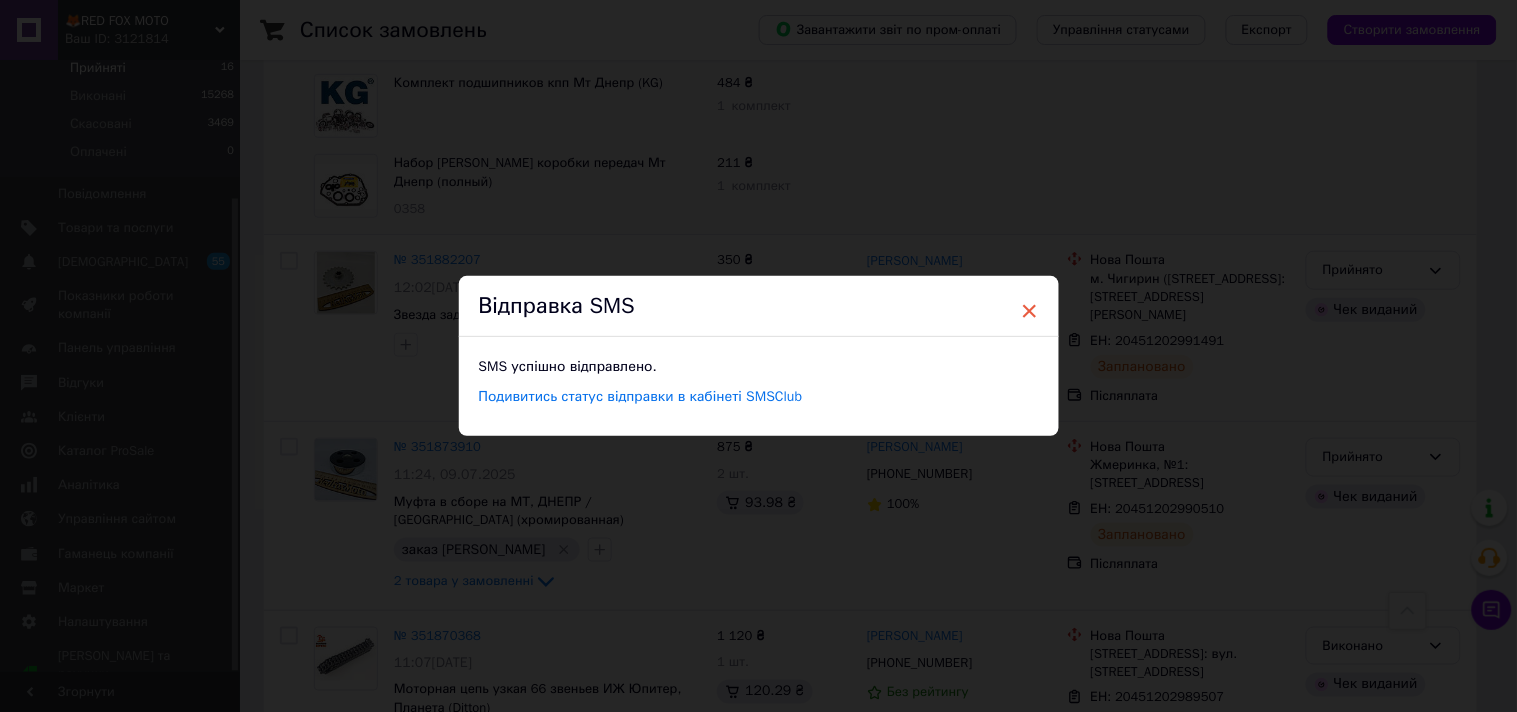 click on "×" at bounding box center [1030, 311] 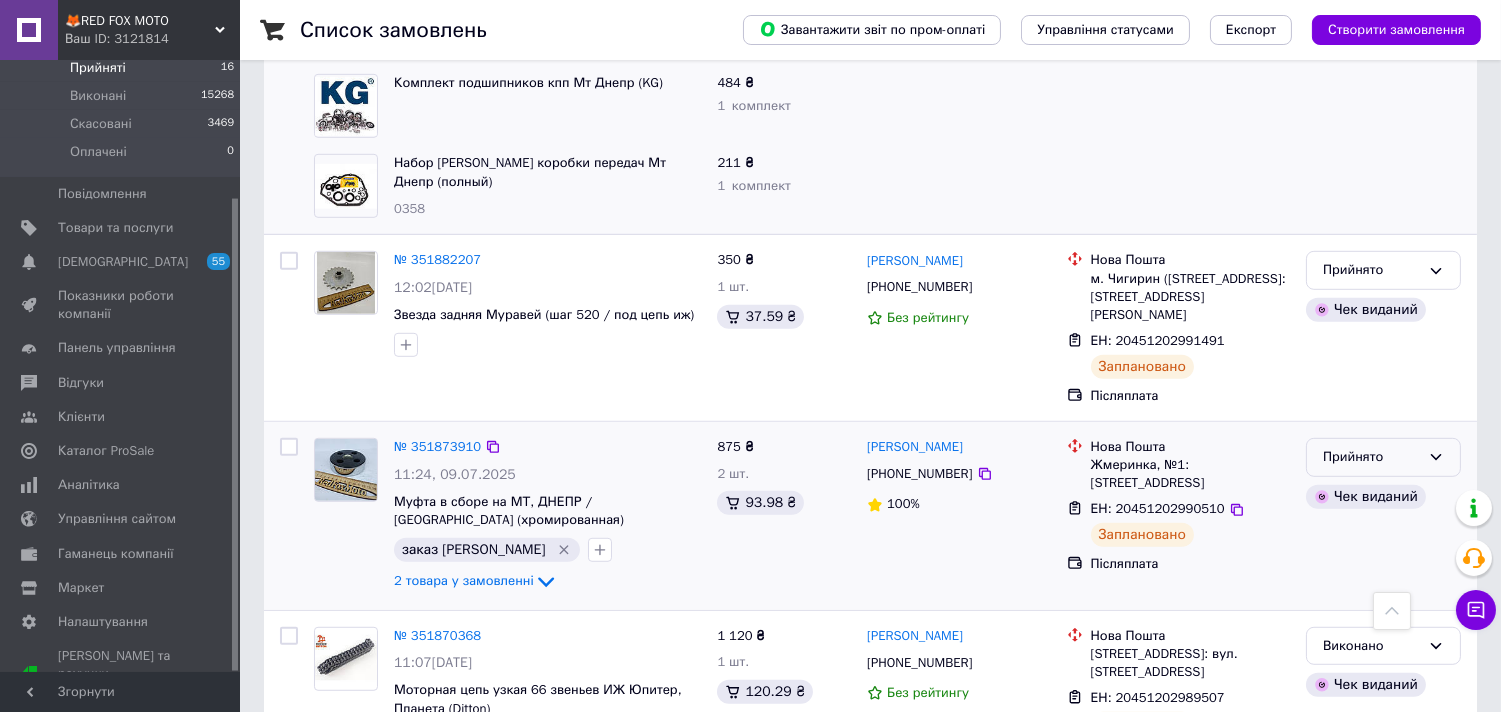 click on "Прийнято" at bounding box center (1371, 457) 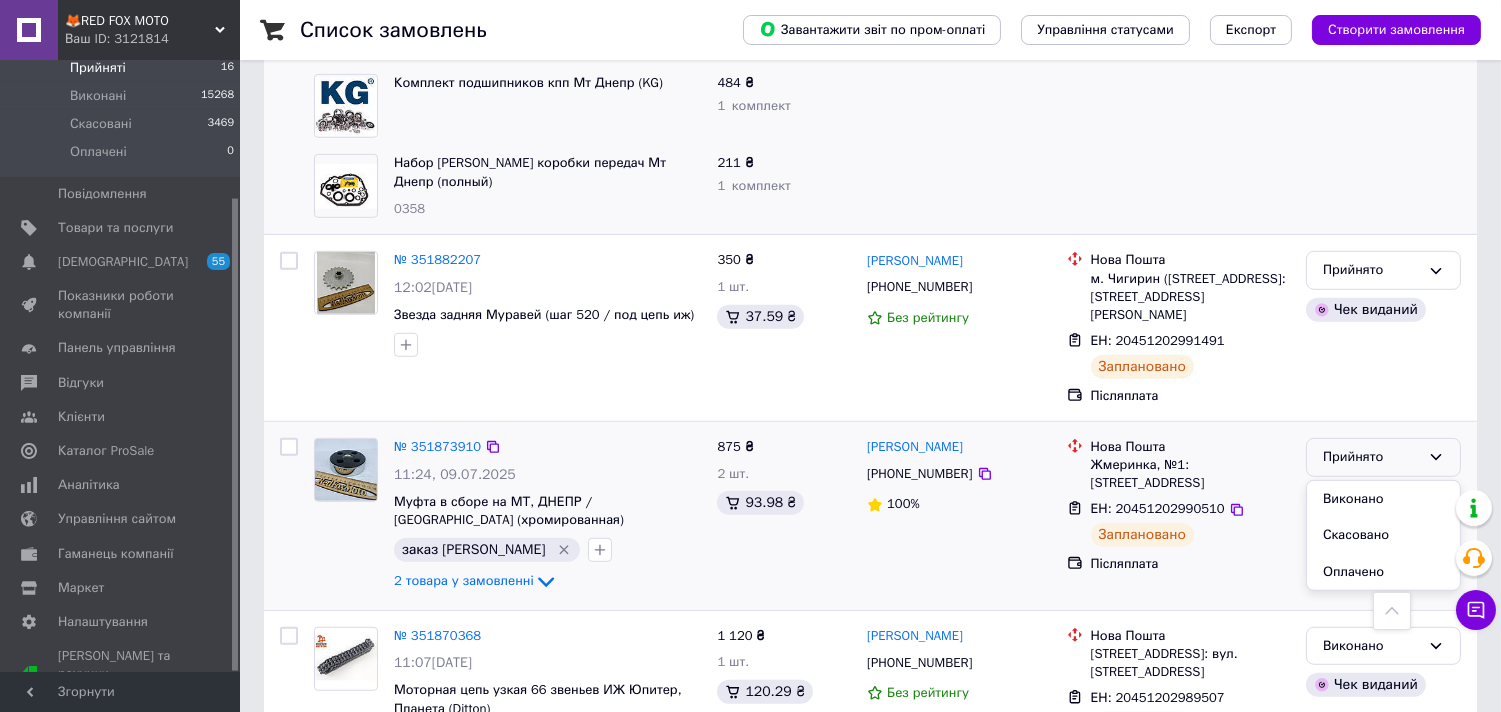 click on "Виконано" at bounding box center [1383, 499] 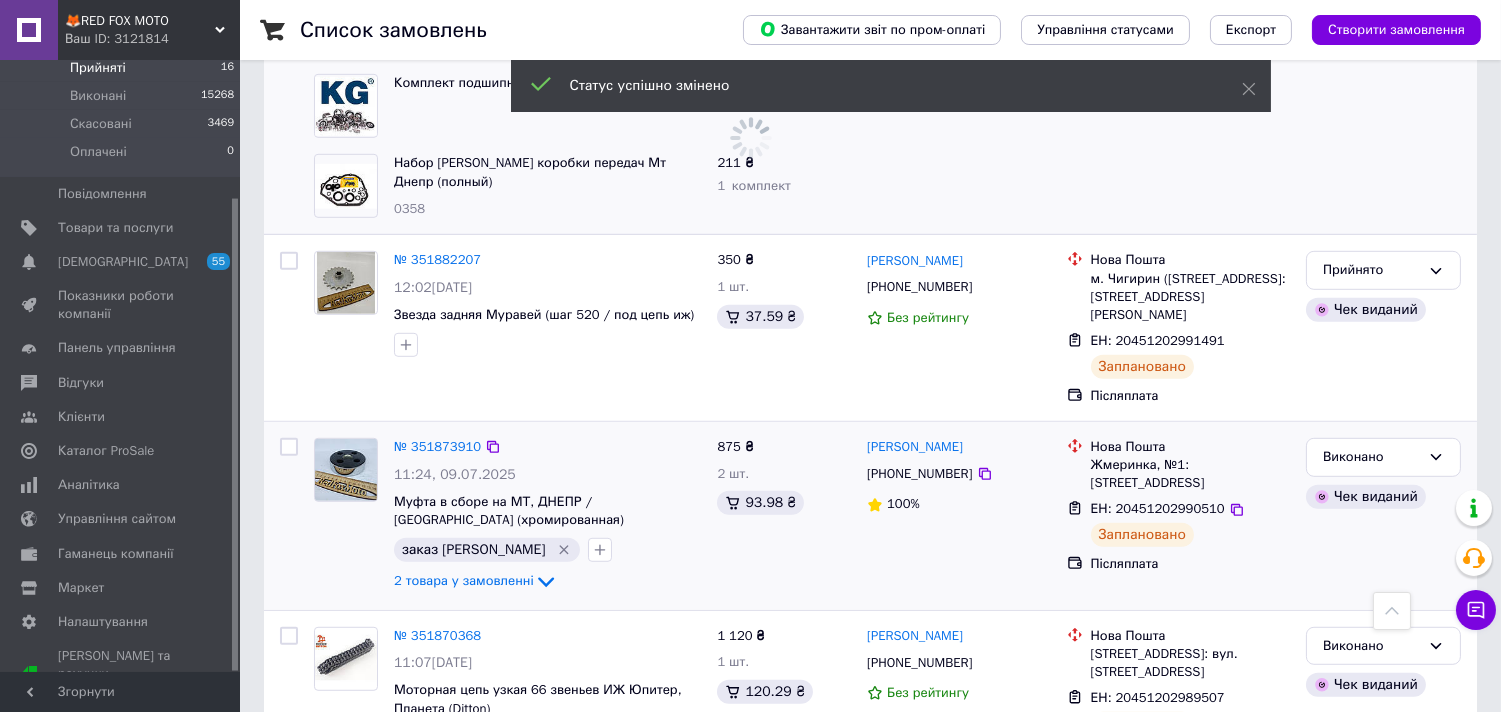 scroll, scrollTop: 2134, scrollLeft: 0, axis: vertical 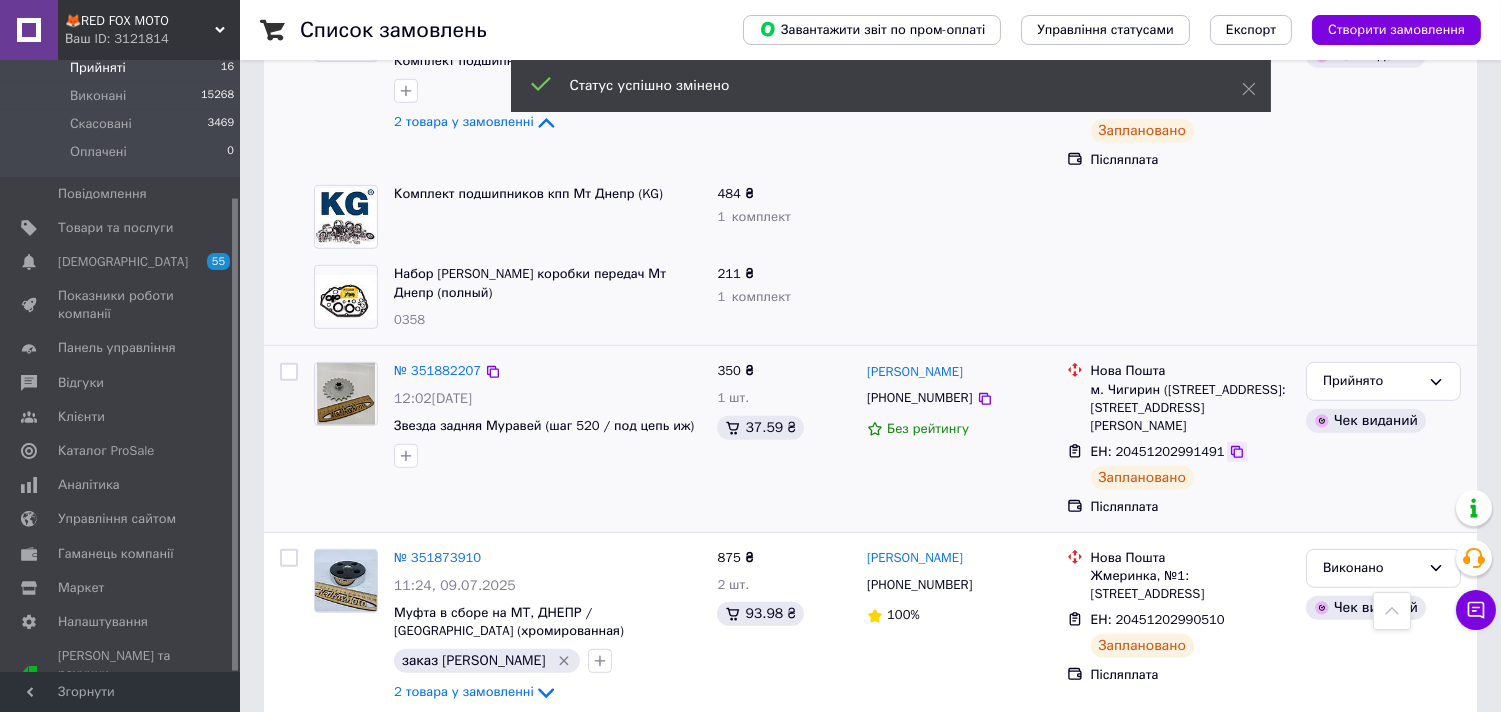 click 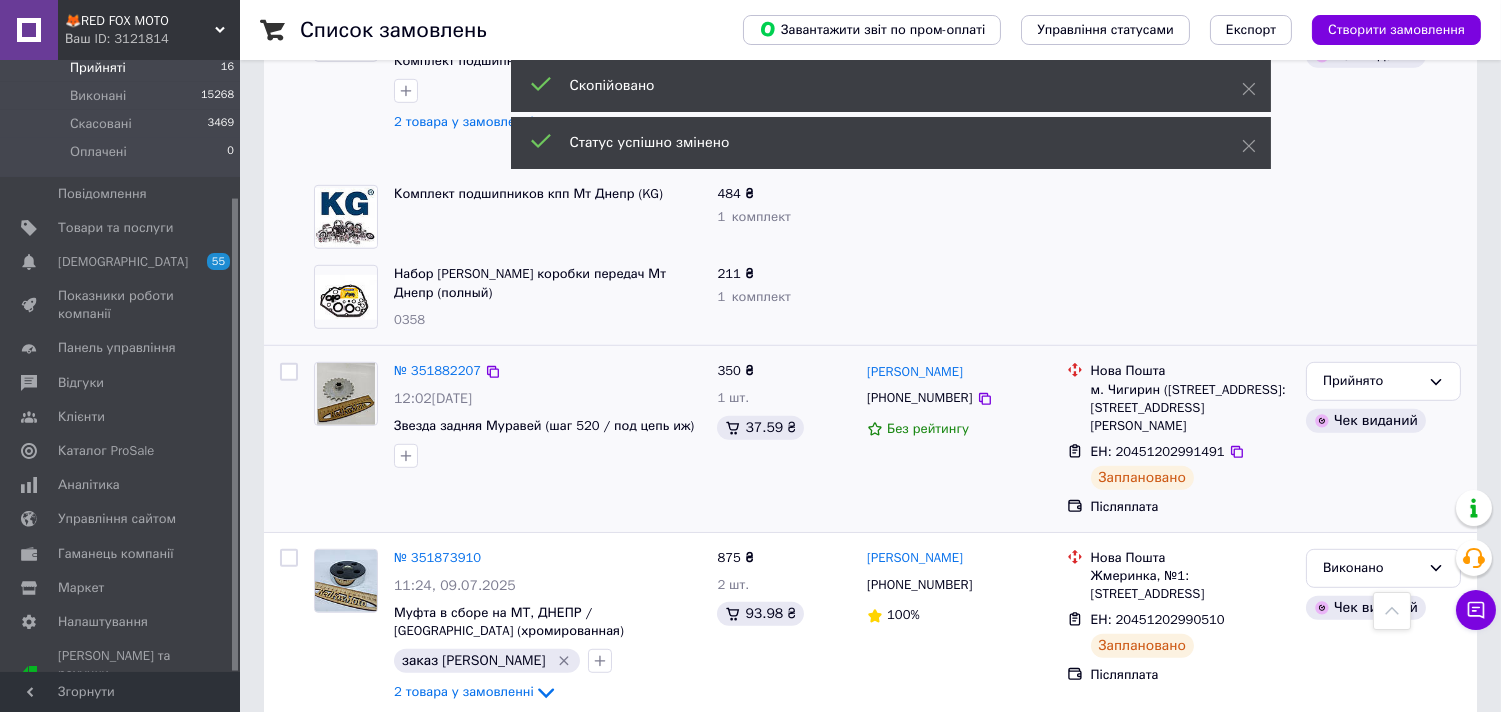 click on "[PHONE_NUMBER]" at bounding box center [919, 398] 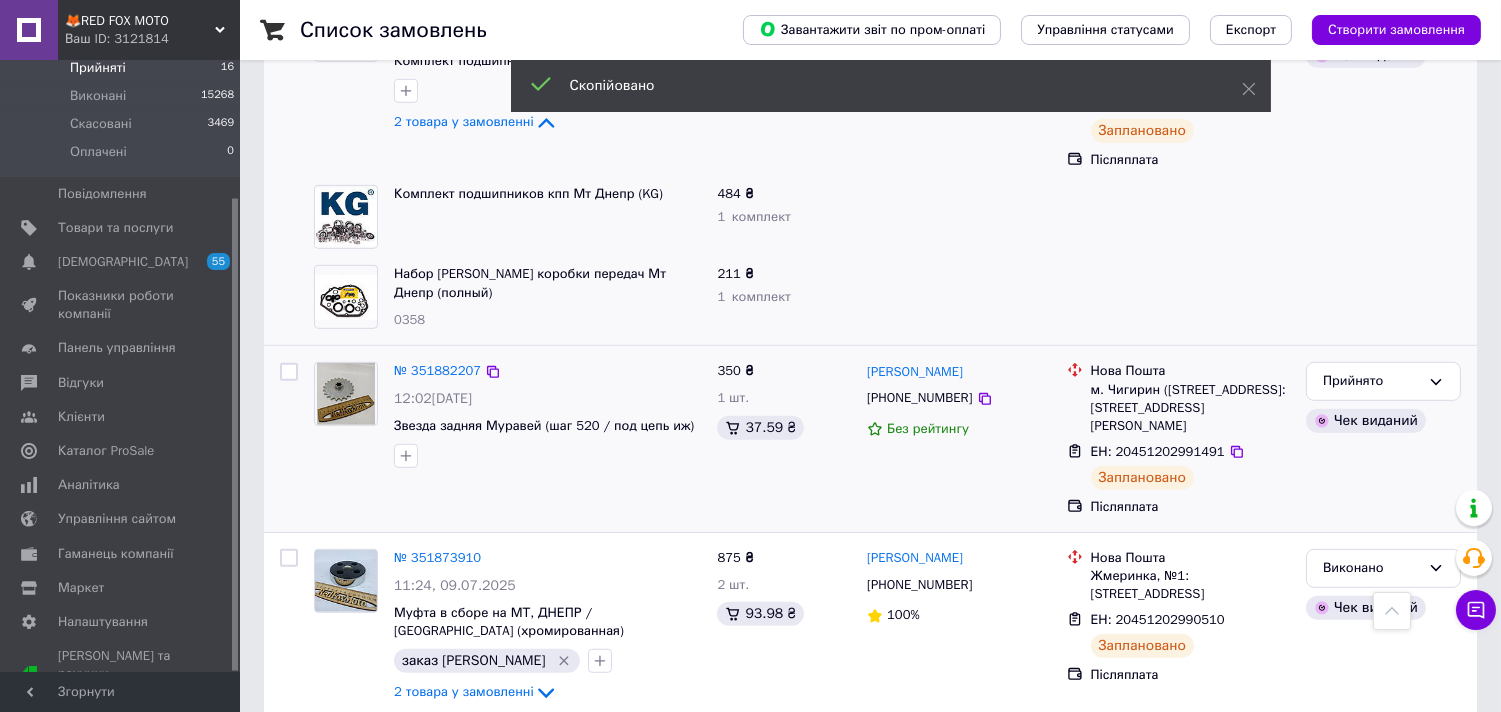 click on "[PHONE_NUMBER]" at bounding box center (919, 397) 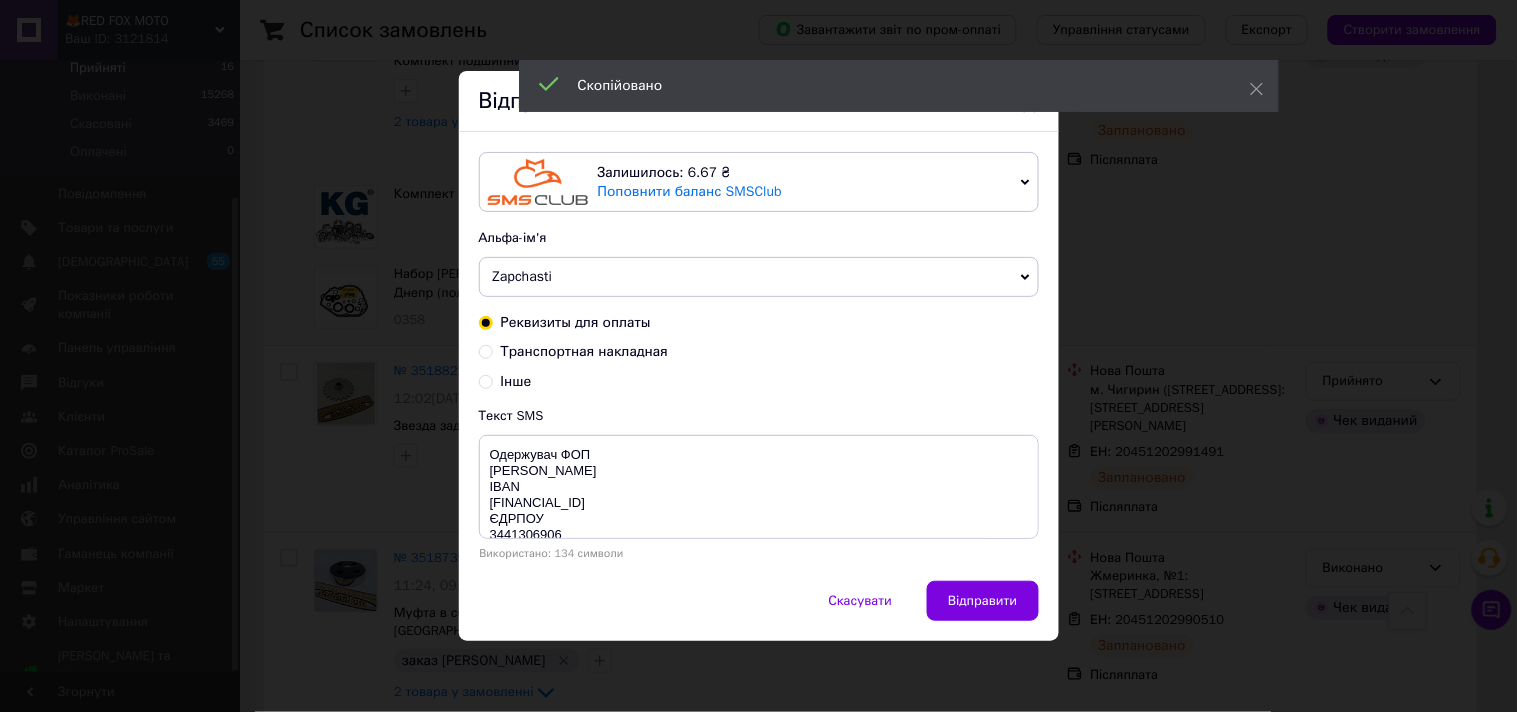 click on "Транспортная накладная" at bounding box center (486, 350) 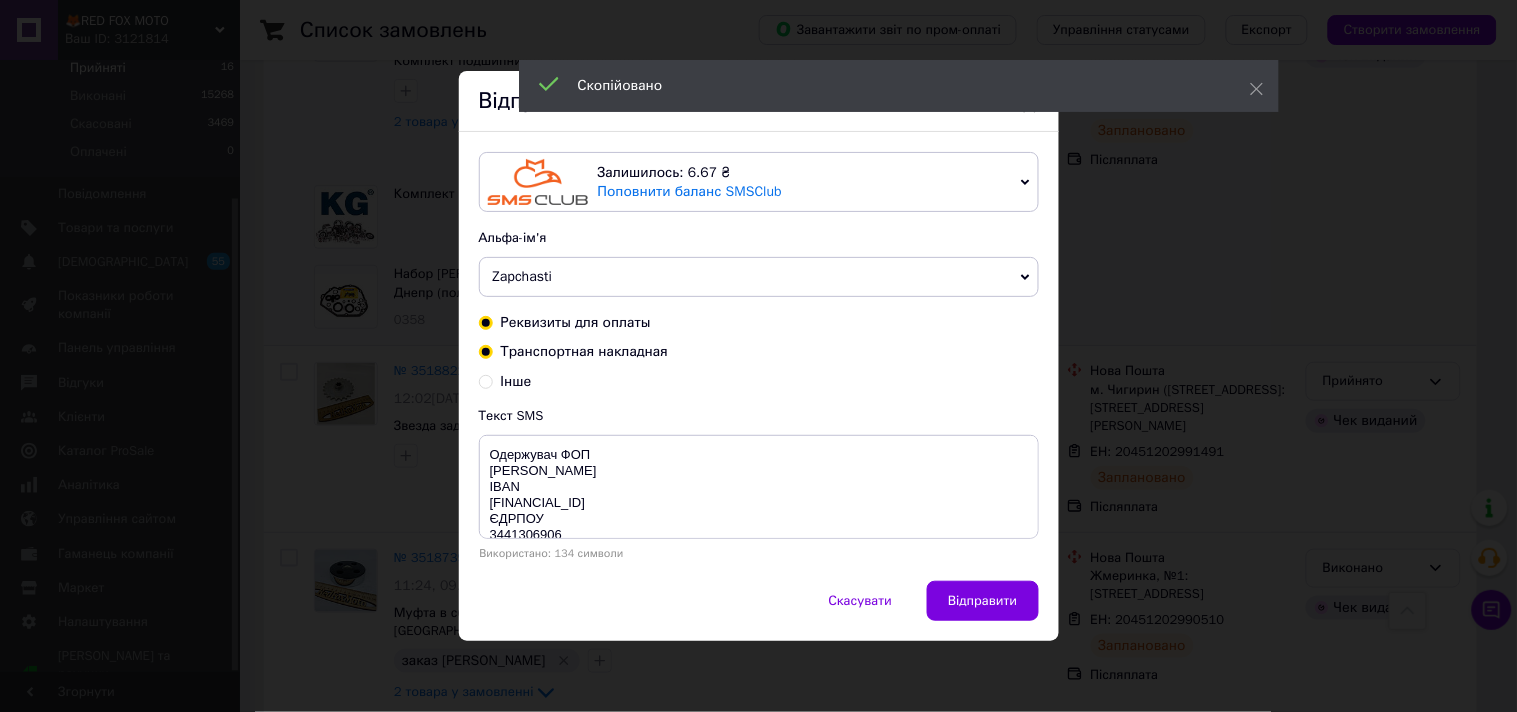 radio on "true" 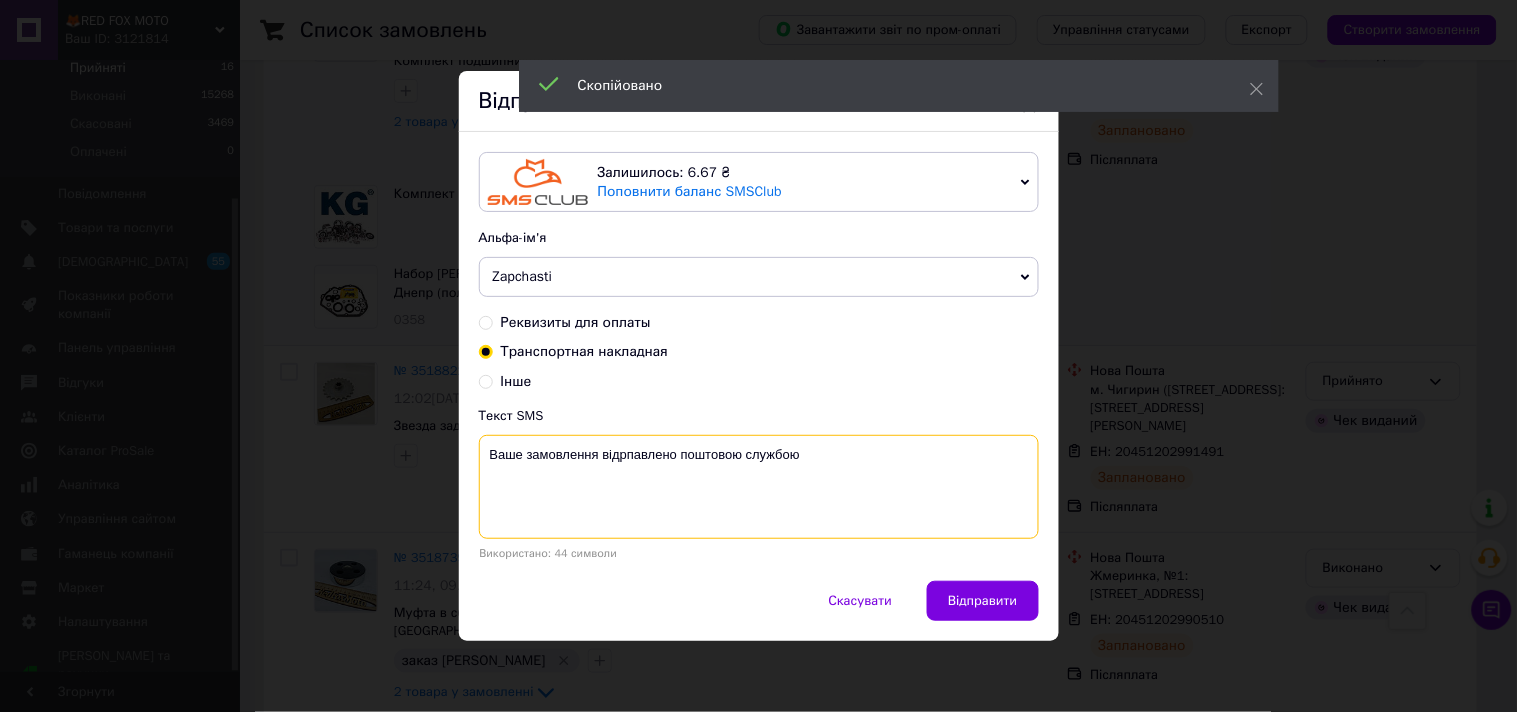 click on "Ваше замовлення відрпавлено поштовою службою" at bounding box center [759, 487] 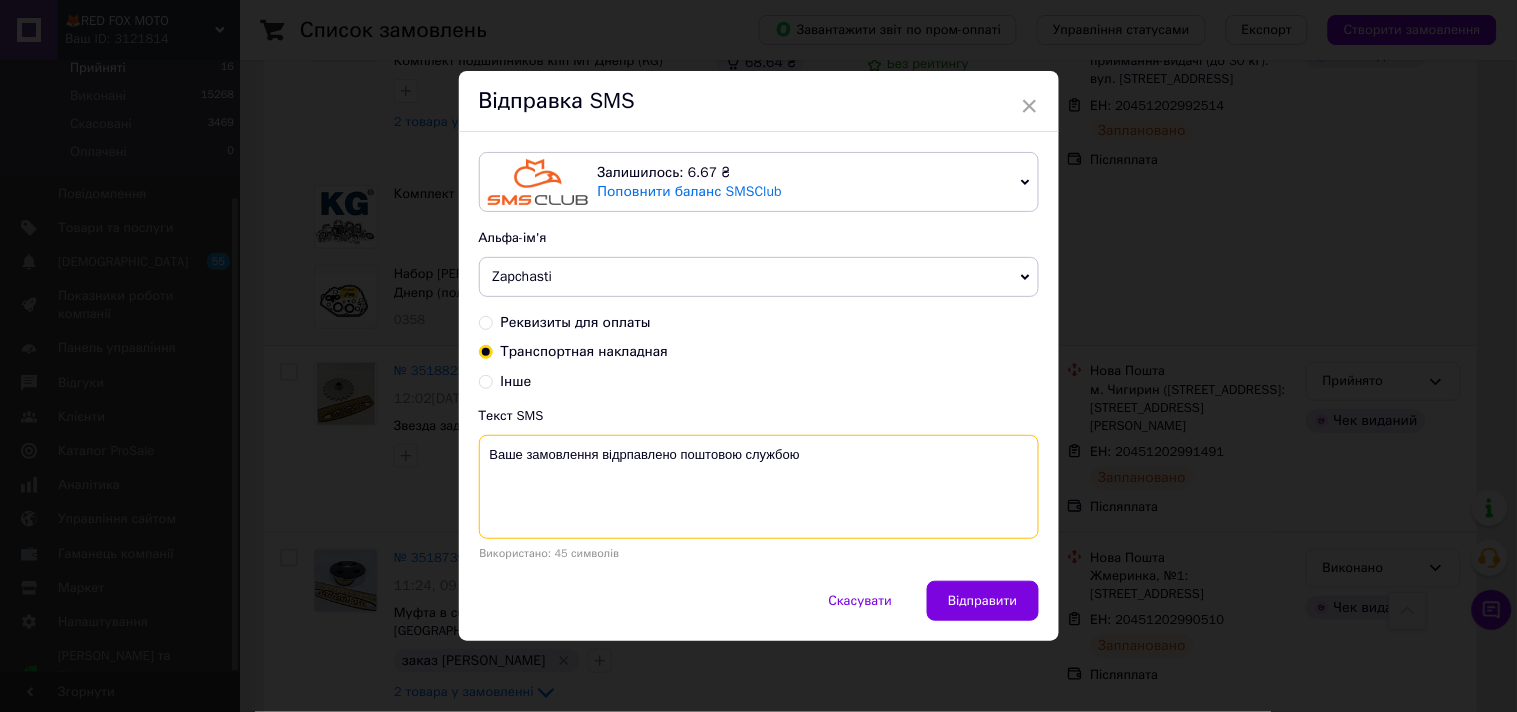 paste on "20451202991491" 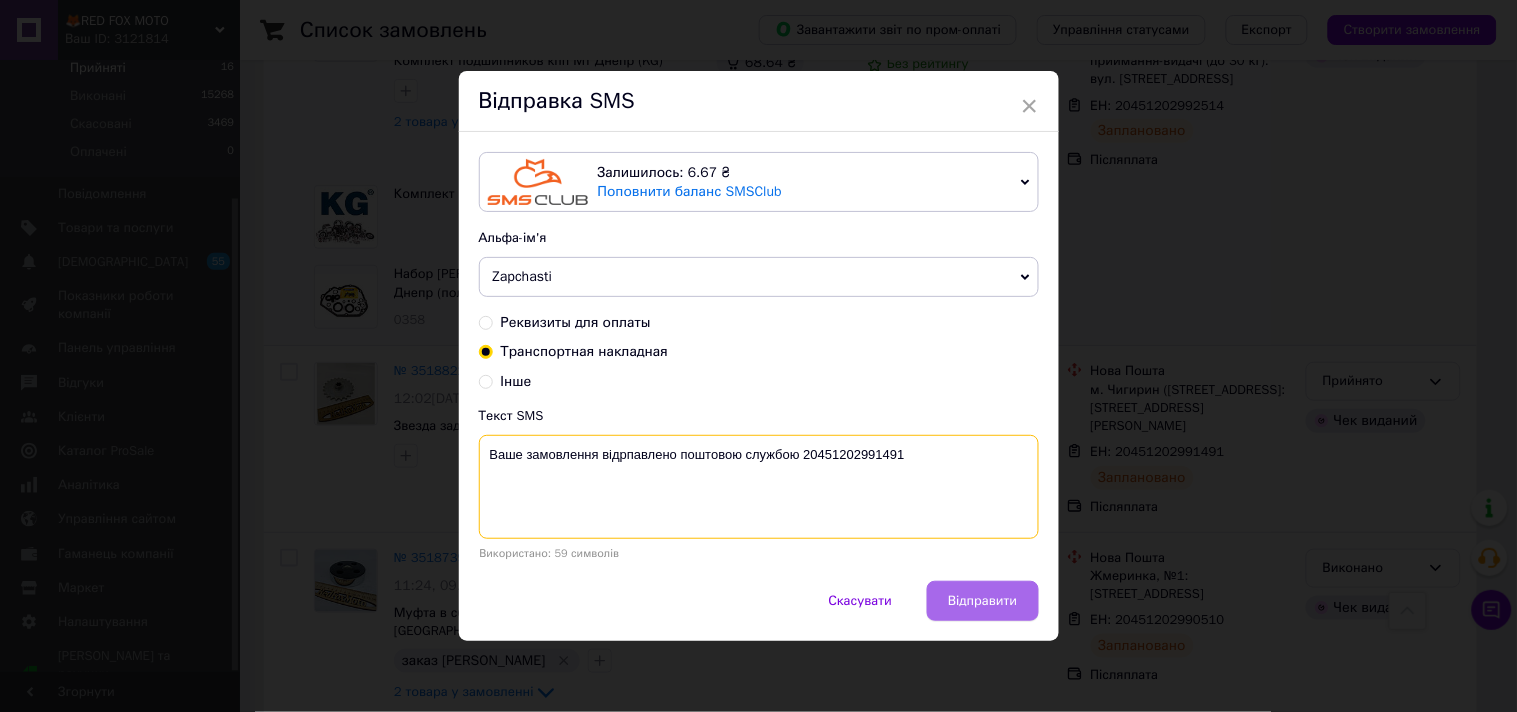type on "Ваше замовлення відрпавлено поштовою службою 20451202991491" 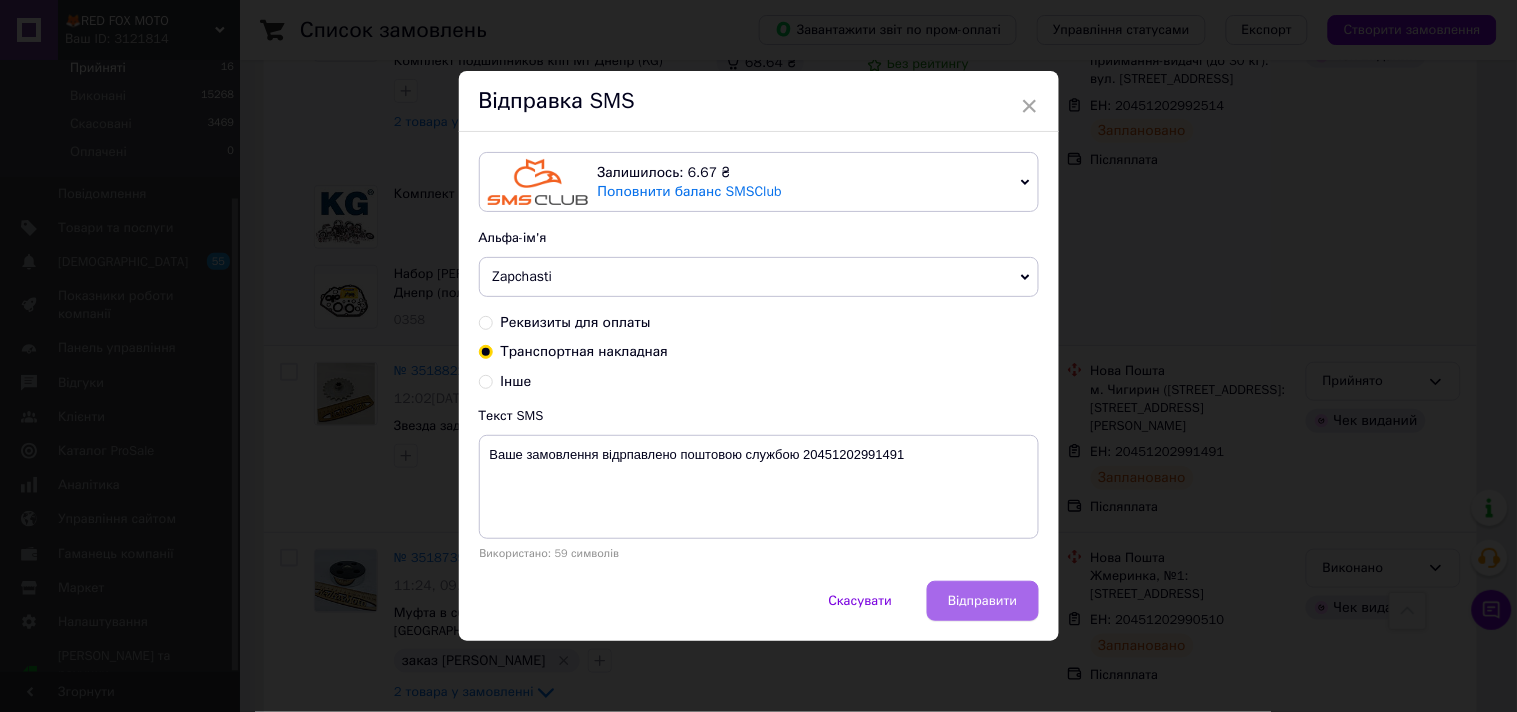 click on "Відправити" at bounding box center [982, 601] 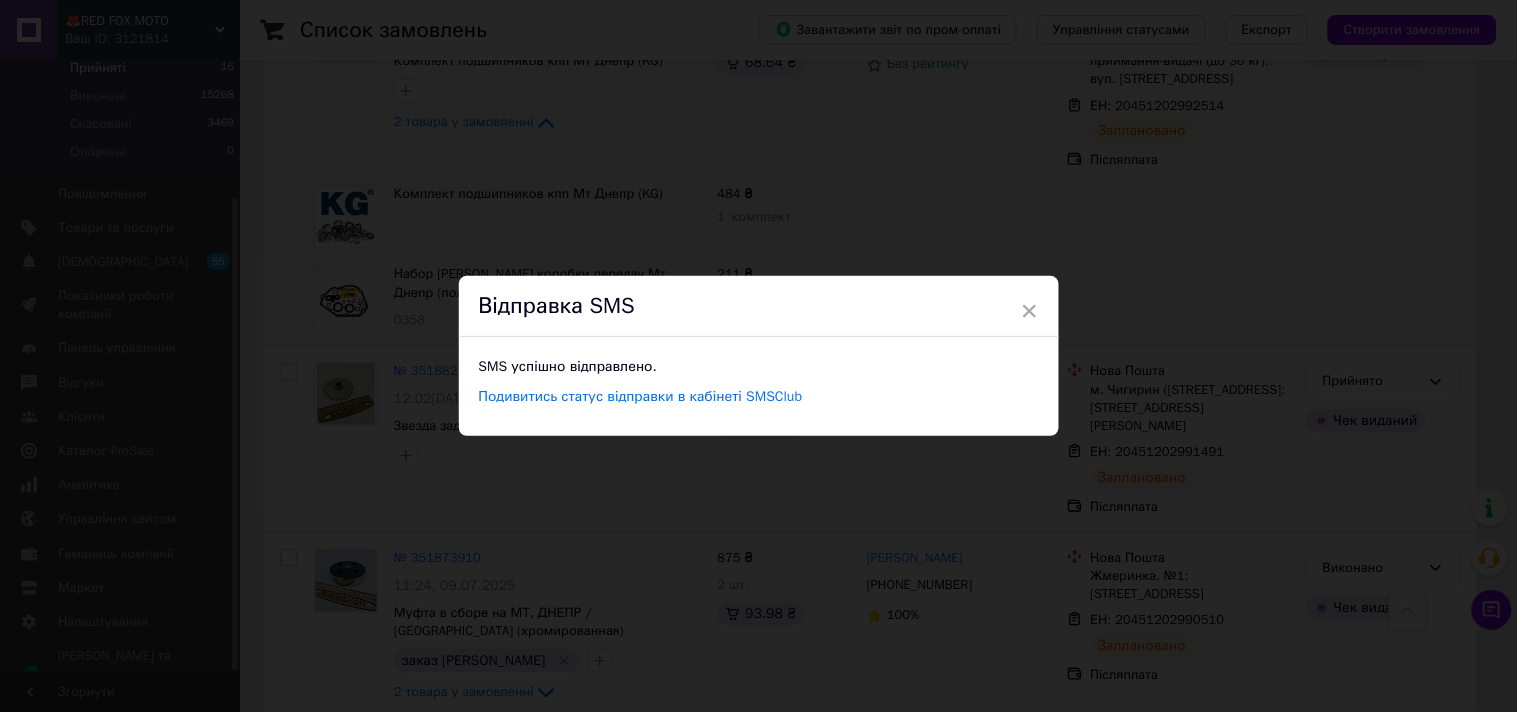 click on "Відправка SMS" at bounding box center [759, 306] 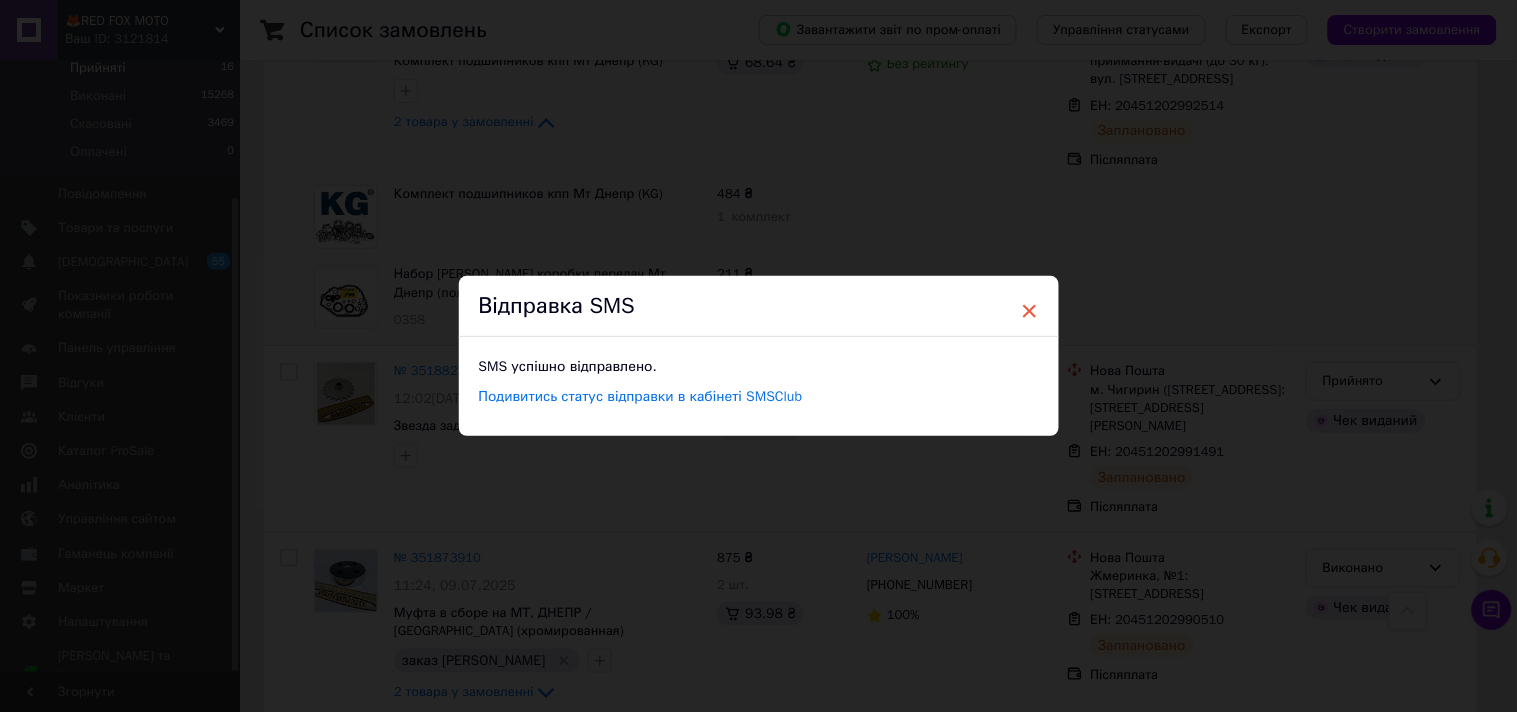 click on "×" at bounding box center [1030, 311] 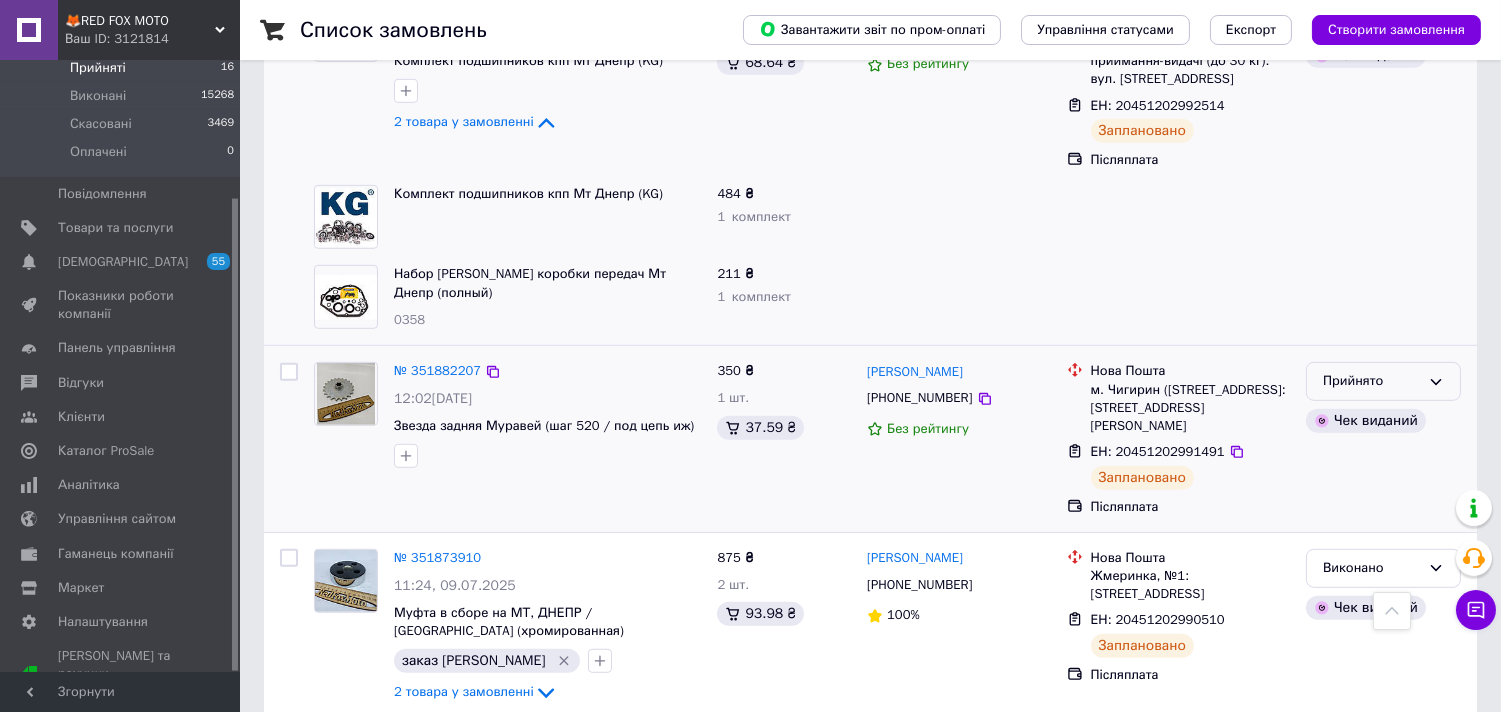 drag, startPoint x: 1376, startPoint y: 325, endPoint x: 1372, endPoint y: 336, distance: 11.7046995 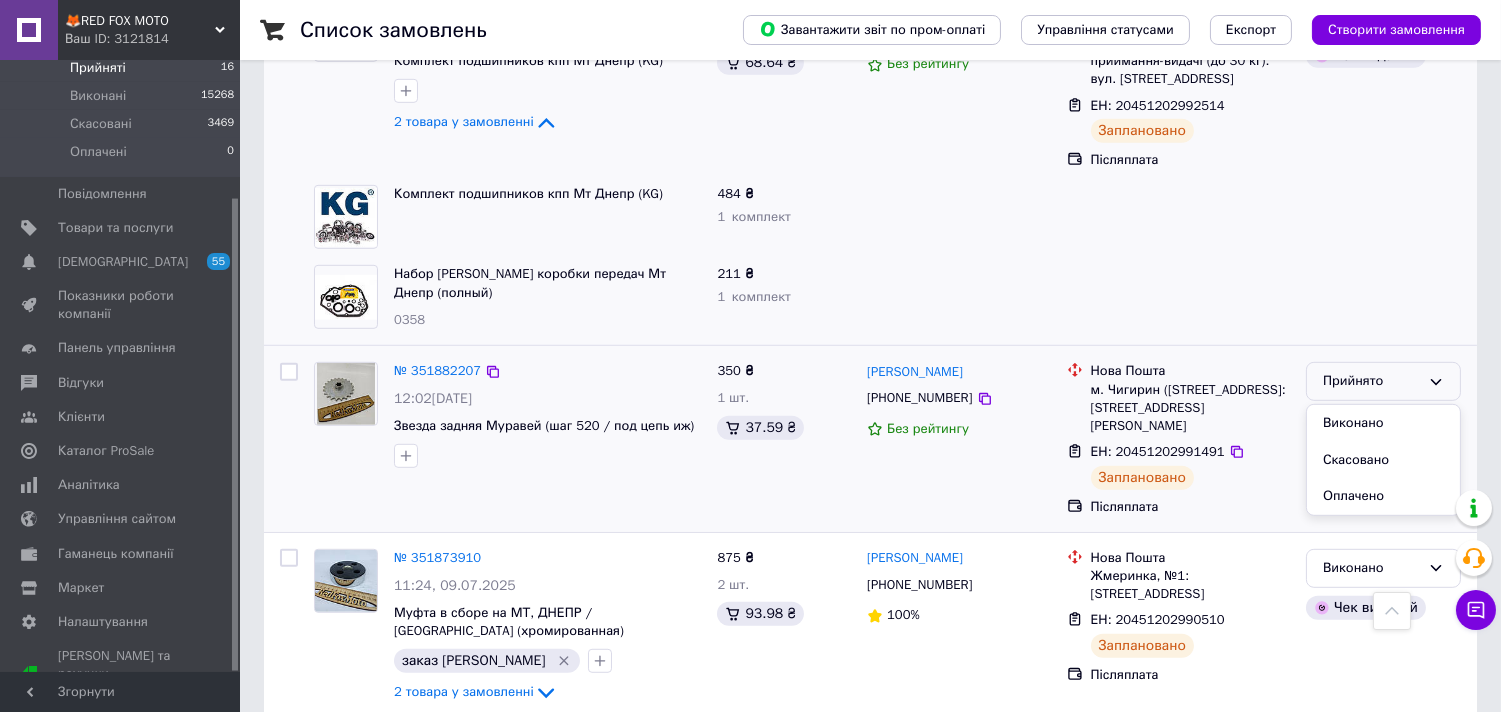 drag, startPoint x: 1360, startPoint y: 362, endPoint x: 1007, endPoint y: 364, distance: 353.00568 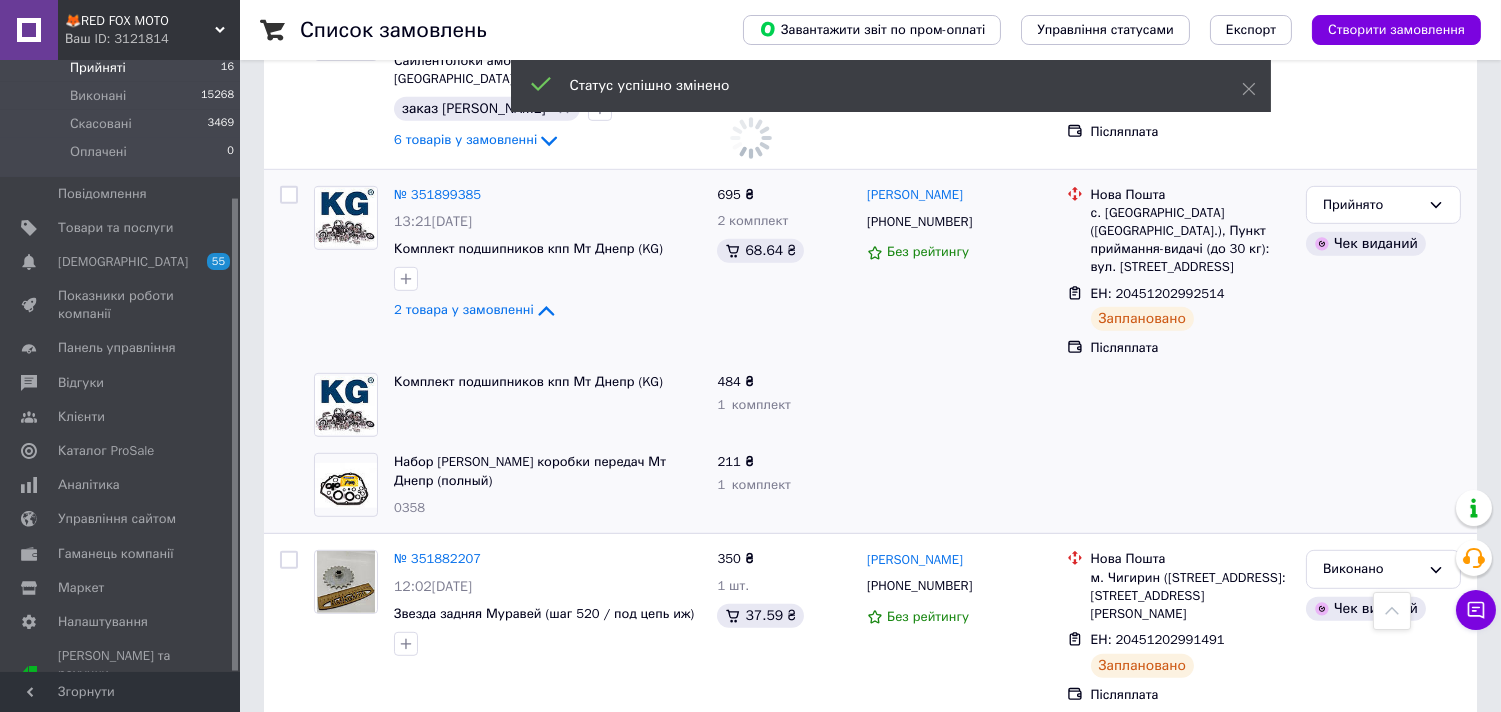 scroll, scrollTop: 1912, scrollLeft: 0, axis: vertical 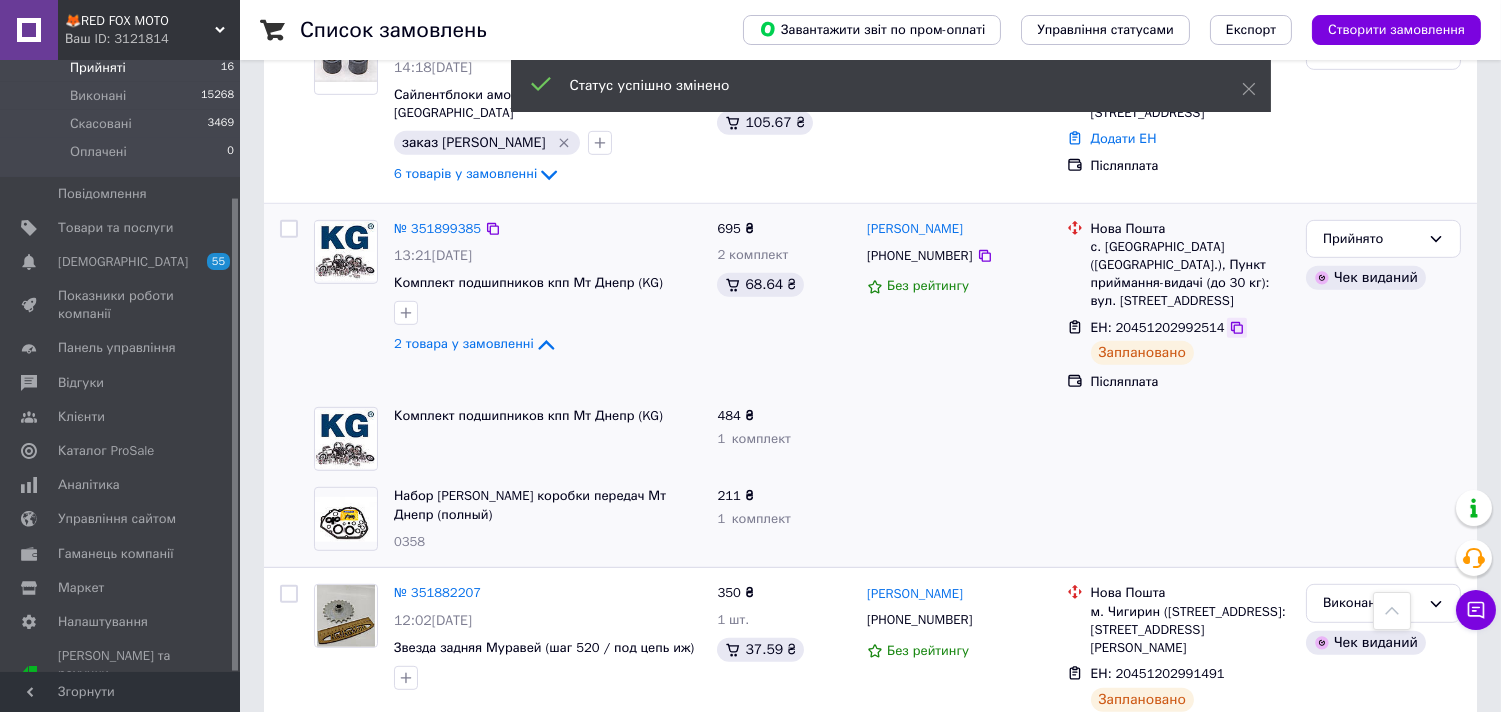 click 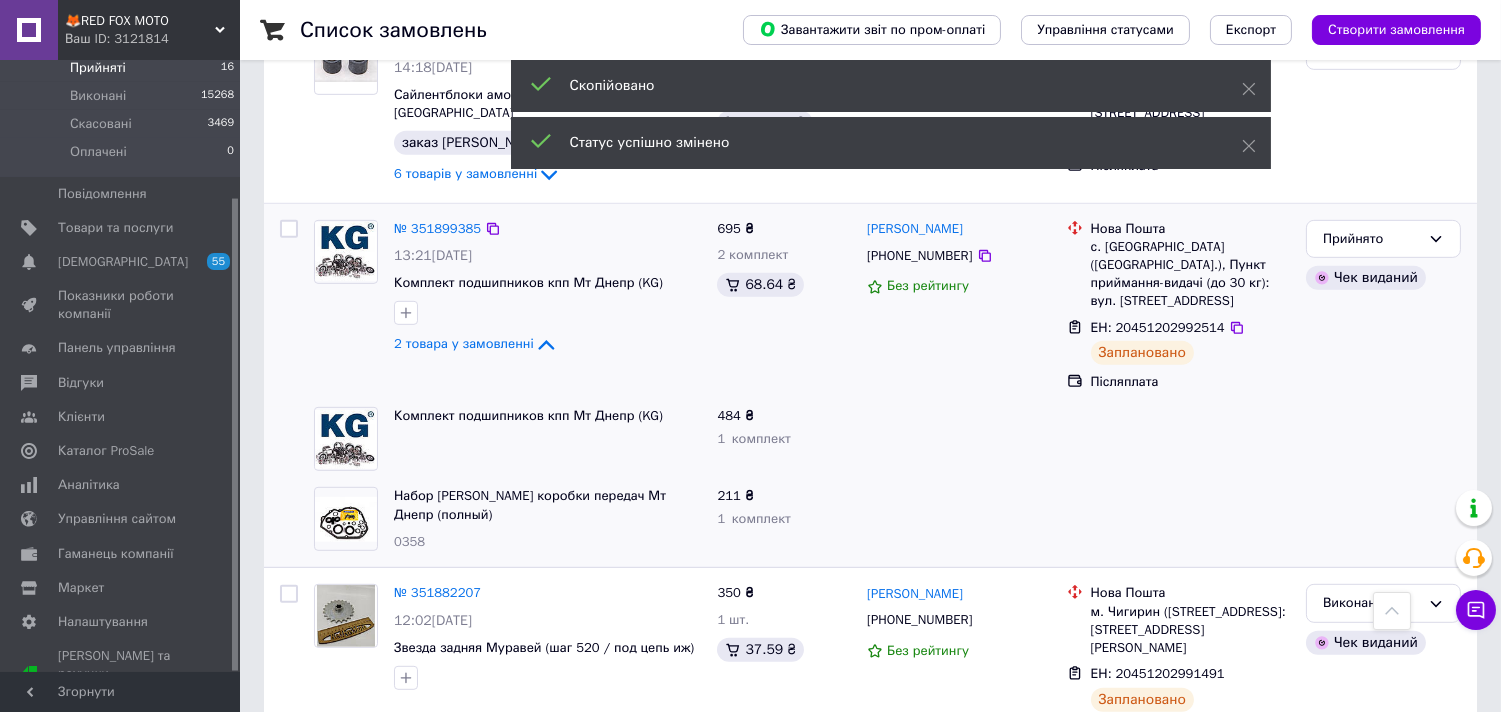 click on "[PHONE_NUMBER]" at bounding box center (919, 255) 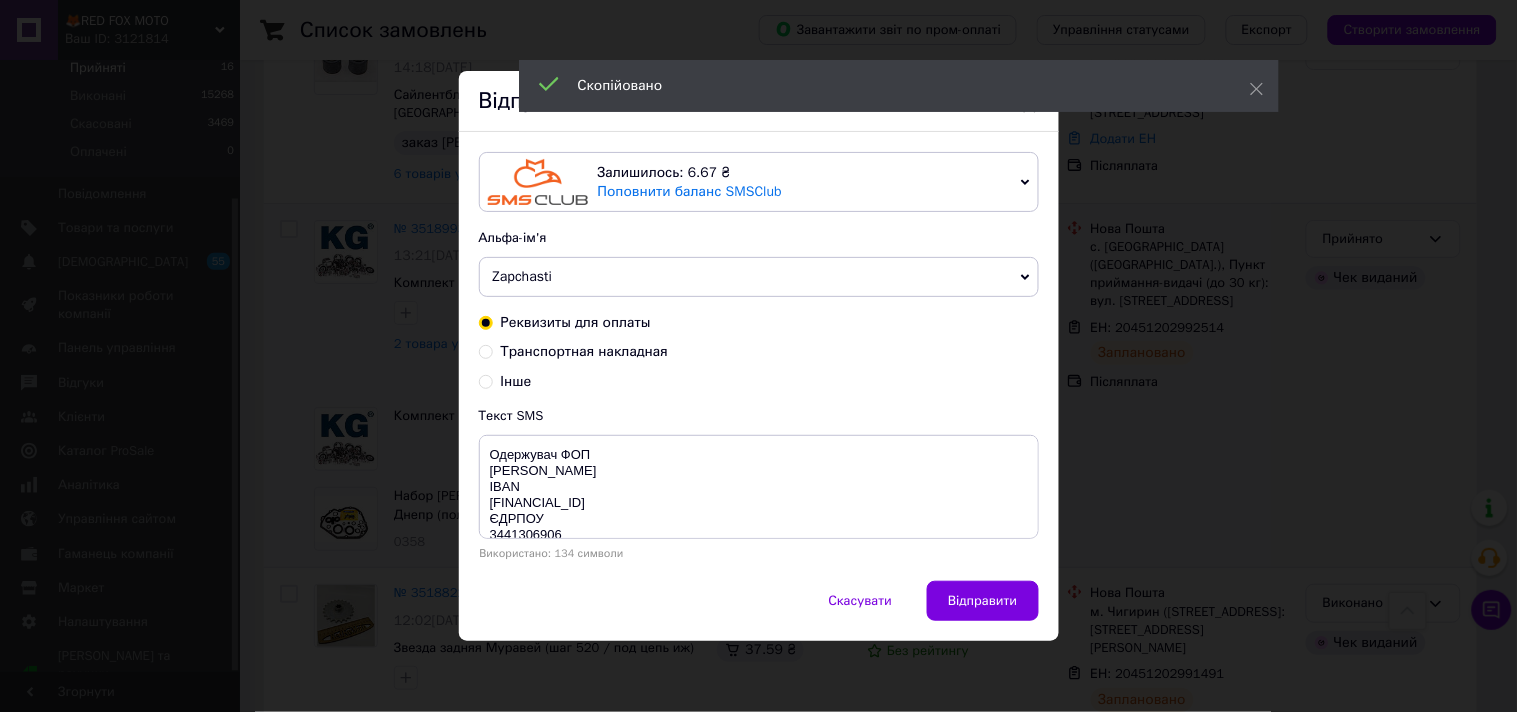 drag, startPoint x: 483, startPoint y: 347, endPoint x: 674, endPoint y: 405, distance: 199.61212 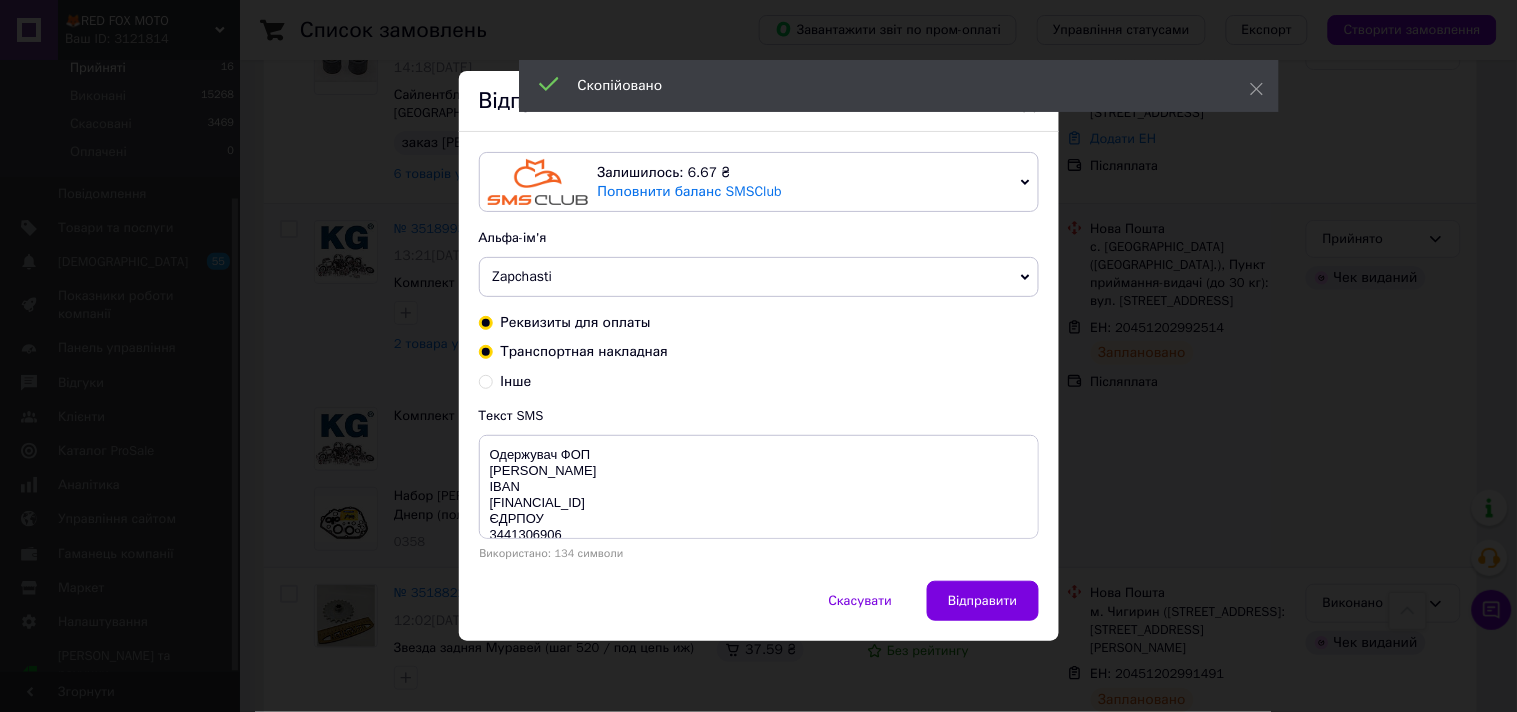 radio on "true" 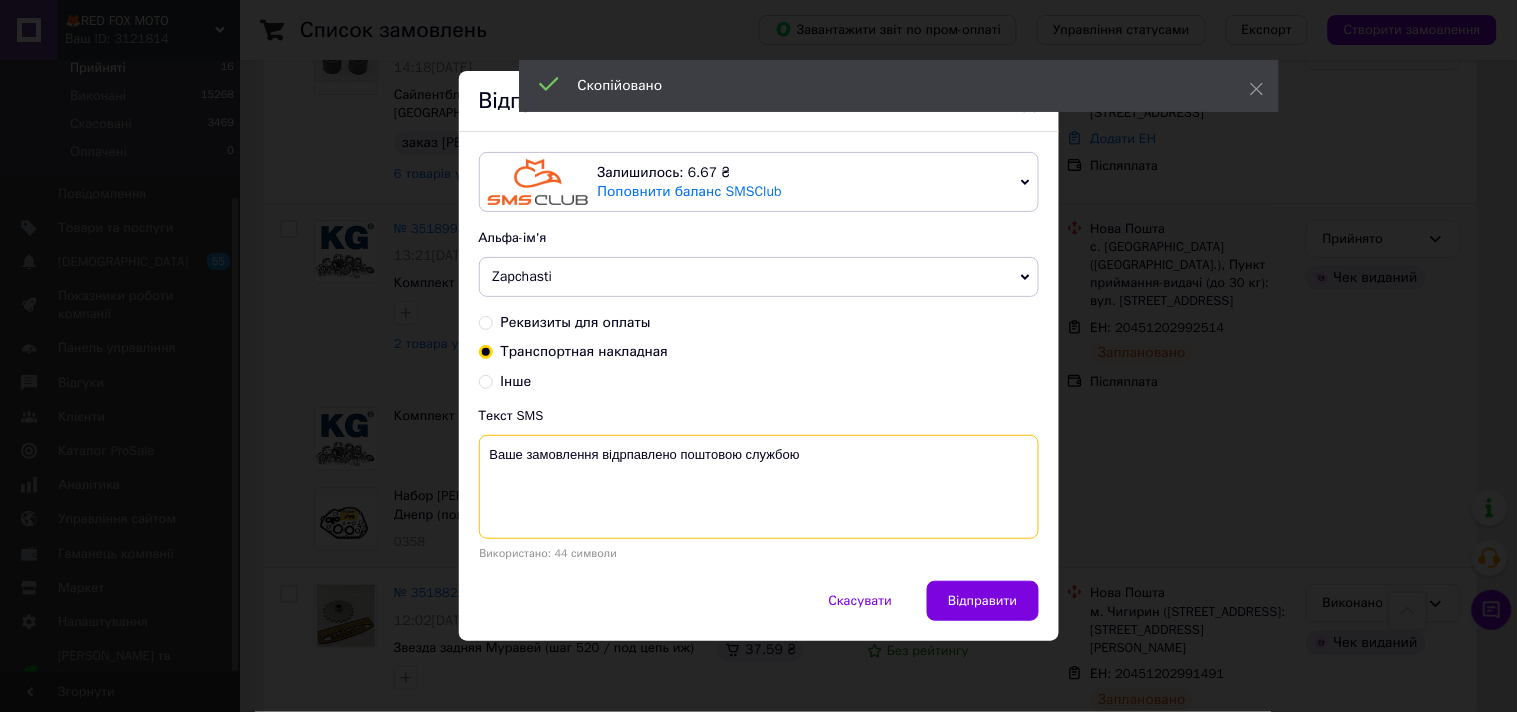click on "Ваше замовлення відрпавлено поштовою службою" at bounding box center [759, 487] 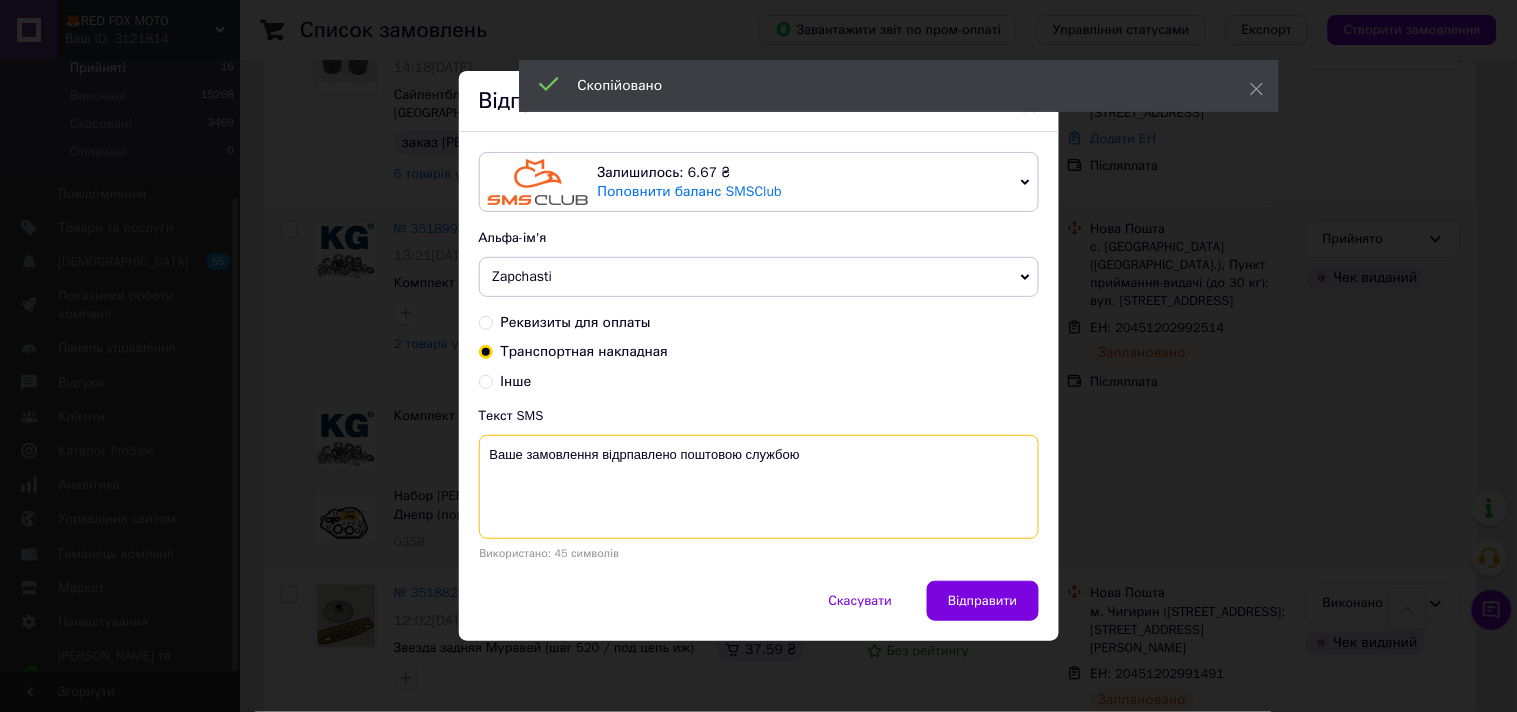 paste on "20451202992514" 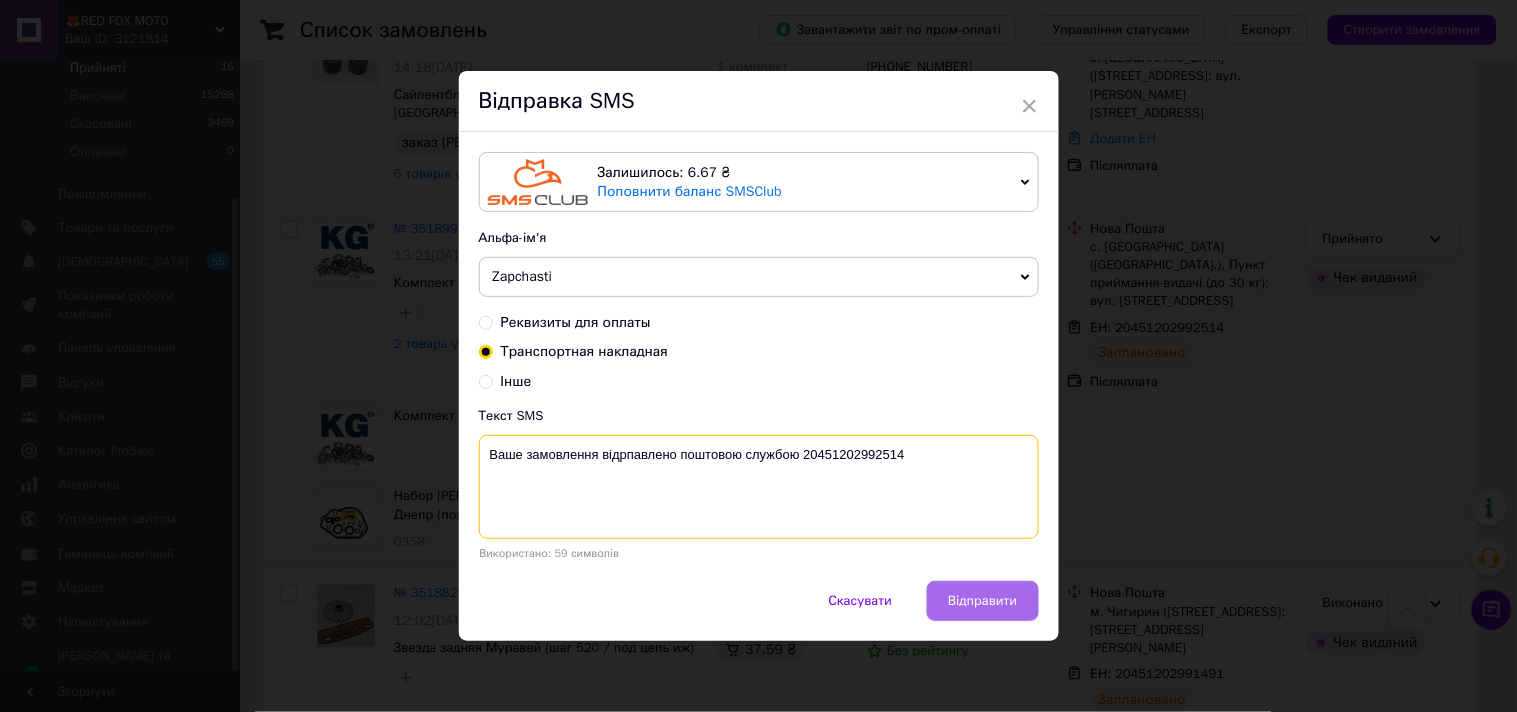 type on "Ваше замовлення відрпавлено поштовою службою 20451202992514" 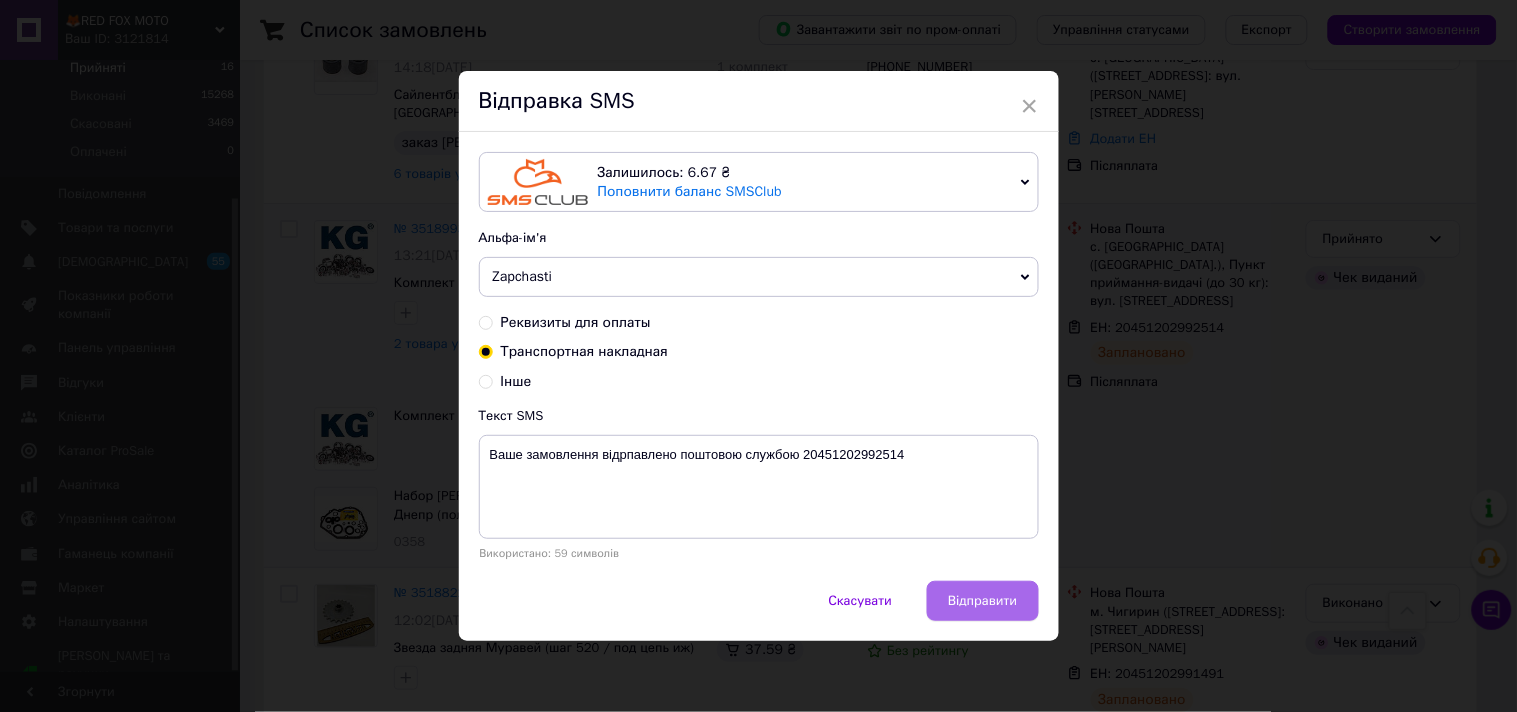 click on "Відправити" at bounding box center (982, 601) 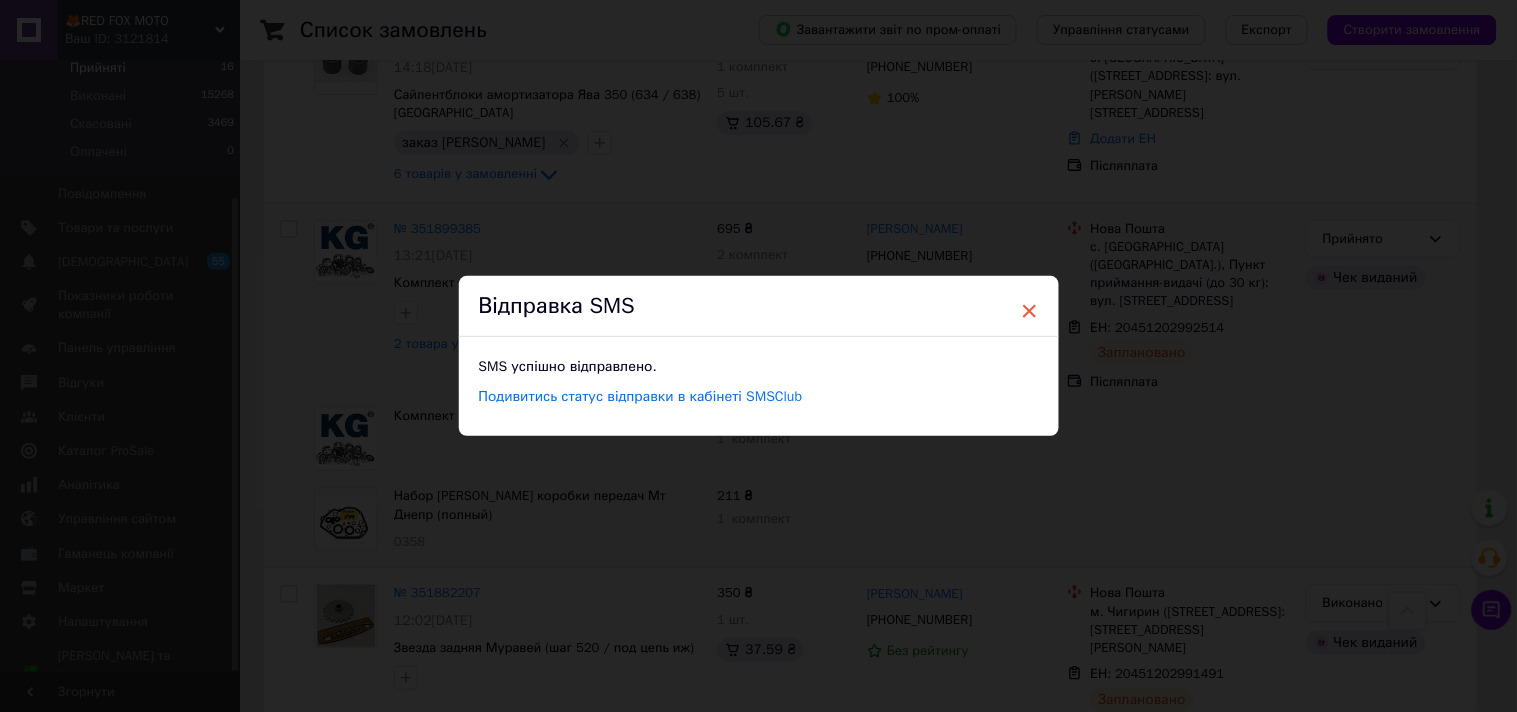 click on "×" at bounding box center [1030, 311] 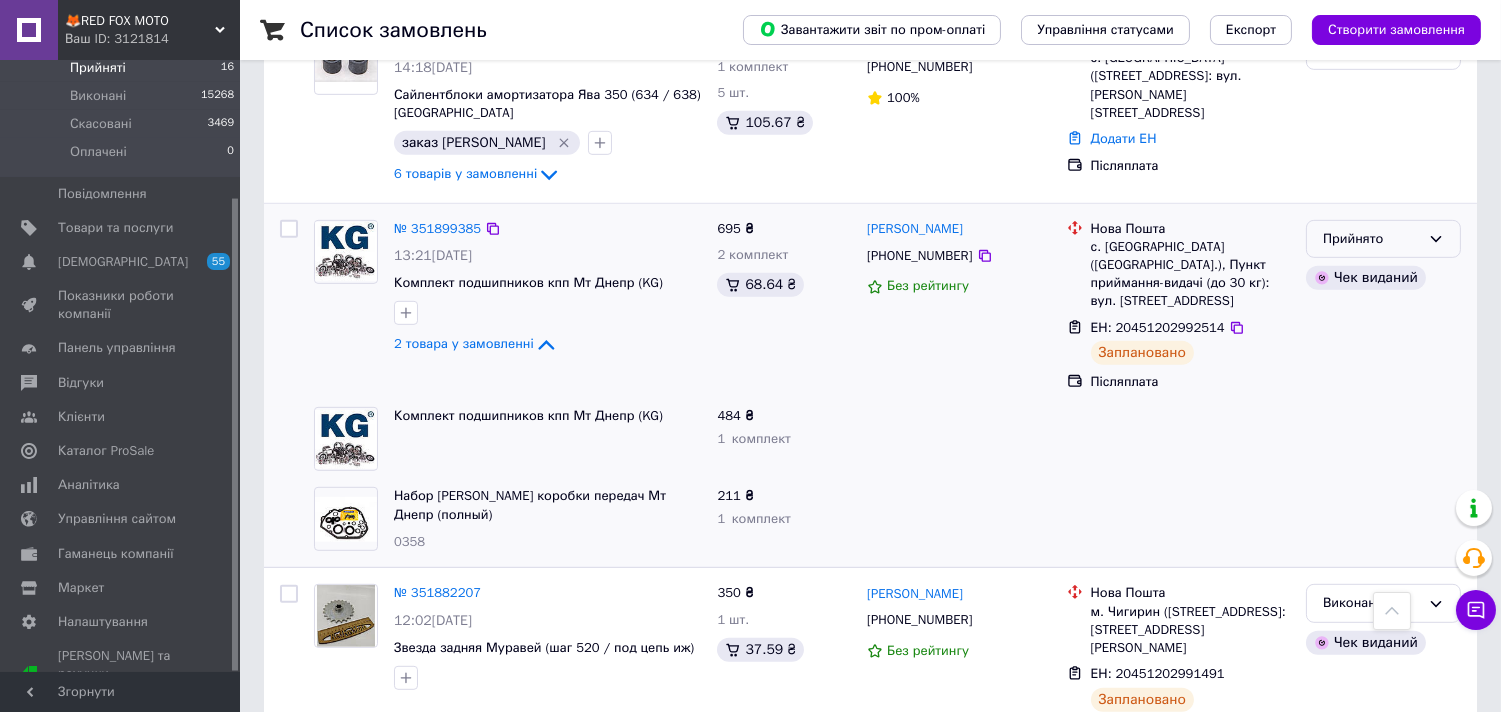 drag, startPoint x: 1344, startPoint y: 201, endPoint x: 1340, endPoint y: 217, distance: 16.492422 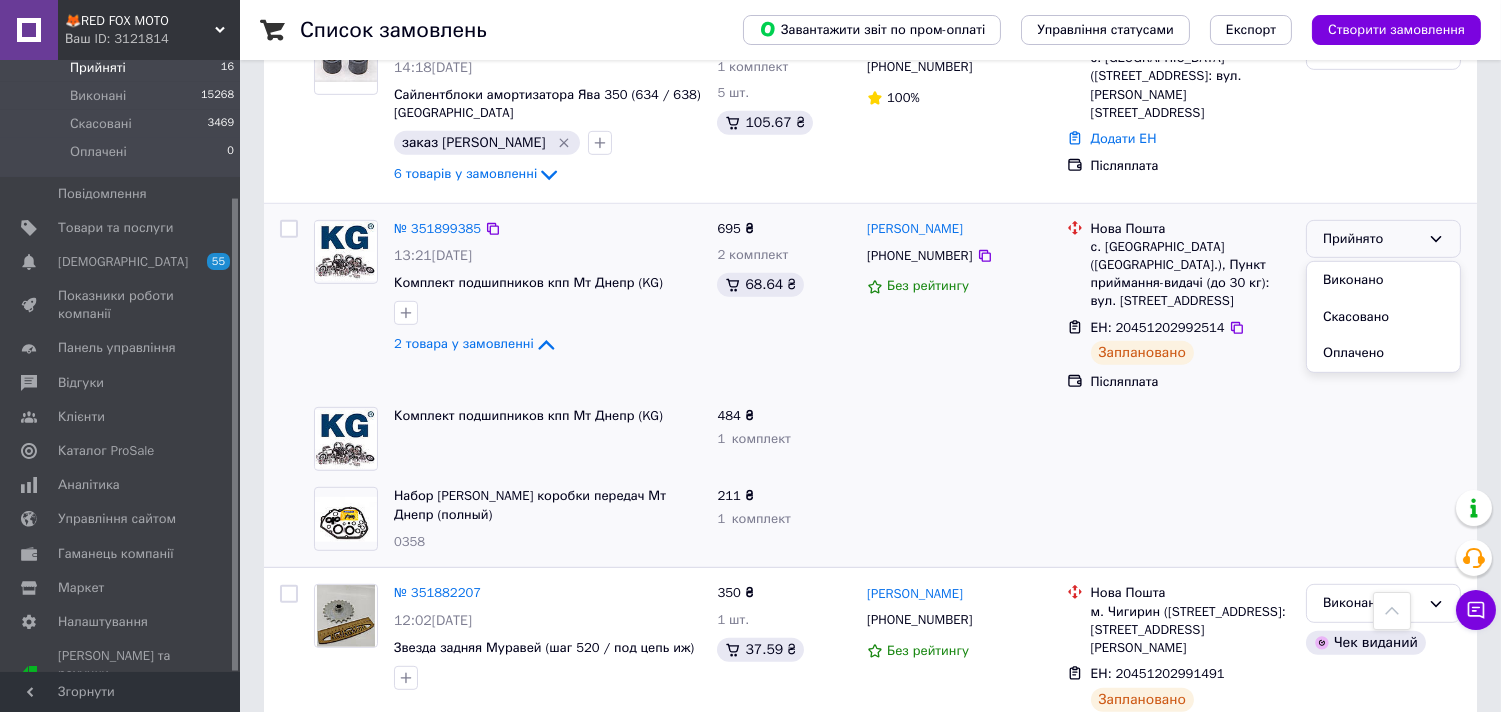 click on "Виконано" at bounding box center [1383, 280] 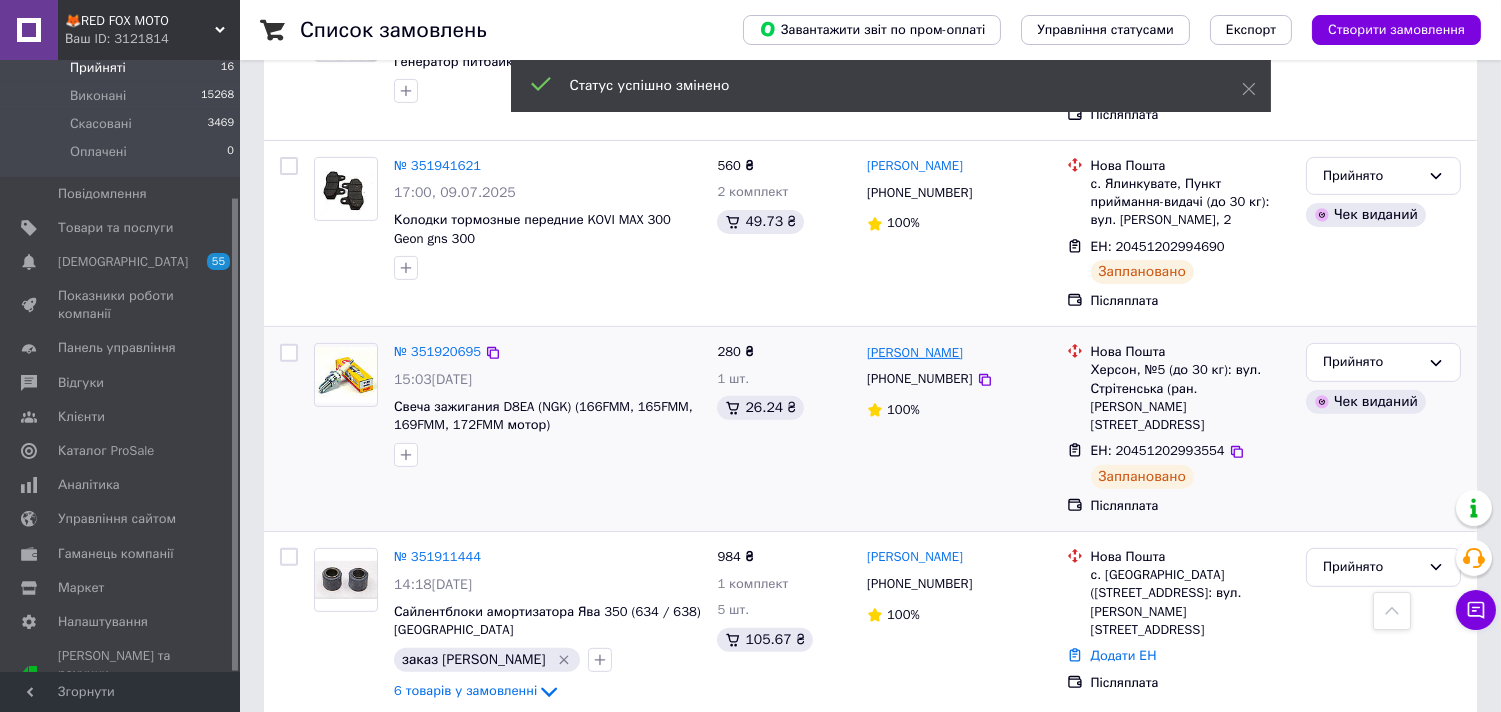 scroll, scrollTop: 1356, scrollLeft: 0, axis: vertical 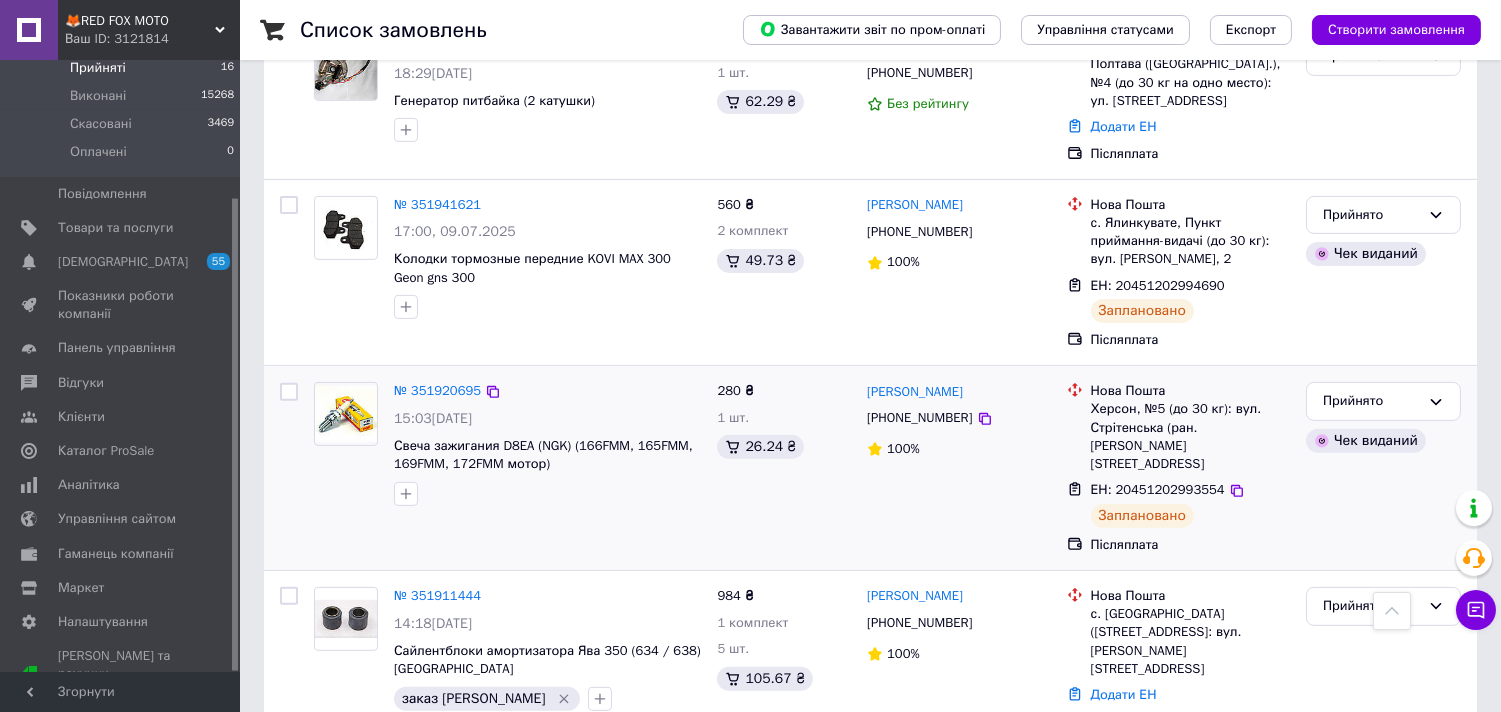 drag, startPoint x: 1224, startPoint y: 453, endPoint x: 1024, endPoint y: 418, distance: 203.0394 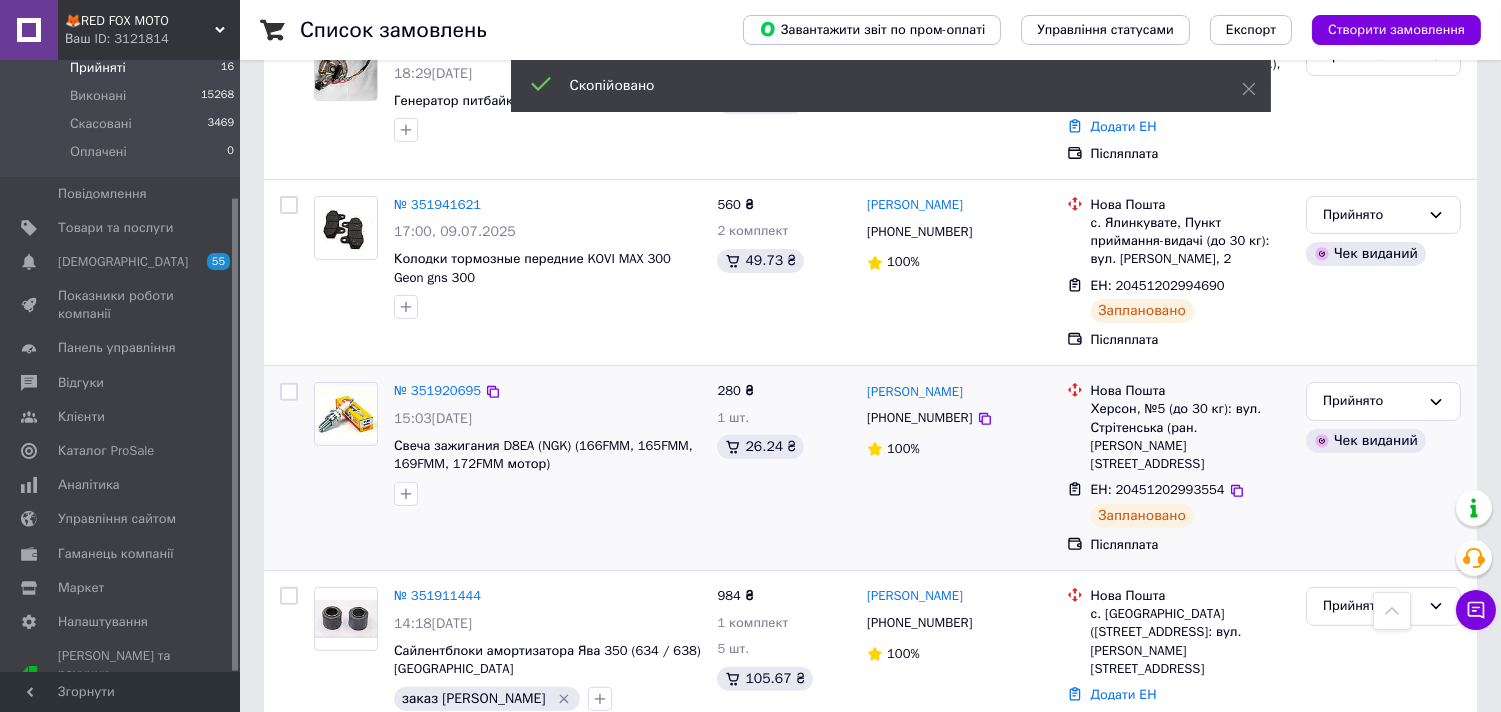 click on "[PHONE_NUMBER]" at bounding box center [919, 417] 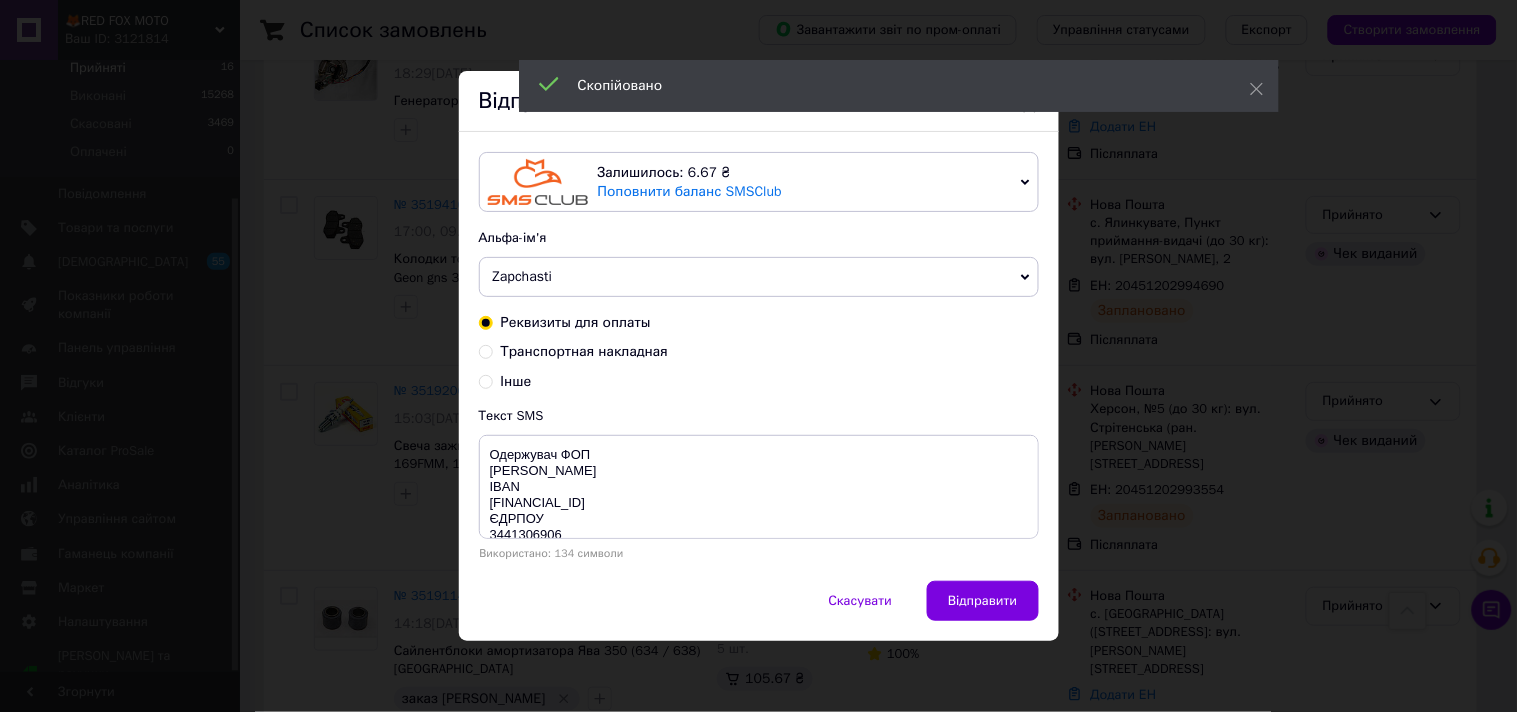 click on "Транспортная накладная" at bounding box center (486, 350) 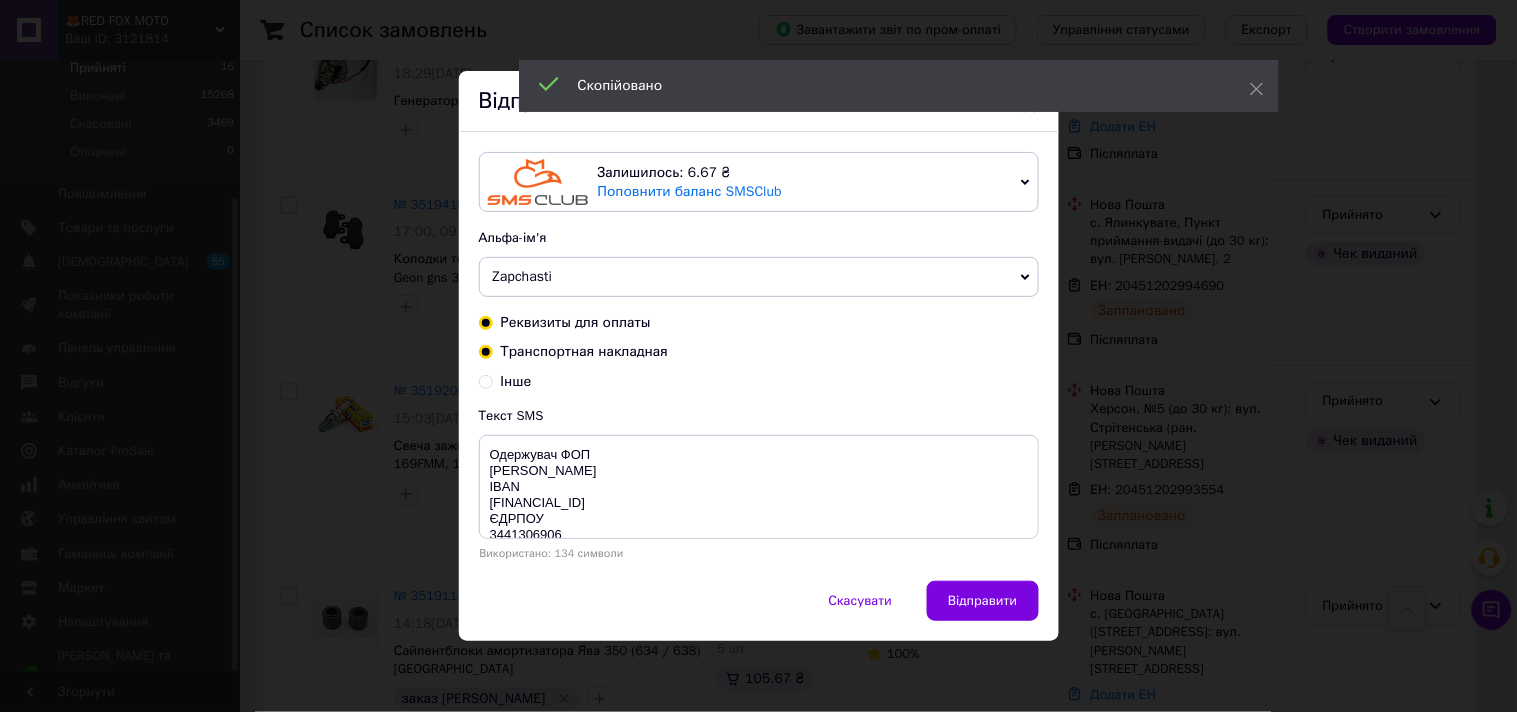 radio on "true" 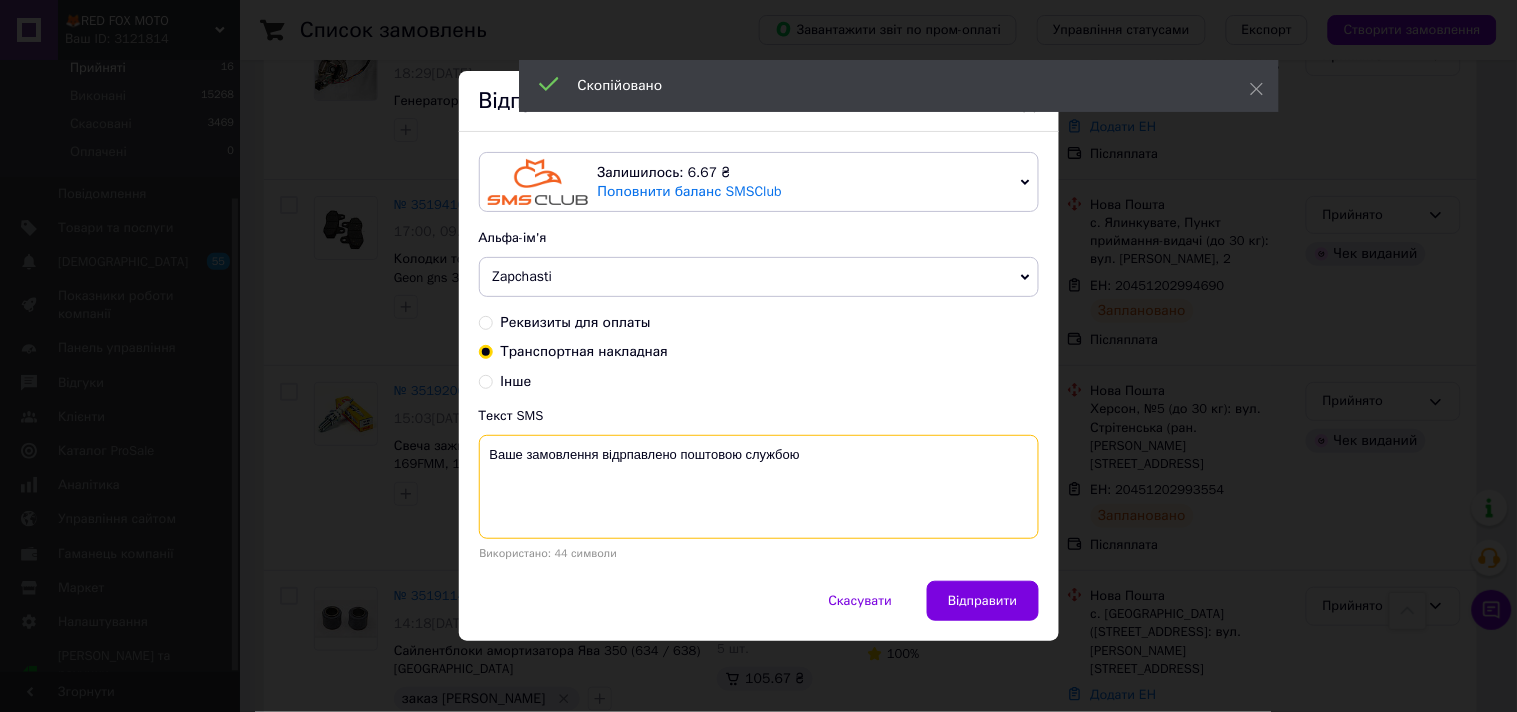 click on "Ваше замовлення відрпавлено поштовою службою" at bounding box center (759, 487) 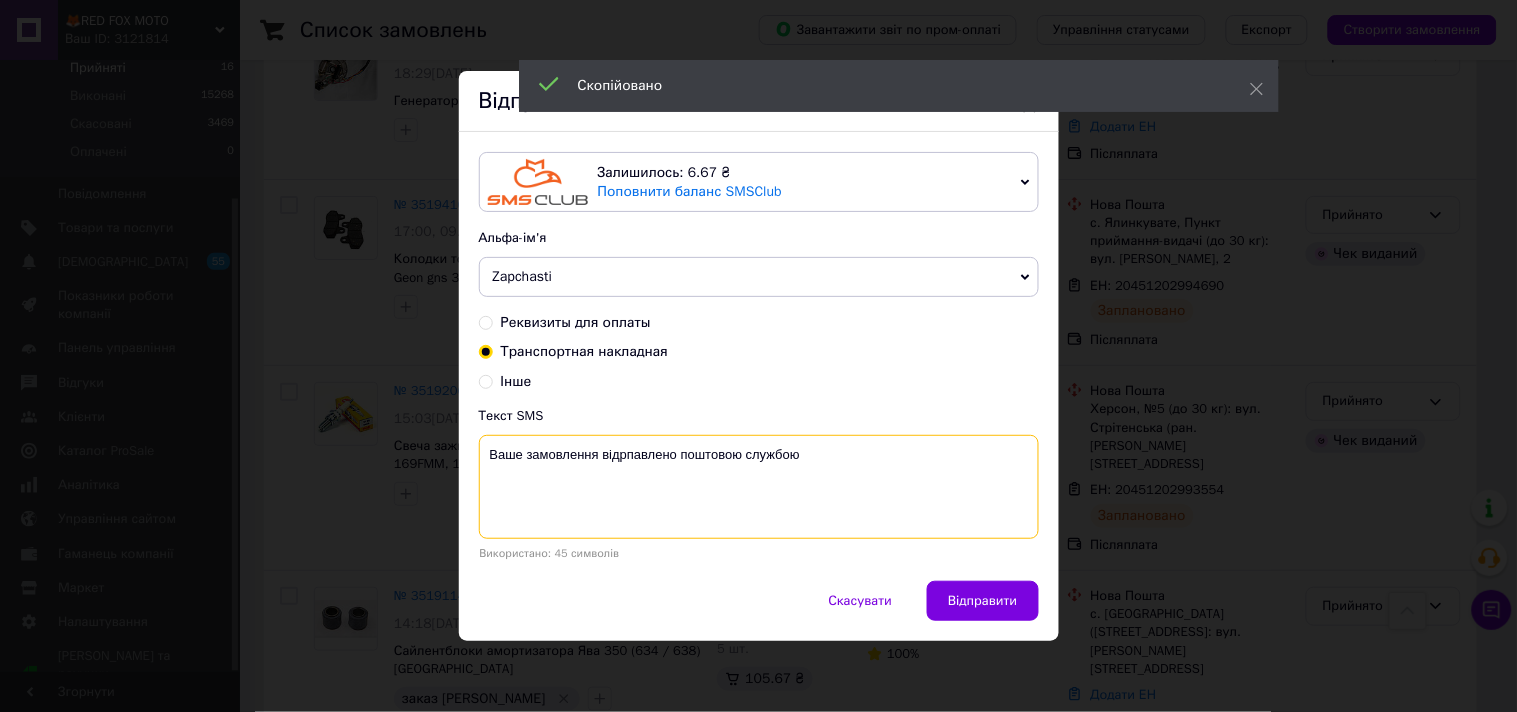 paste on "20451202993554" 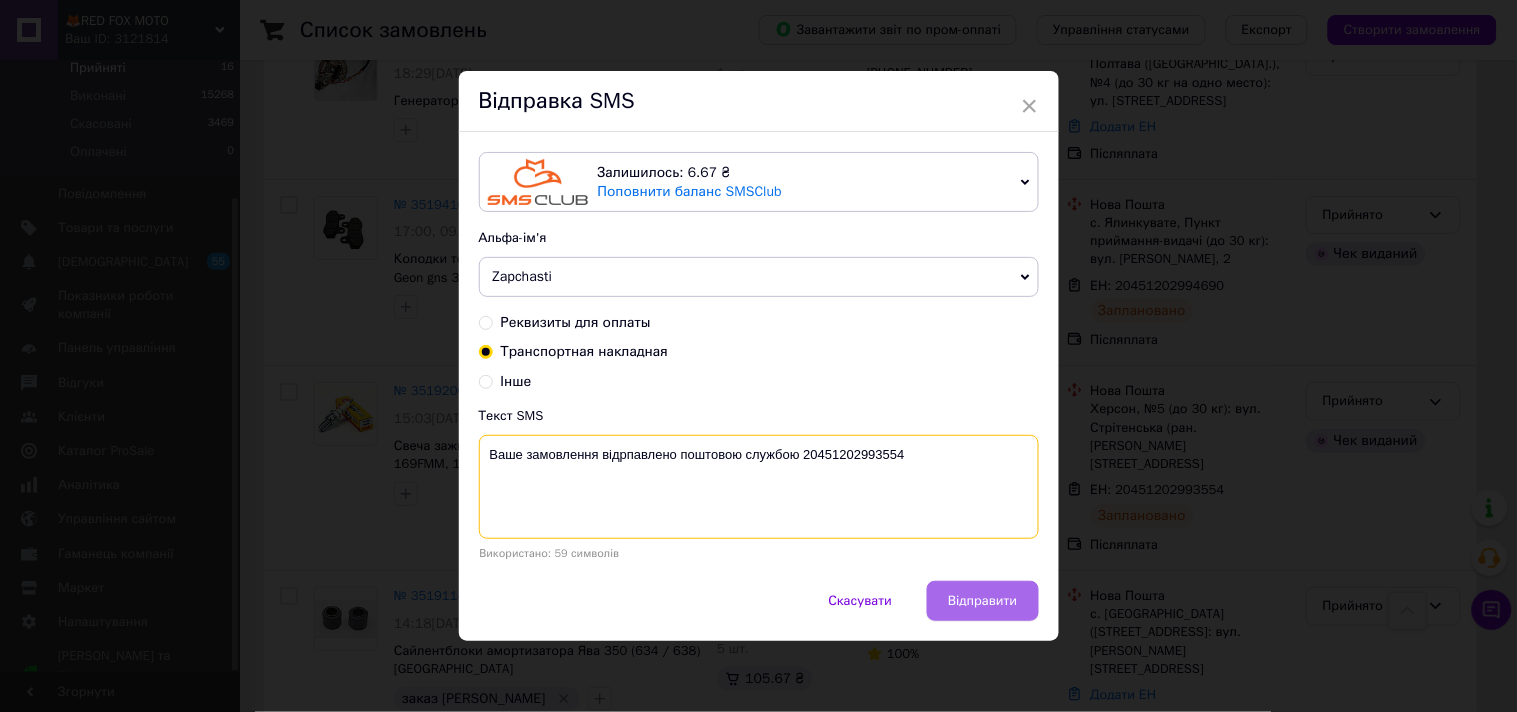 type on "Ваше замовлення відрпавлено поштовою службою 20451202993554" 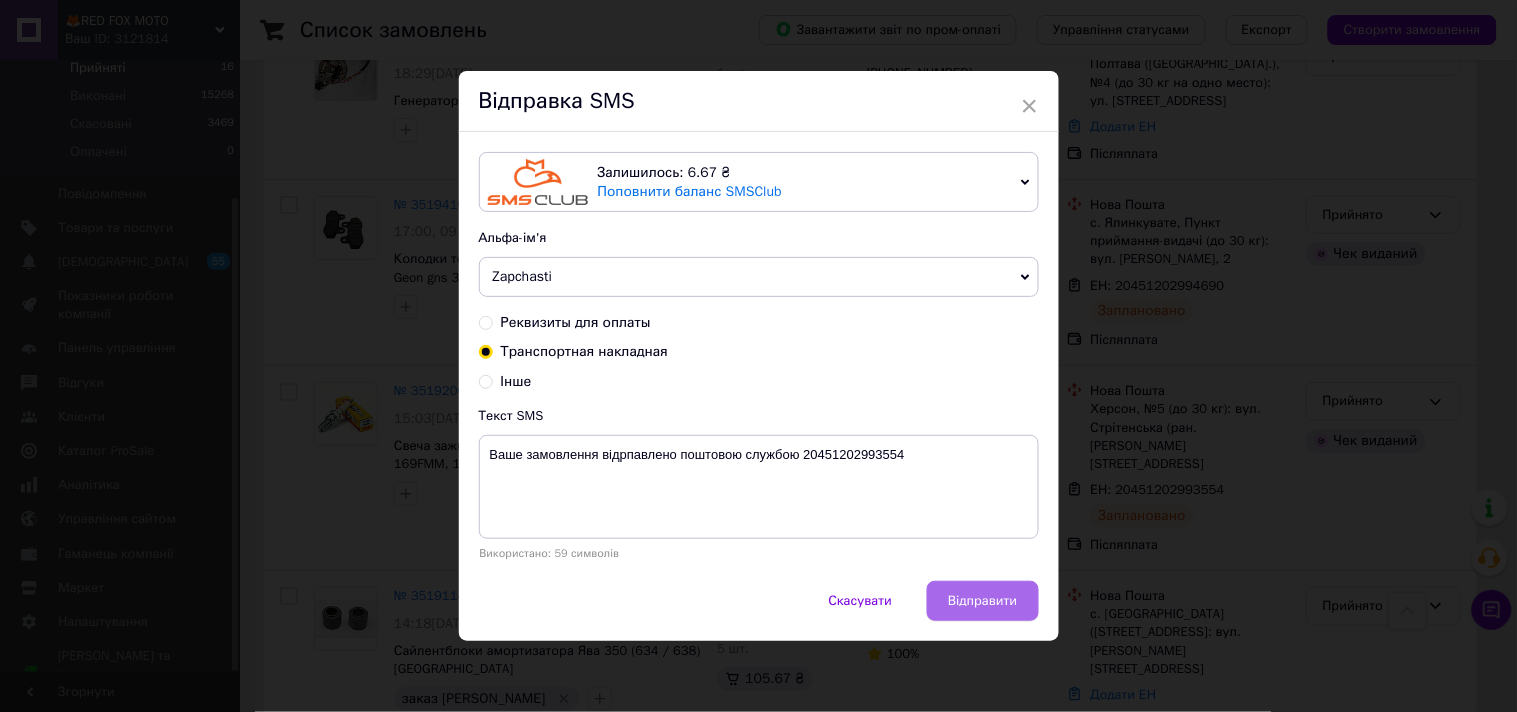click on "Відправити" at bounding box center (982, 601) 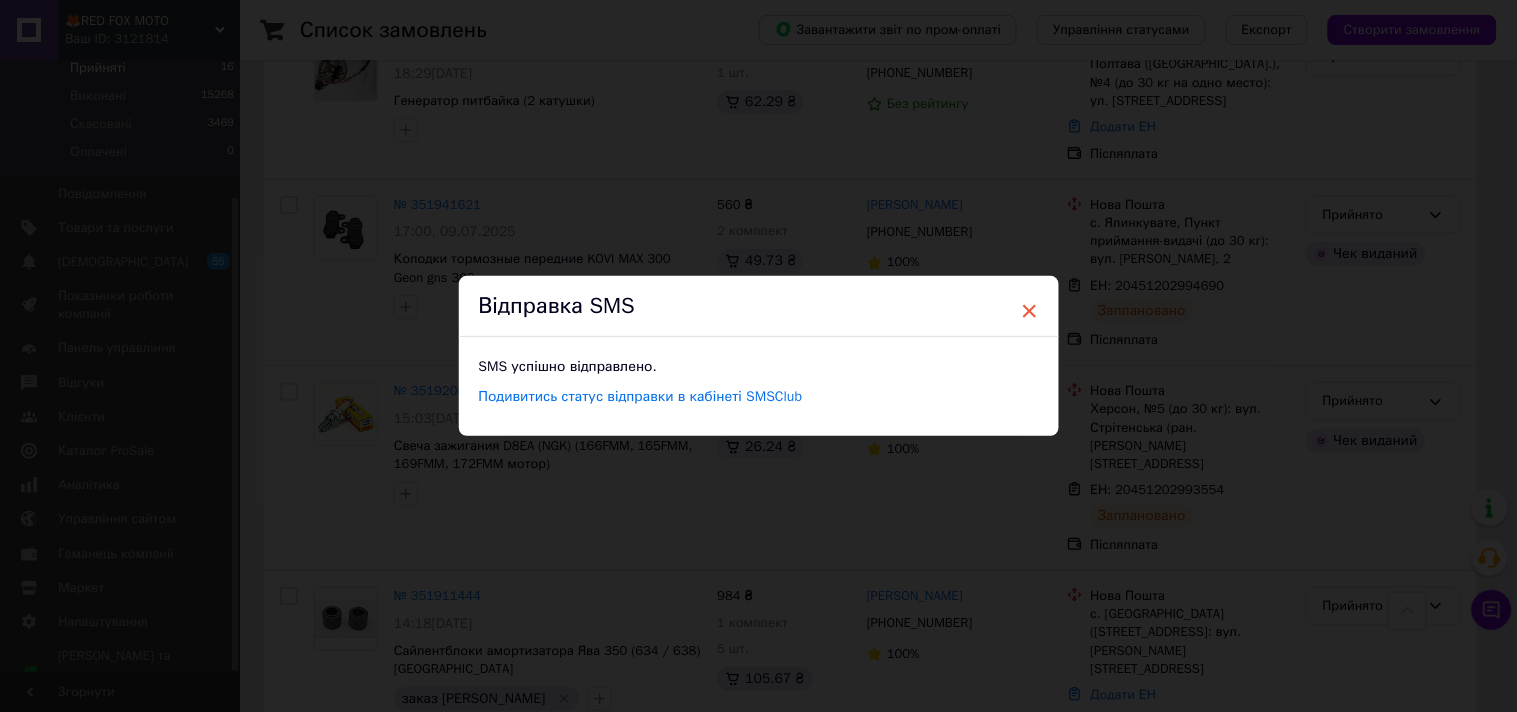 click on "×" at bounding box center (1030, 311) 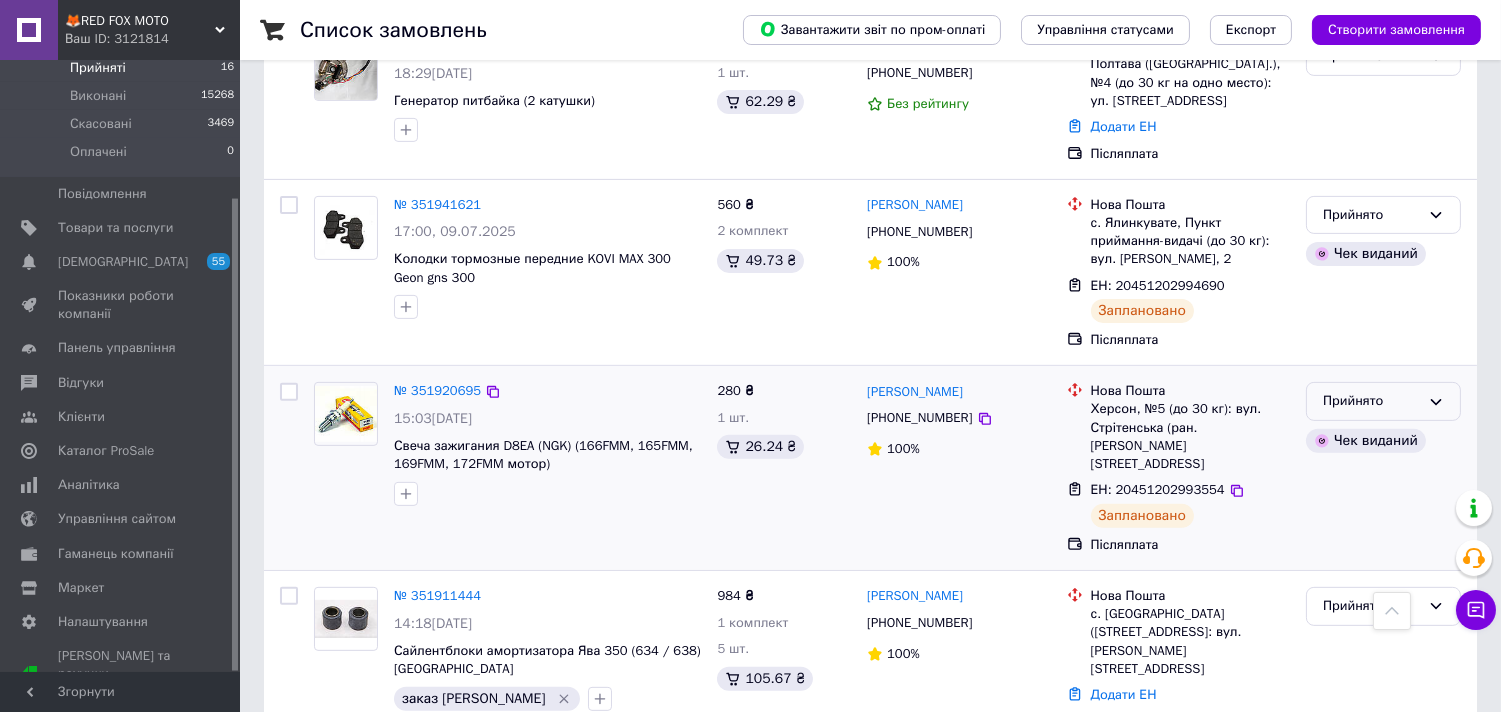 click on "Прийнято" at bounding box center [1371, 401] 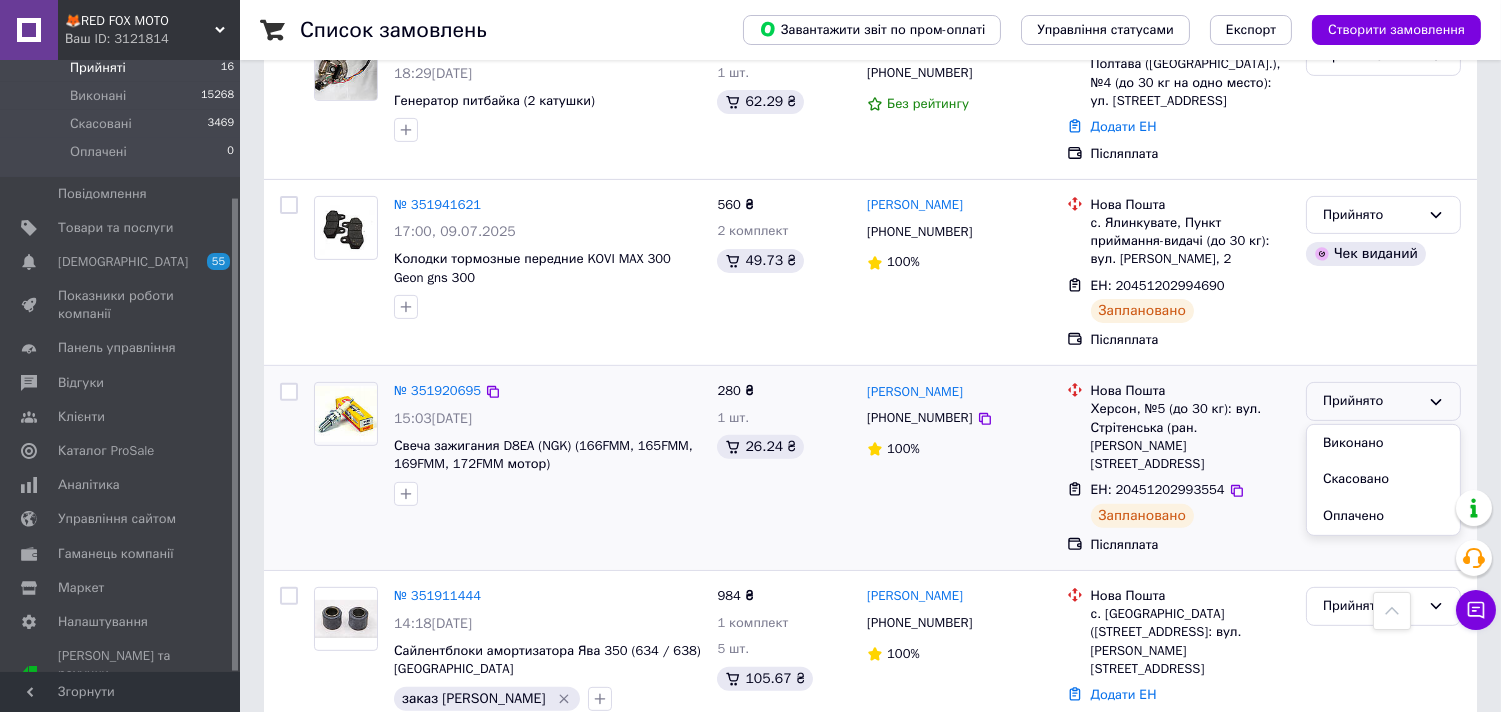 drag, startPoint x: 1355, startPoint y: 421, endPoint x: 1035, endPoint y: 395, distance: 321.0545 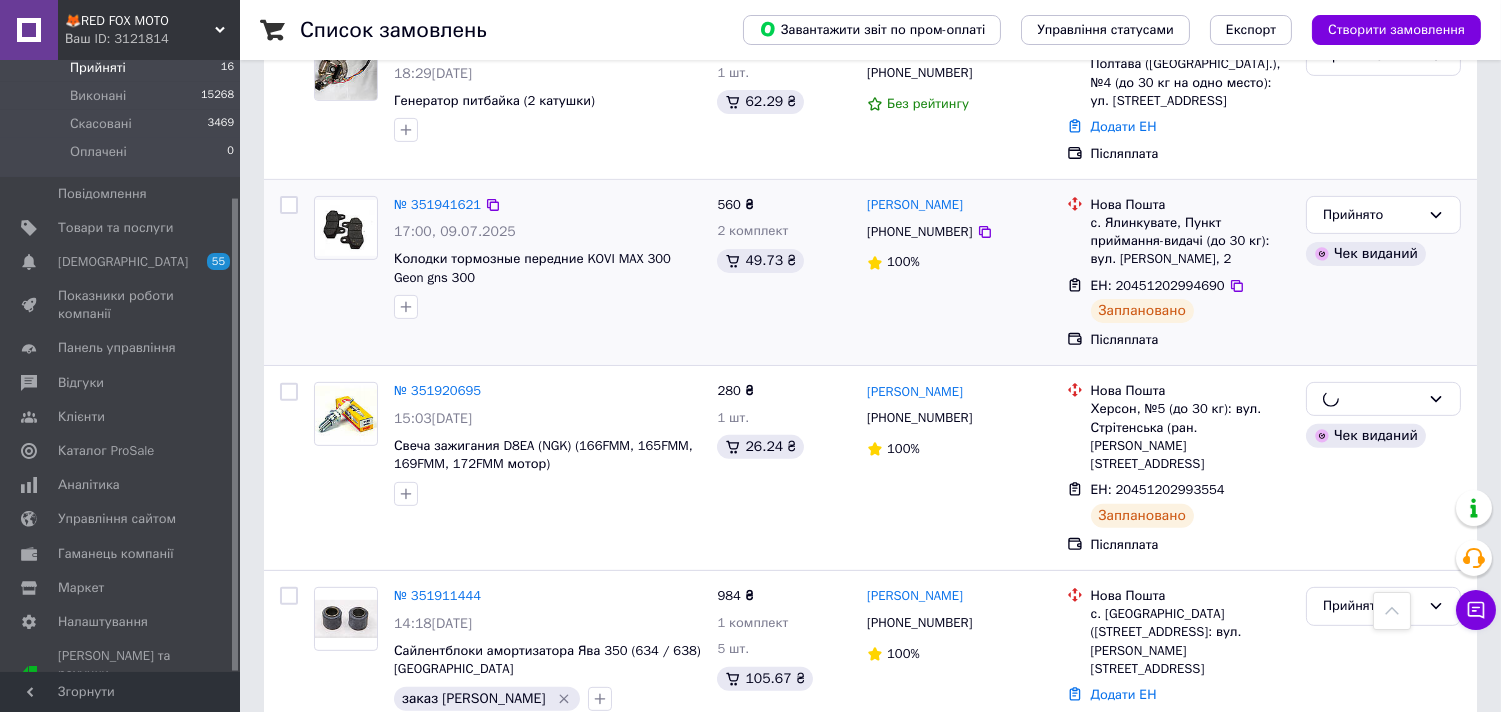 scroll, scrollTop: 1245, scrollLeft: 0, axis: vertical 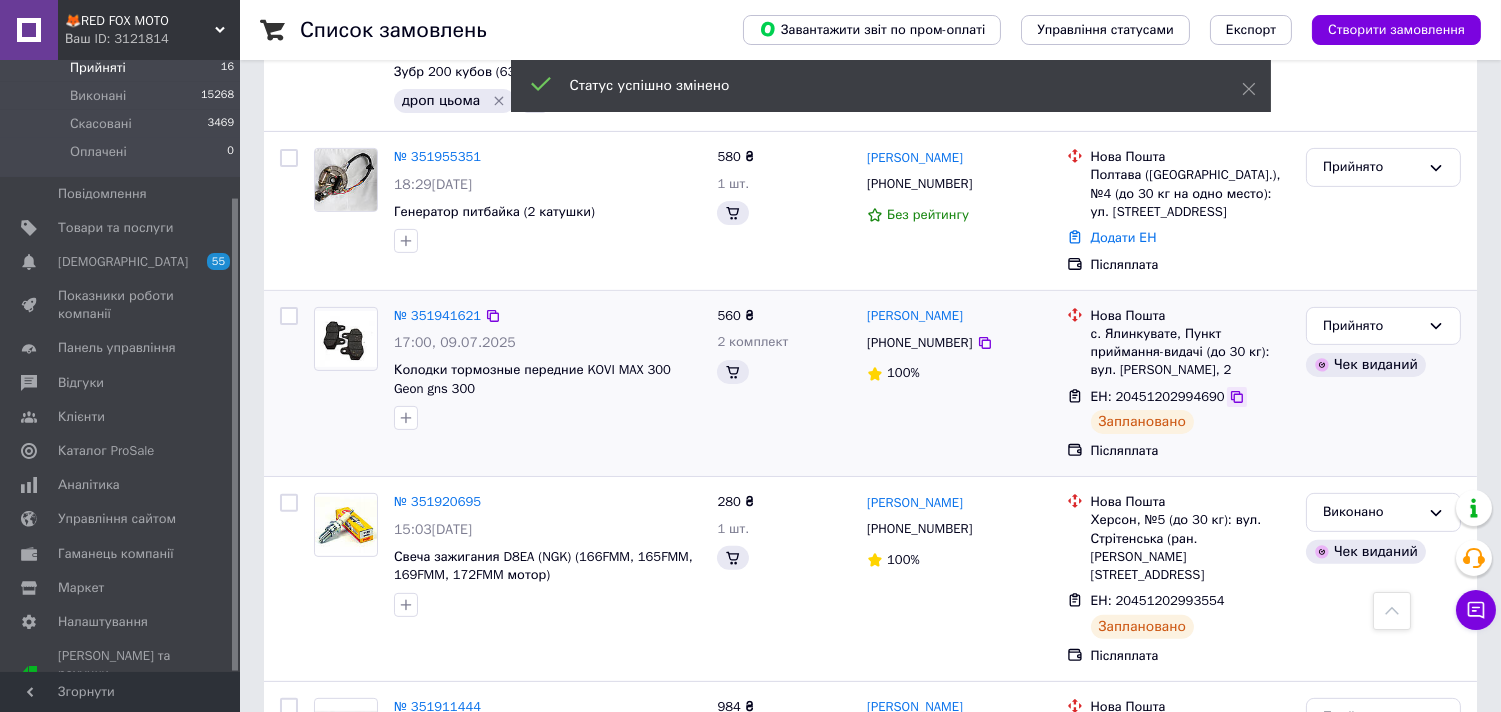click 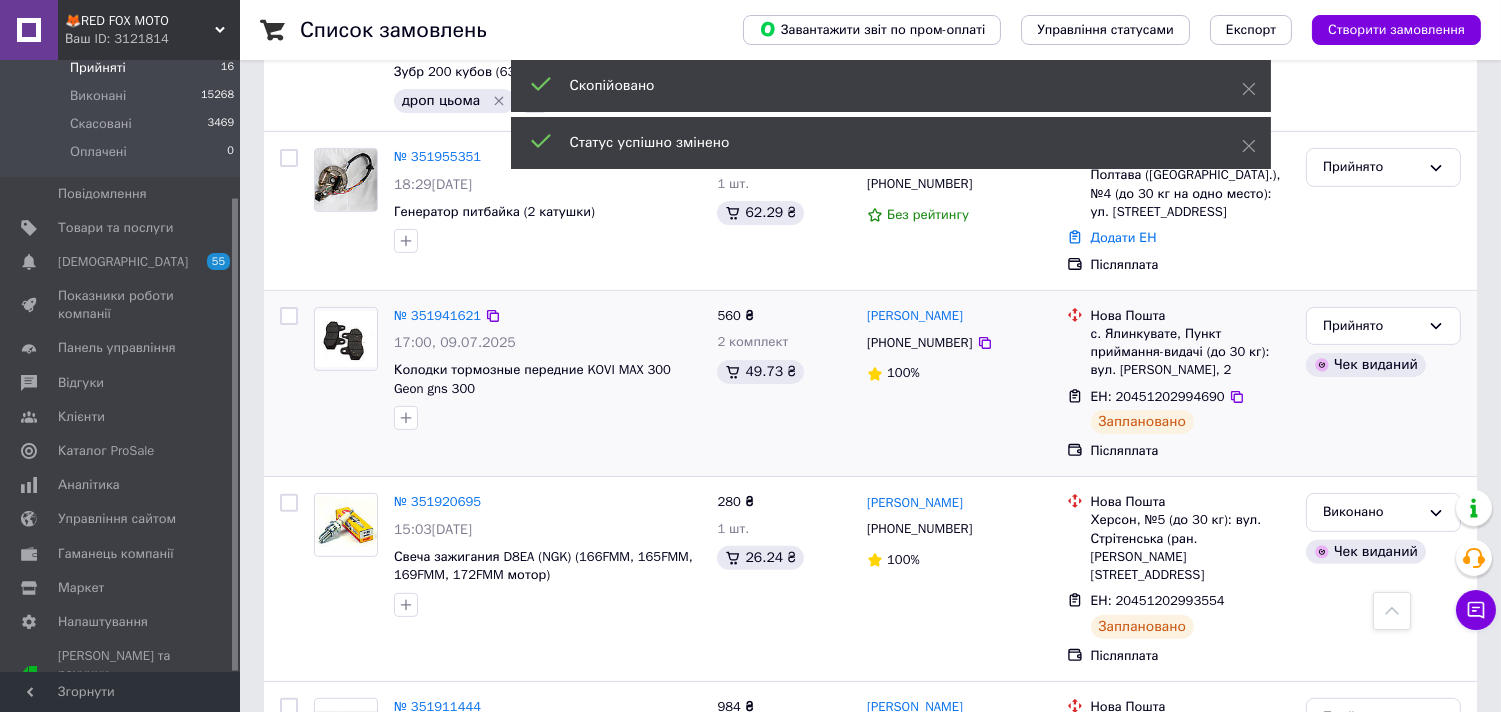 click on "[PHONE_NUMBER]" at bounding box center (919, 342) 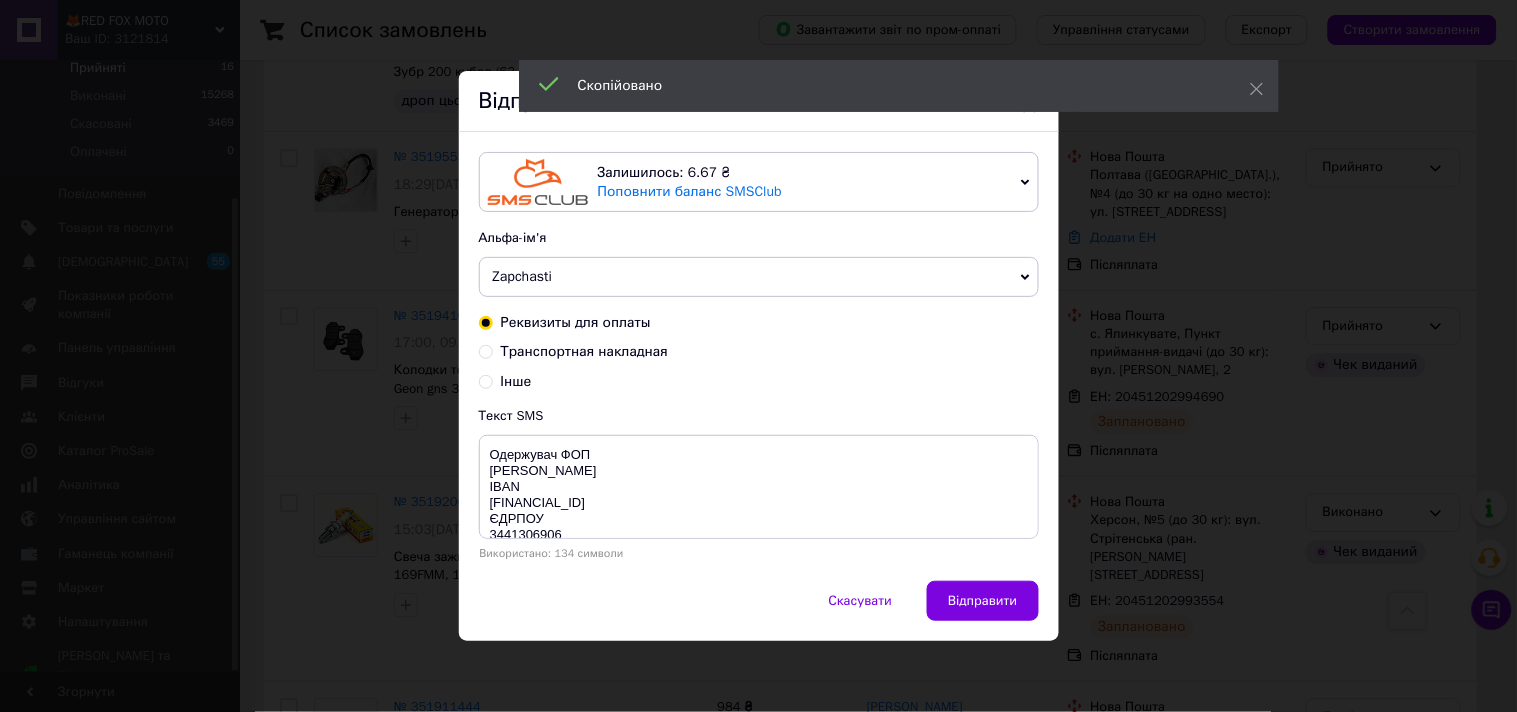 drag, startPoint x: 478, startPoint y: 352, endPoint x: 498, endPoint y: 362, distance: 22.36068 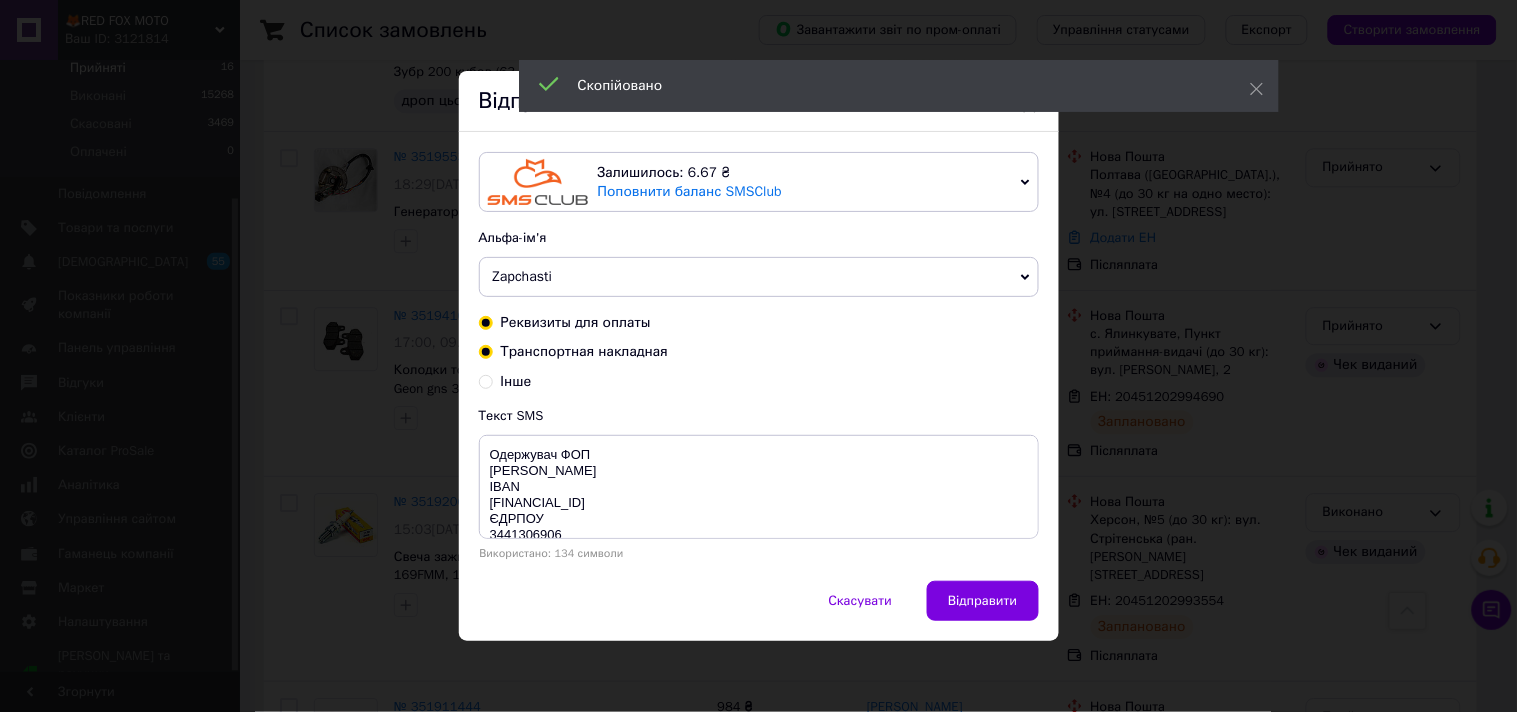 radio on "true" 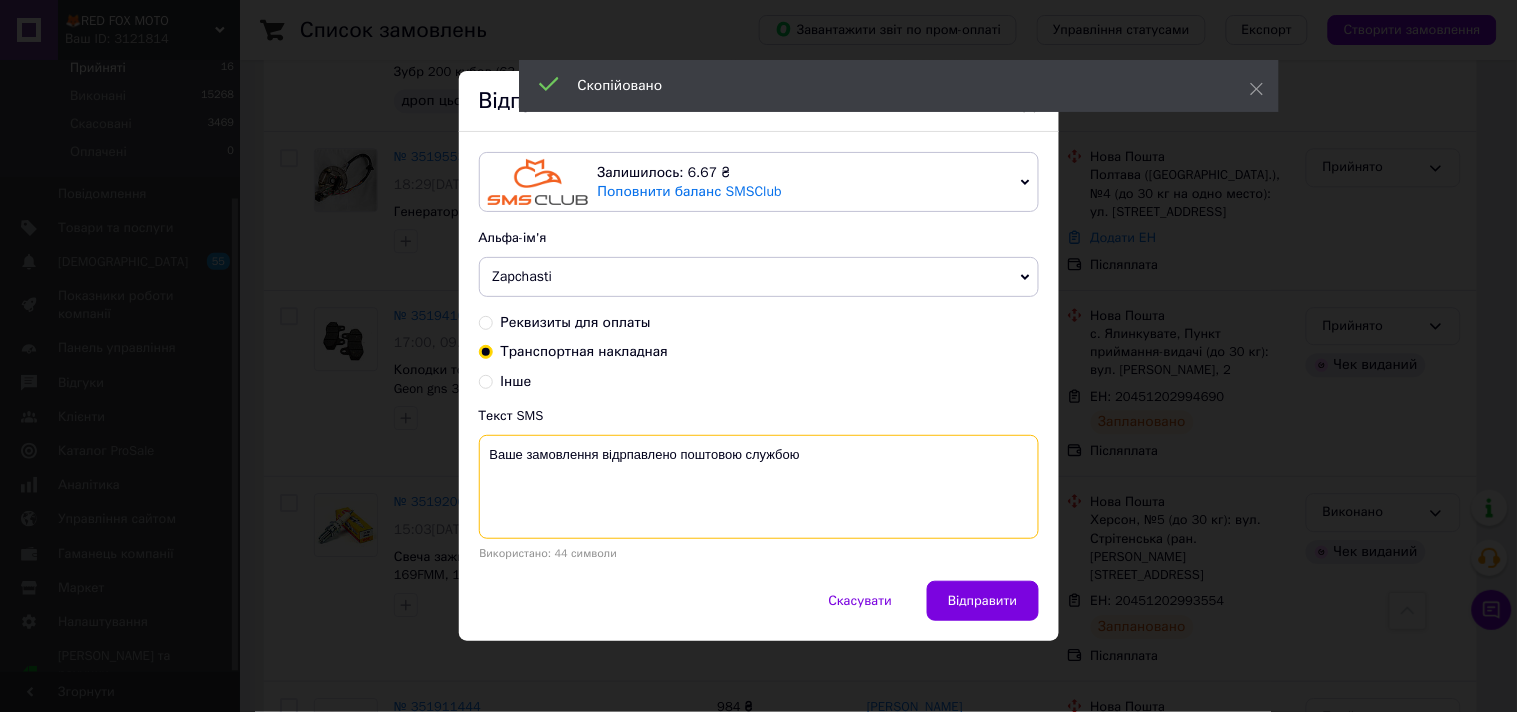 click on "Ваше замовлення відрпавлено поштовою службою" at bounding box center (759, 487) 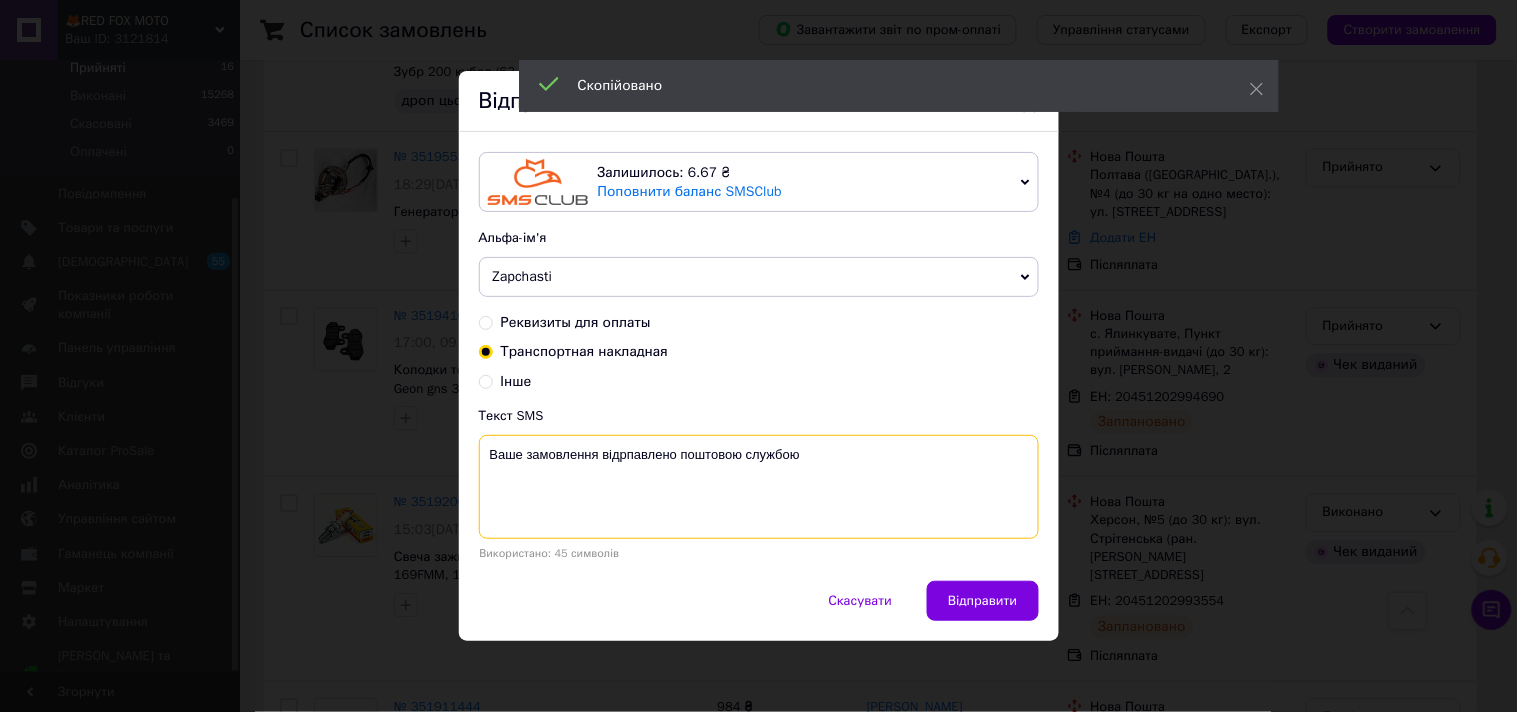 paste on "20451202994690" 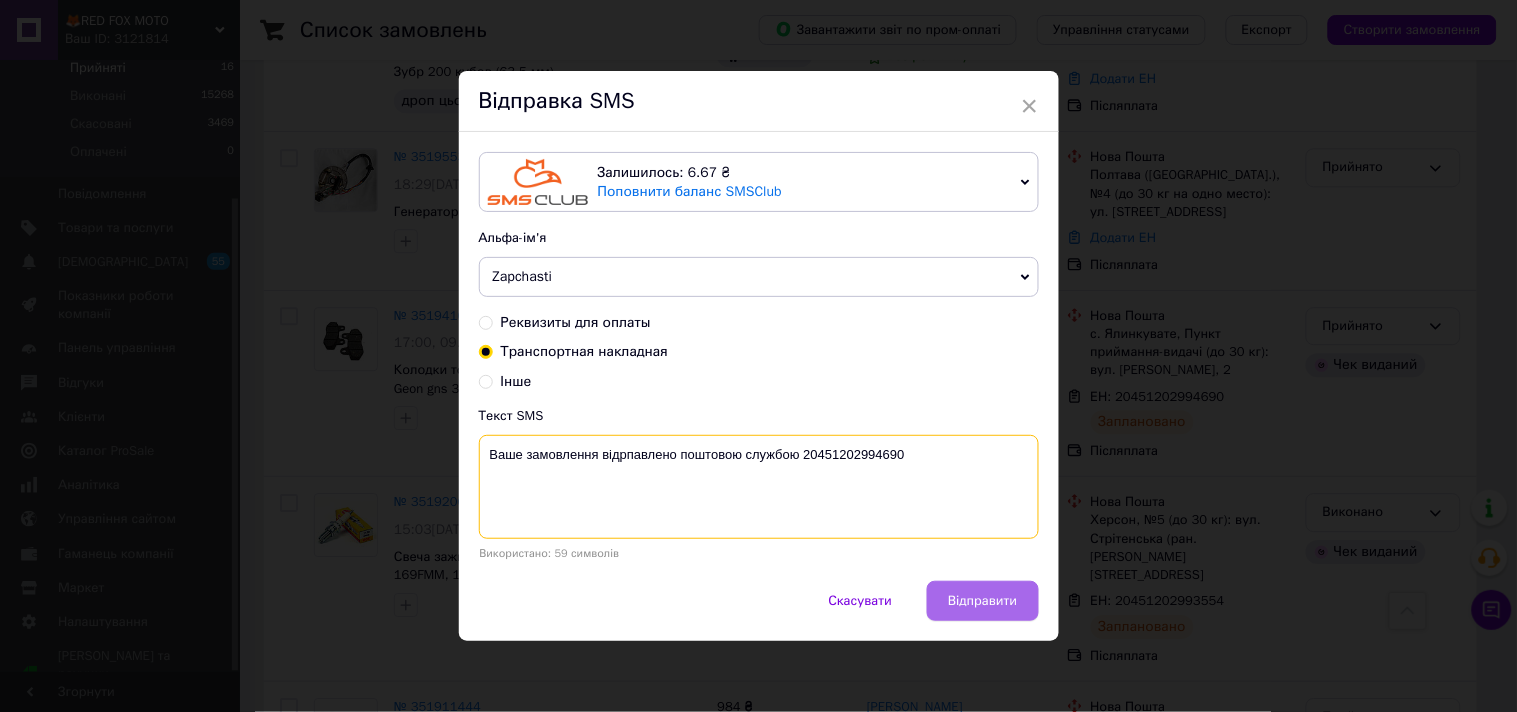 type on "Ваше замовлення відрпавлено поштовою службою 20451202994690" 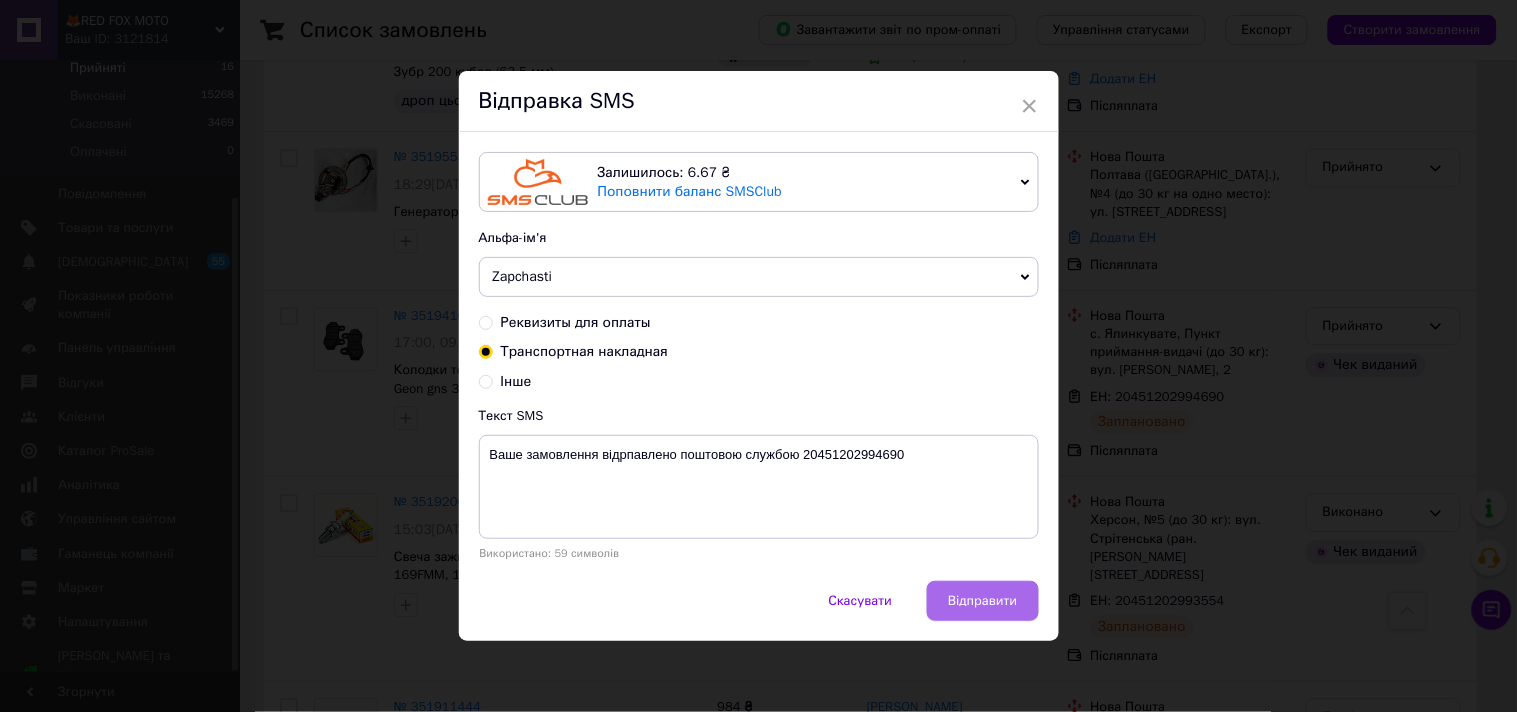 click on "Відправити" at bounding box center [982, 601] 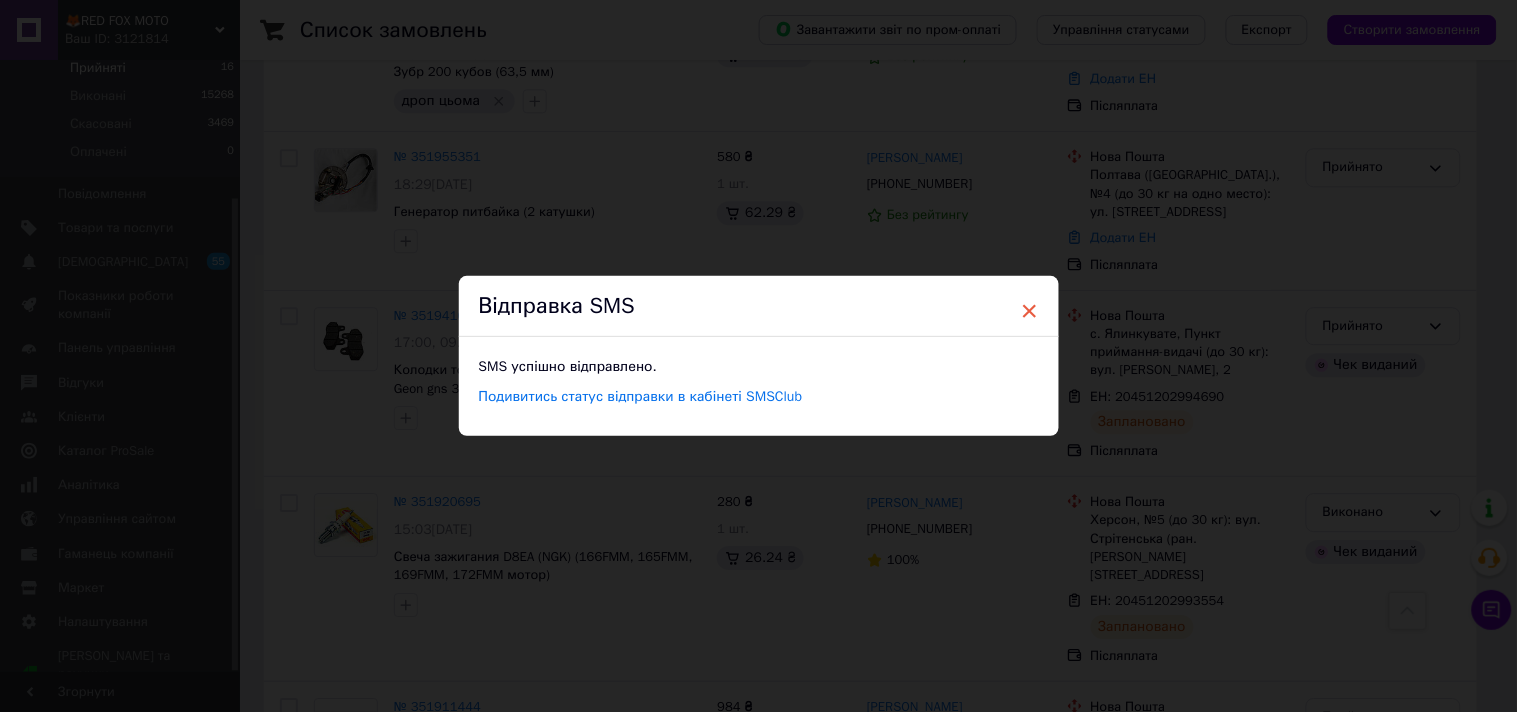 click on "×" at bounding box center (1030, 311) 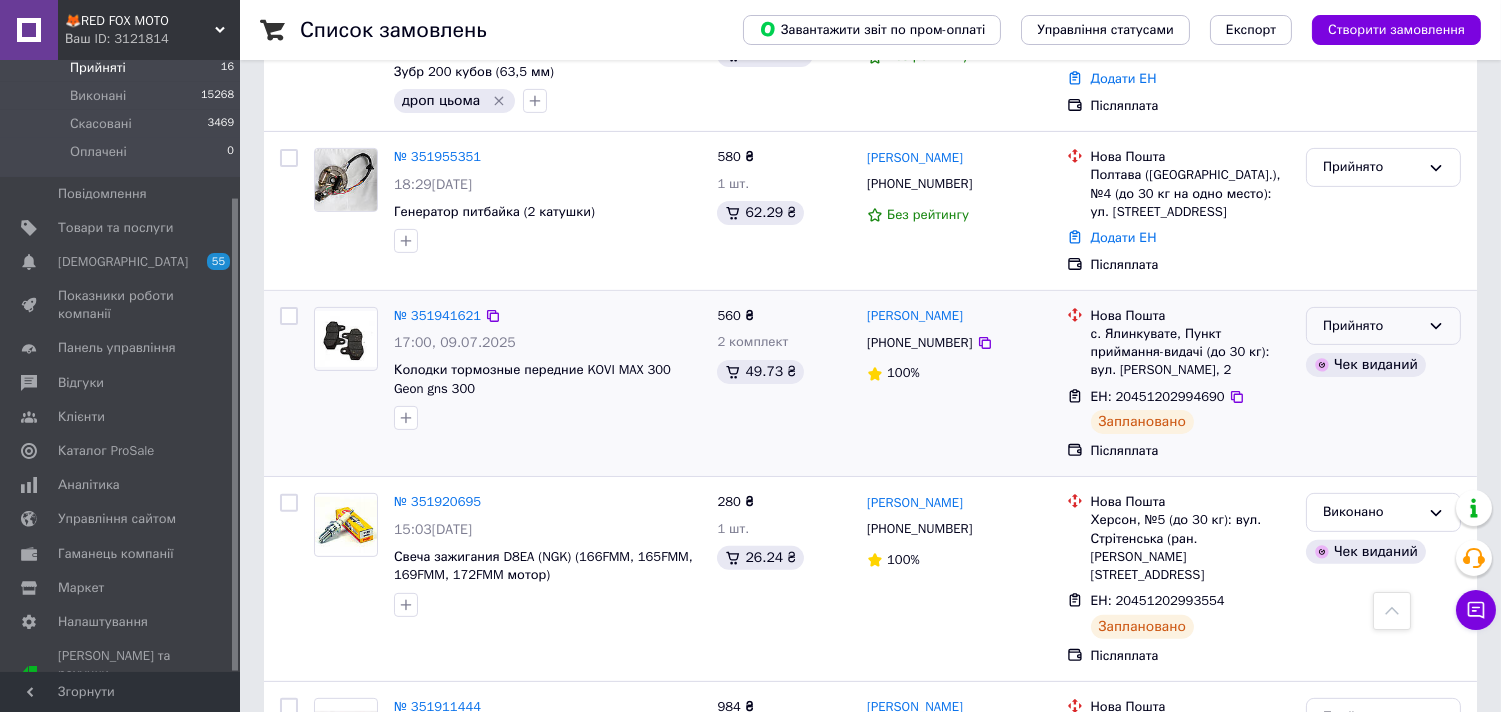 click on "Прийнято" at bounding box center [1371, 326] 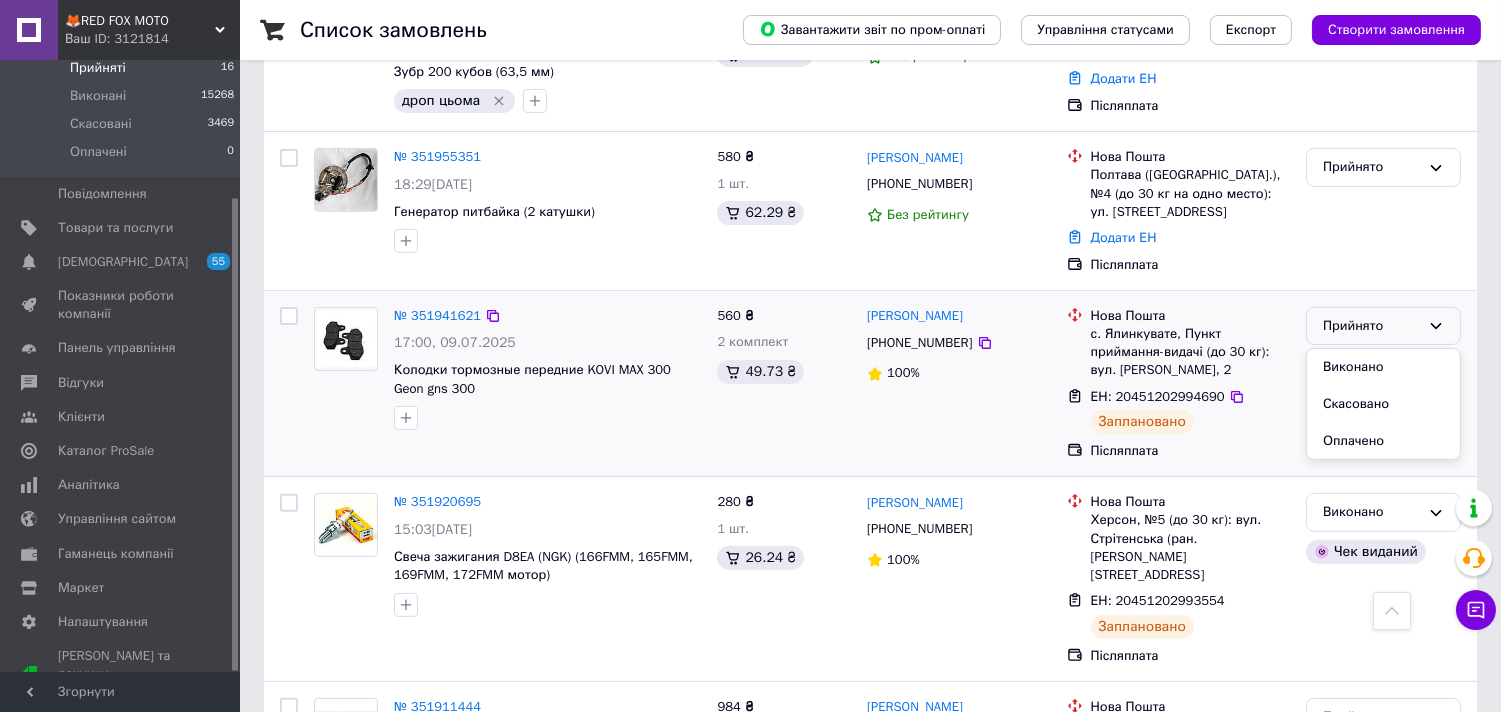 drag, startPoint x: 1342, startPoint y: 353, endPoint x: 1280, endPoint y: 353, distance: 62 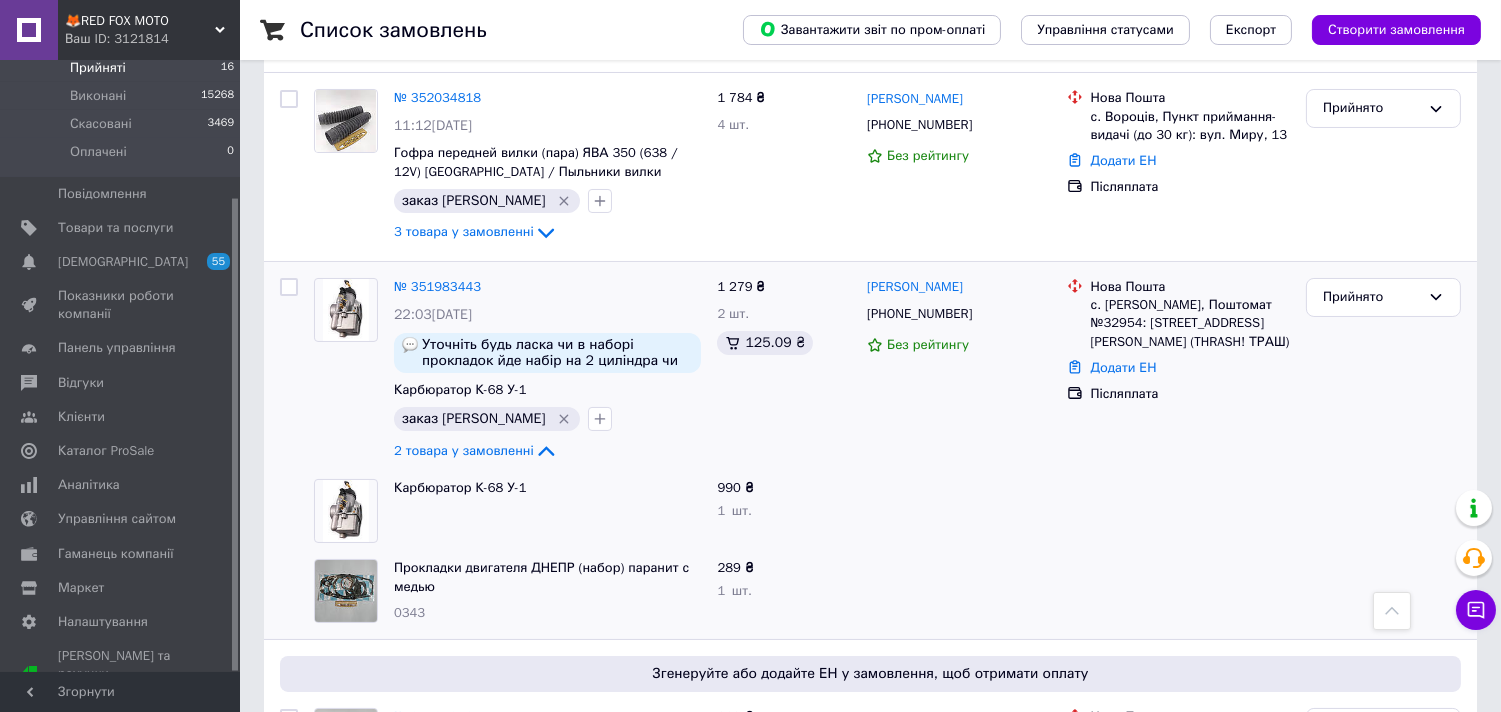 scroll, scrollTop: 245, scrollLeft: 0, axis: vertical 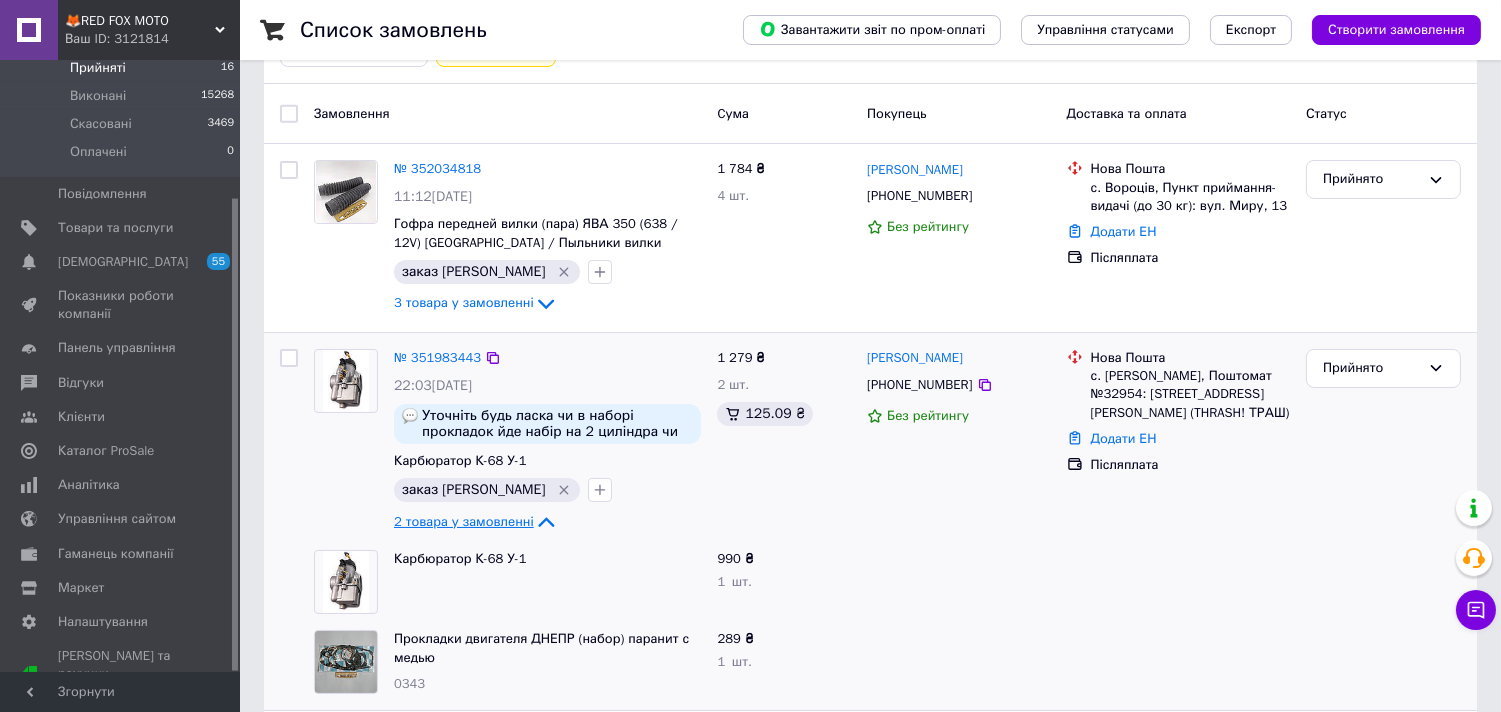 click on "2 товара у замовленні" at bounding box center [464, 521] 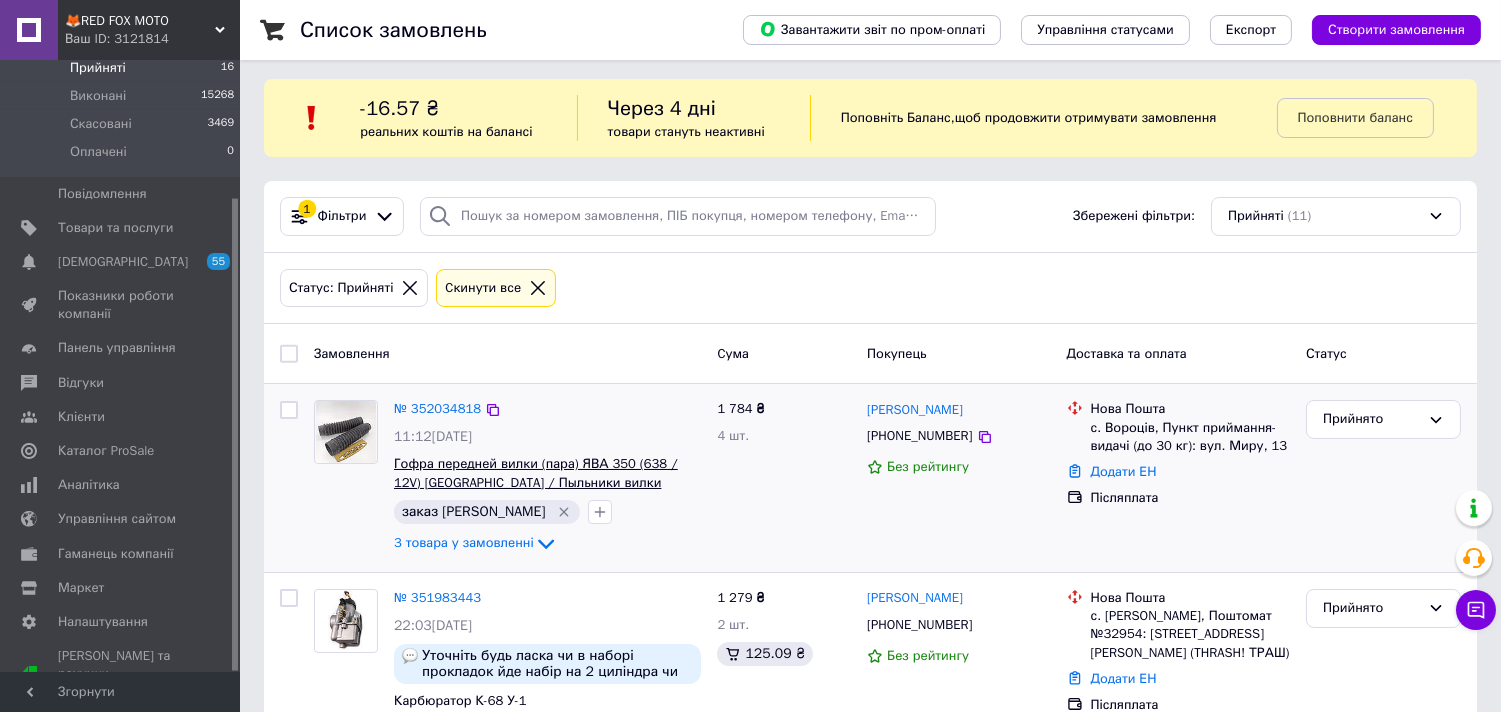 scroll, scrollTop: 0, scrollLeft: 0, axis: both 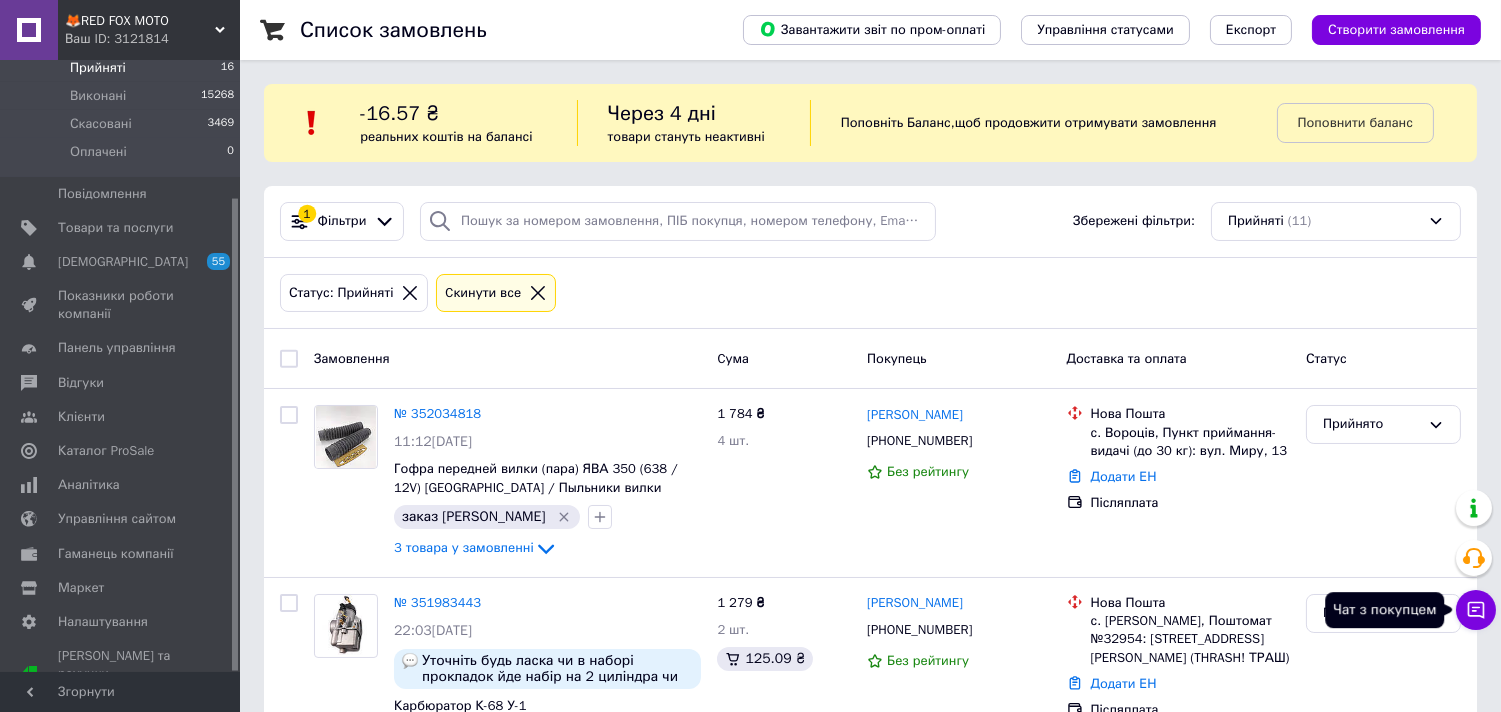 click 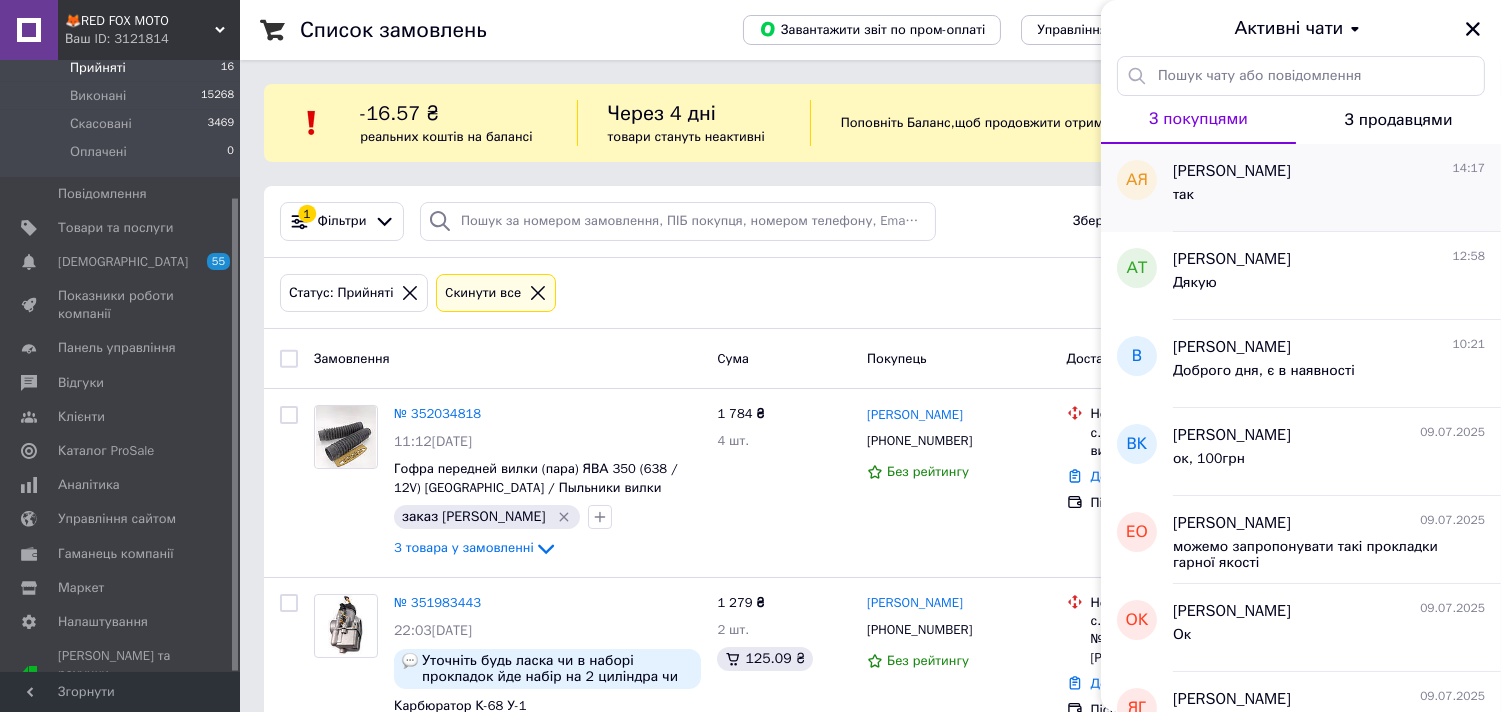 click on "так" at bounding box center [1329, 199] 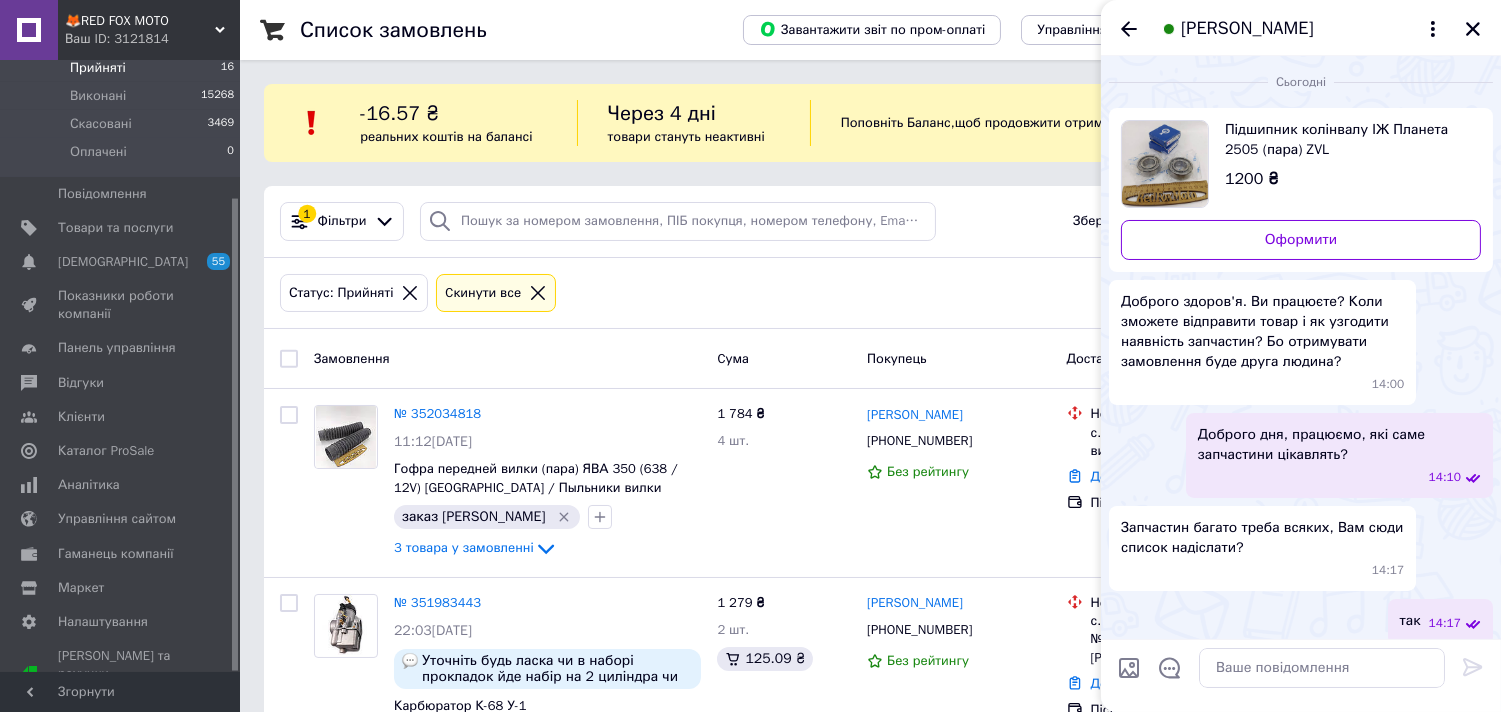 scroll, scrollTop: 13, scrollLeft: 0, axis: vertical 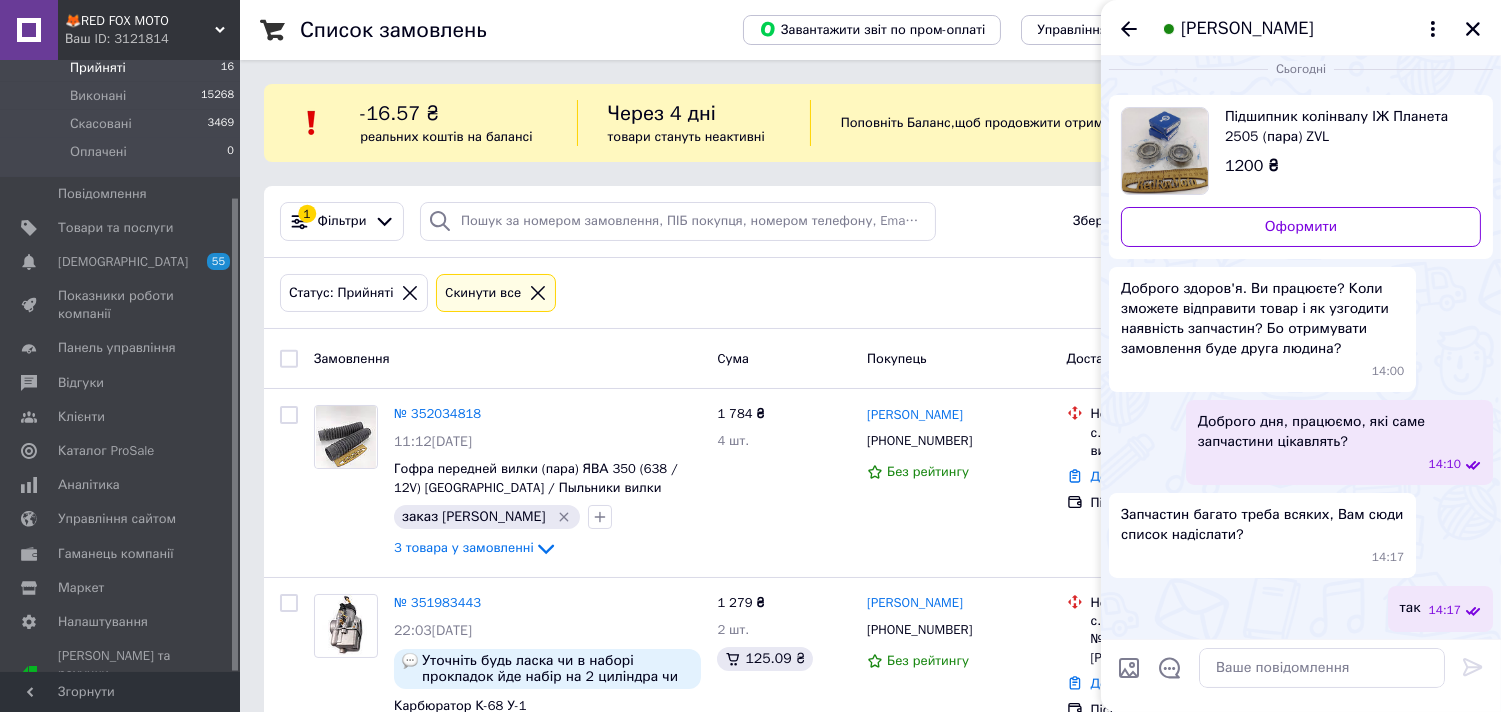 click on "[PERSON_NAME]" at bounding box center [1301, 28] 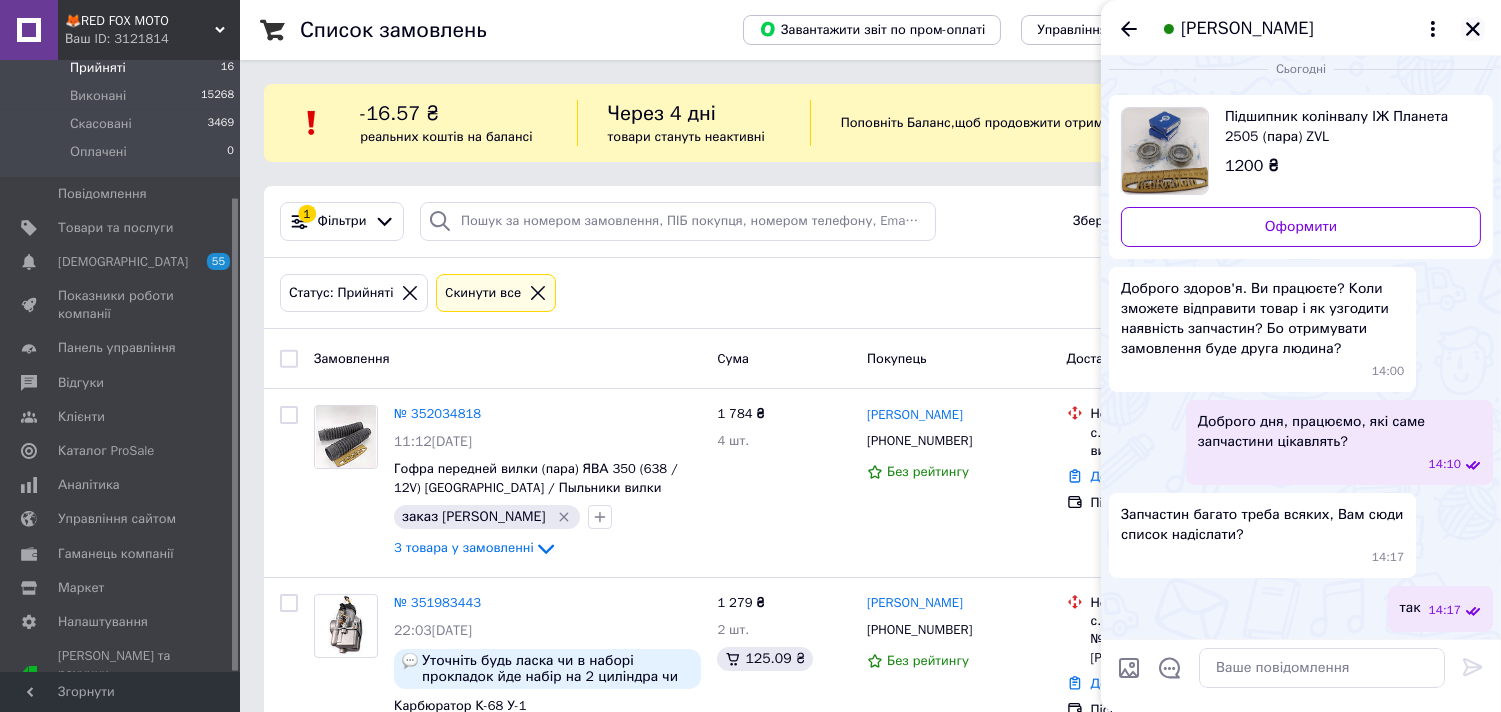 drag, startPoint x: 1471, startPoint y: 20, endPoint x: 1438, endPoint y: 34, distance: 35.846897 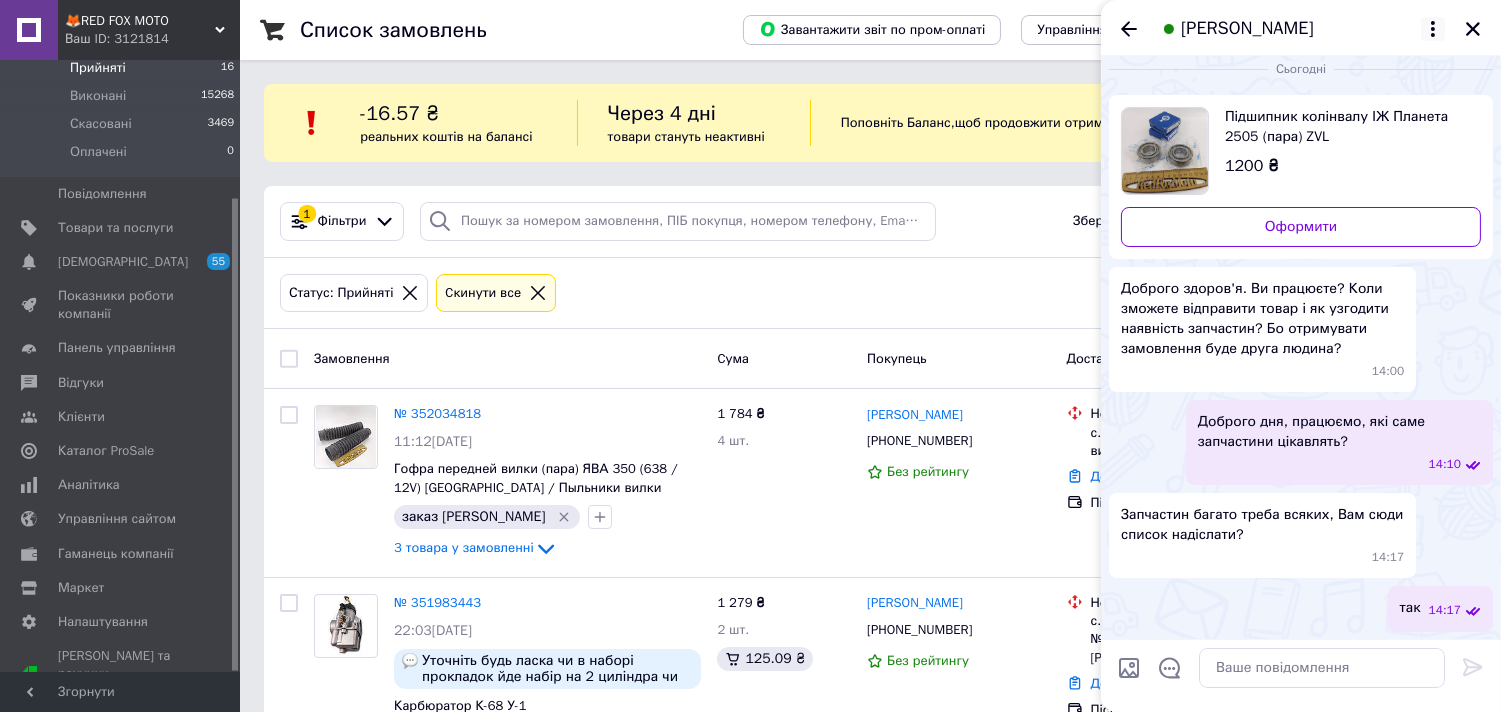 click 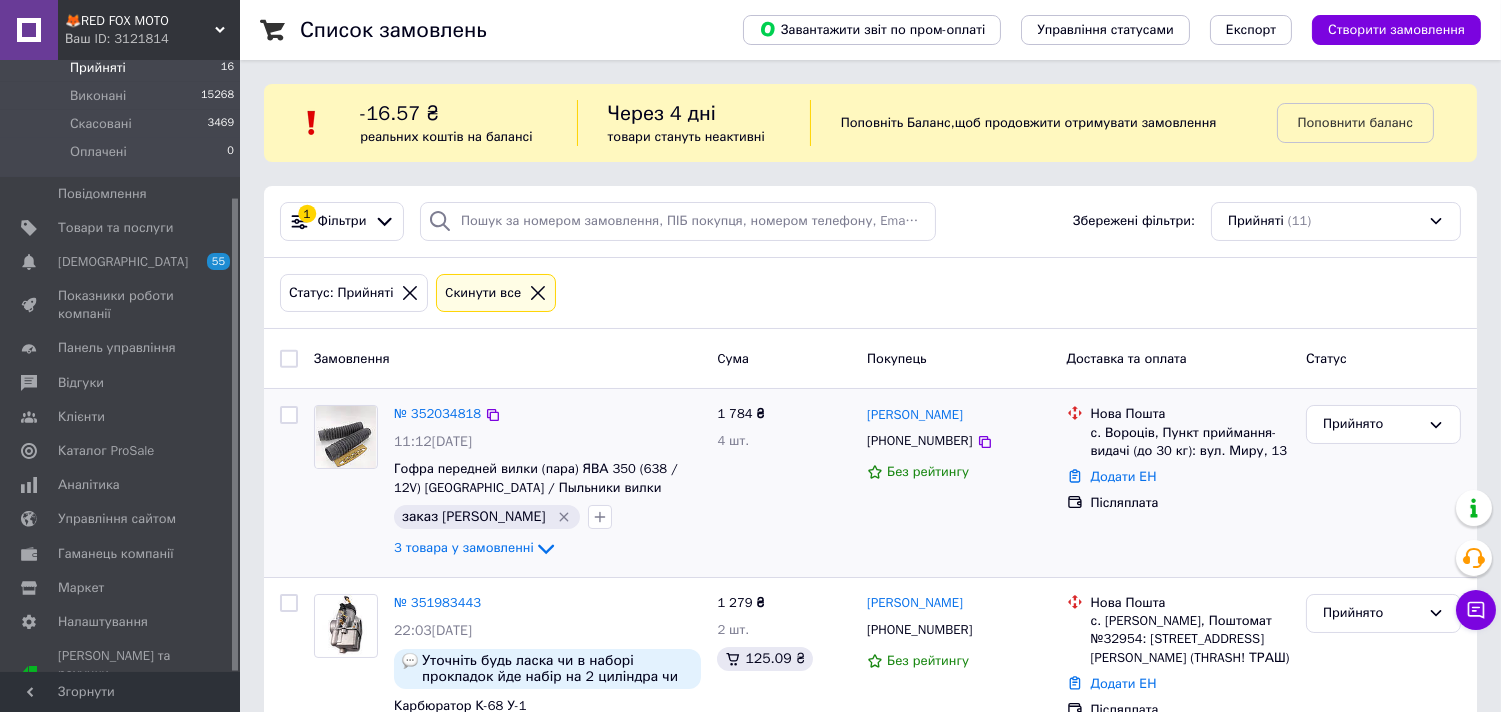 scroll, scrollTop: 222, scrollLeft: 0, axis: vertical 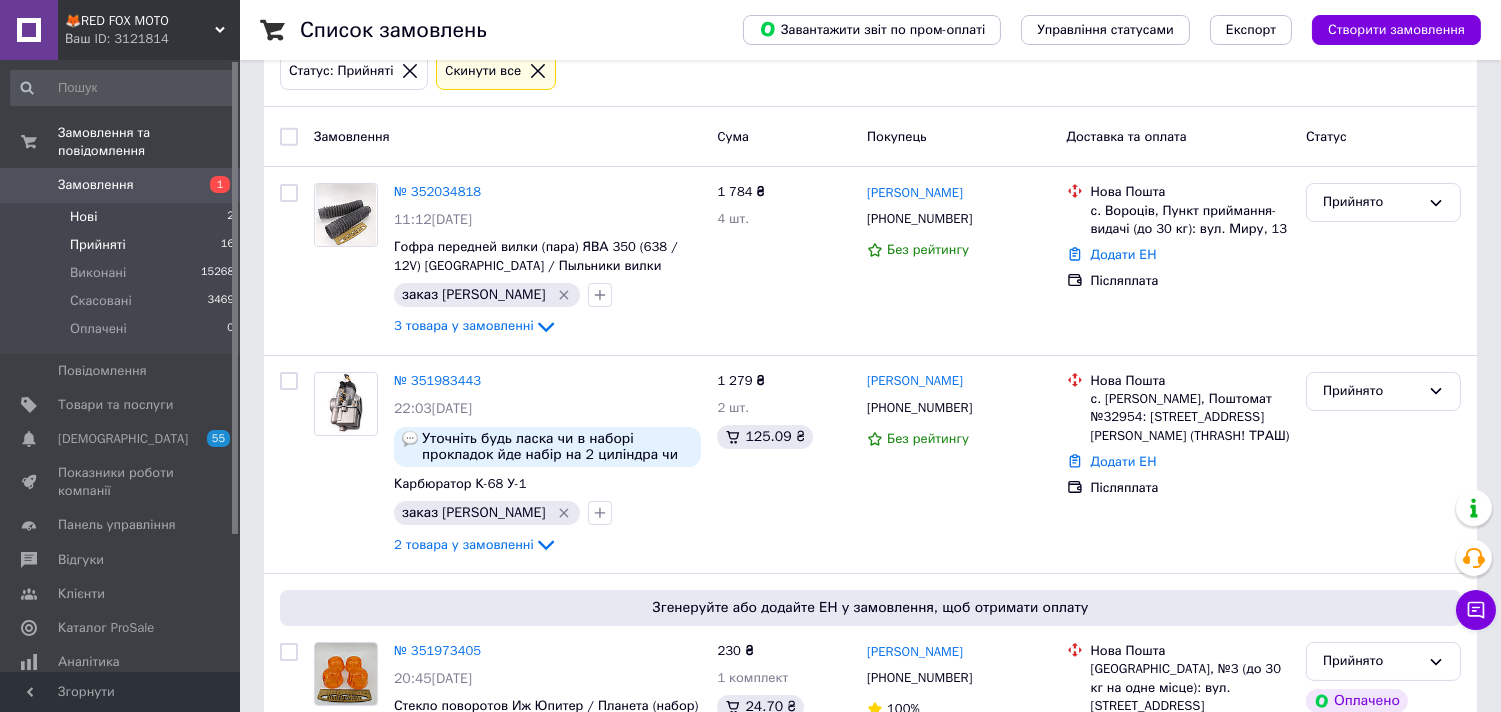 click on "Нові 2" at bounding box center (123, 217) 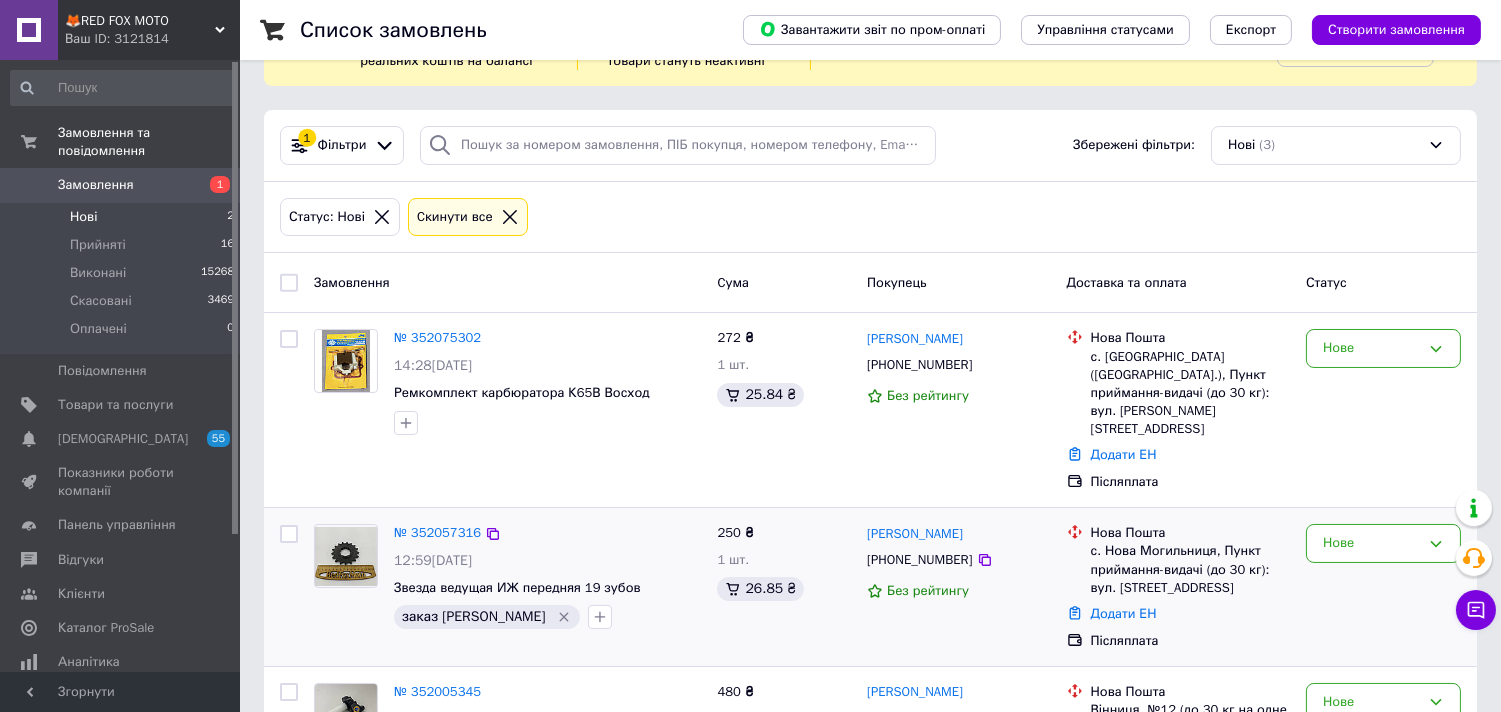 scroll, scrollTop: 174, scrollLeft: 0, axis: vertical 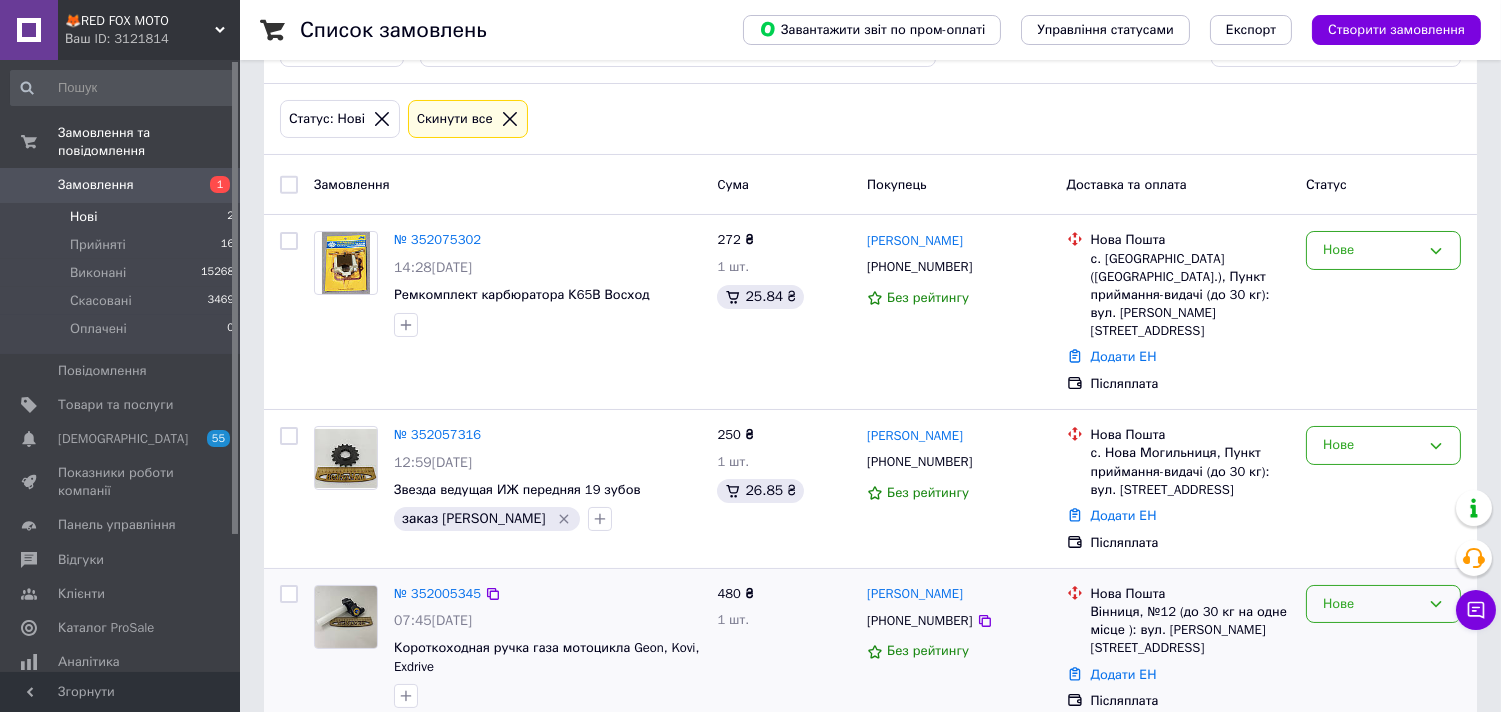 click on "Нове" at bounding box center [1371, 604] 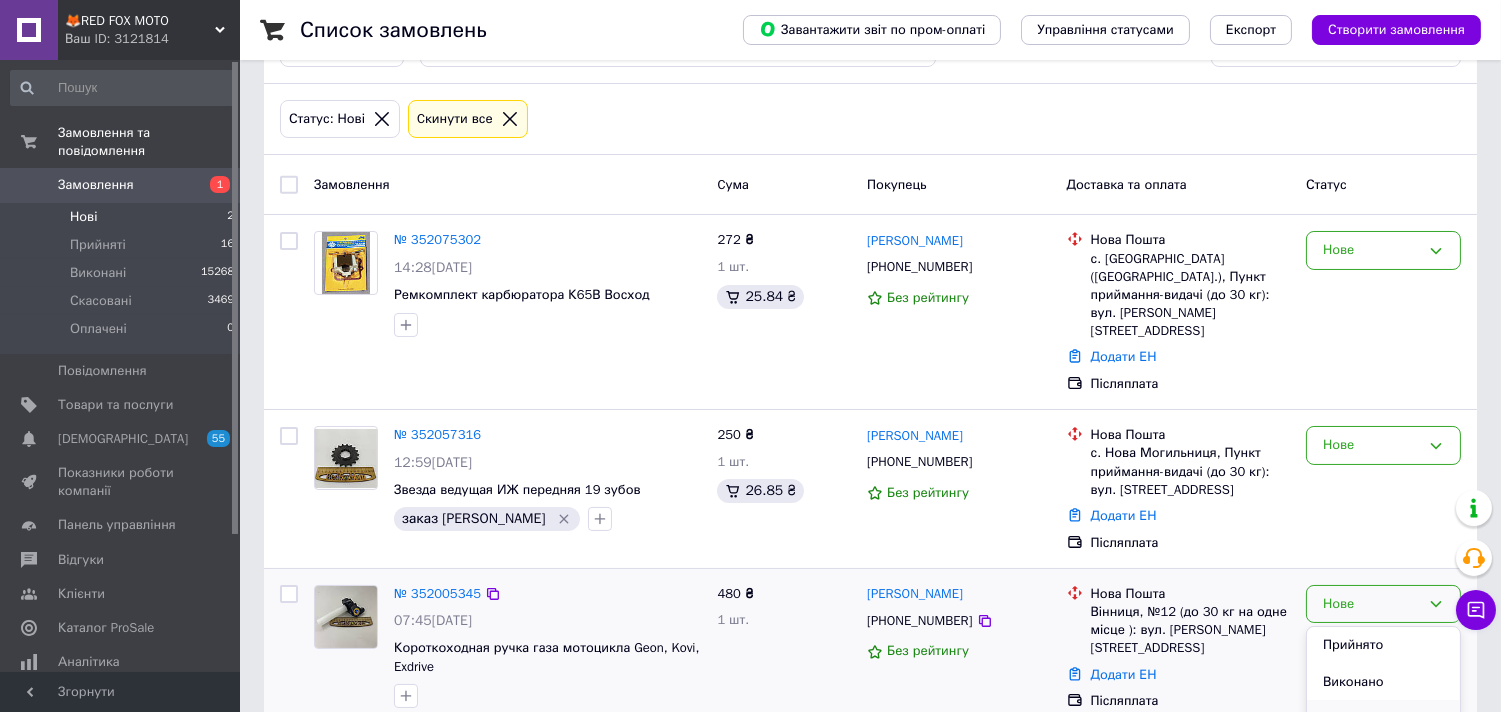 click on "Скасовано" at bounding box center (1383, 718) 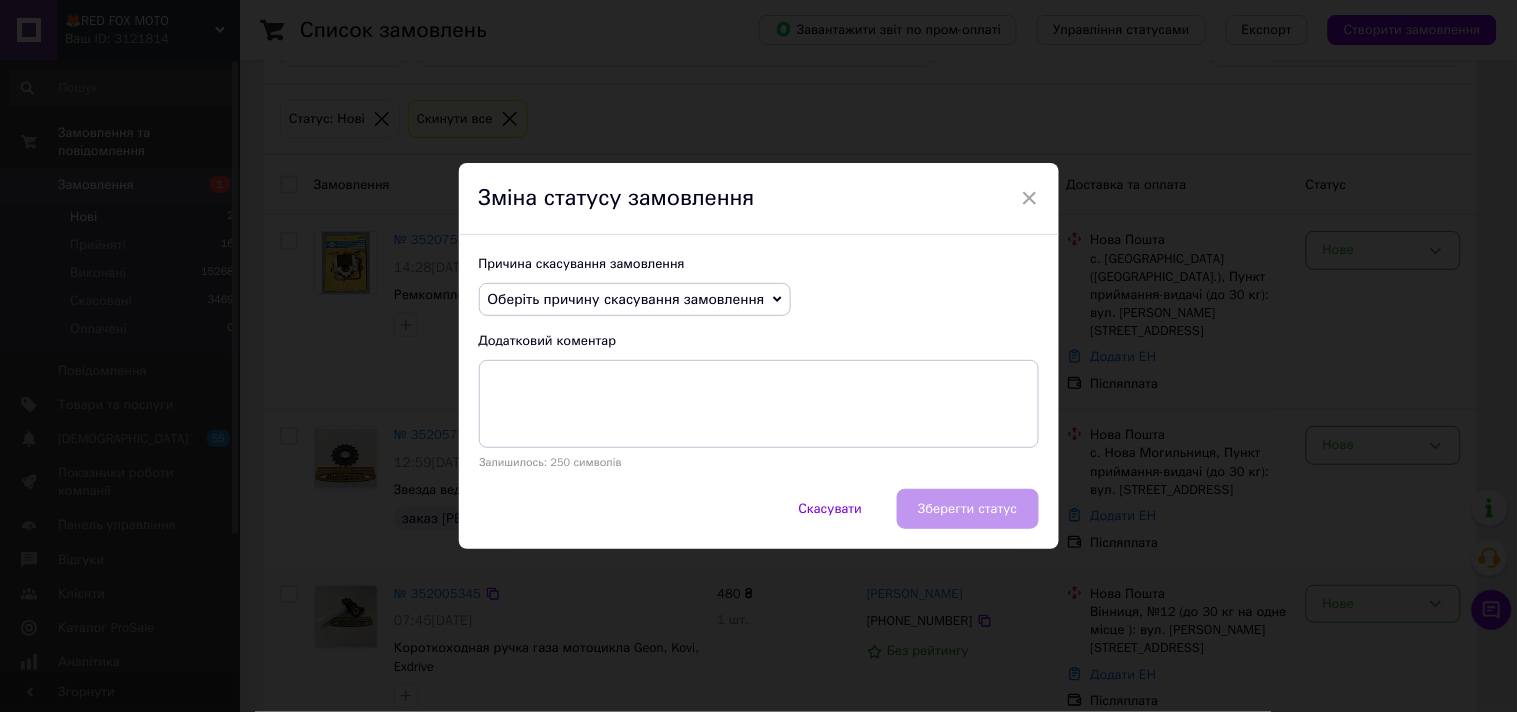 click on "Оберіть причину скасування замовлення" at bounding box center (626, 299) 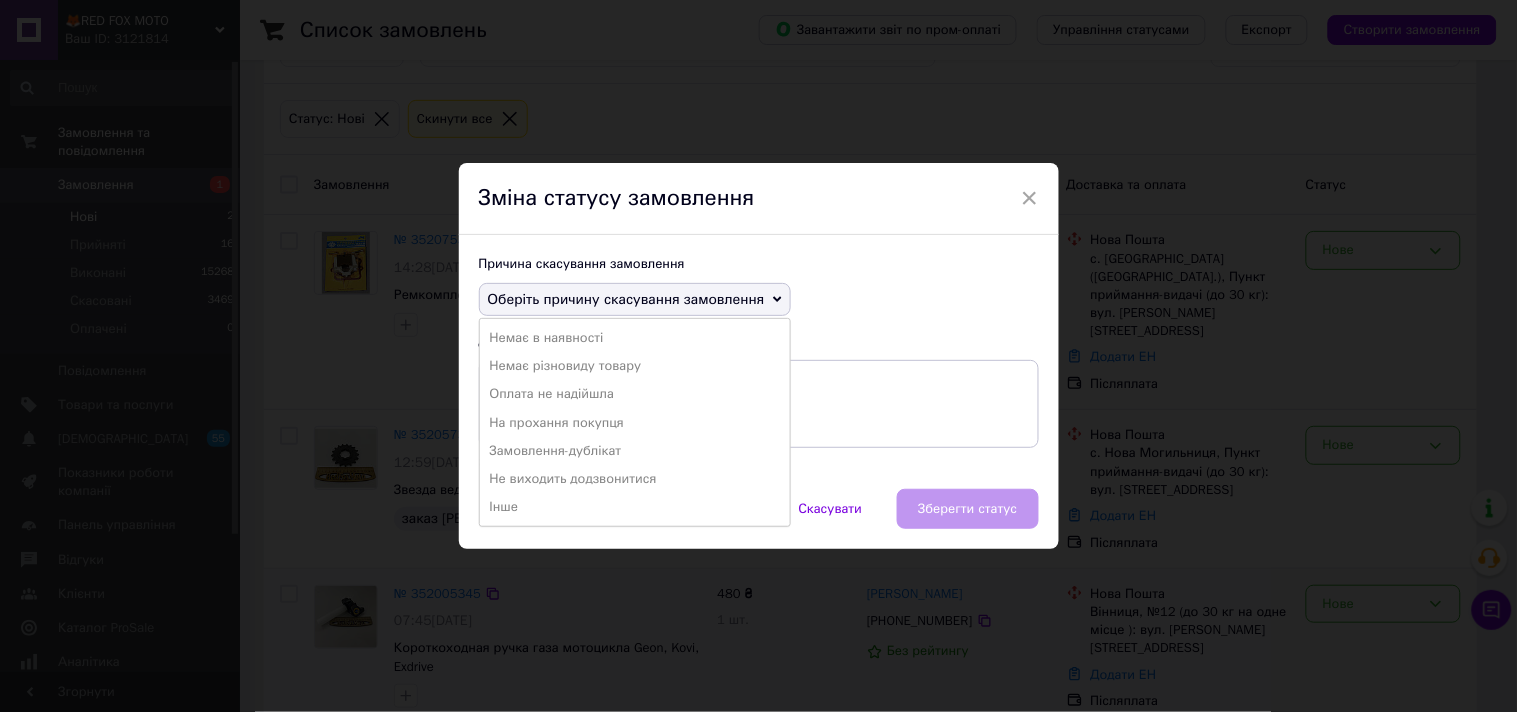 click on "Не виходить додзвонитися" at bounding box center (635, 479) 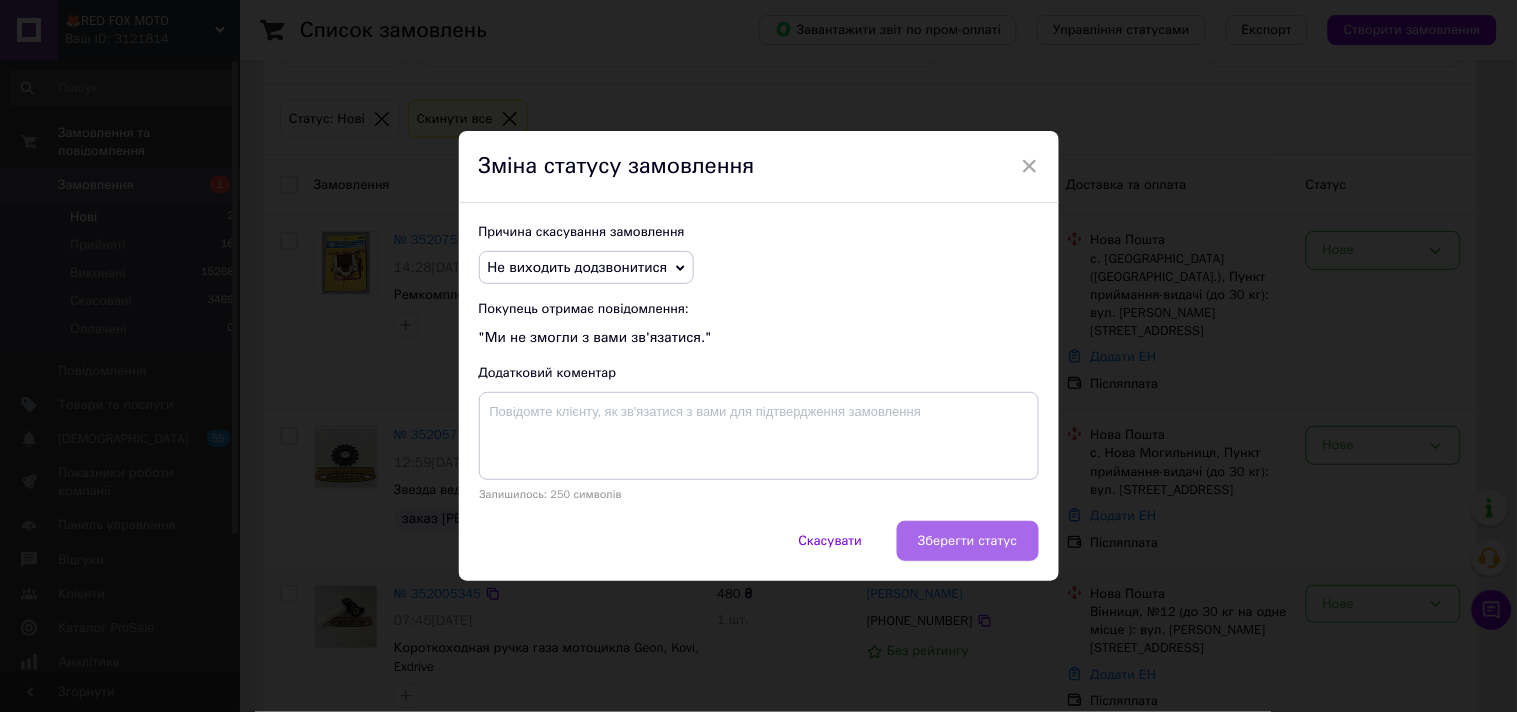 click on "Зберегти статус" at bounding box center (967, 541) 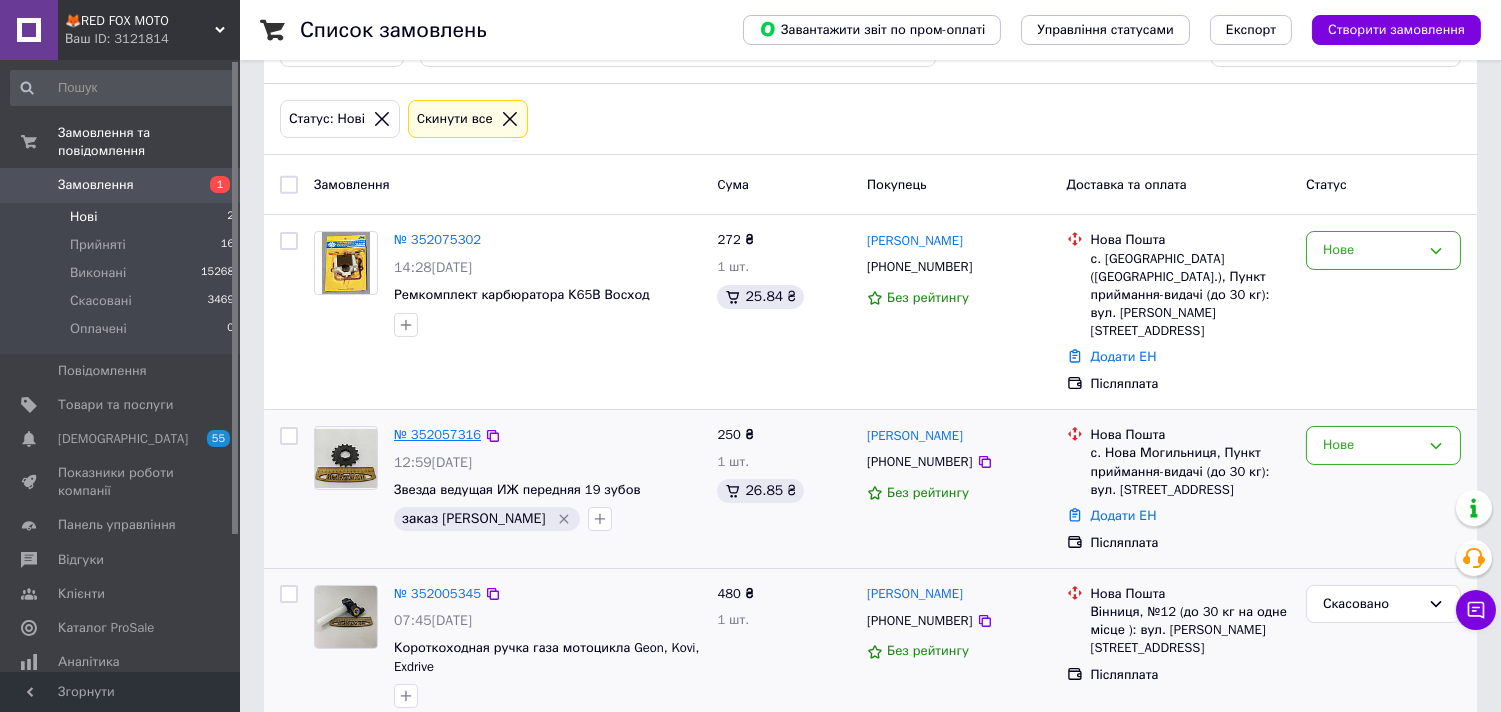 click on "№ 352057316" at bounding box center (437, 434) 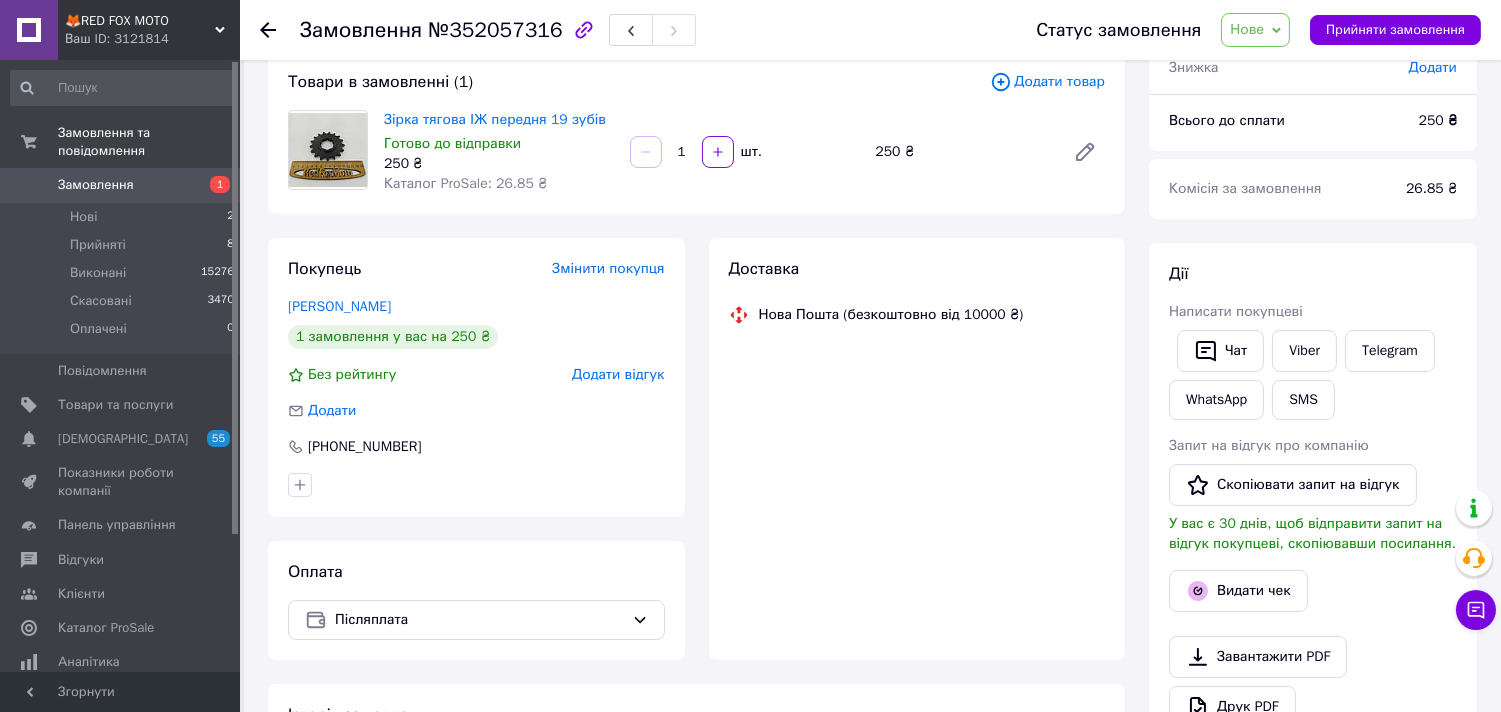 scroll, scrollTop: 174, scrollLeft: 0, axis: vertical 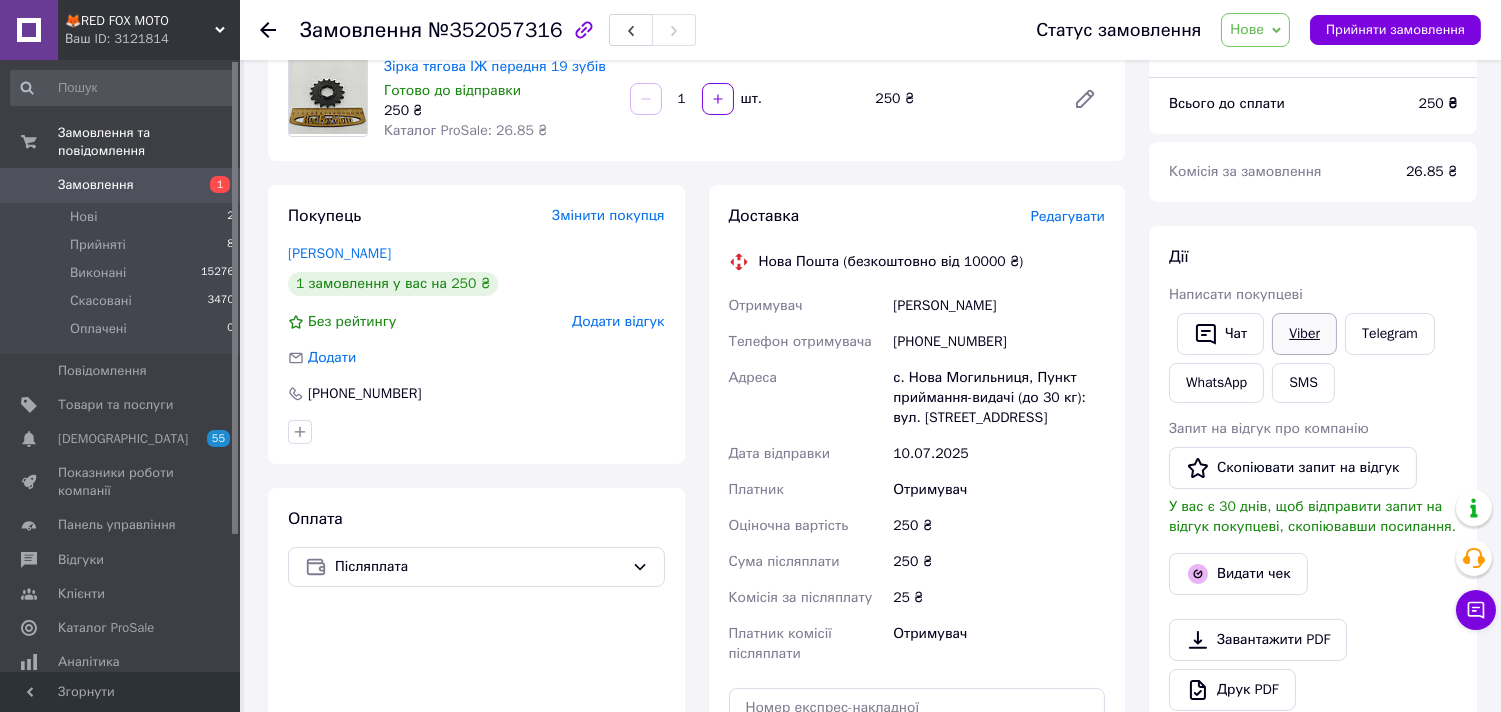 click on "Viber" at bounding box center [1304, 334] 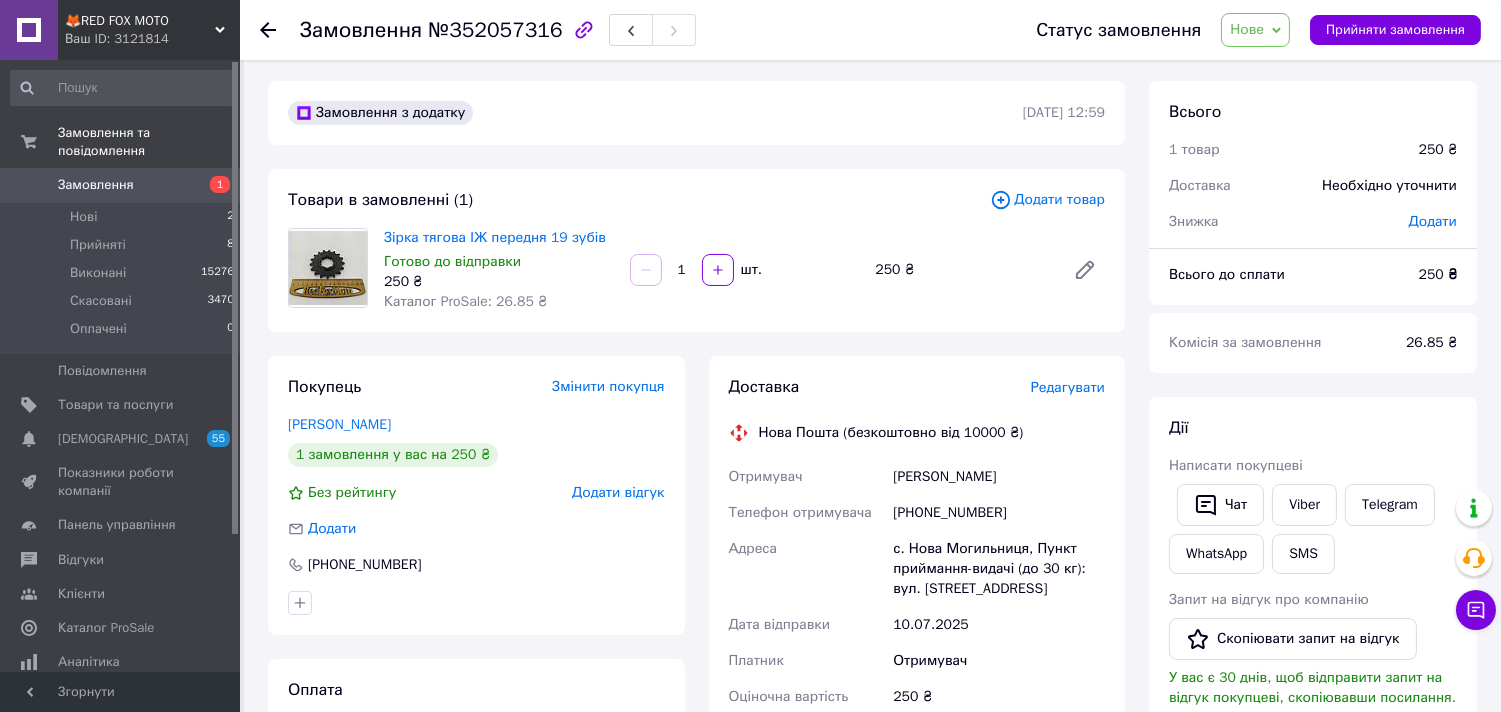 scroll, scrollTop: 0, scrollLeft: 0, axis: both 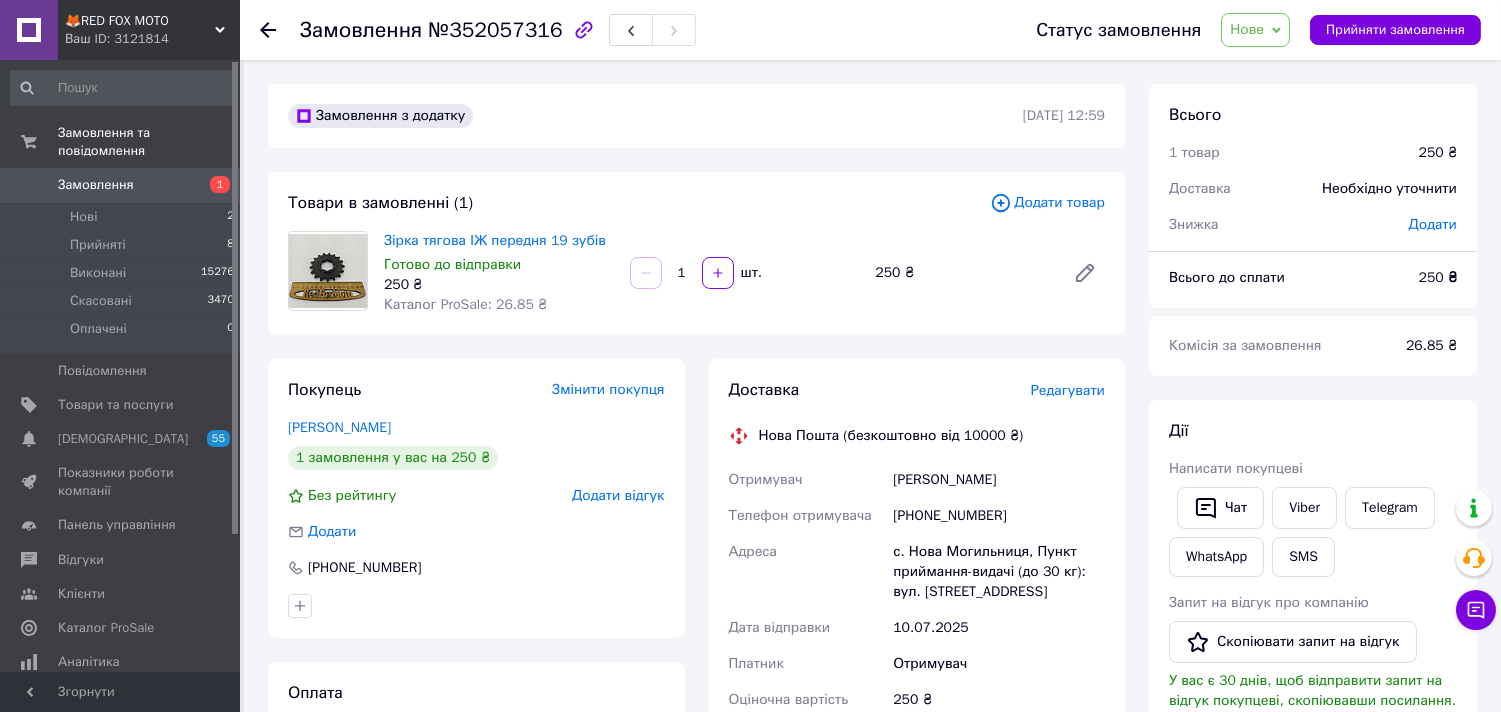 click at bounding box center (280, 30) 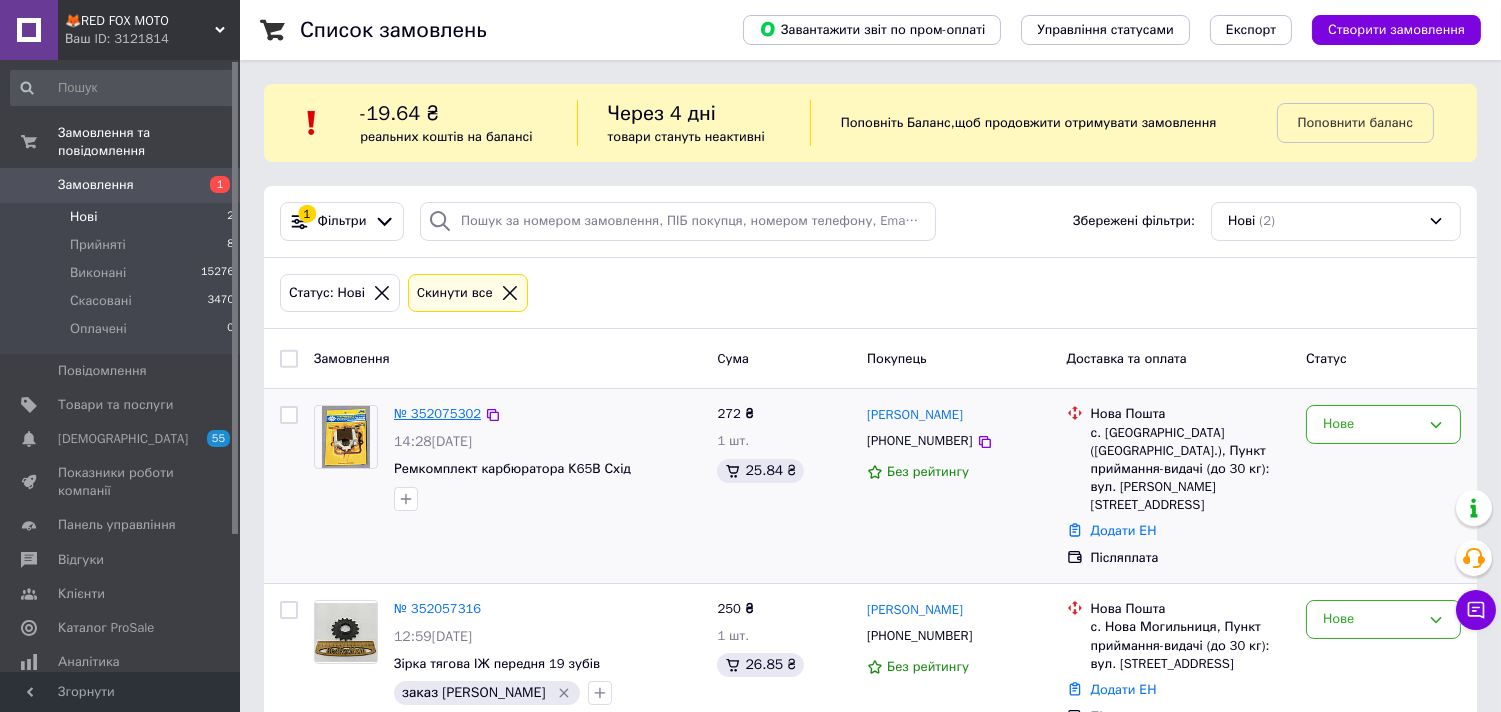 click on "№ 352075302" at bounding box center [437, 413] 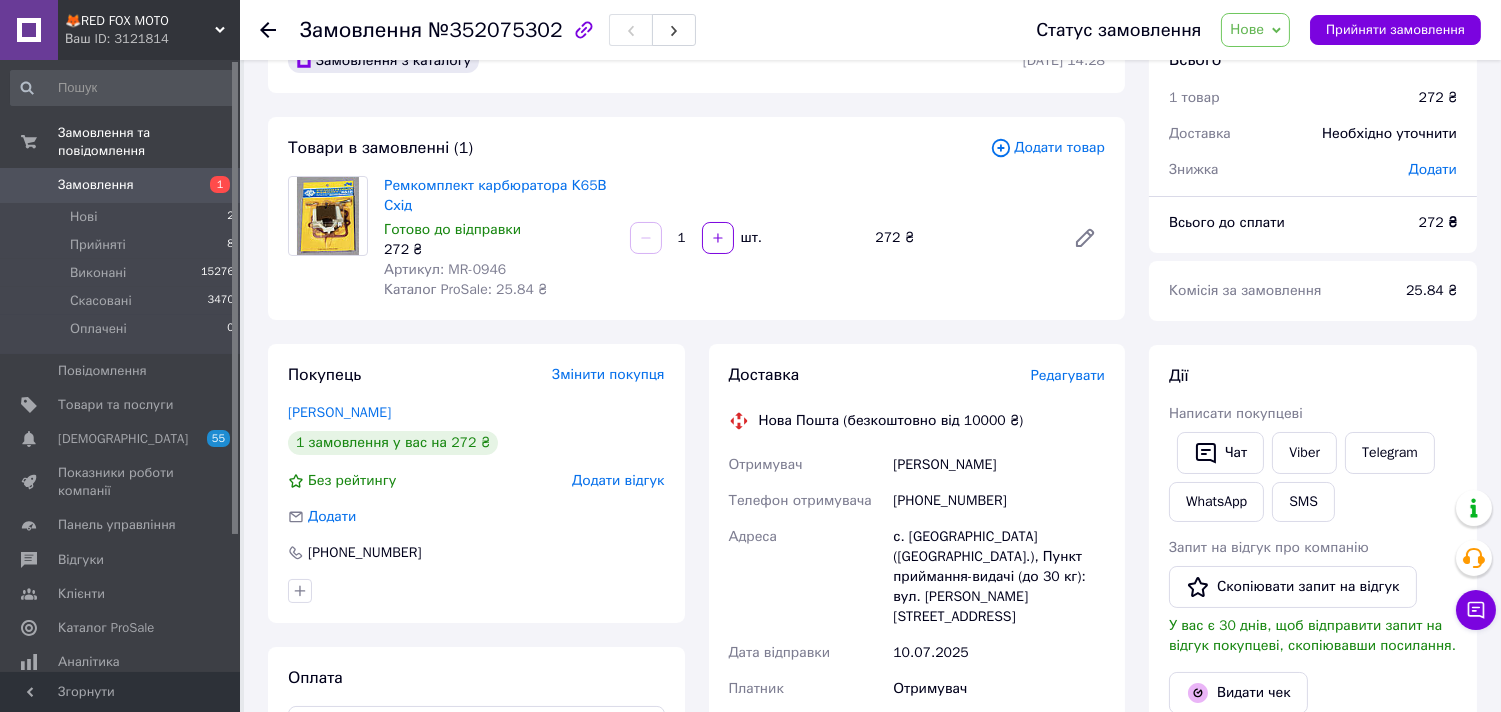 scroll, scrollTop: 111, scrollLeft: 0, axis: vertical 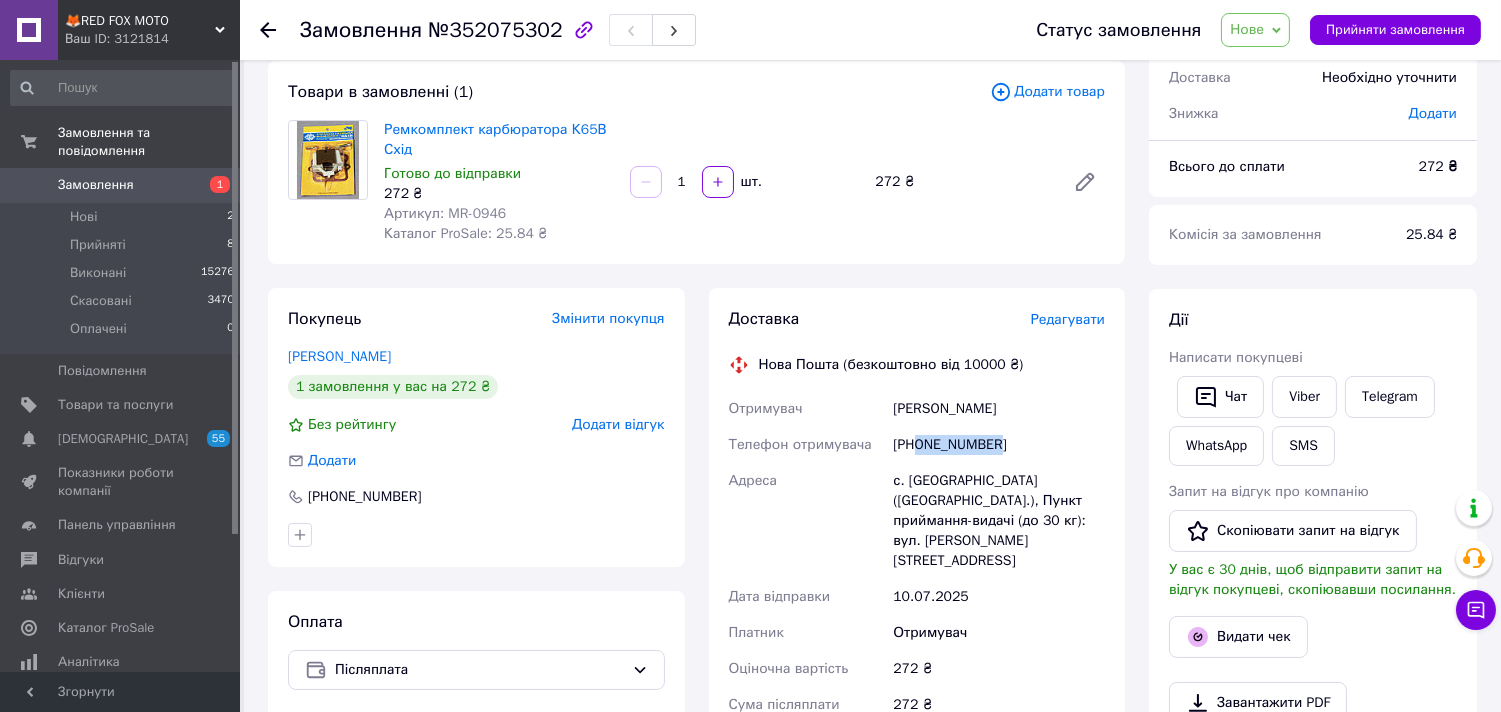 drag, startPoint x: 1014, startPoint y: 443, endPoint x: 921, endPoint y: 452, distance: 93.43447 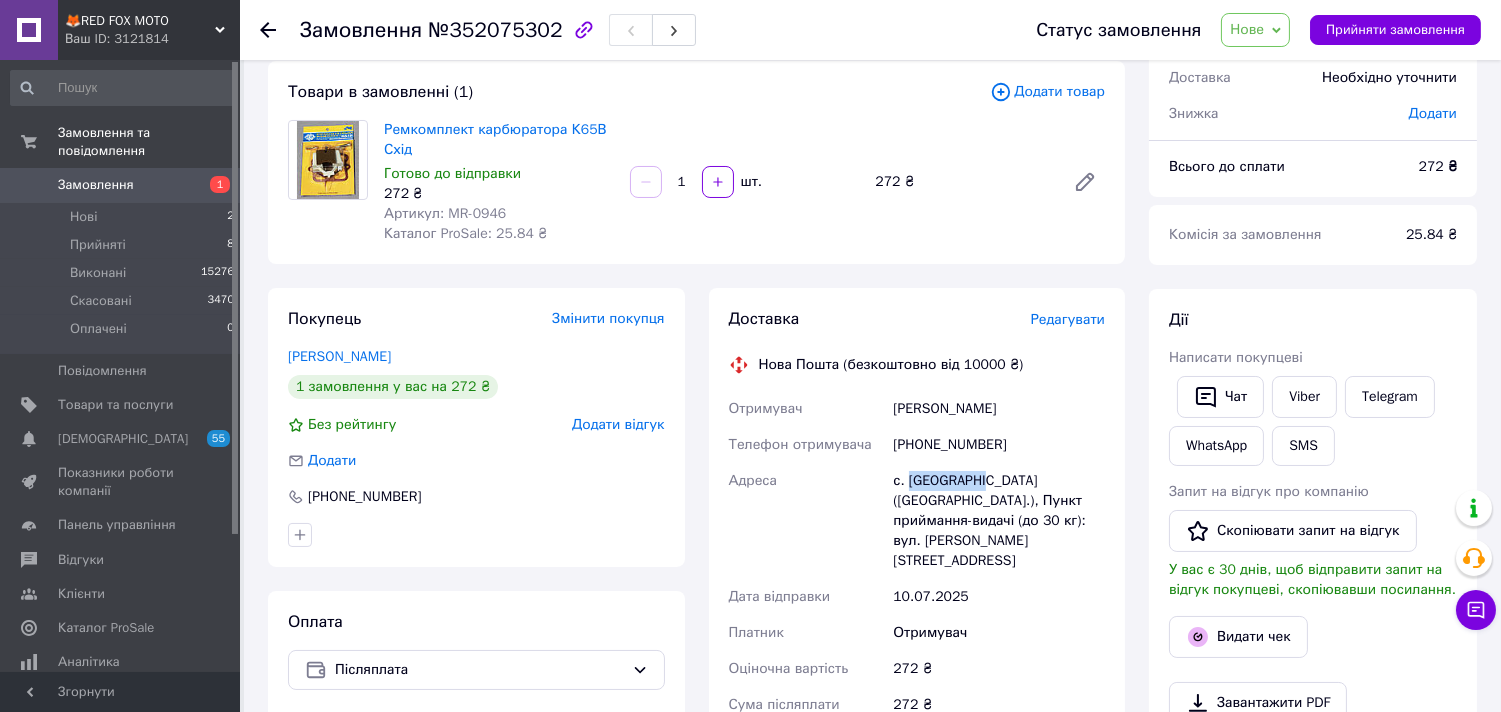 drag, startPoint x: 906, startPoint y: 482, endPoint x: 981, endPoint y: 475, distance: 75.32596 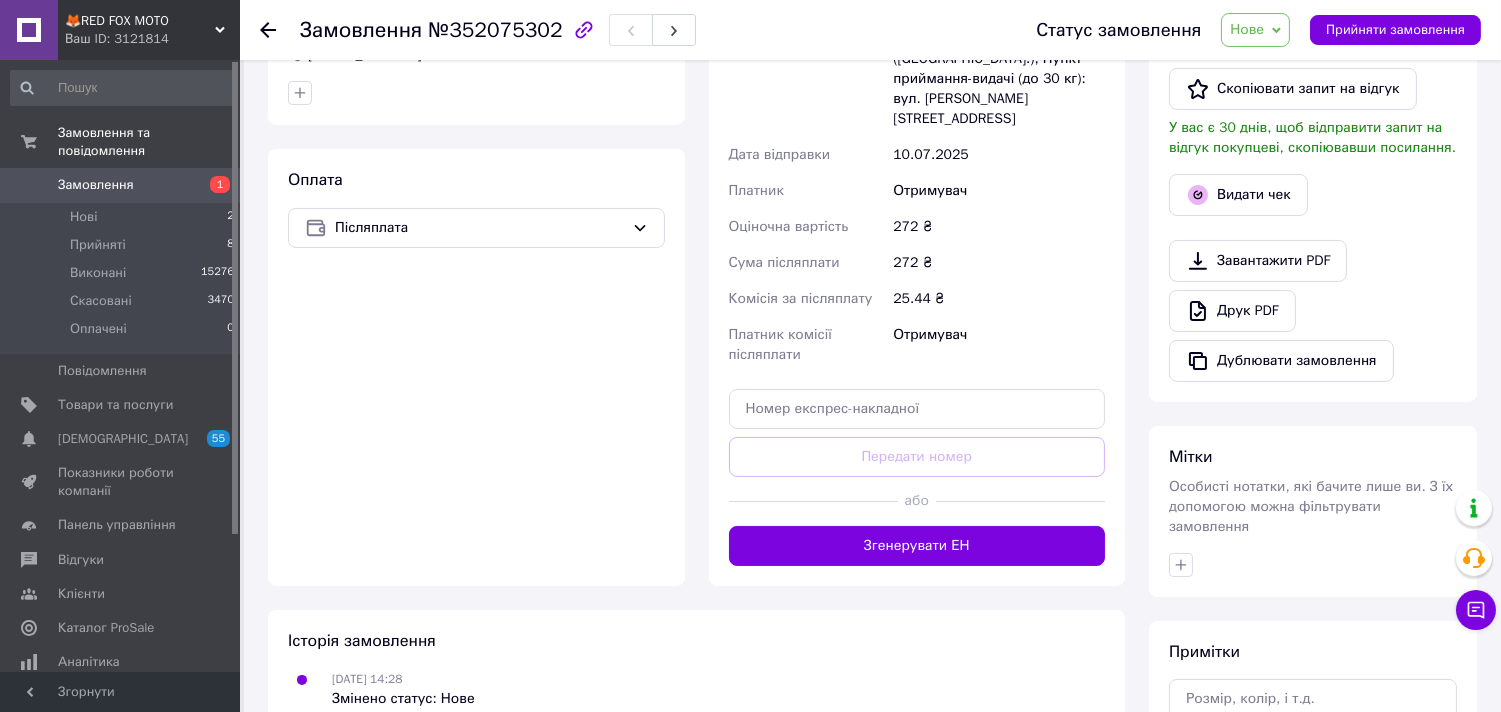 scroll, scrollTop: 555, scrollLeft: 0, axis: vertical 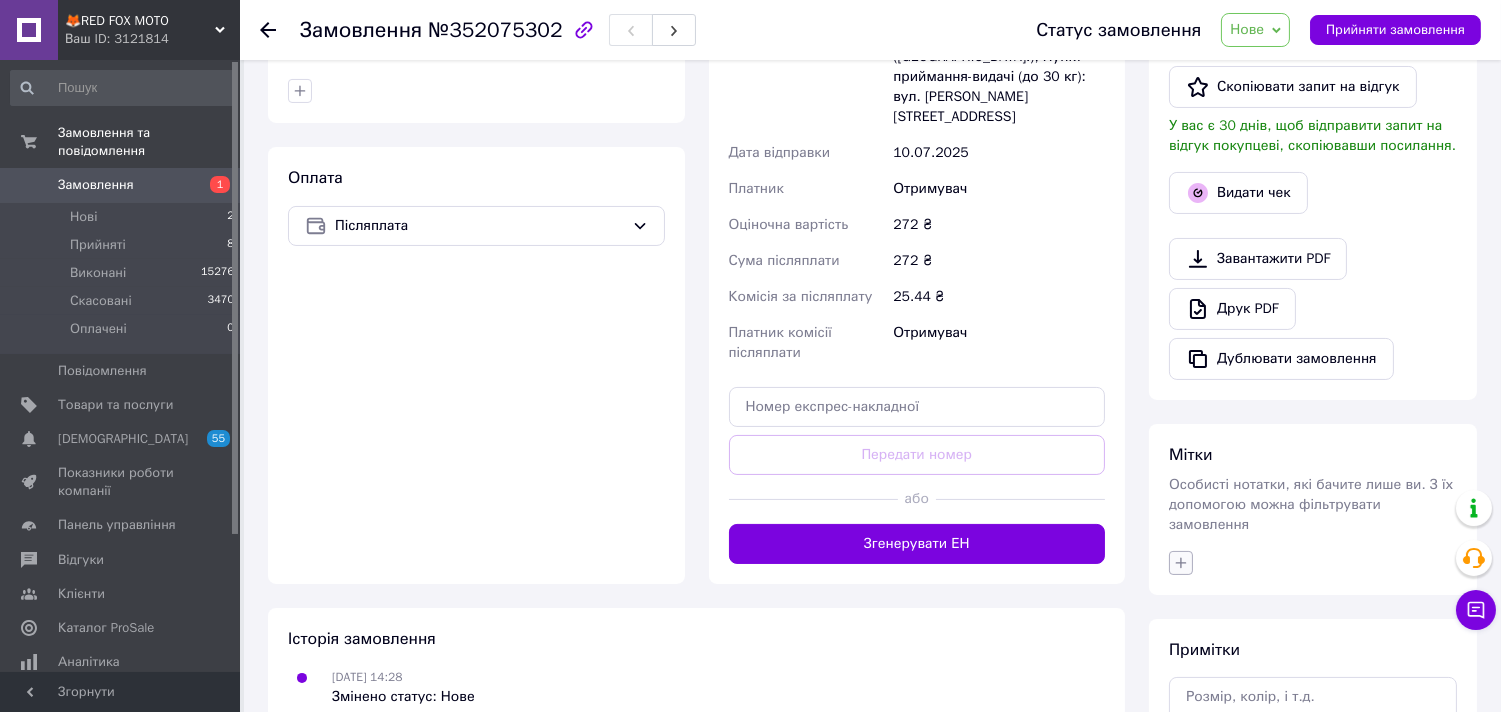 click 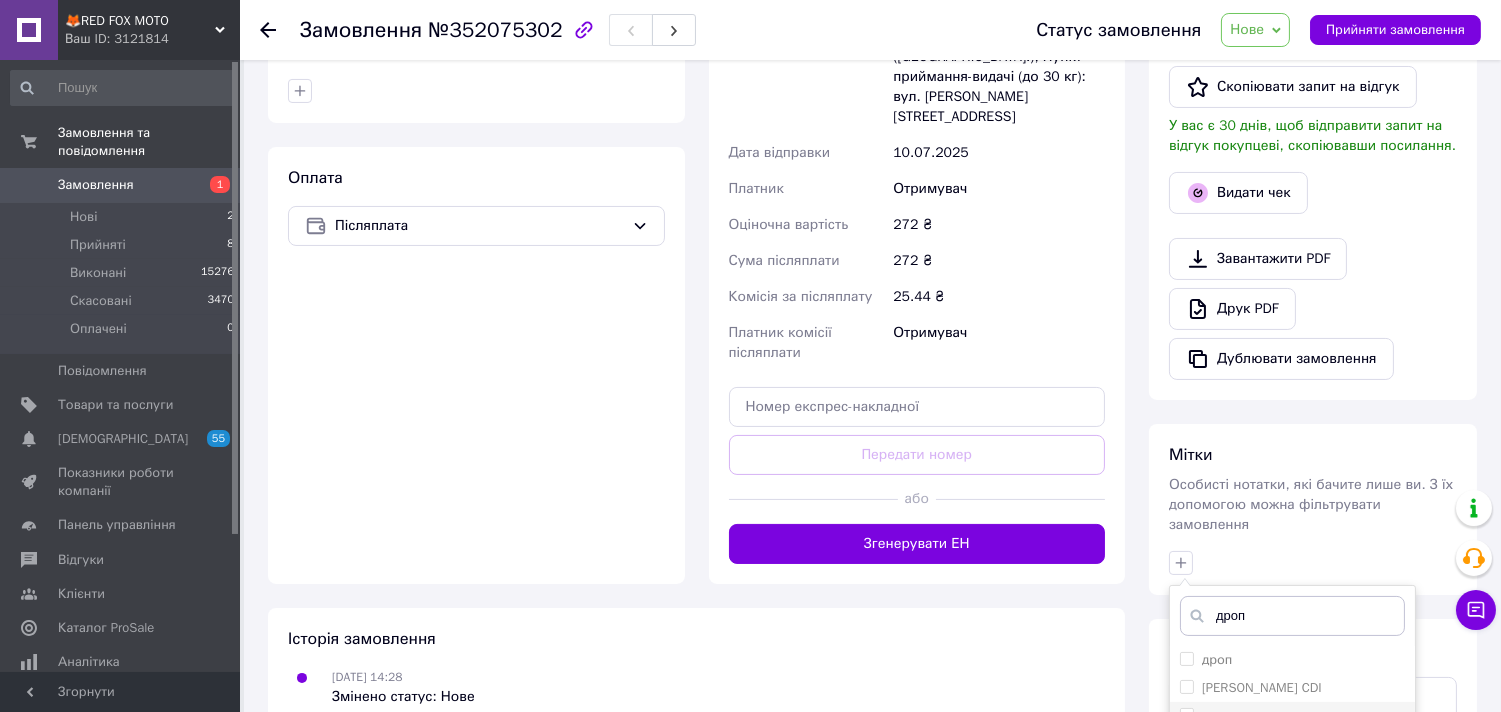 type on "дроп" 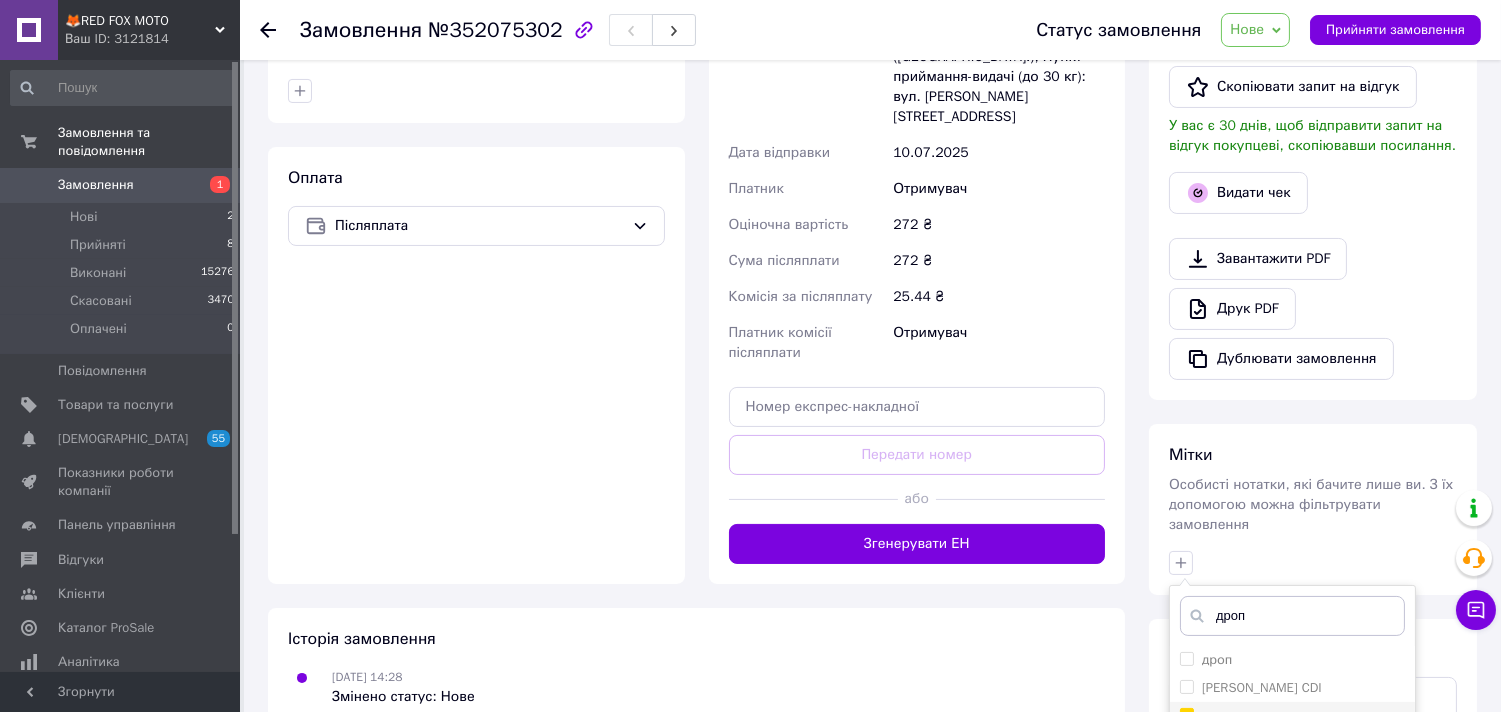 checkbox on "true" 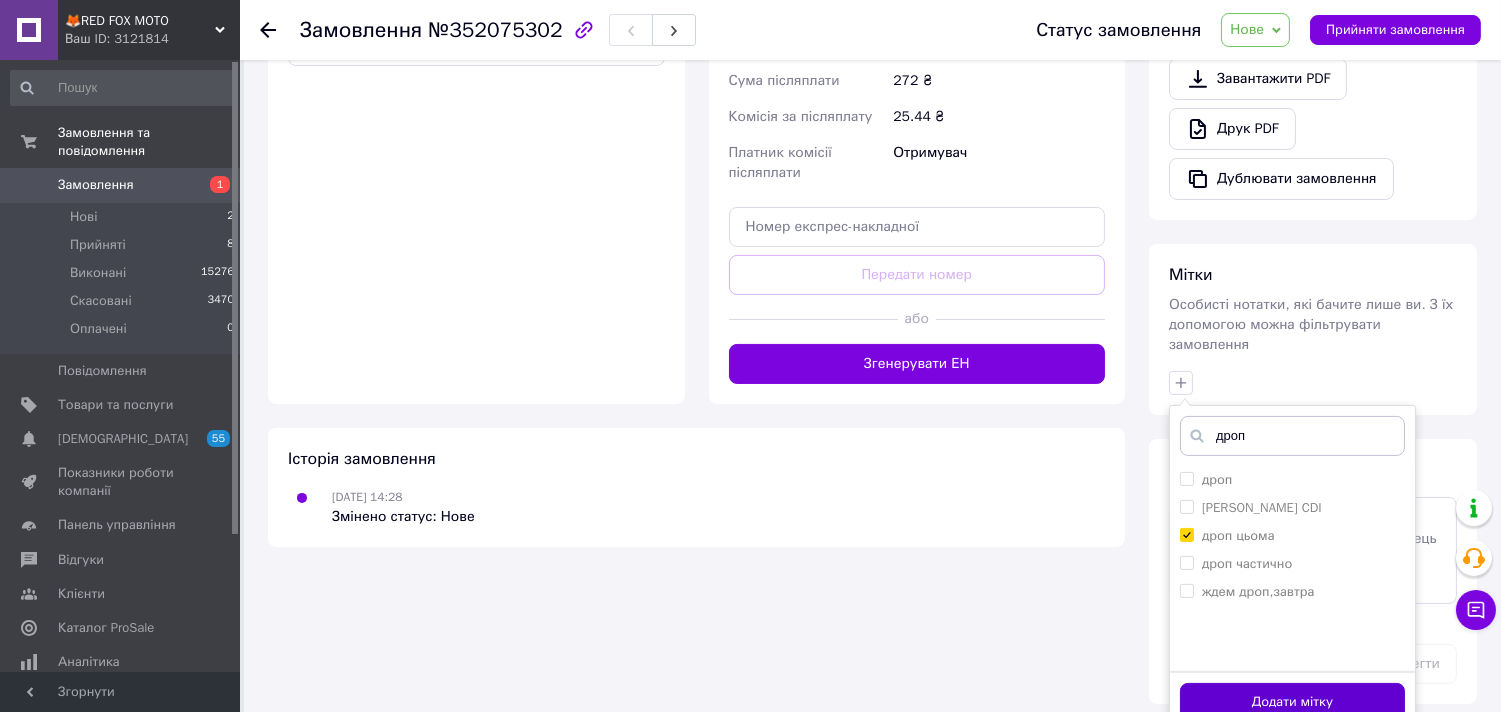 click on "Додати мітку" at bounding box center (1292, 702) 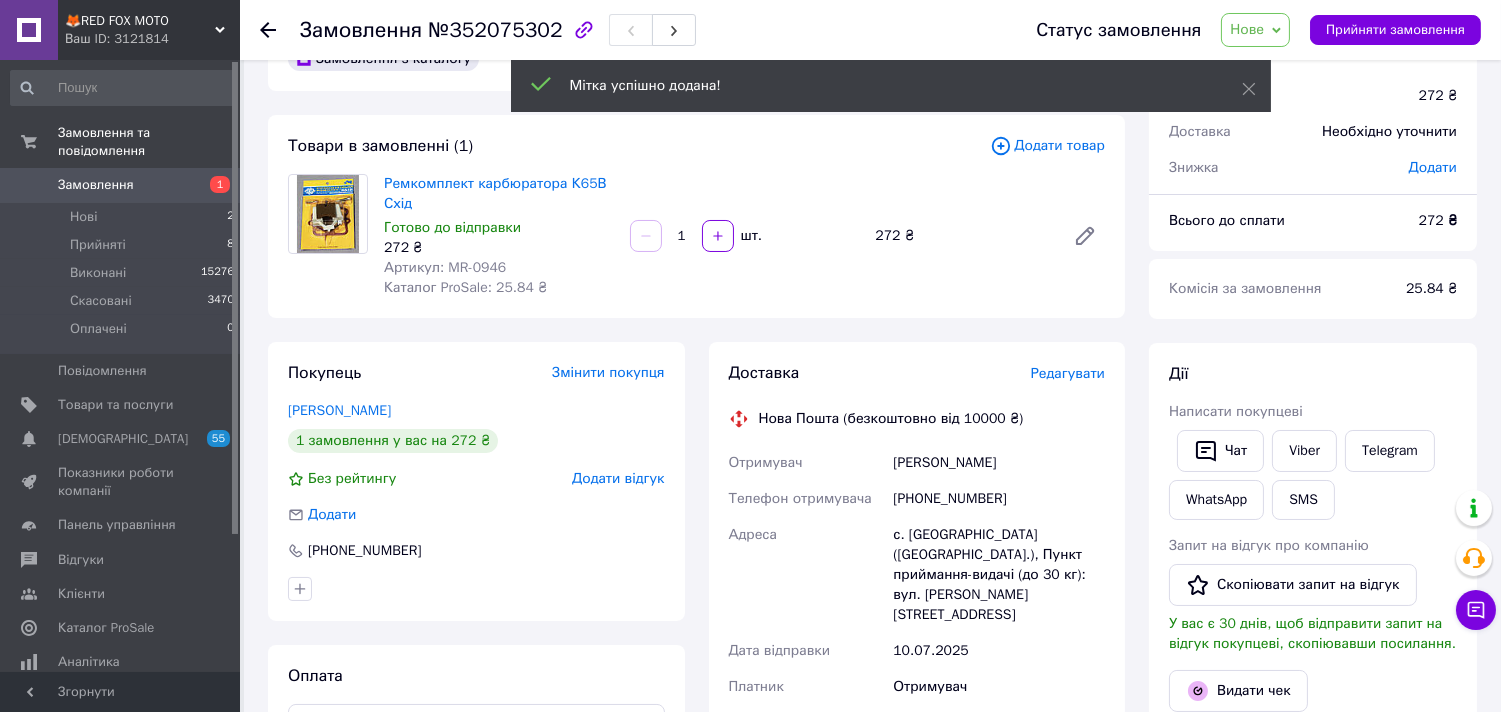 scroll, scrollTop: 111, scrollLeft: 0, axis: vertical 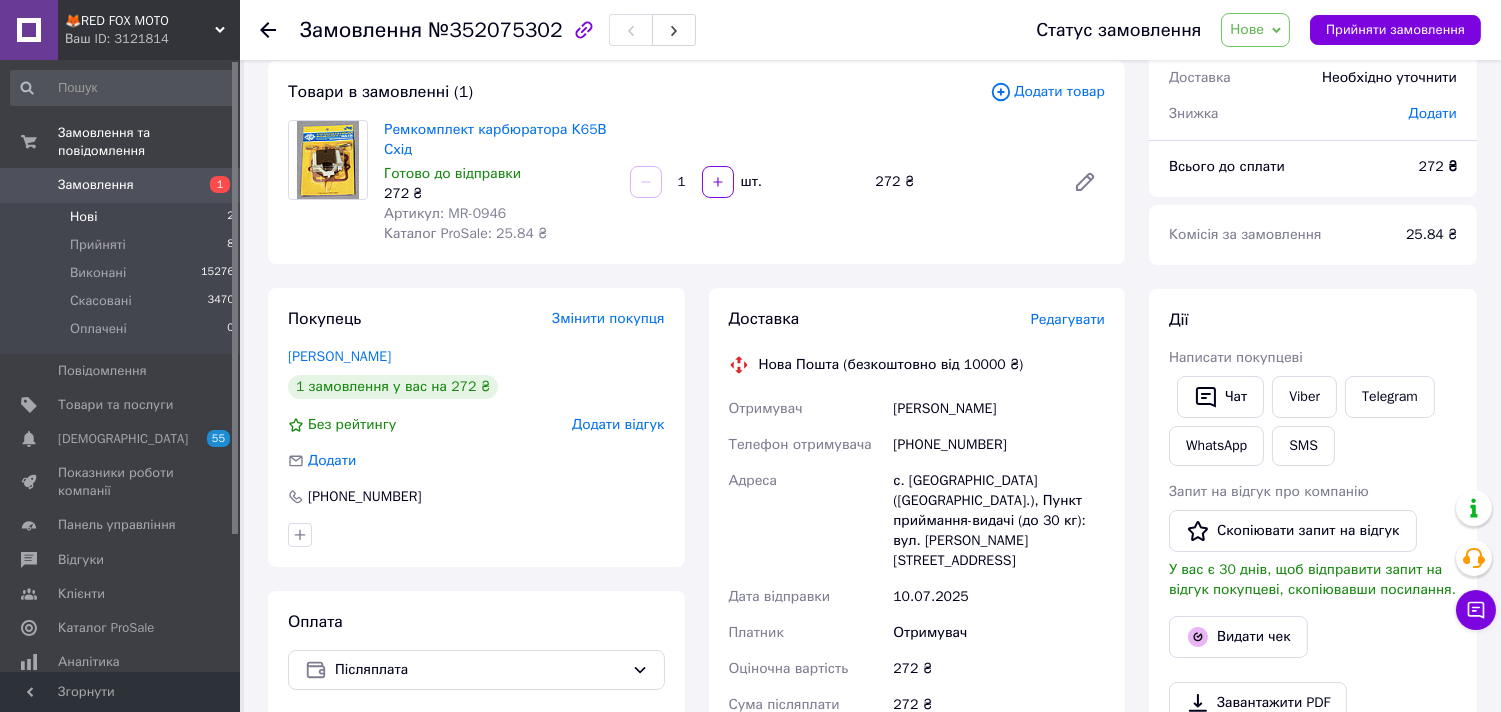 click on "Нові" at bounding box center [83, 217] 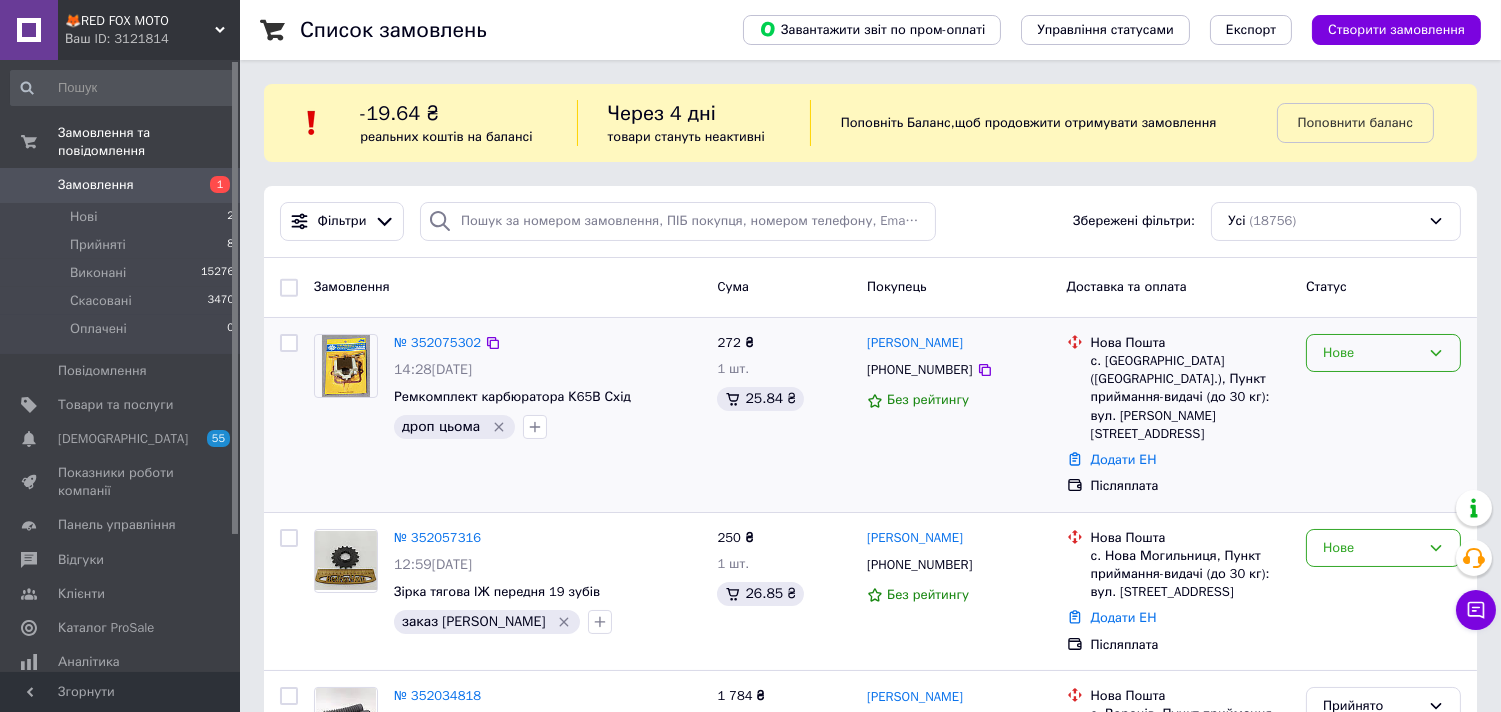 click on "Нове" at bounding box center [1371, 353] 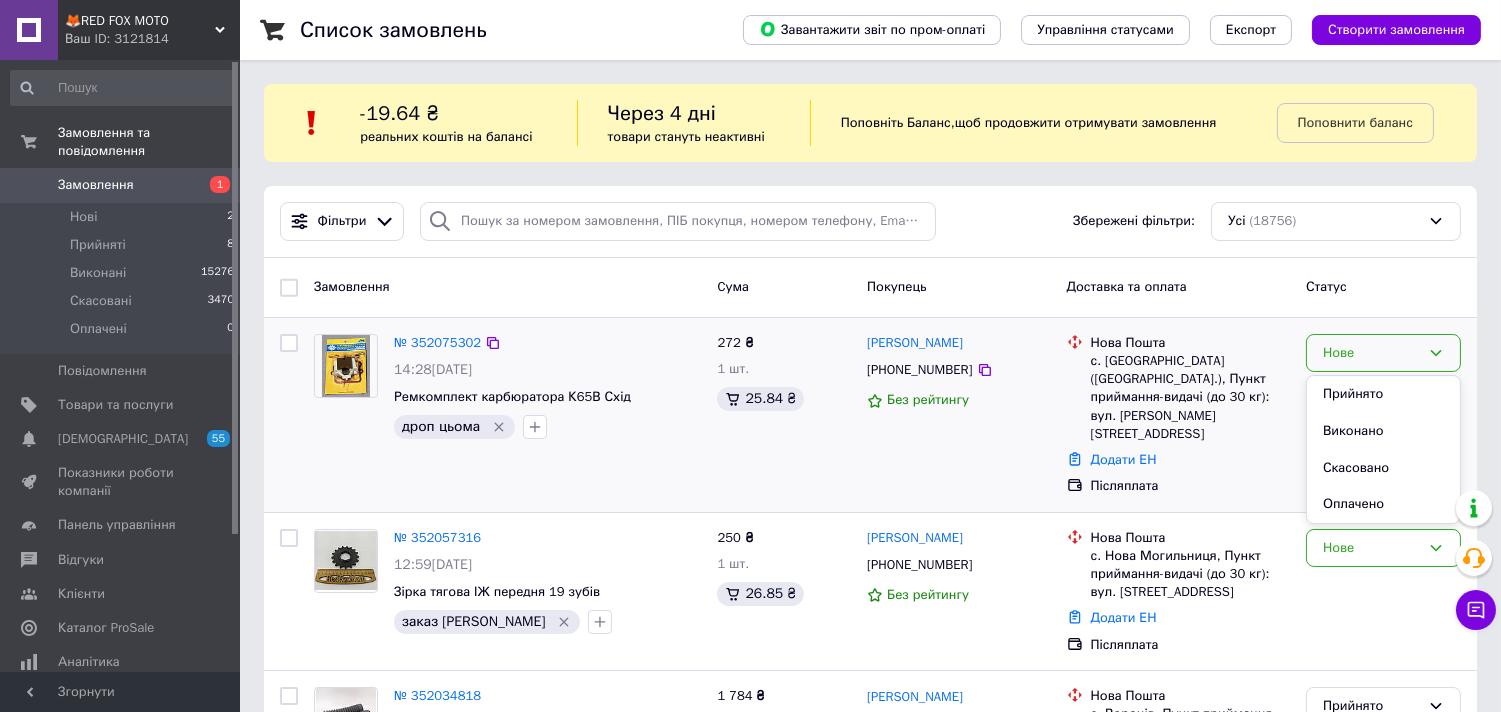 click on "Прийнято" at bounding box center [1383, 394] 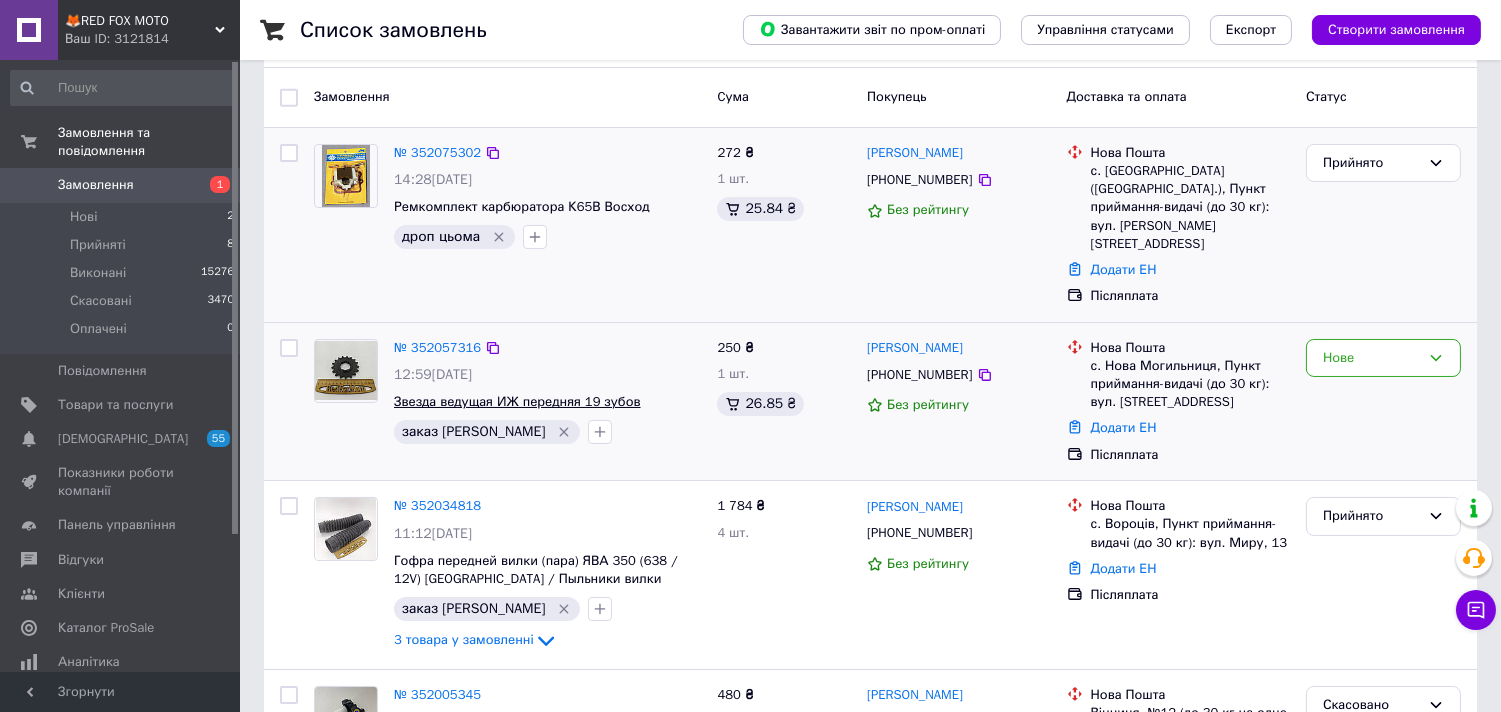 scroll, scrollTop: 222, scrollLeft: 0, axis: vertical 